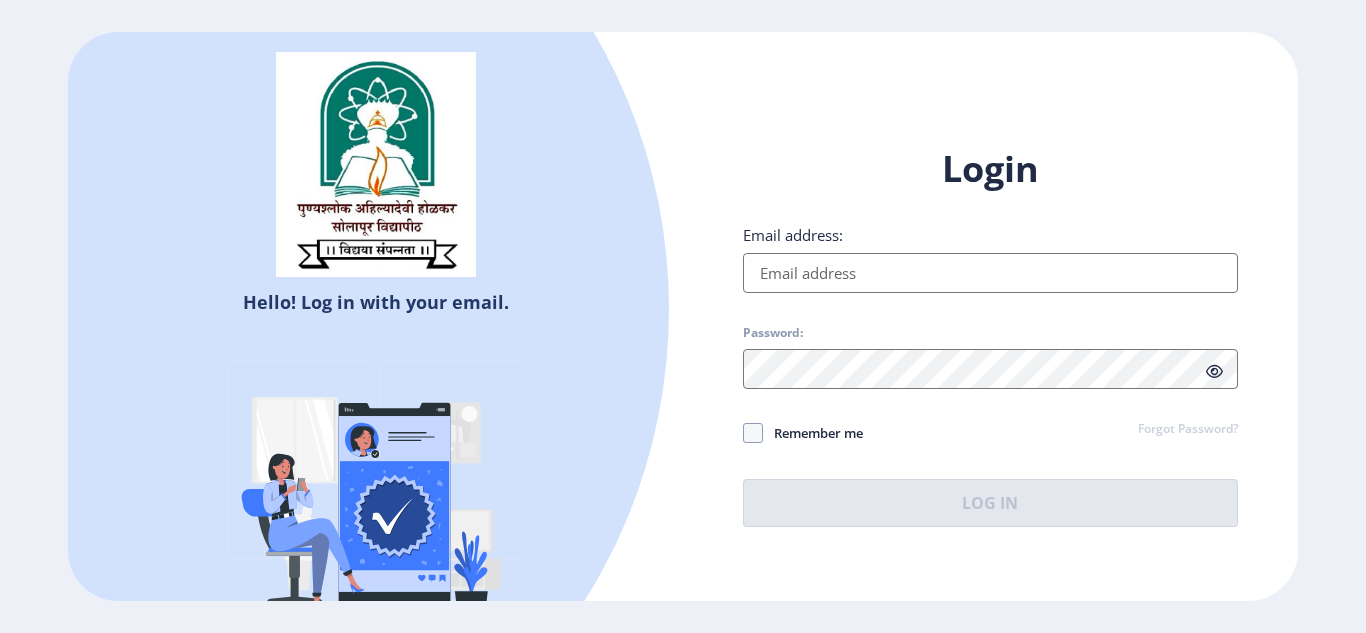 scroll, scrollTop: 0, scrollLeft: 0, axis: both 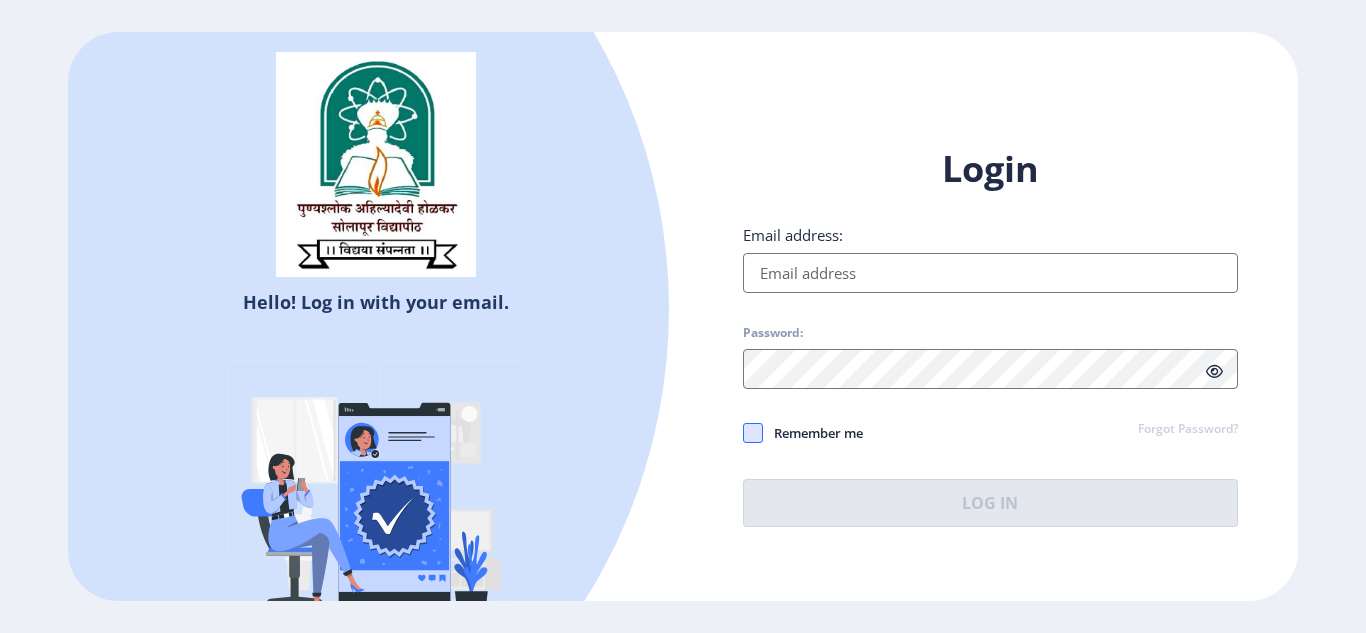type on "[EMAIL_ADDRESS][DOMAIN_NAME]" 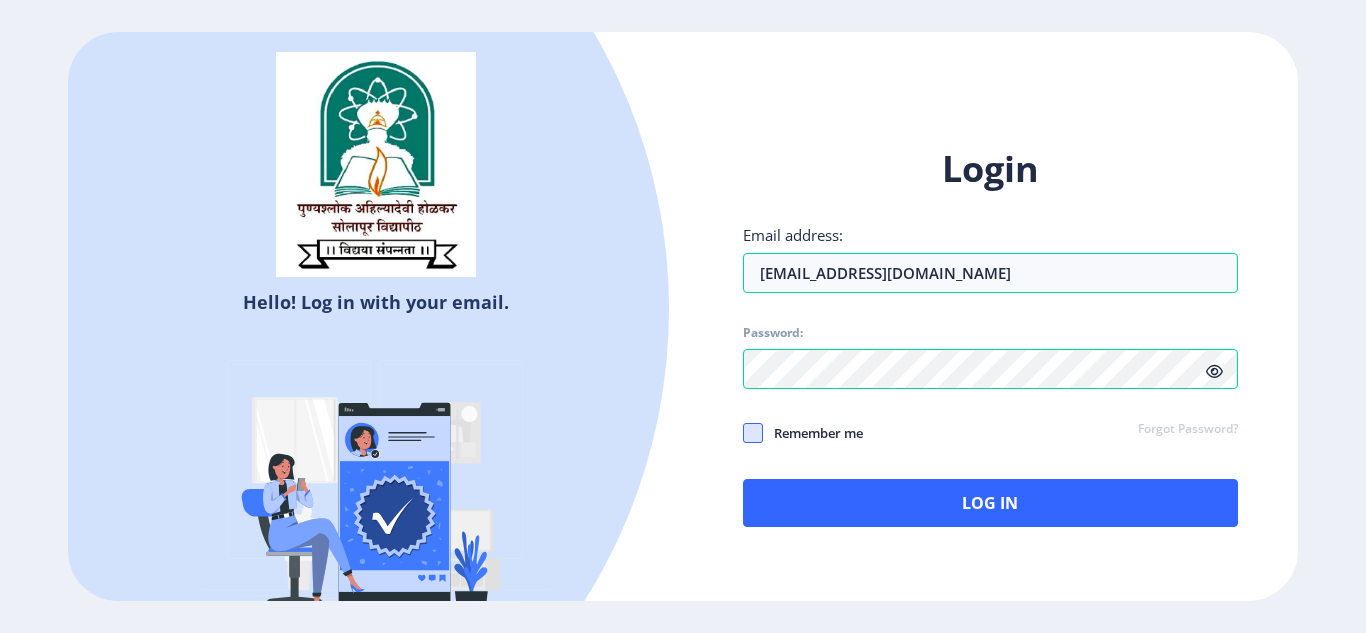 click 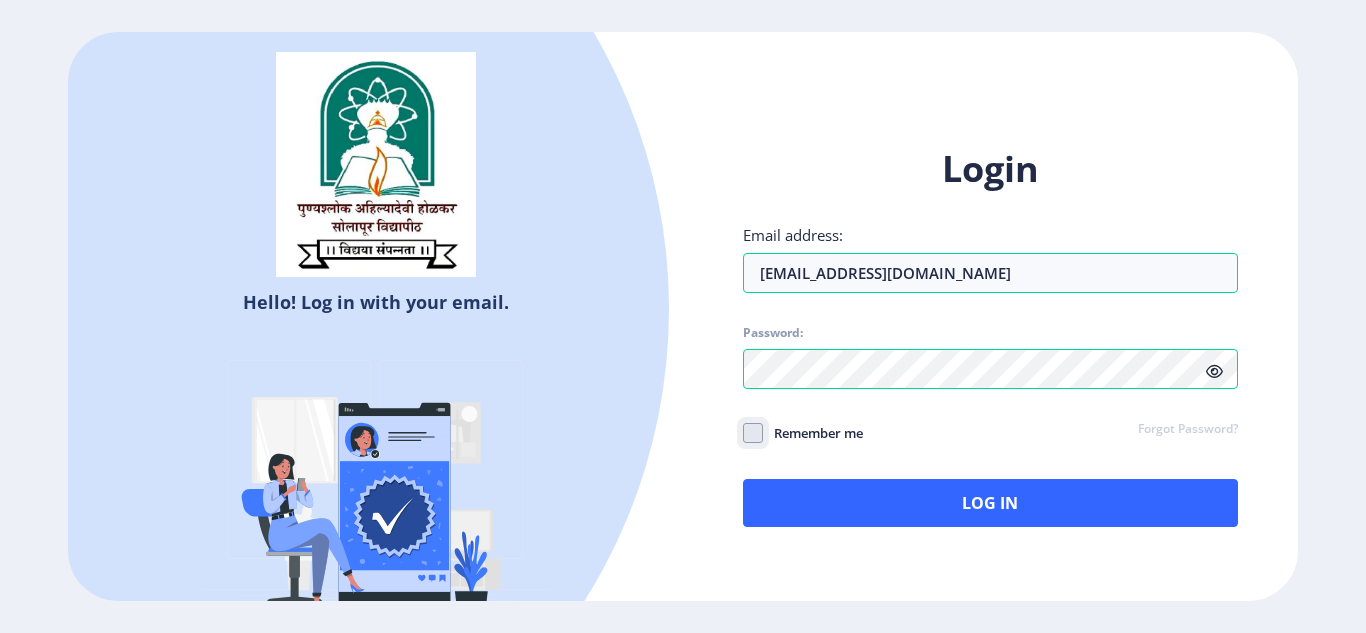 click on "Remember me" 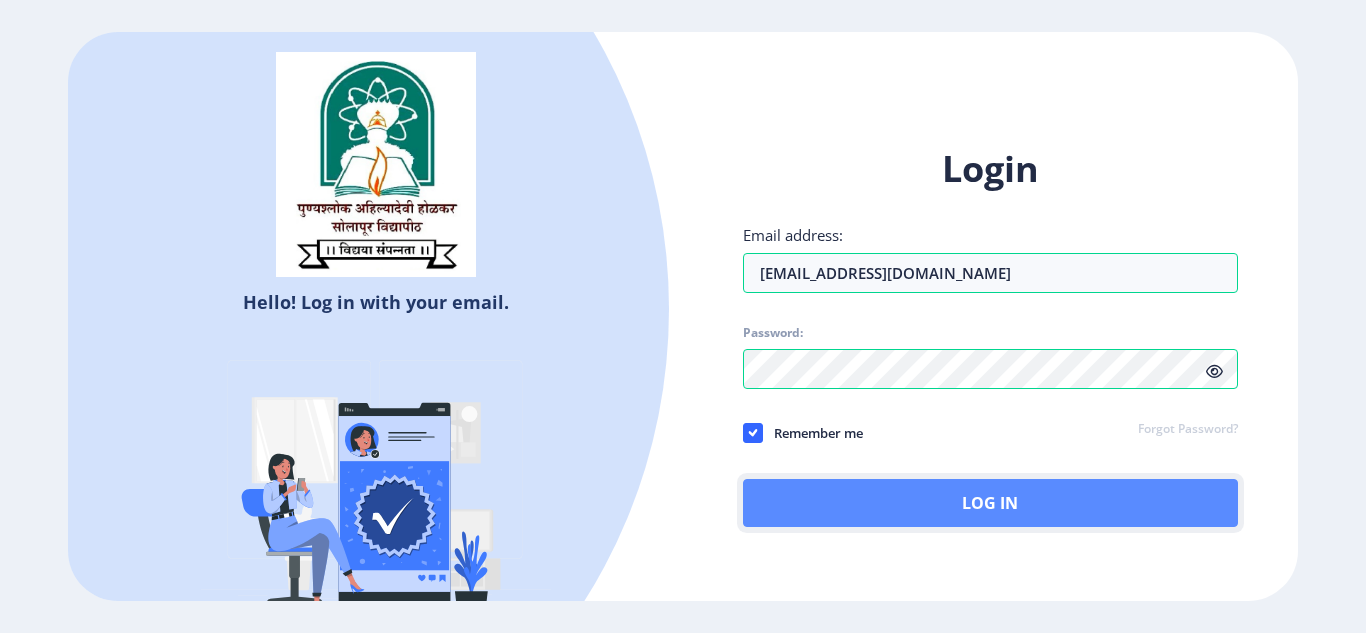 click on "Log In" 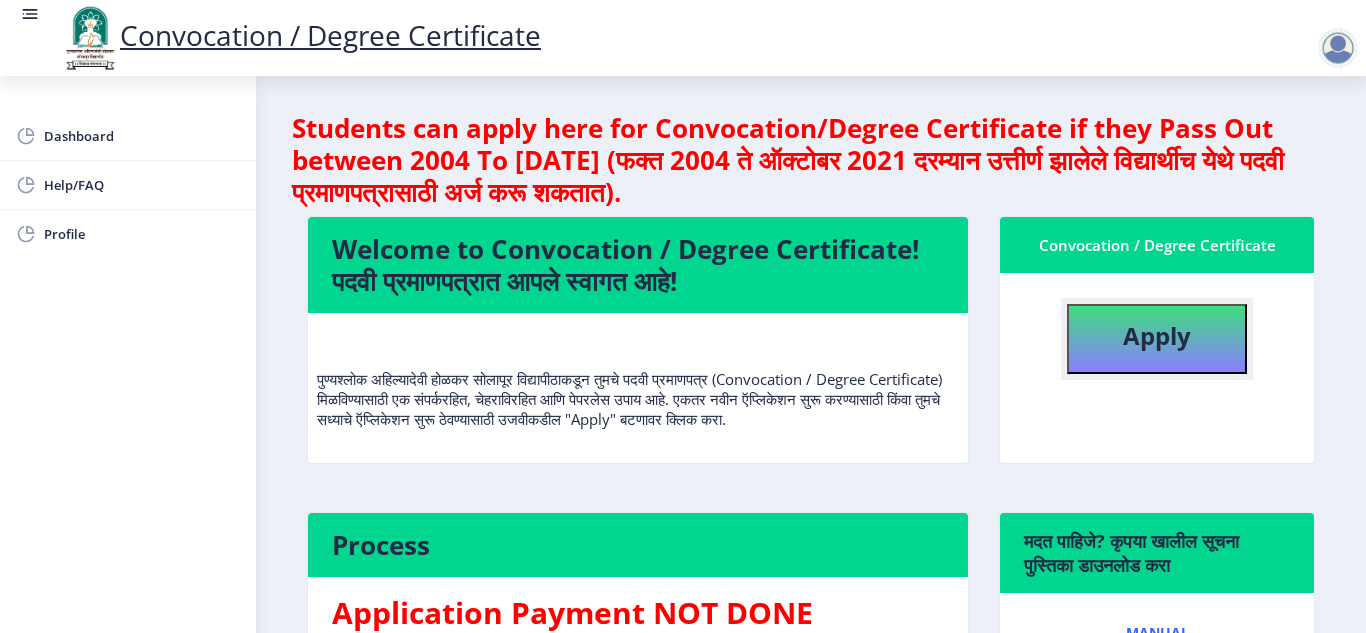 click on "Apply" 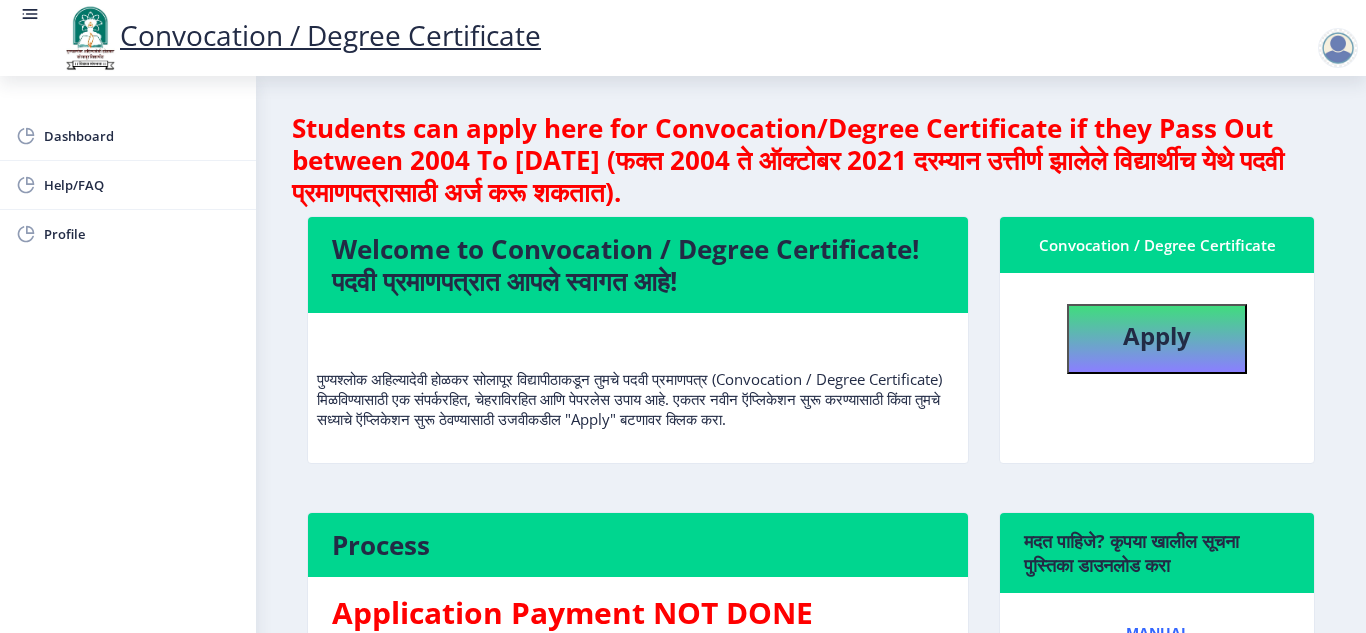 select 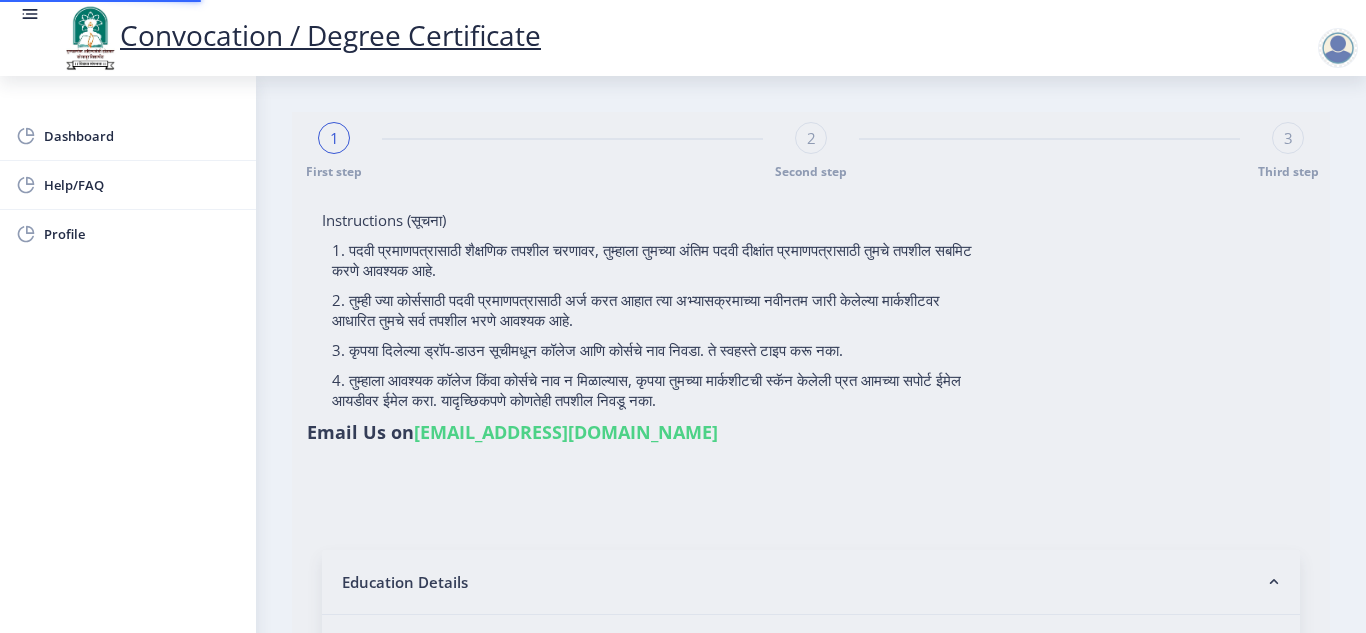 type on "1000006349" 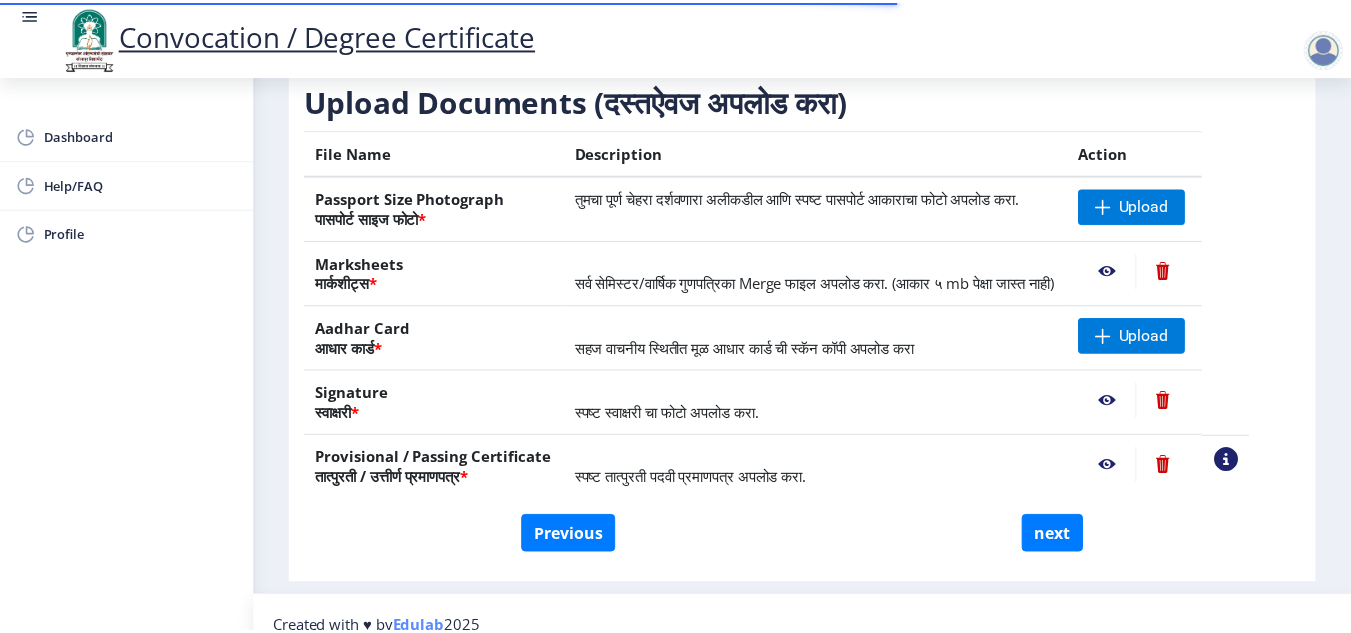 scroll, scrollTop: 313, scrollLeft: 0, axis: vertical 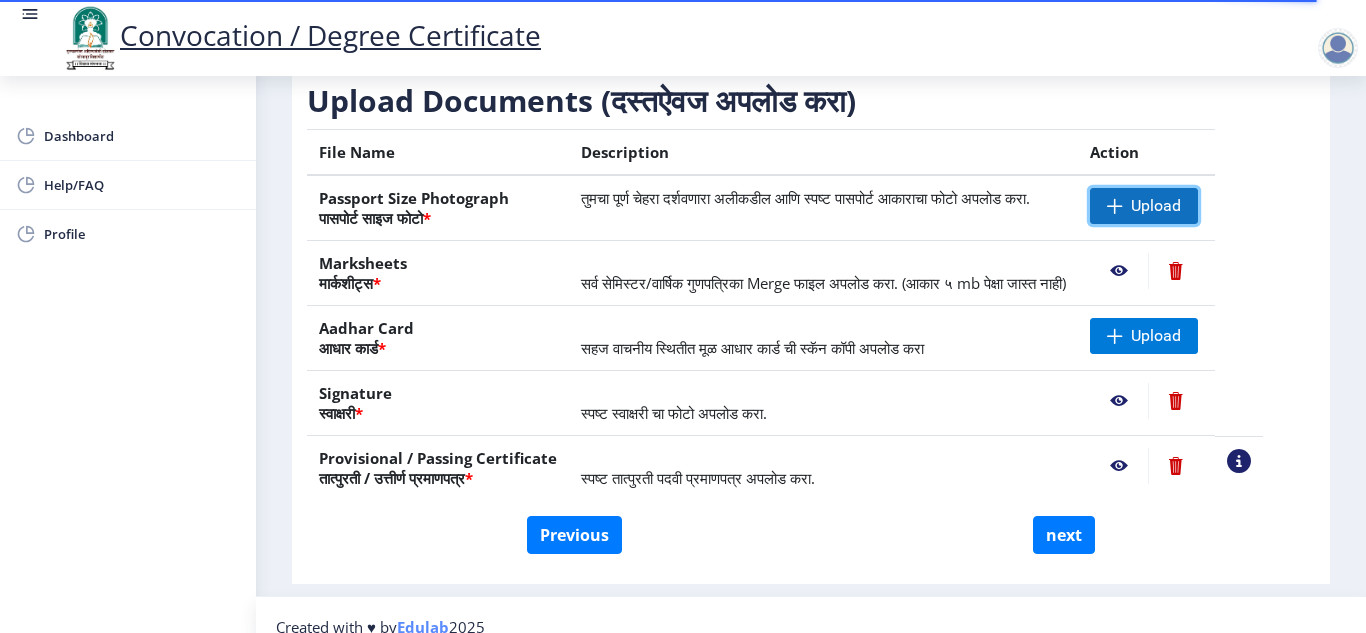 click 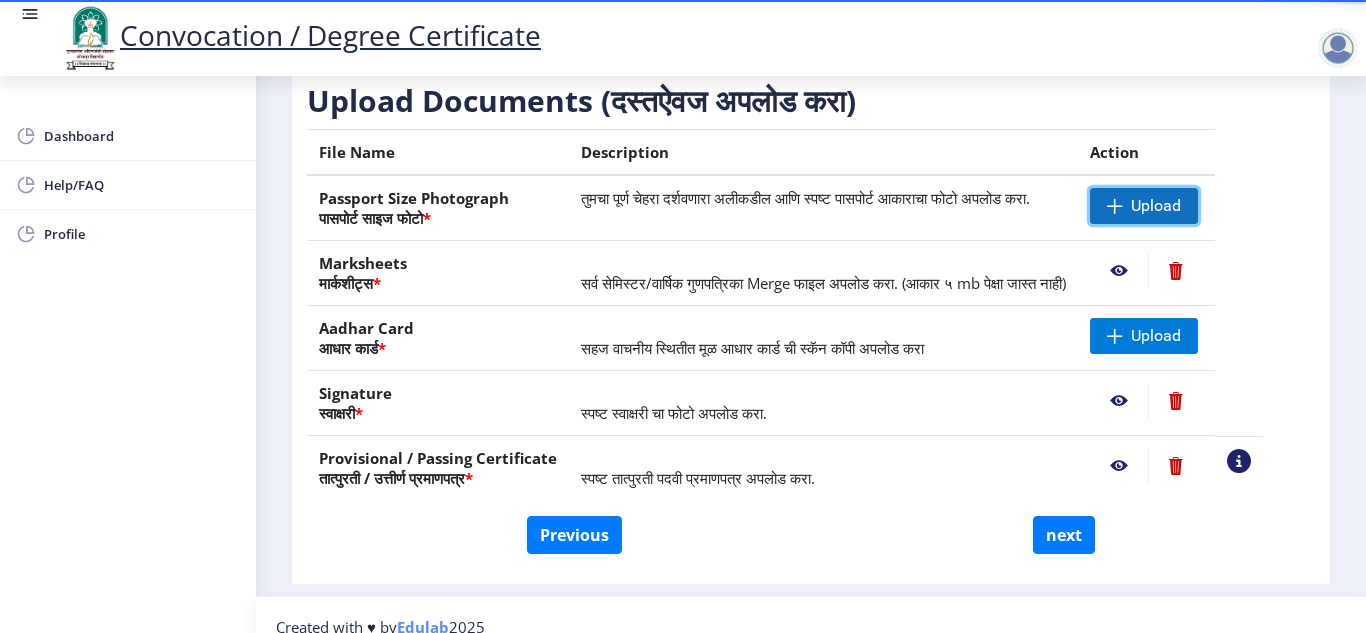 click on "Upload" 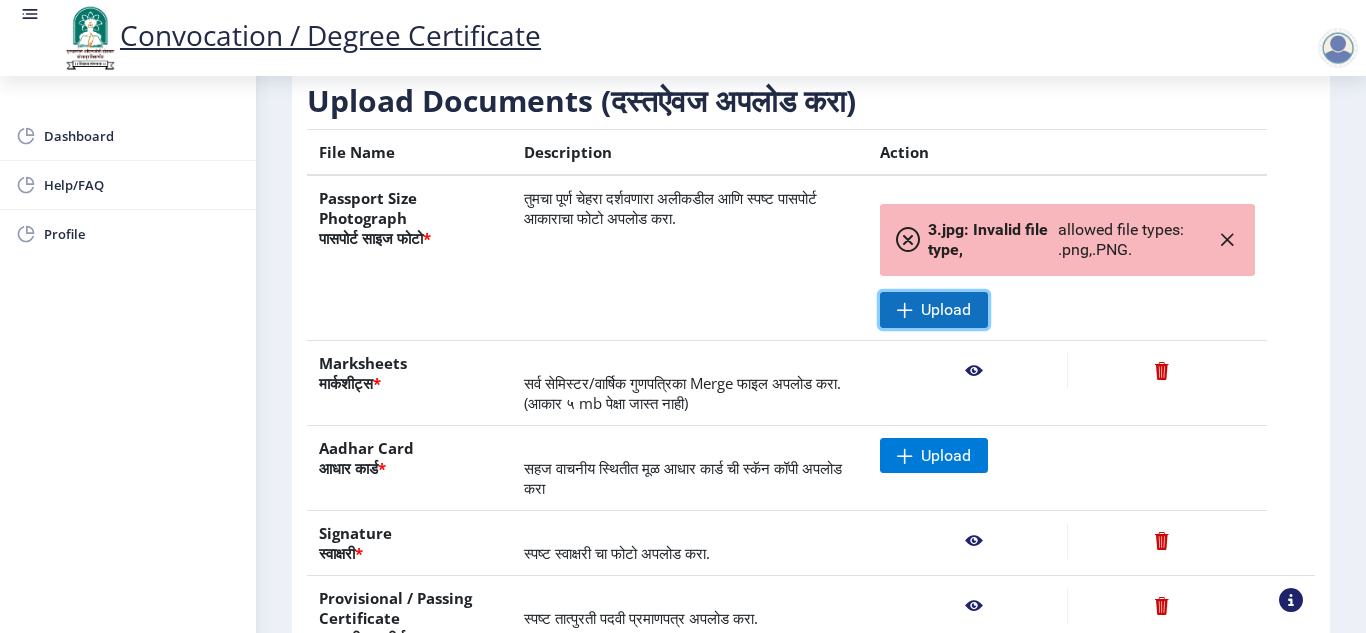 click on "Upload" 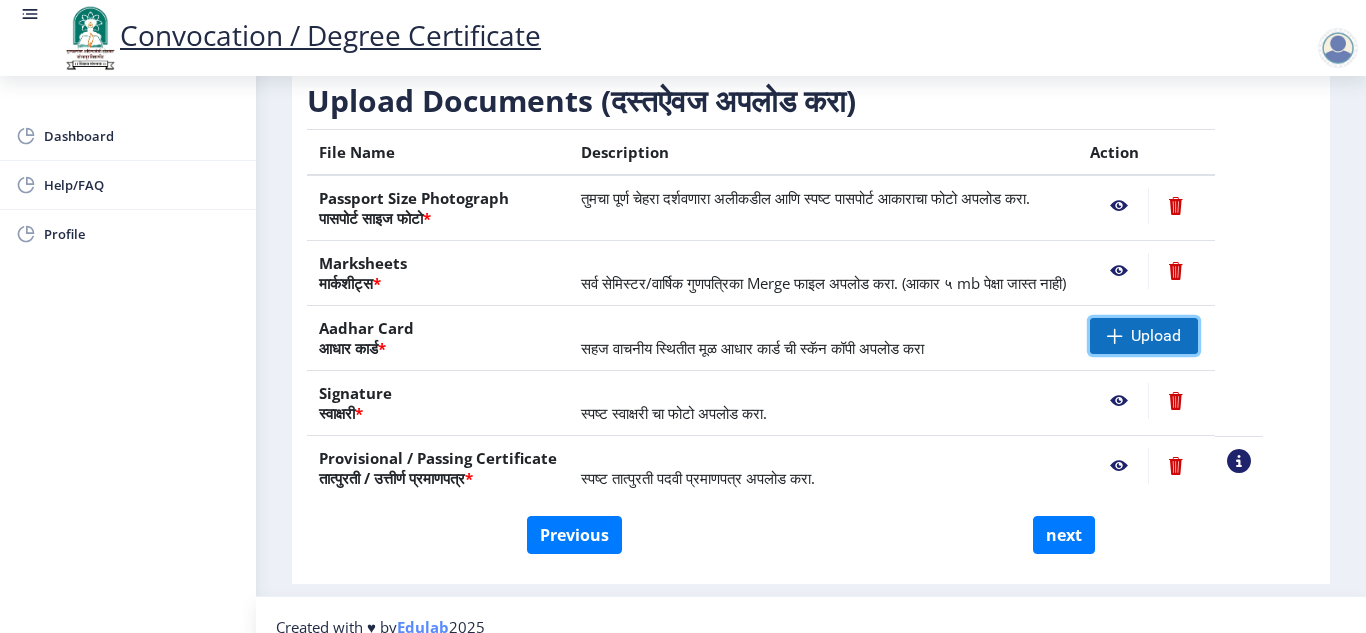 click on "Upload" 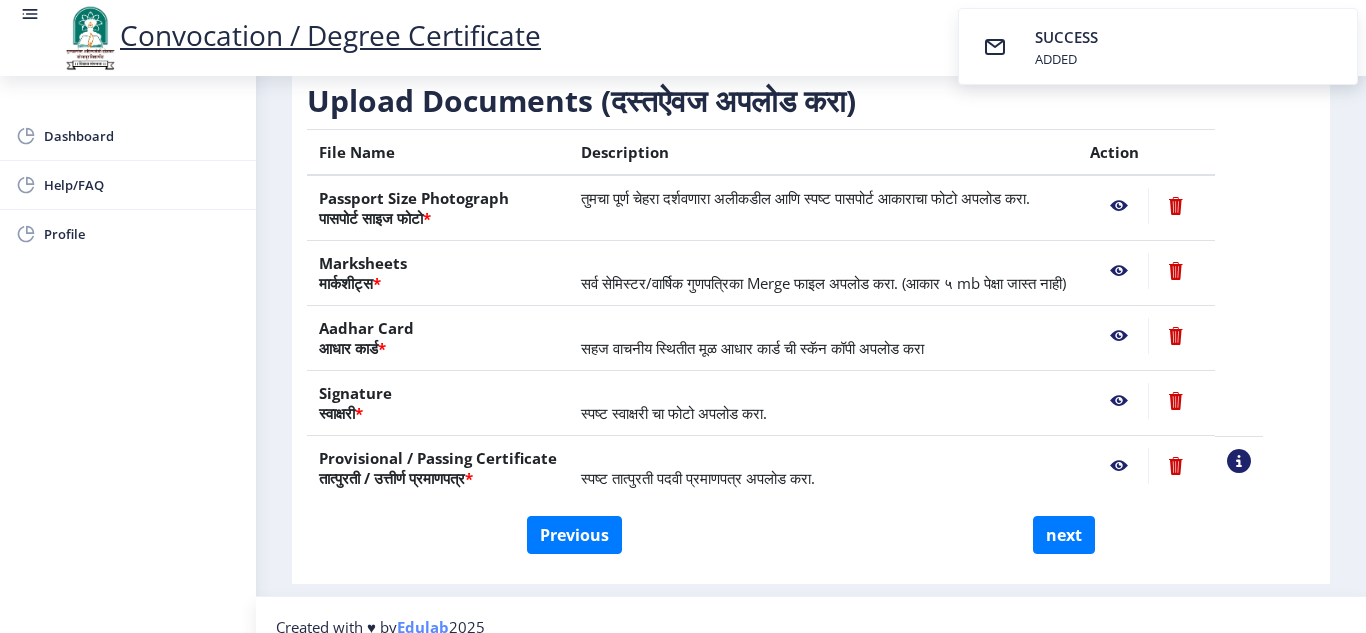 click 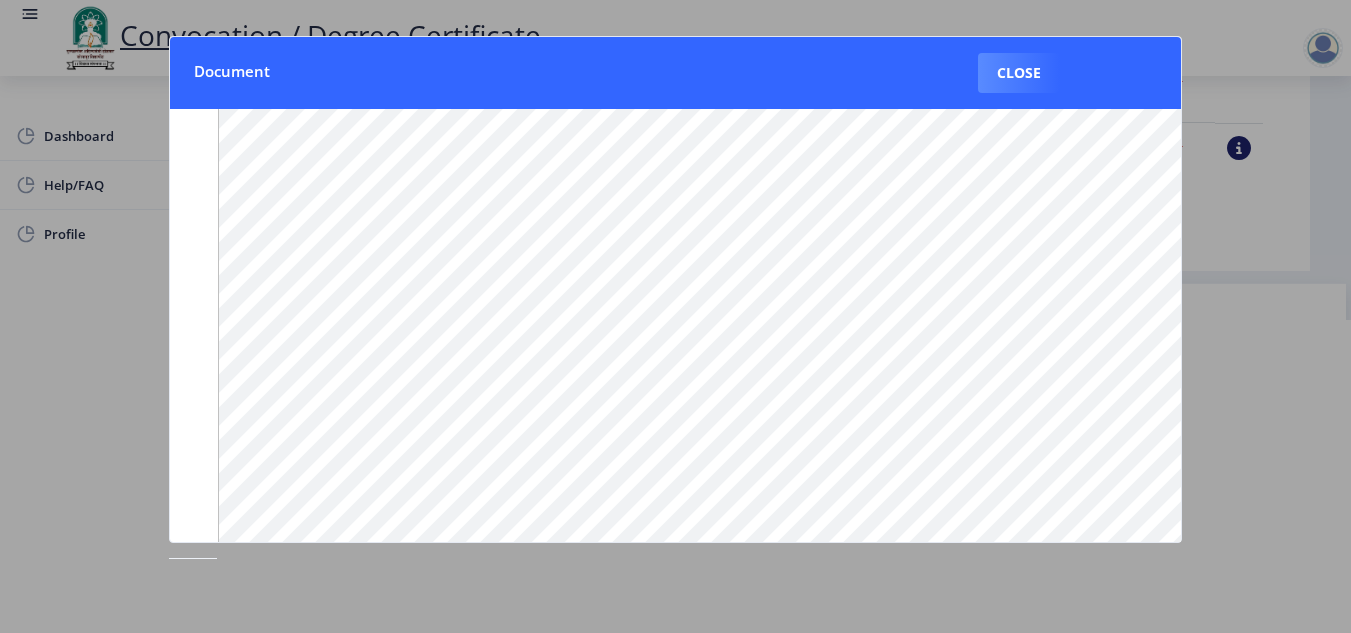 scroll, scrollTop: 177, scrollLeft: 0, axis: vertical 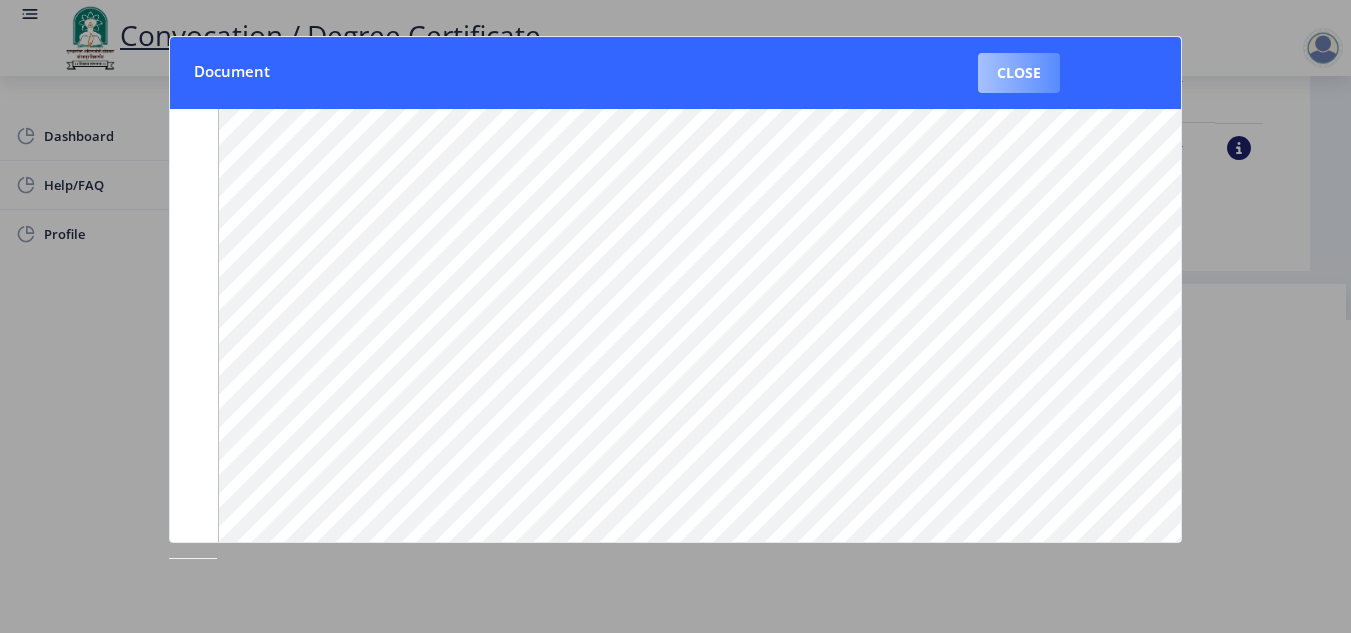 click on "Close" at bounding box center [1019, 73] 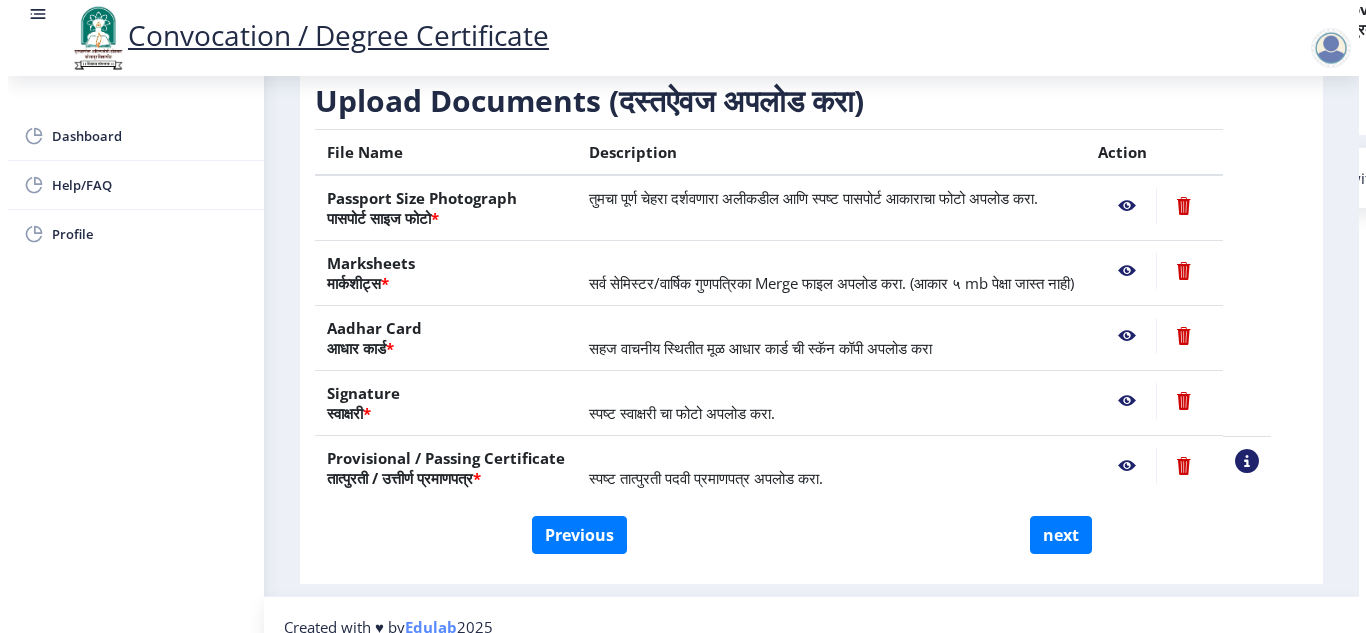 scroll, scrollTop: 161, scrollLeft: 0, axis: vertical 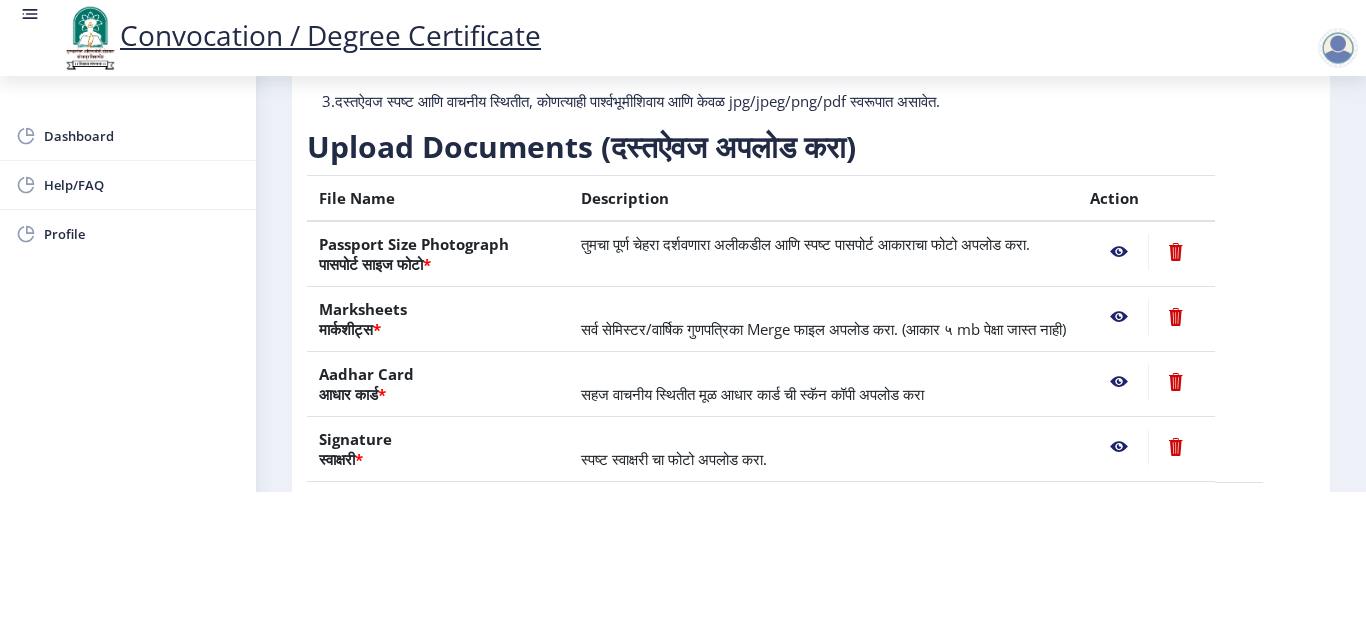 click 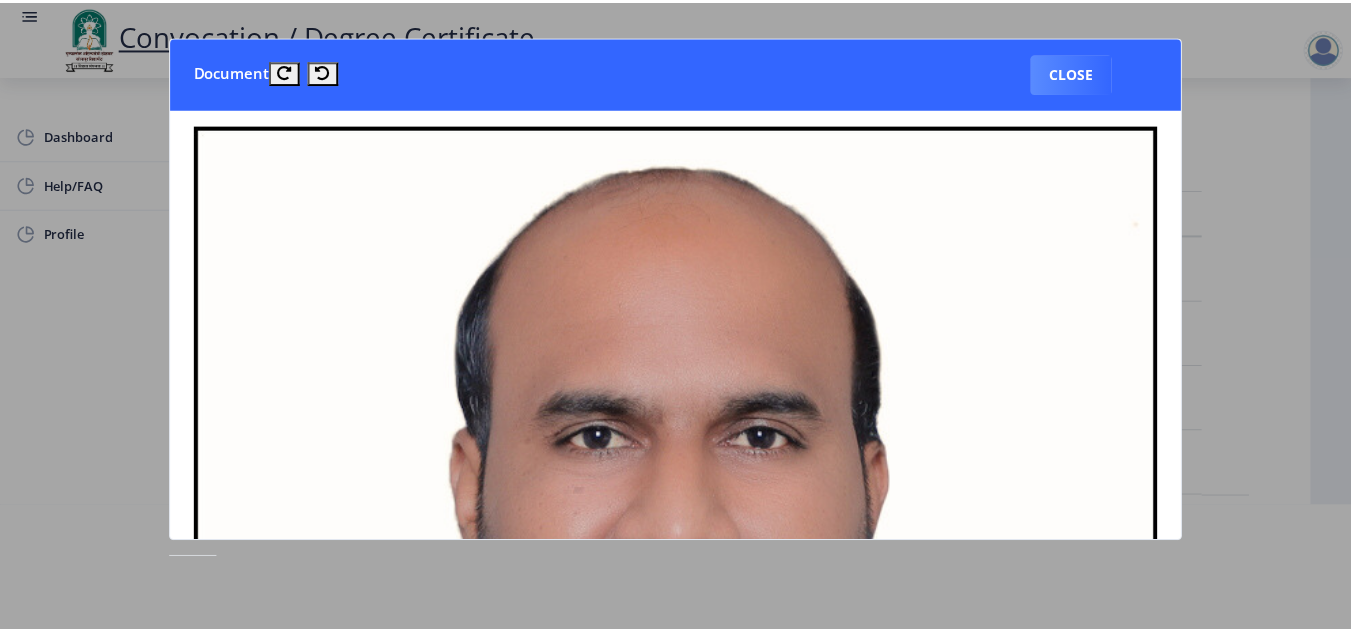 scroll, scrollTop: 0, scrollLeft: 0, axis: both 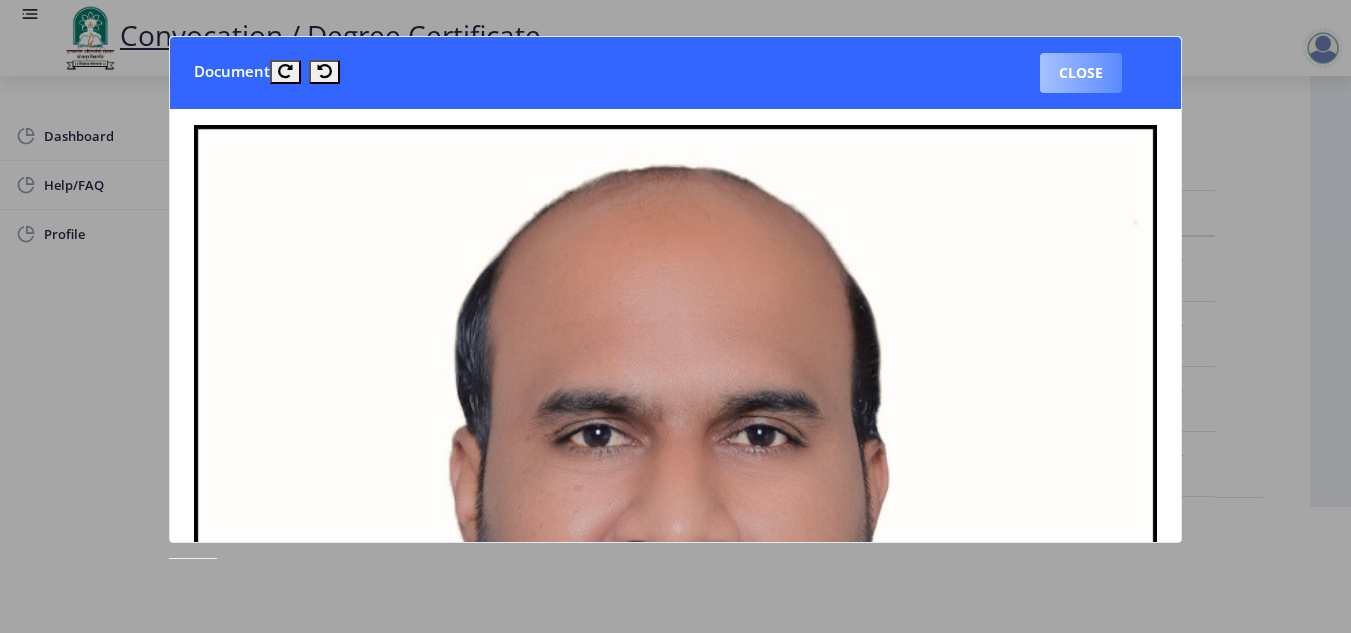 click on "Close" at bounding box center [1081, 73] 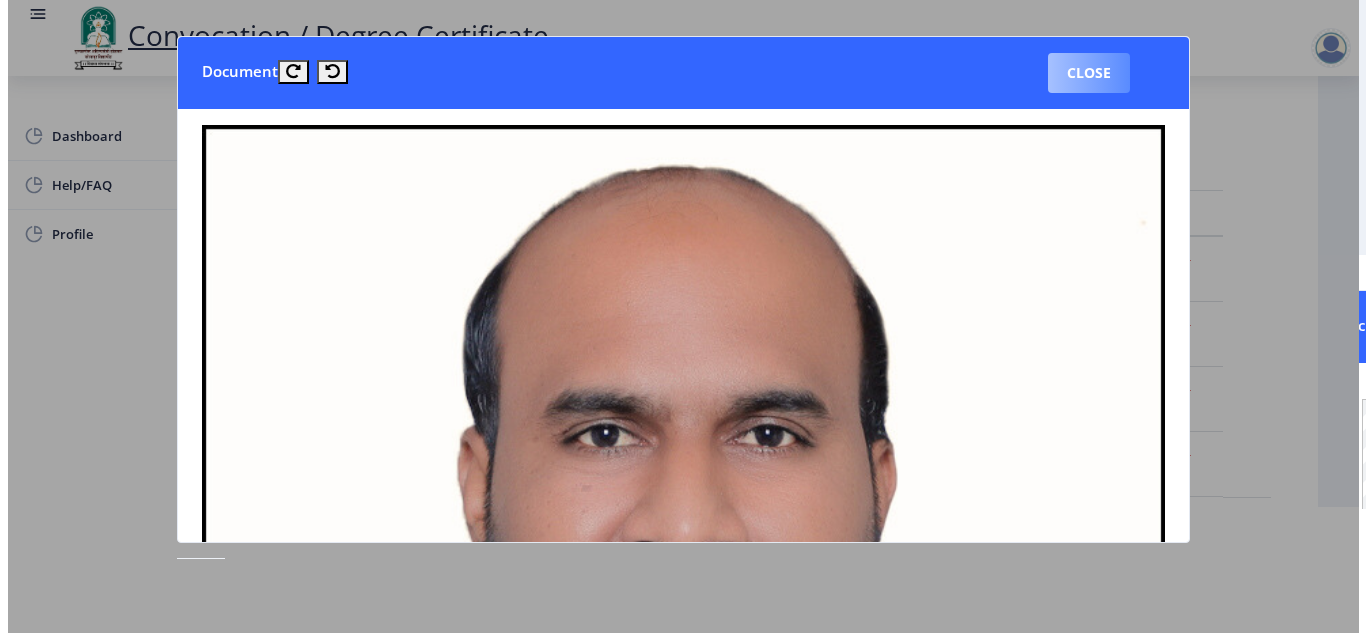 scroll, scrollTop: 126, scrollLeft: 0, axis: vertical 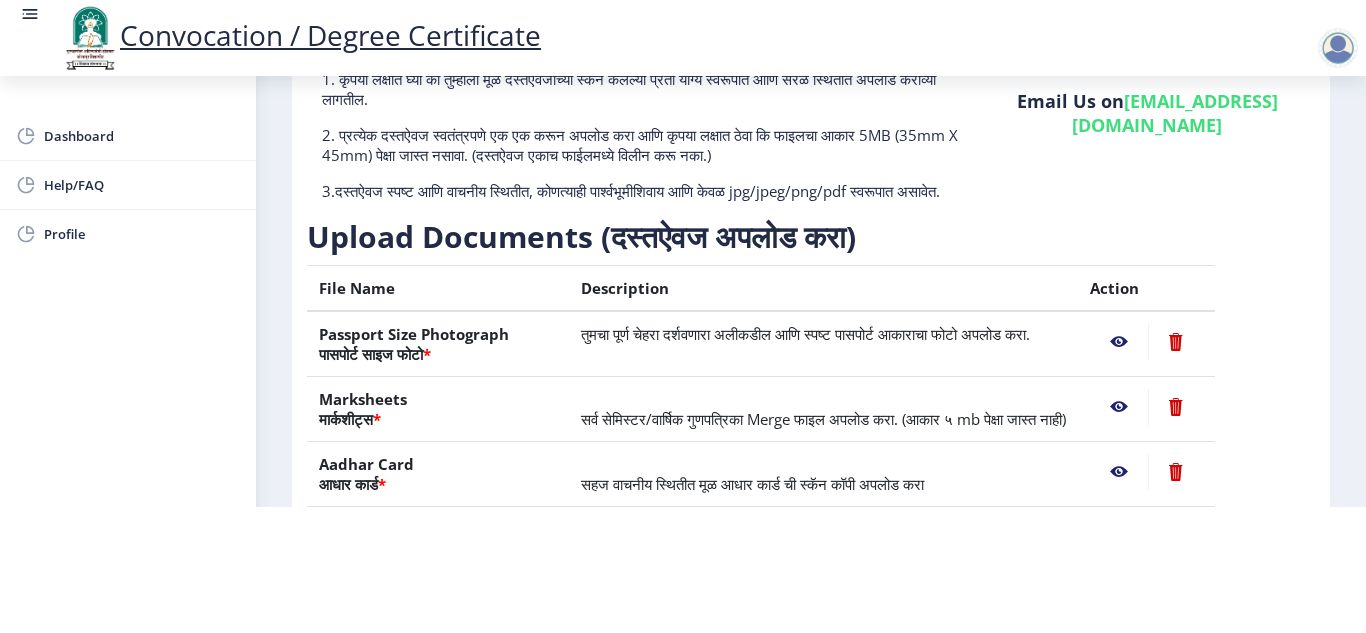 click 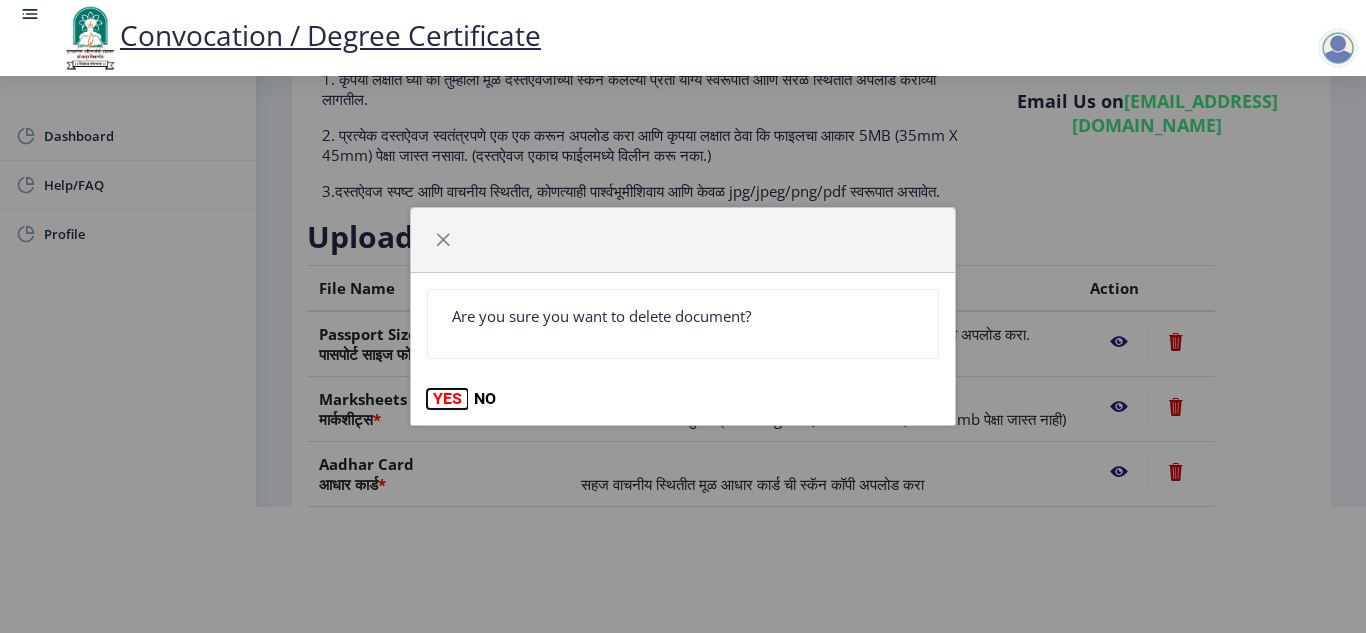 click on "YES" 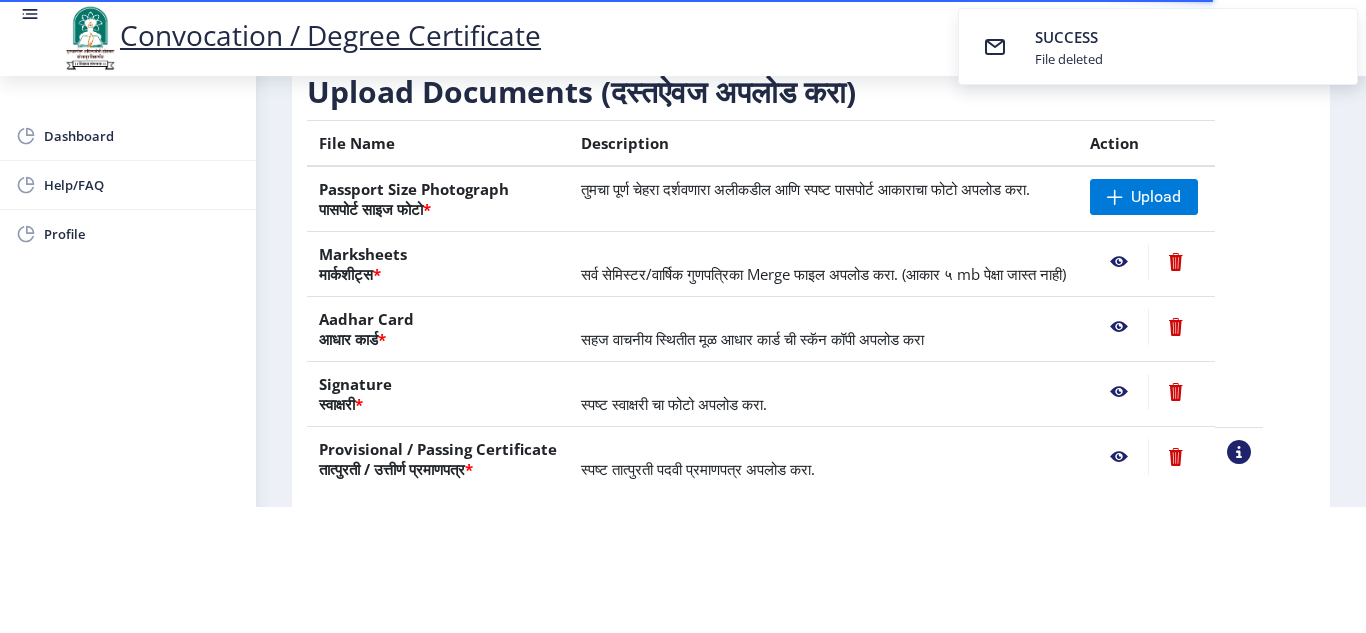 scroll, scrollTop: 187, scrollLeft: 0, axis: vertical 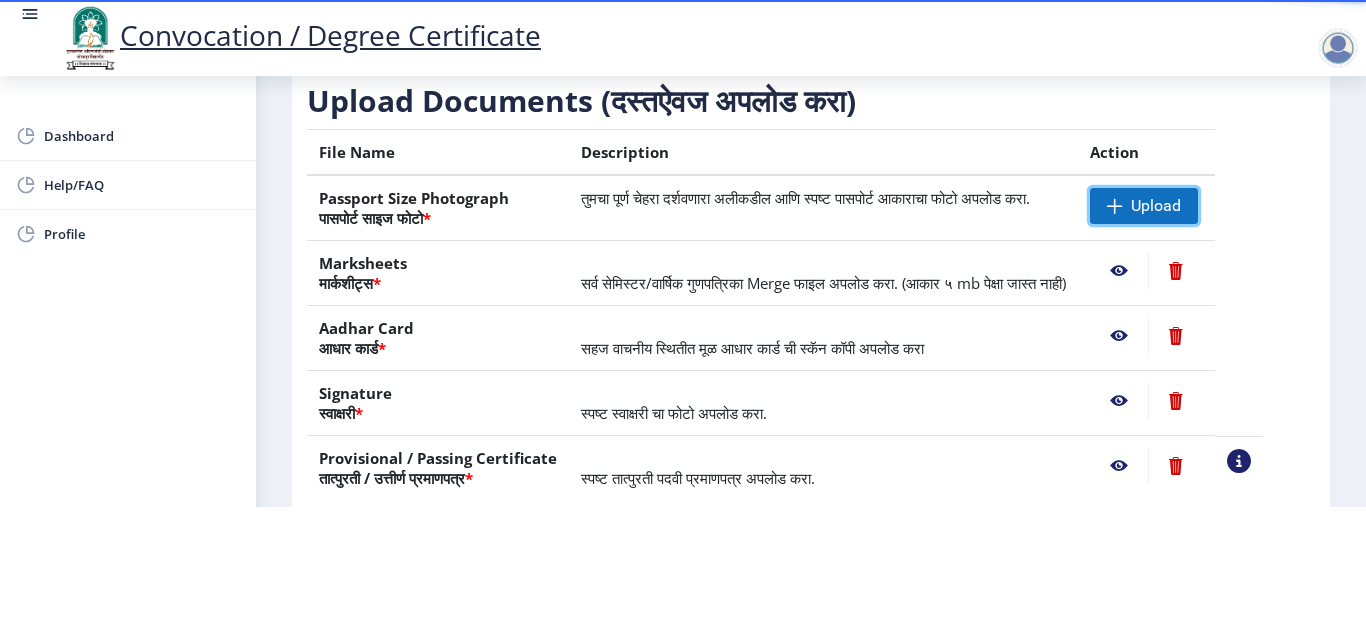 click on "Upload" 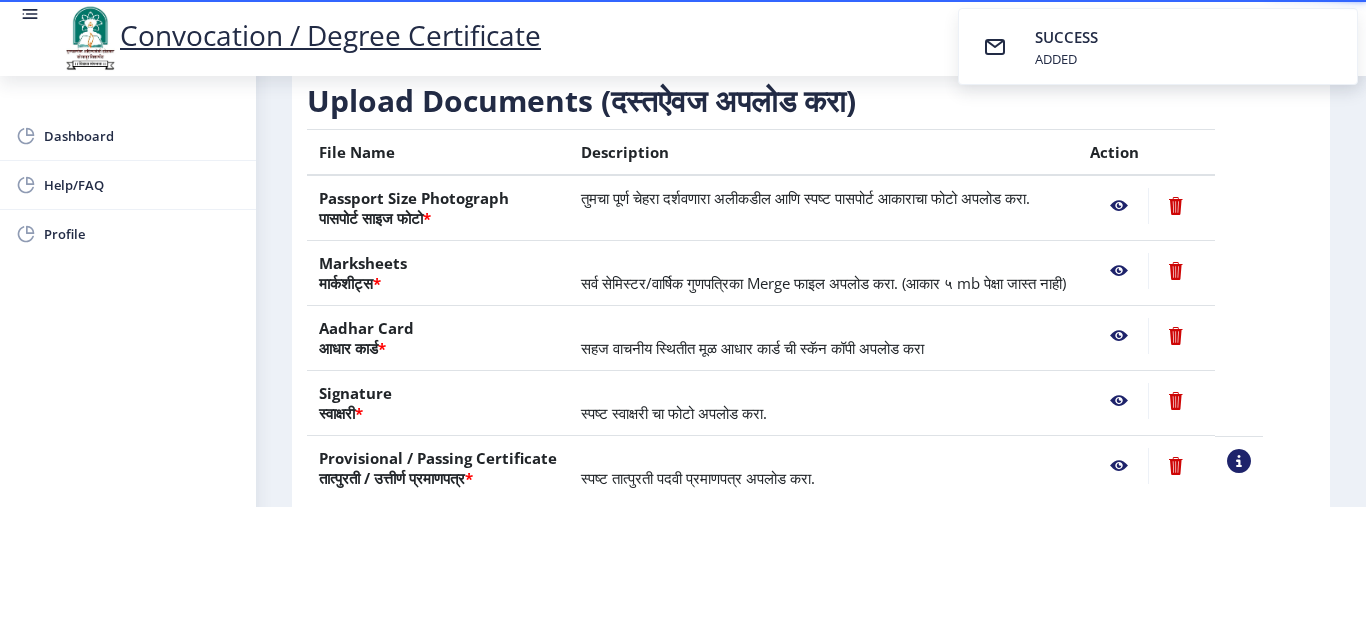 click 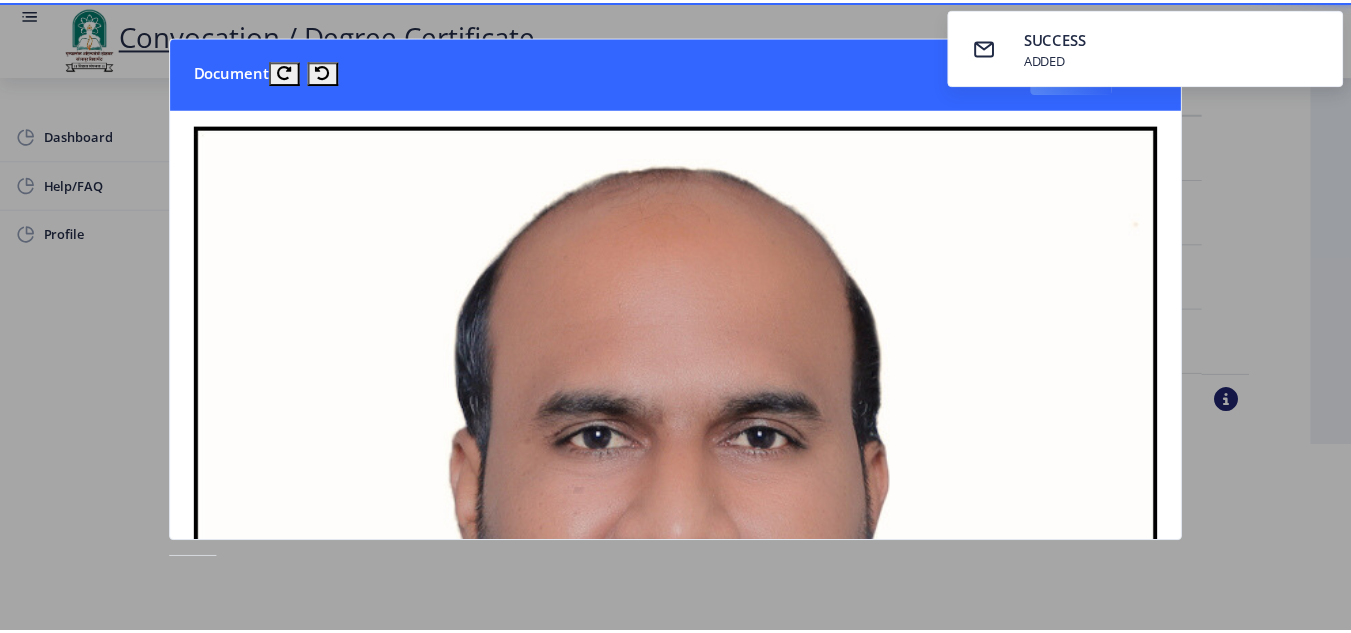 scroll, scrollTop: 0, scrollLeft: 0, axis: both 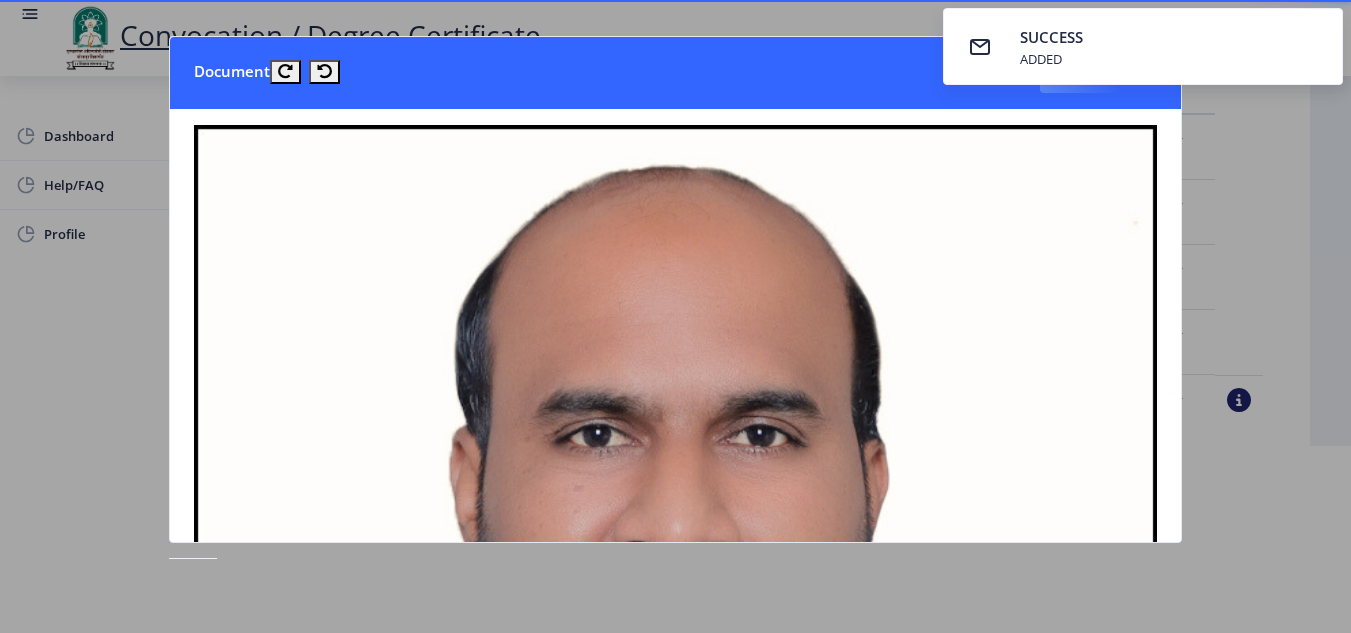 click on "SUCCESS  ADDED" at bounding box center (1143, 46) 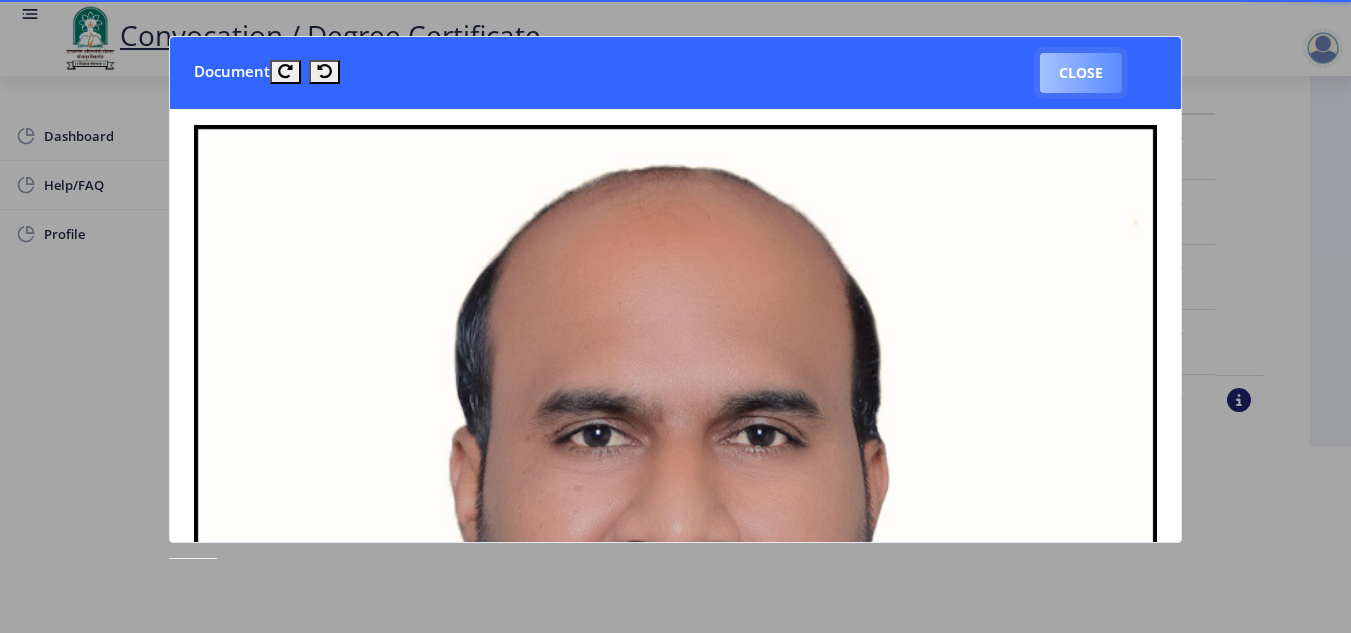 click on "Close" at bounding box center [1081, 73] 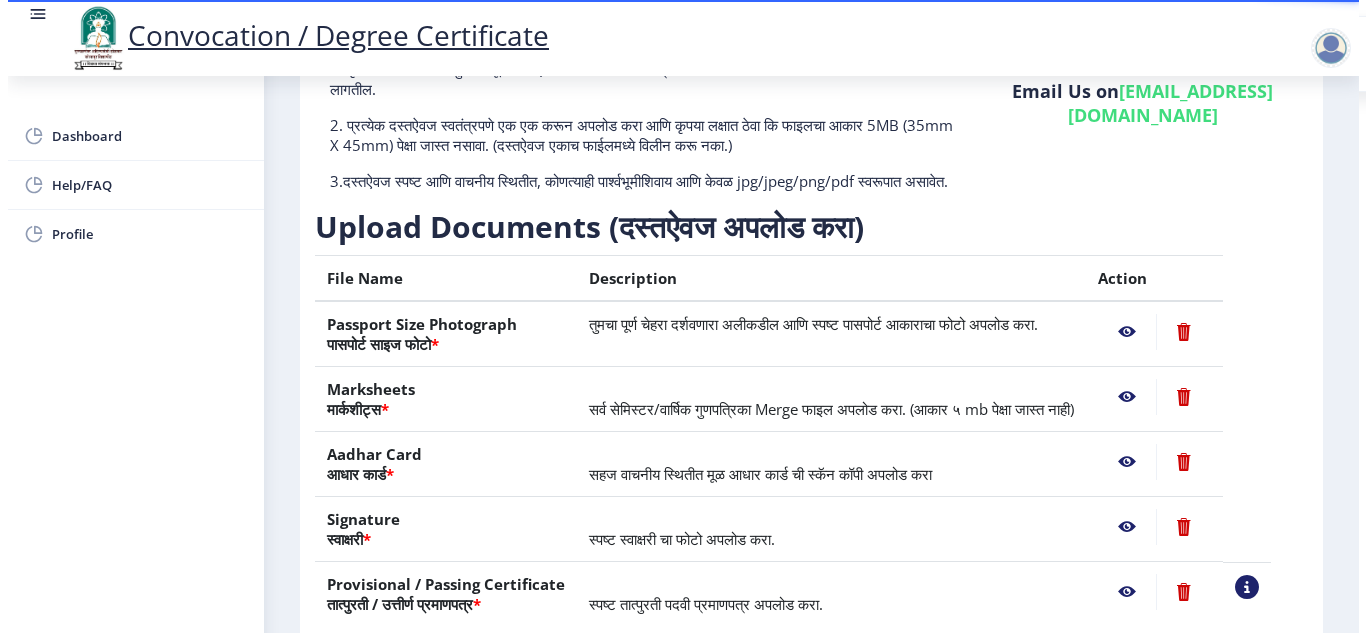 scroll, scrollTop: 161, scrollLeft: 0, axis: vertical 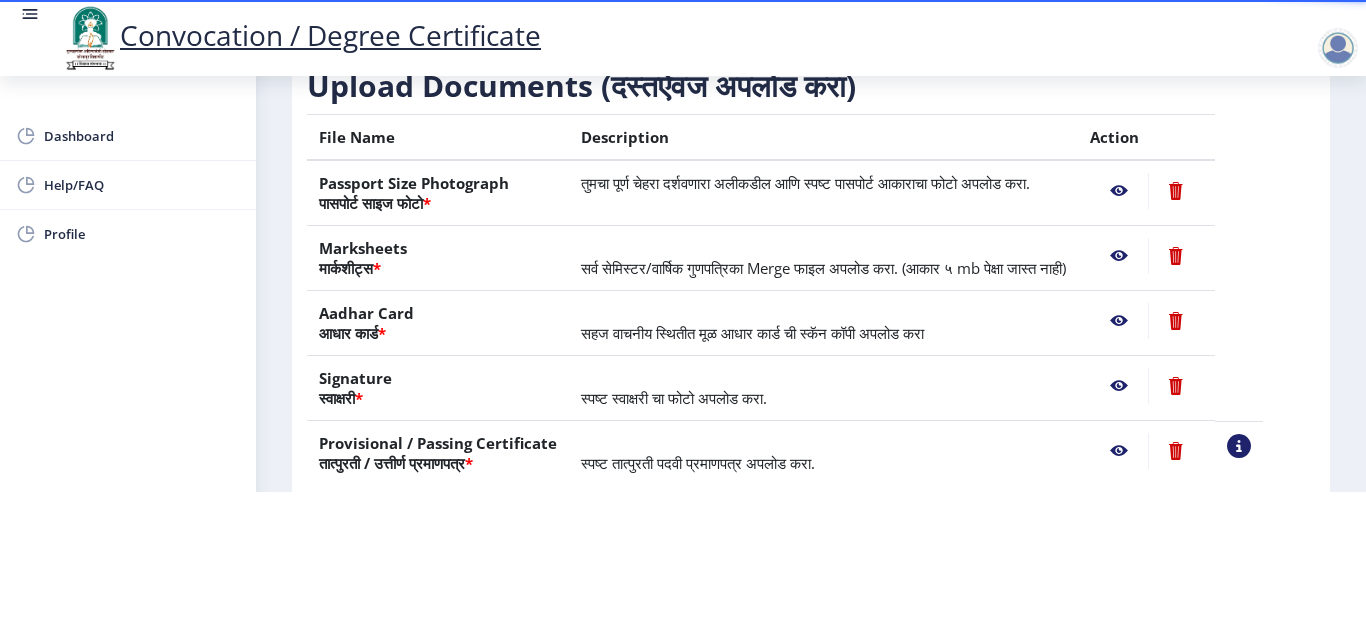 click 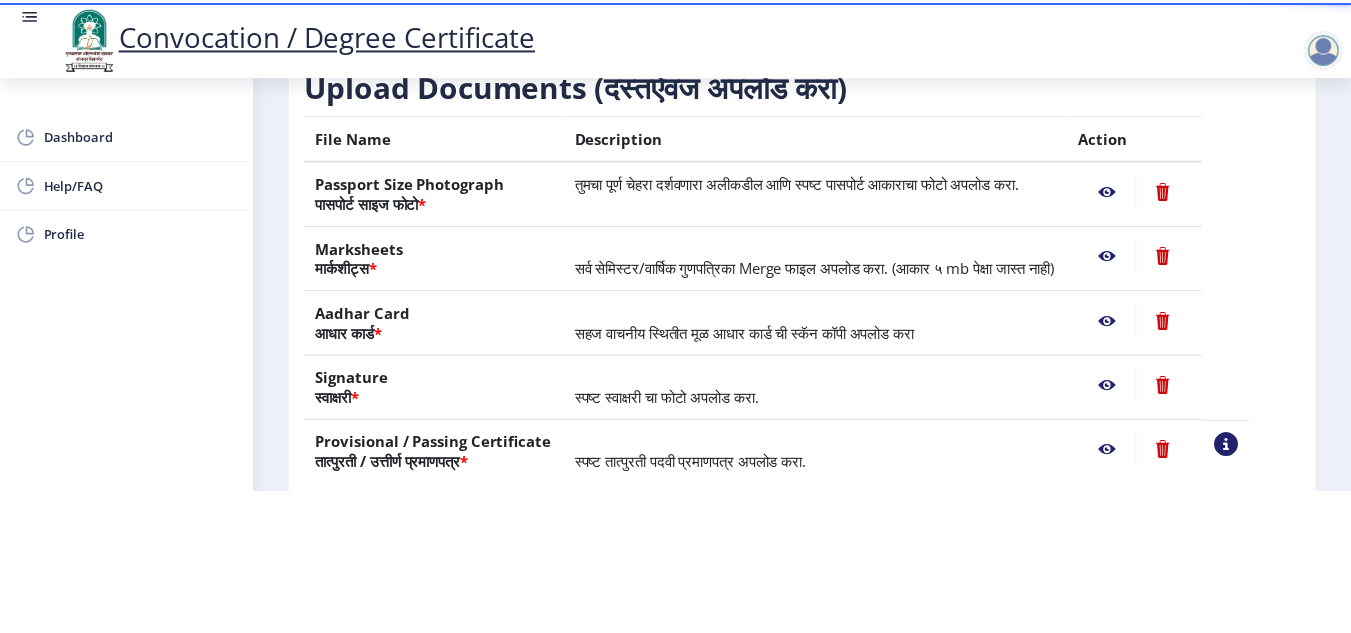 scroll, scrollTop: 0, scrollLeft: 0, axis: both 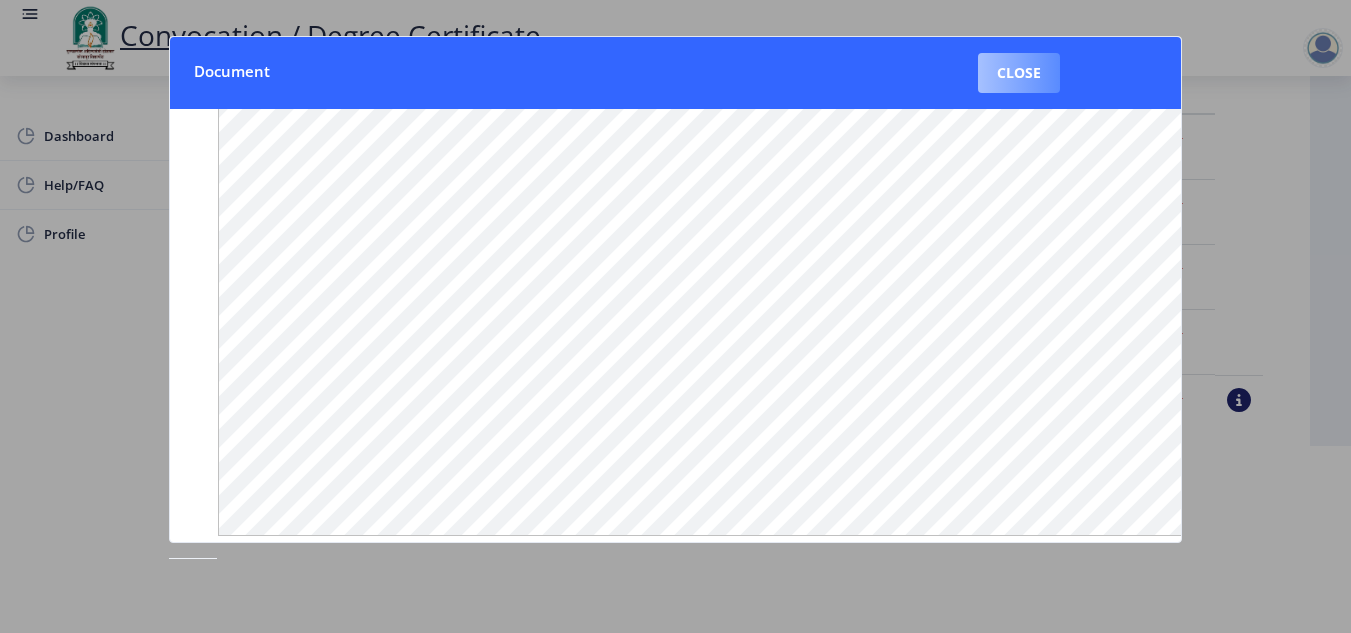 click on "Close" at bounding box center [1019, 73] 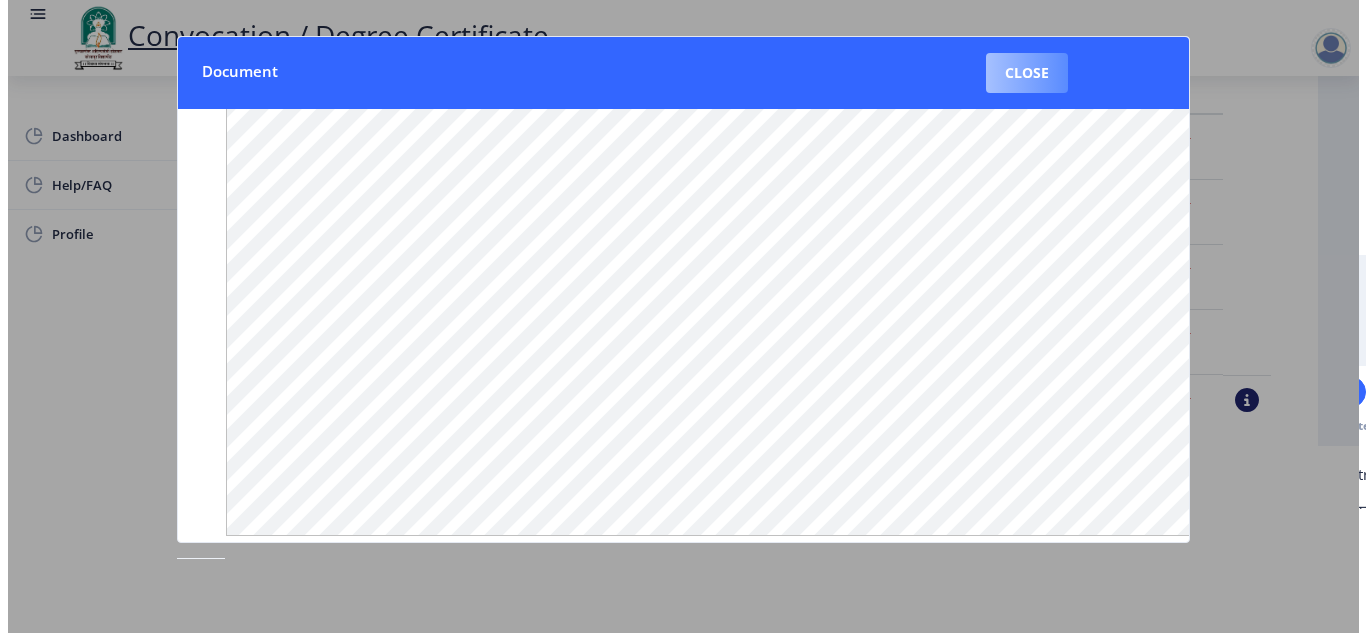 scroll, scrollTop: 161, scrollLeft: 0, axis: vertical 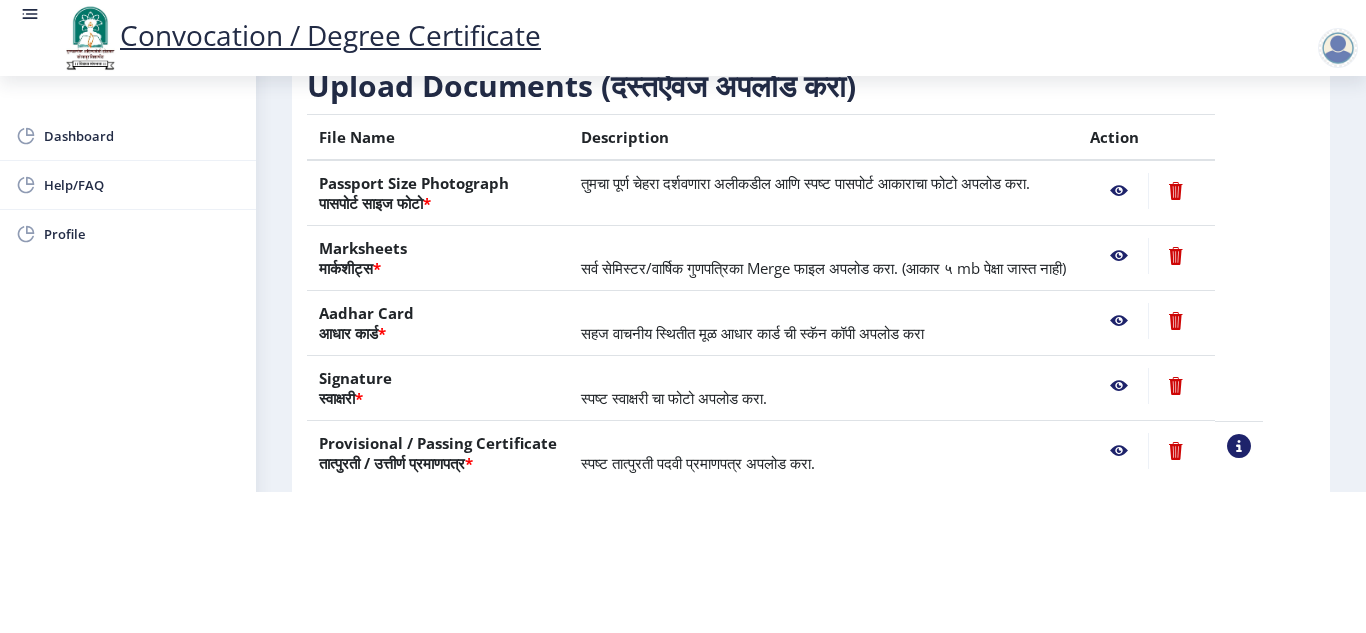 click 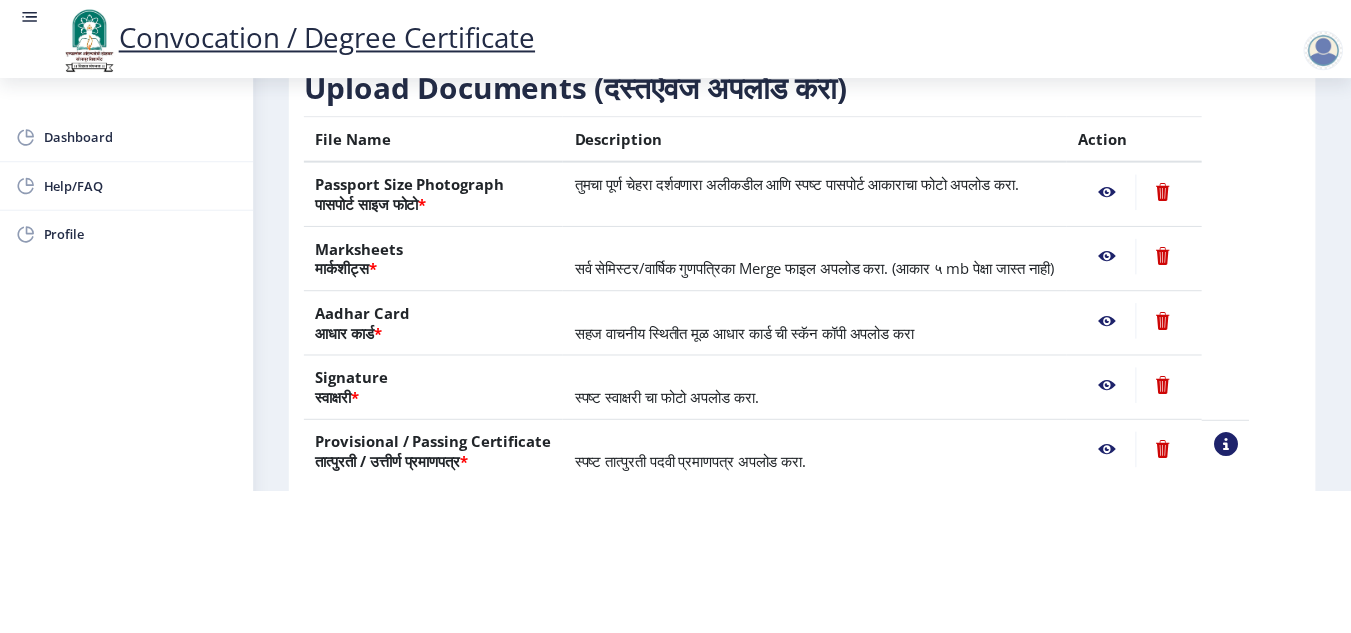 scroll, scrollTop: 0, scrollLeft: 0, axis: both 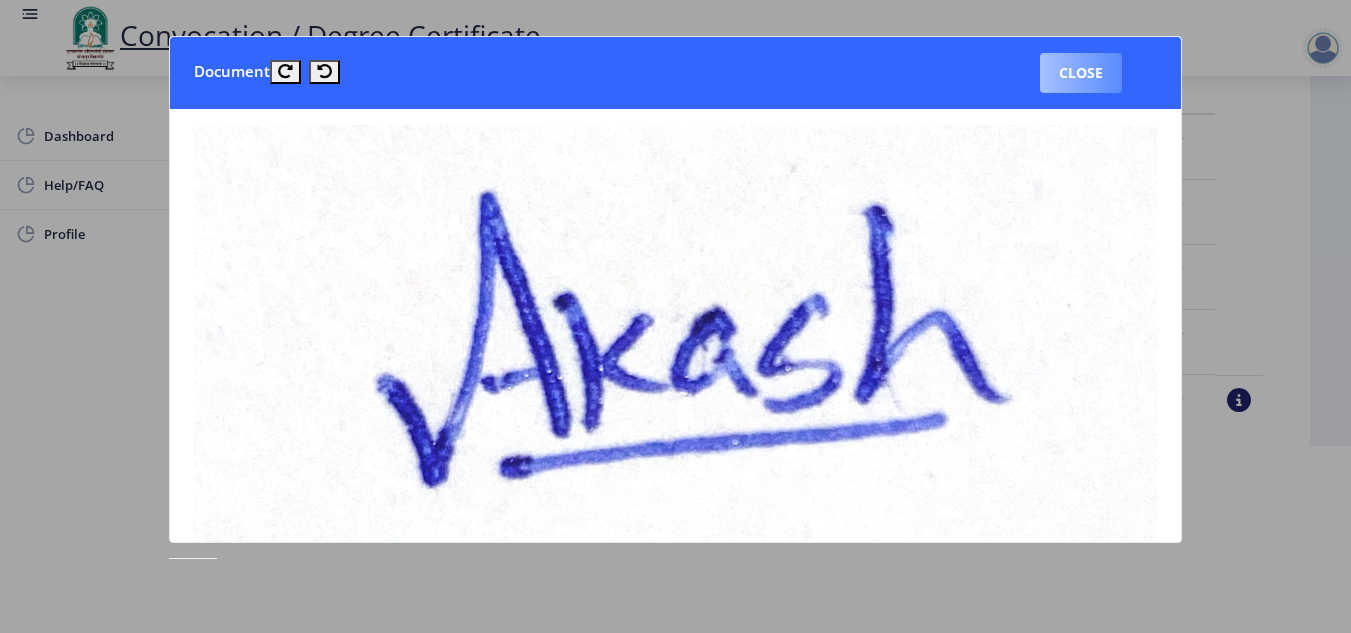 click on "Close" at bounding box center [1081, 73] 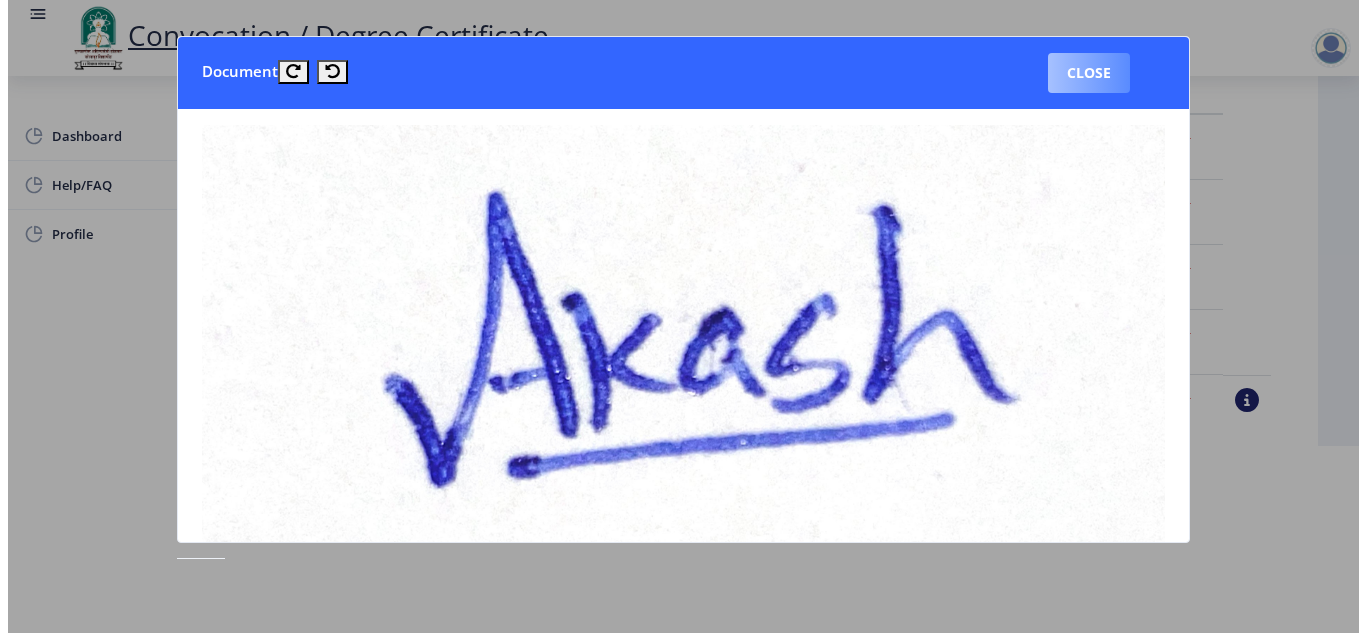 scroll, scrollTop: 161, scrollLeft: 0, axis: vertical 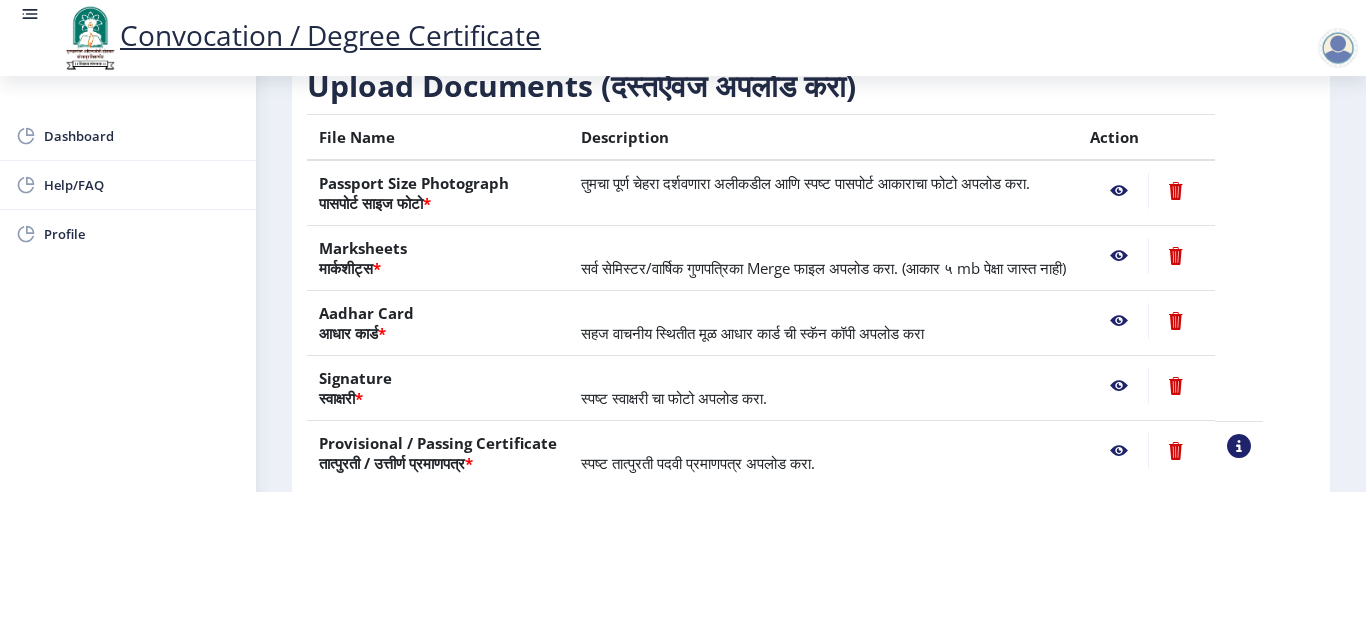 click 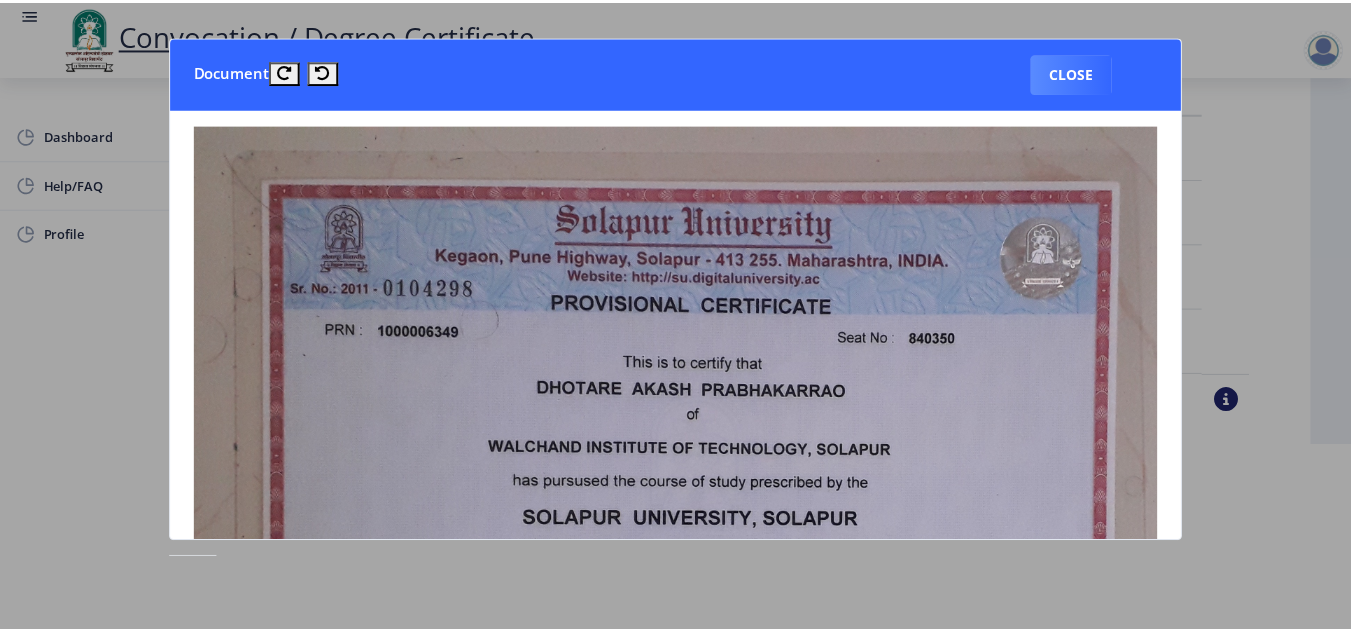 scroll, scrollTop: 0, scrollLeft: 0, axis: both 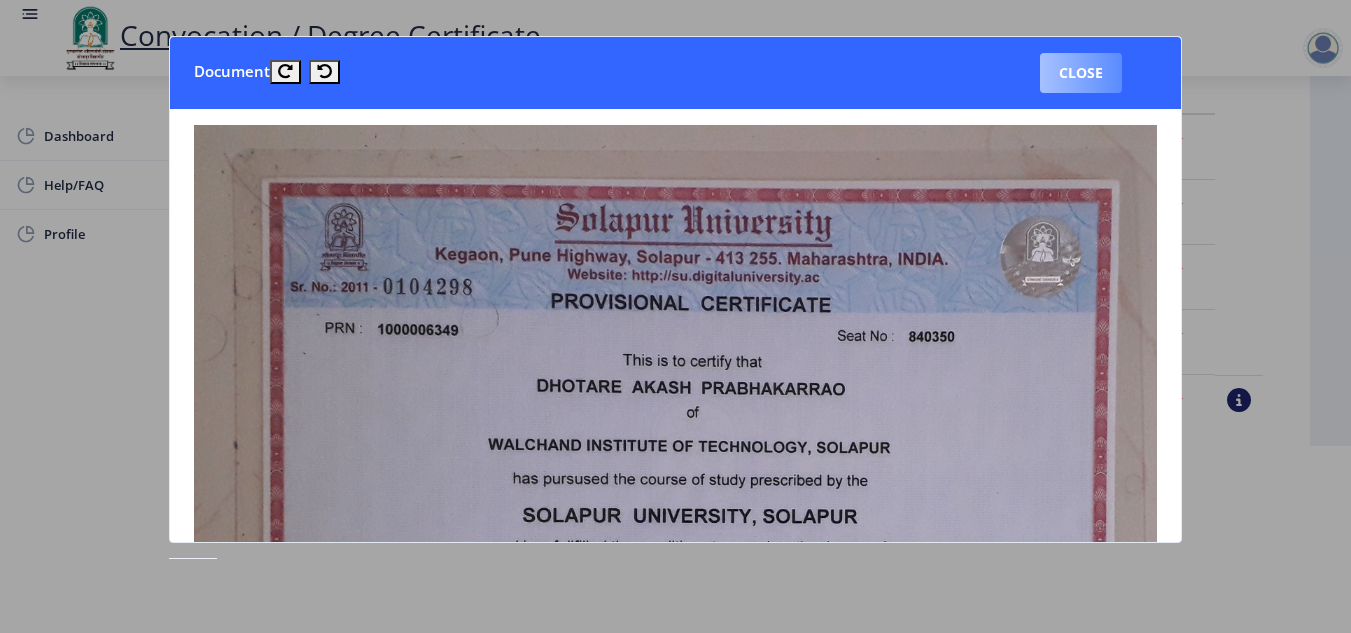click on "Close" at bounding box center [1081, 73] 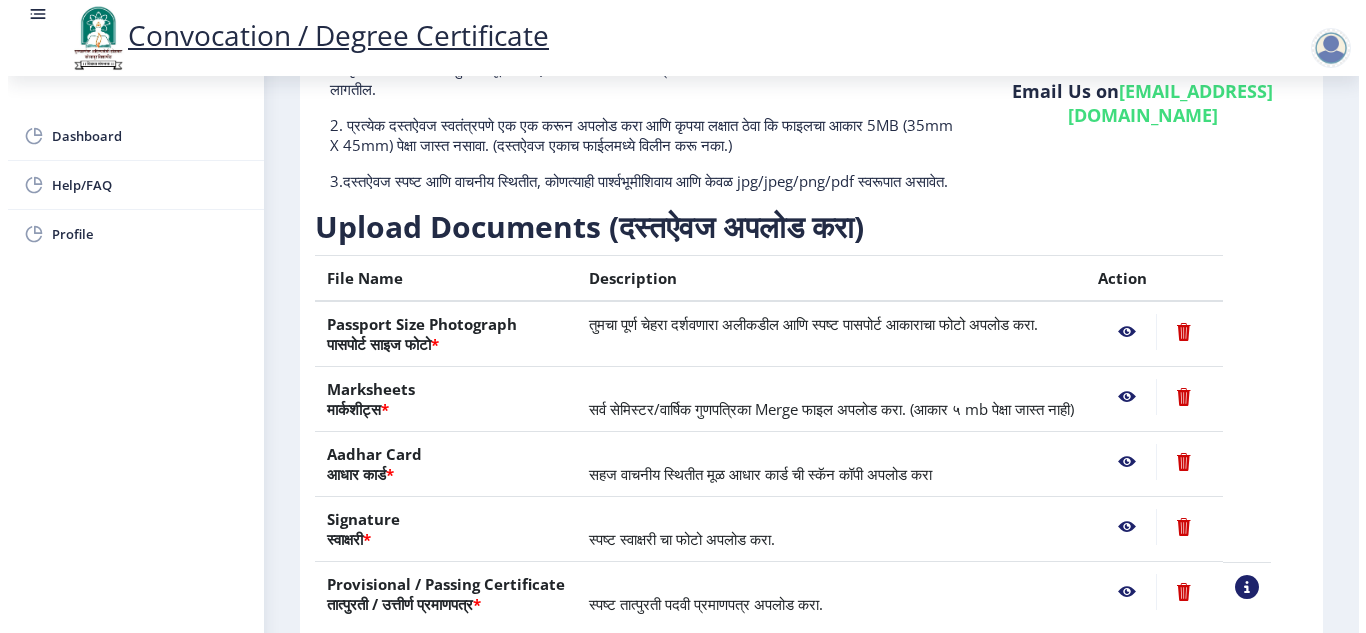 scroll, scrollTop: 161, scrollLeft: 0, axis: vertical 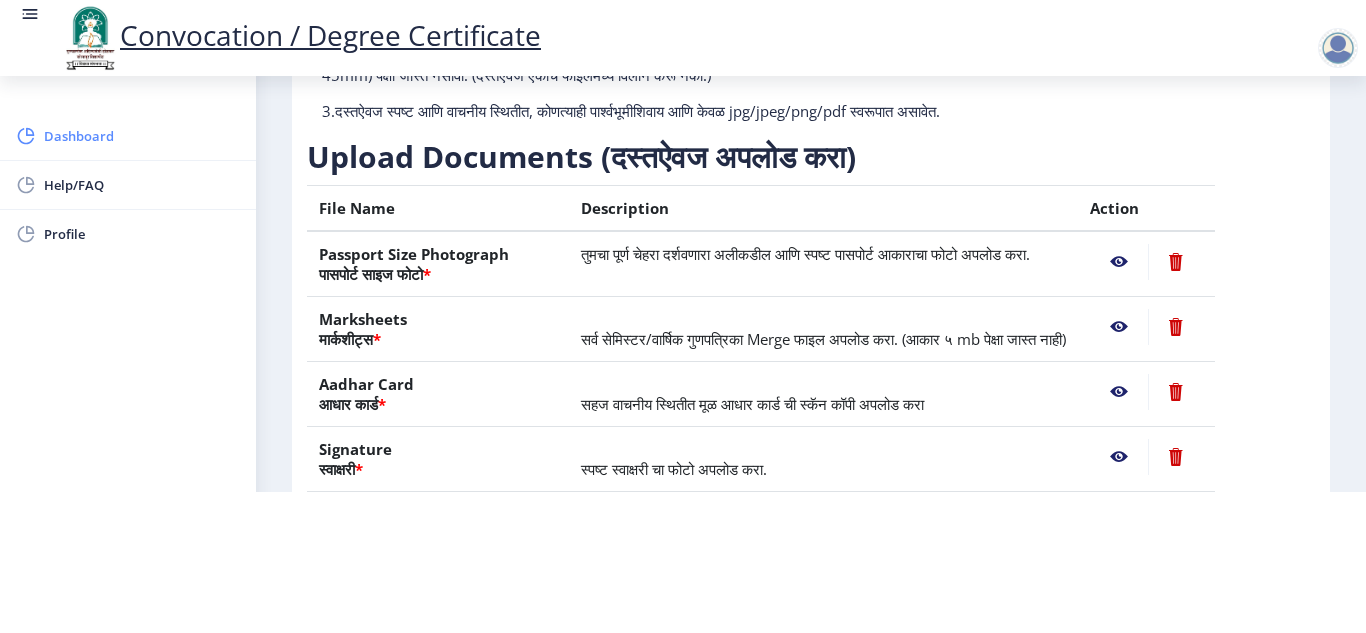 click on "Dashboard" 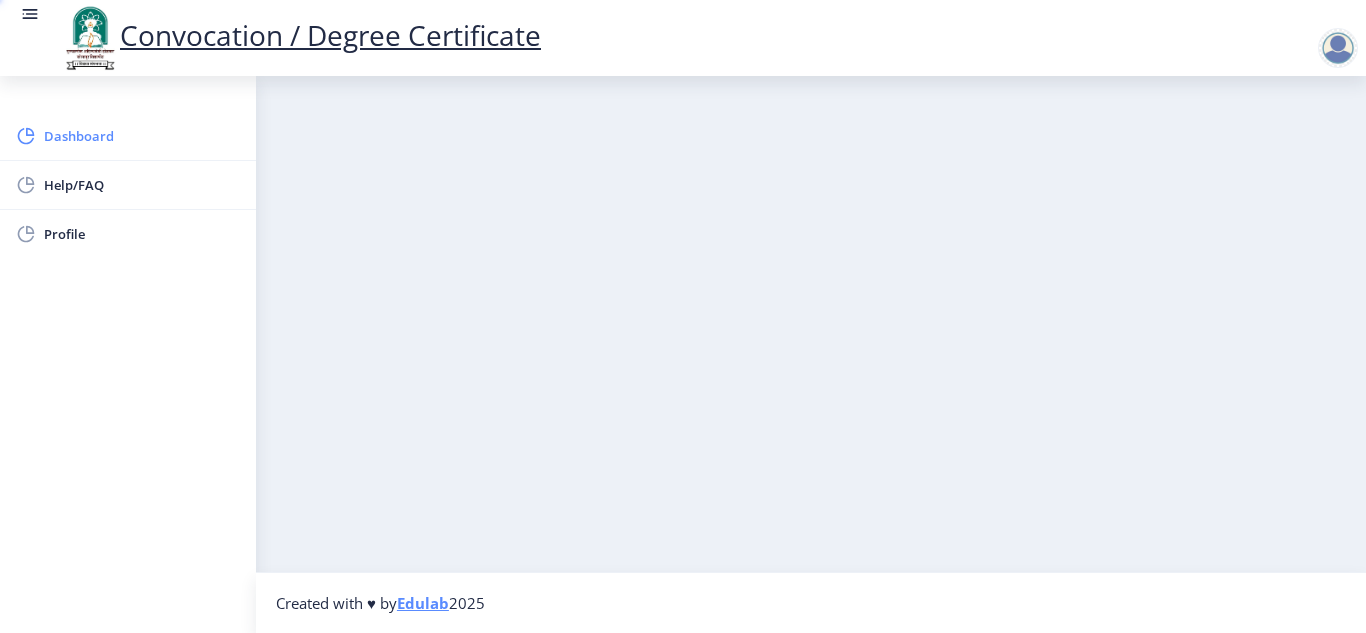 scroll, scrollTop: 0, scrollLeft: 0, axis: both 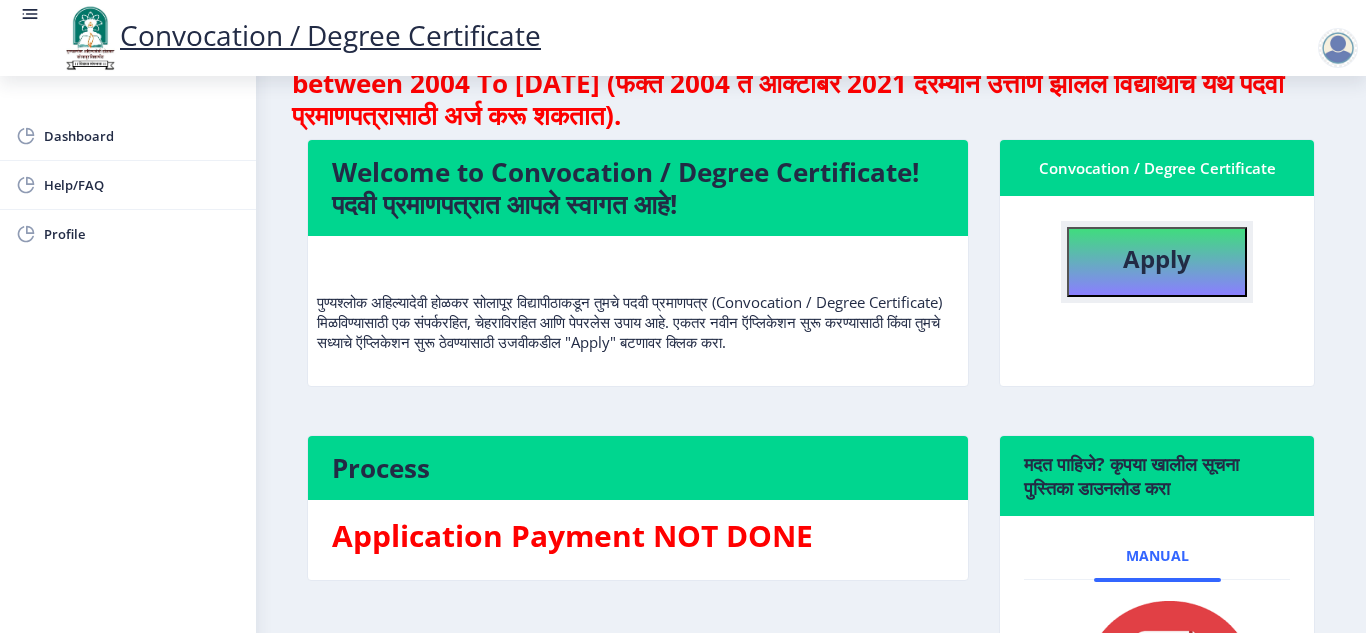 click on "Apply" 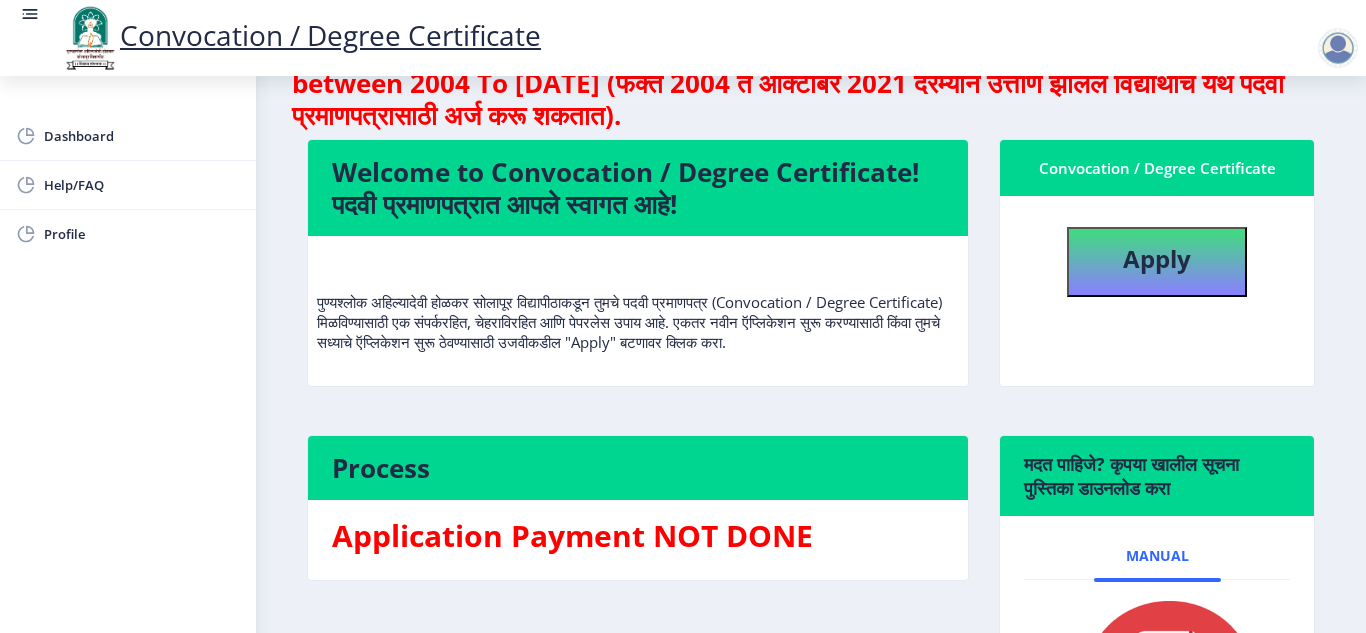 select 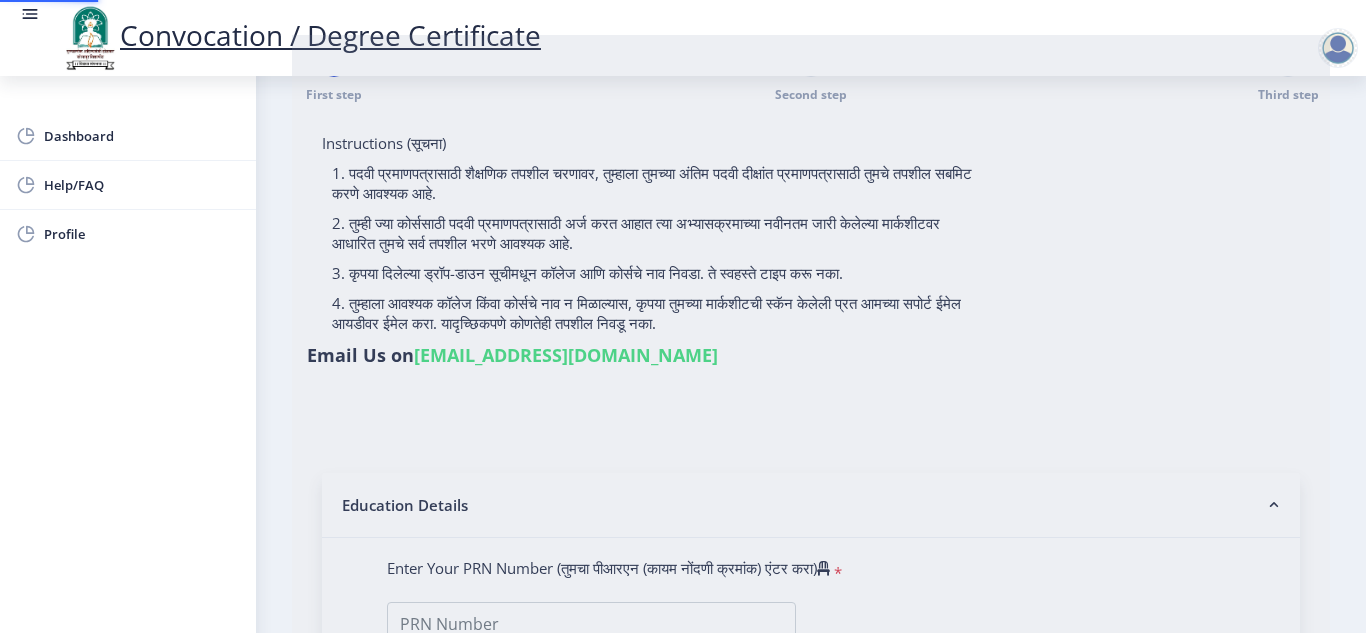 scroll, scrollTop: 0, scrollLeft: 0, axis: both 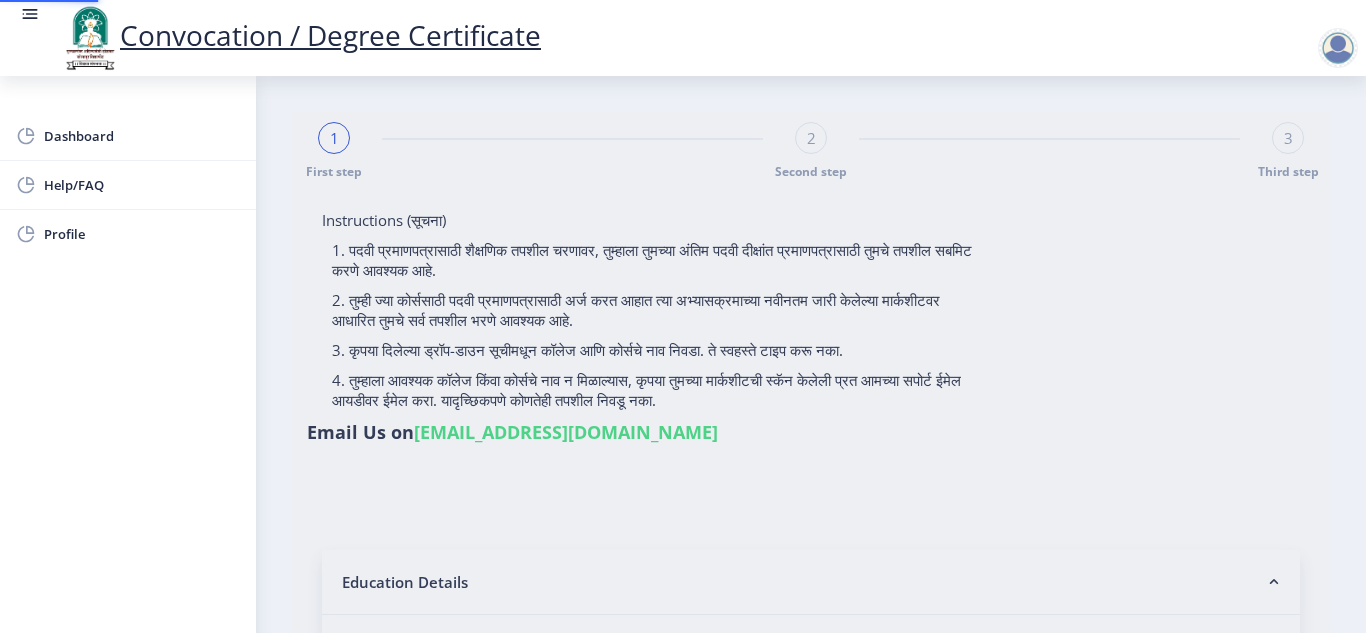 type on "1000006349" 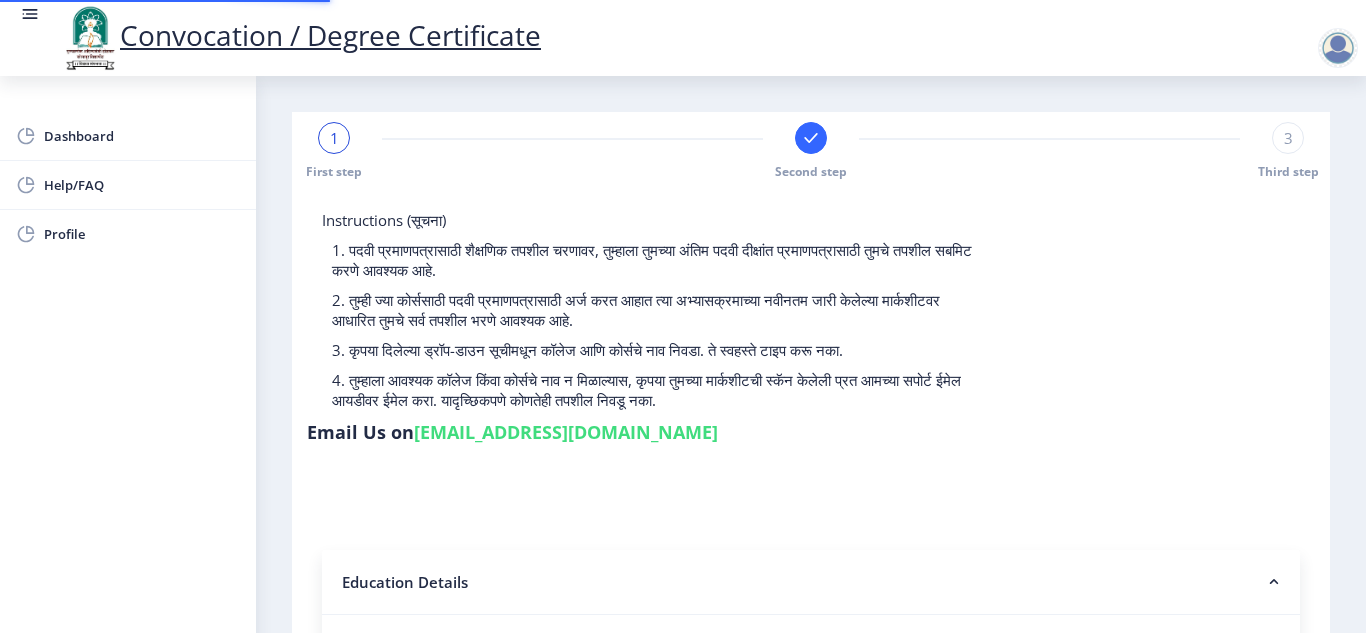 select 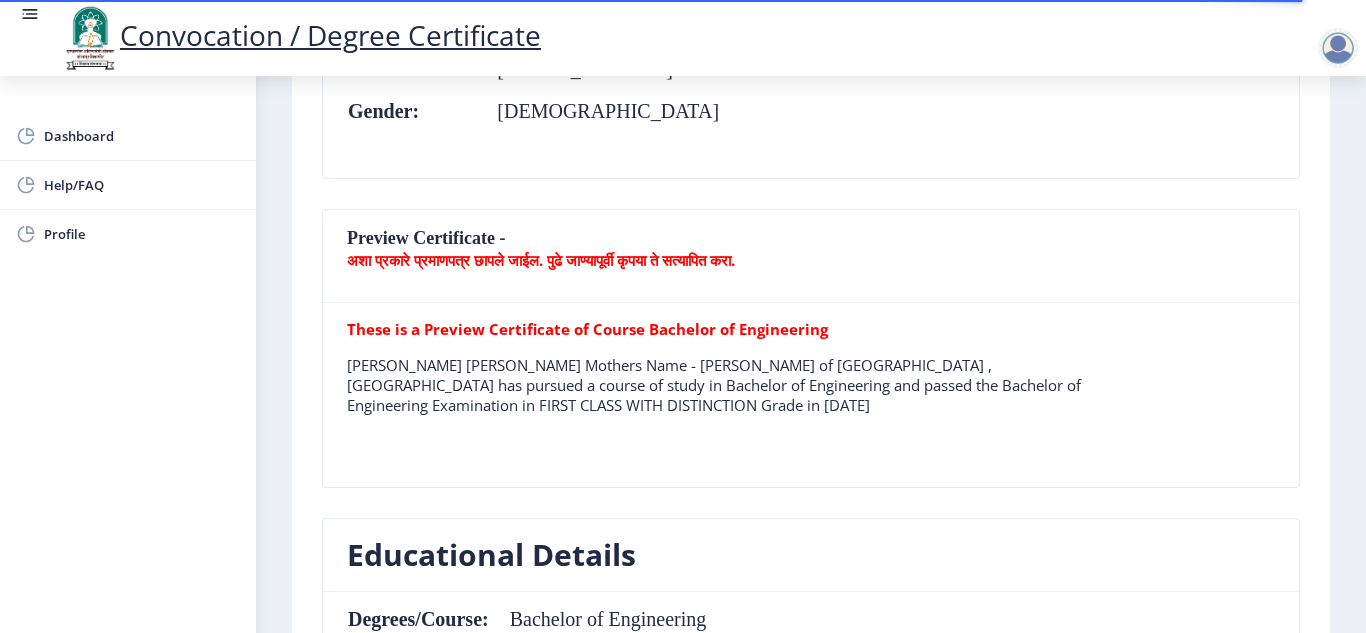 scroll, scrollTop: 457, scrollLeft: 0, axis: vertical 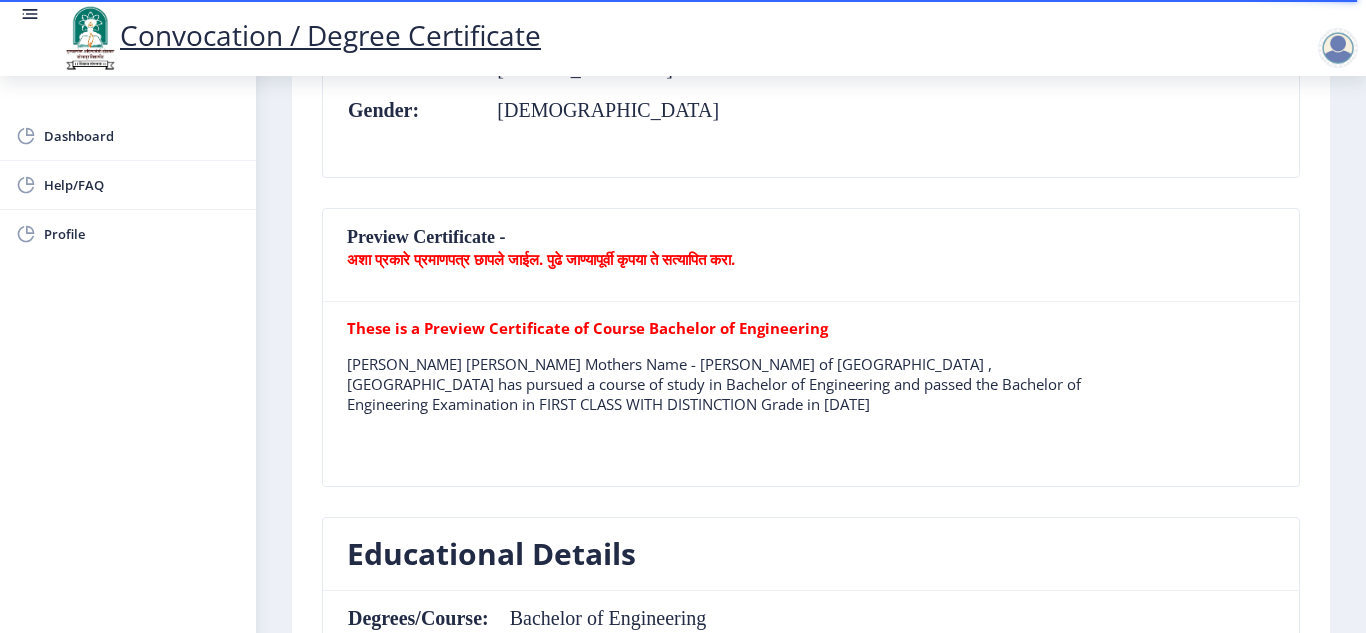 click on "[PERSON_NAME] [PERSON_NAME] Mothers Name - [PERSON_NAME] of [GEOGRAPHIC_DATA] , [GEOGRAPHIC_DATA] has pursued a course of study in Bachelor of Engineering and passed the Bachelor of Engineering Examination in FIRST CLASS WITH DISTINCTION Grade in [DATE]" 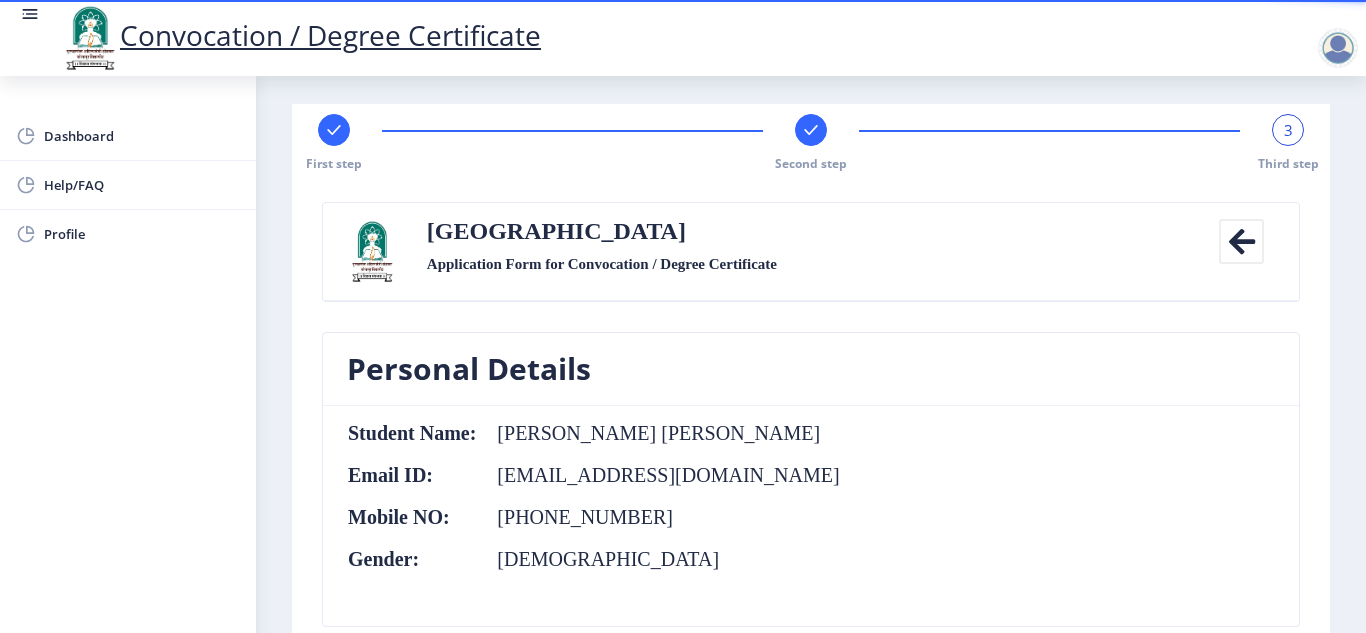 scroll, scrollTop: 7, scrollLeft: 0, axis: vertical 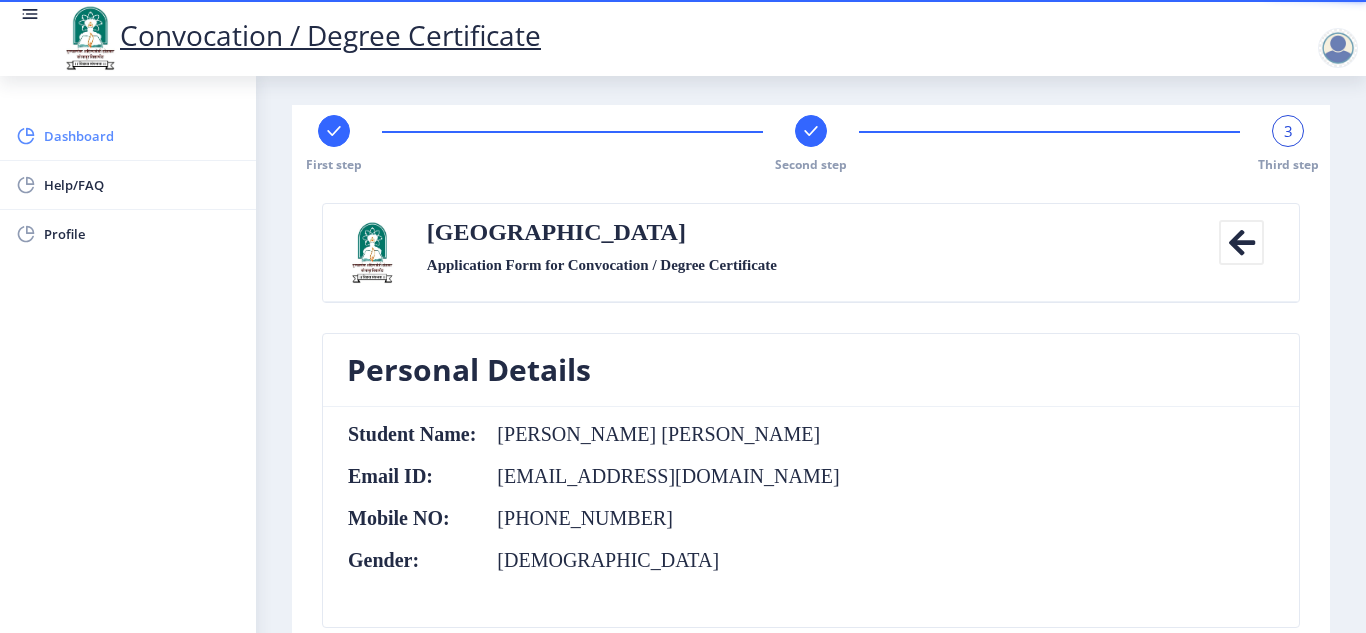 click on "Dashboard" 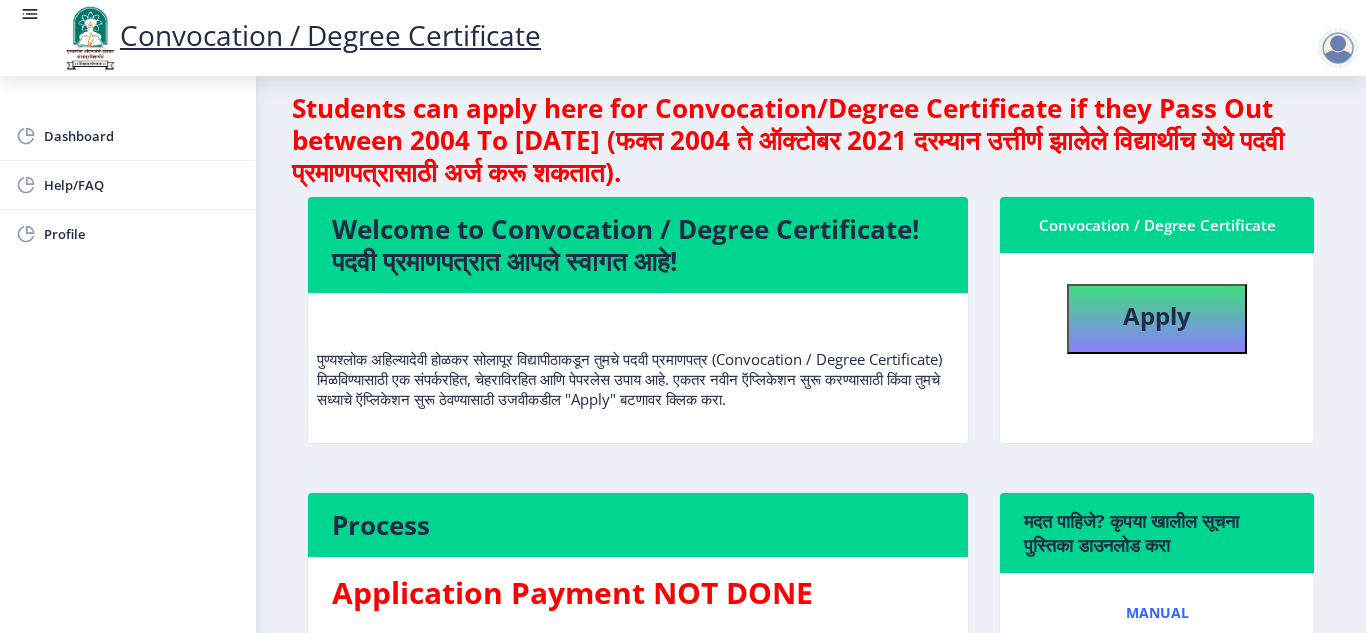 scroll, scrollTop: 16, scrollLeft: 0, axis: vertical 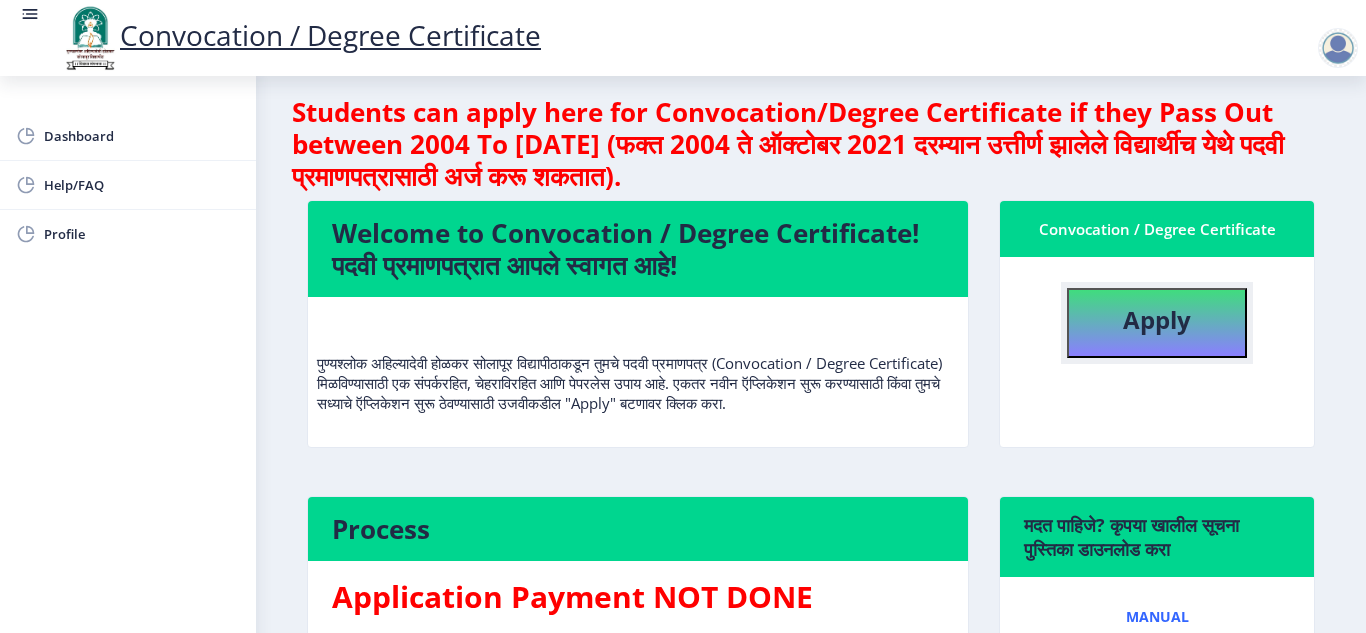 click on "Apply" 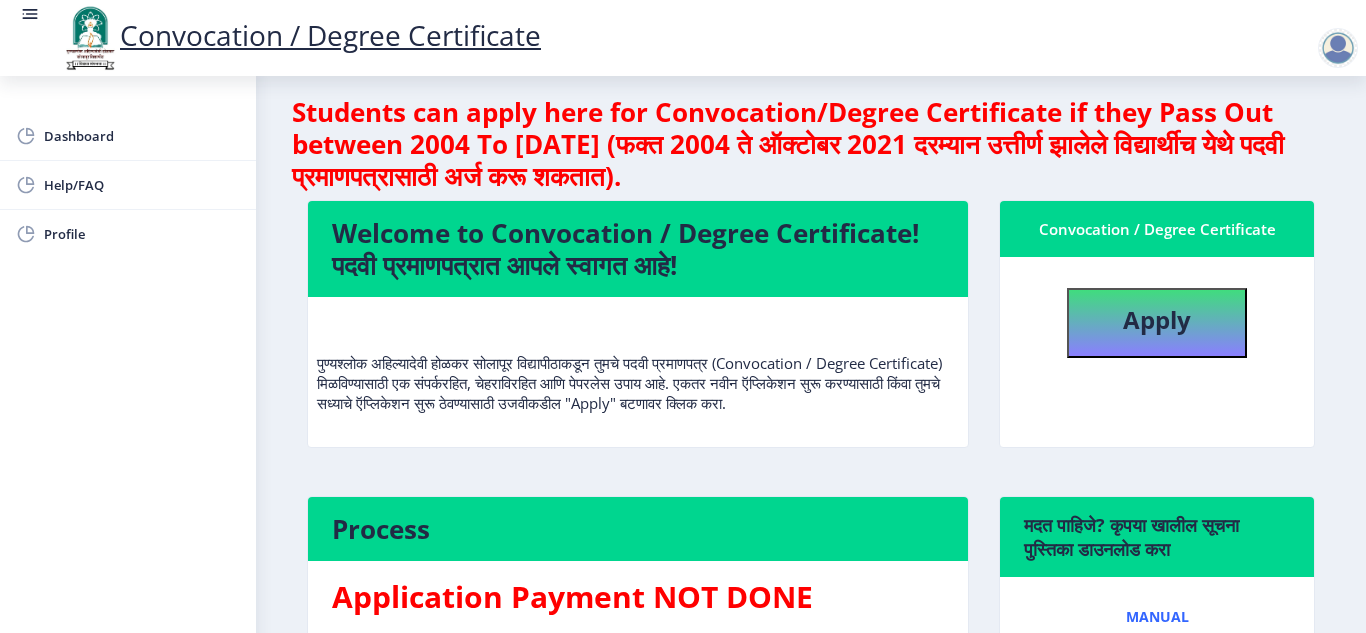 select 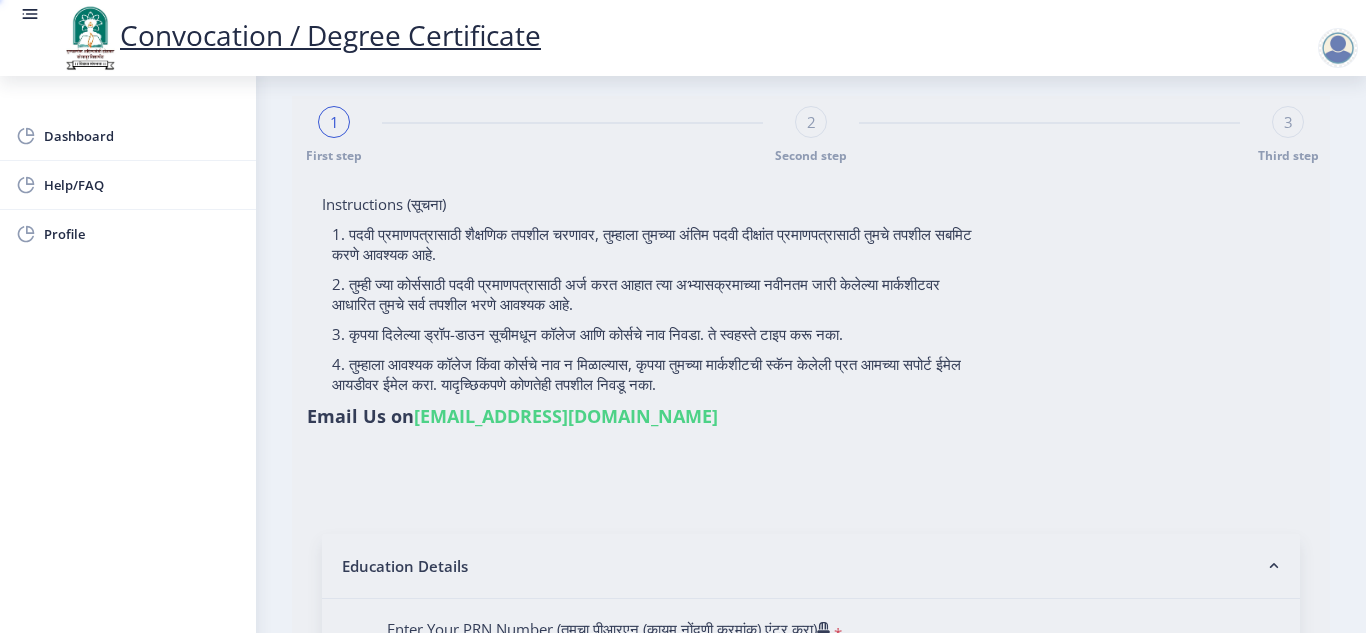 scroll, scrollTop: 0, scrollLeft: 0, axis: both 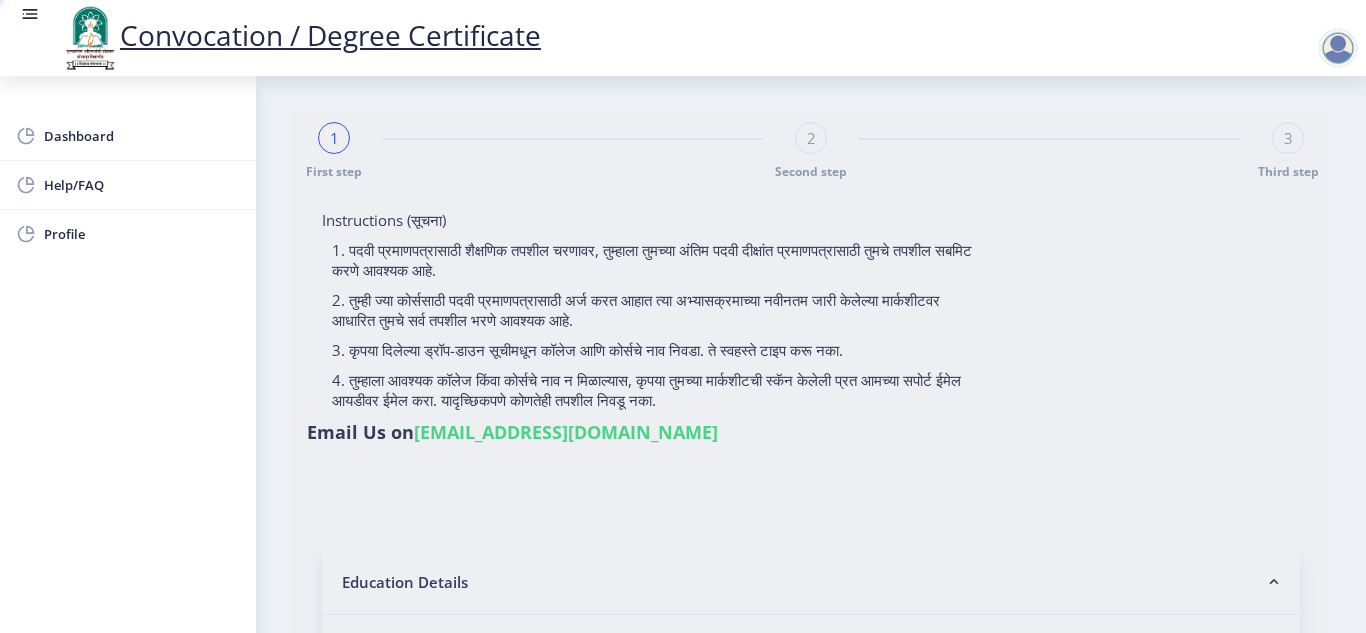 type on "1000006349" 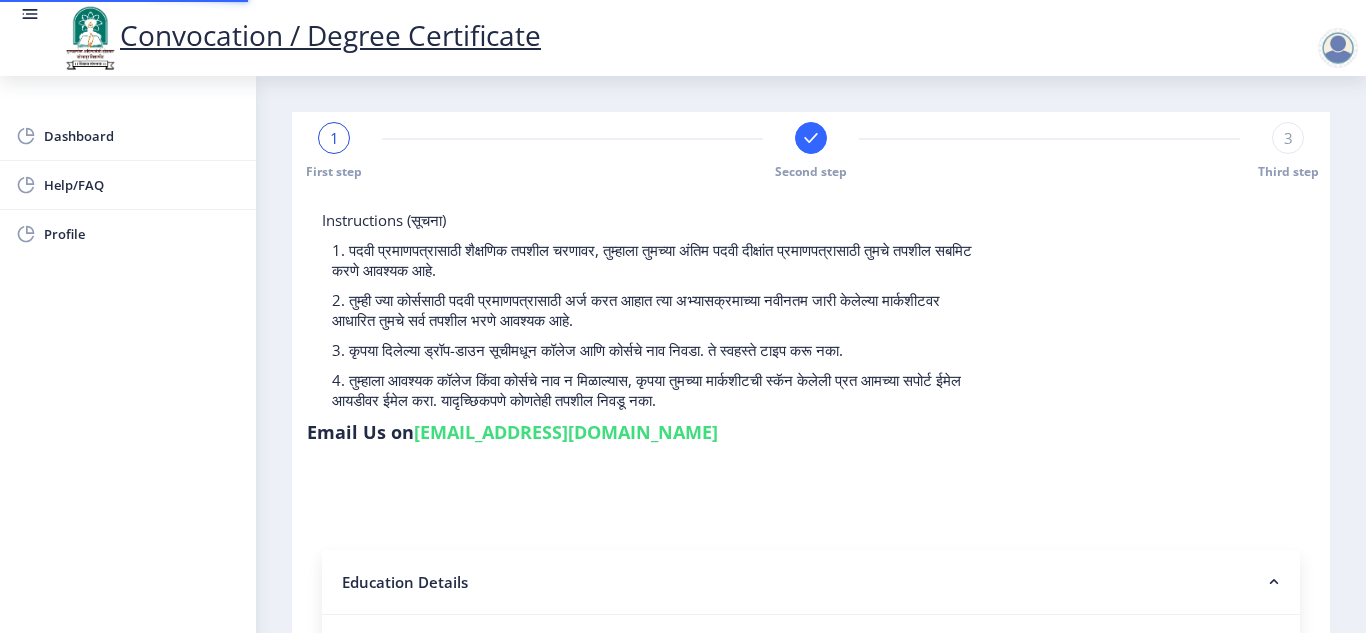 select 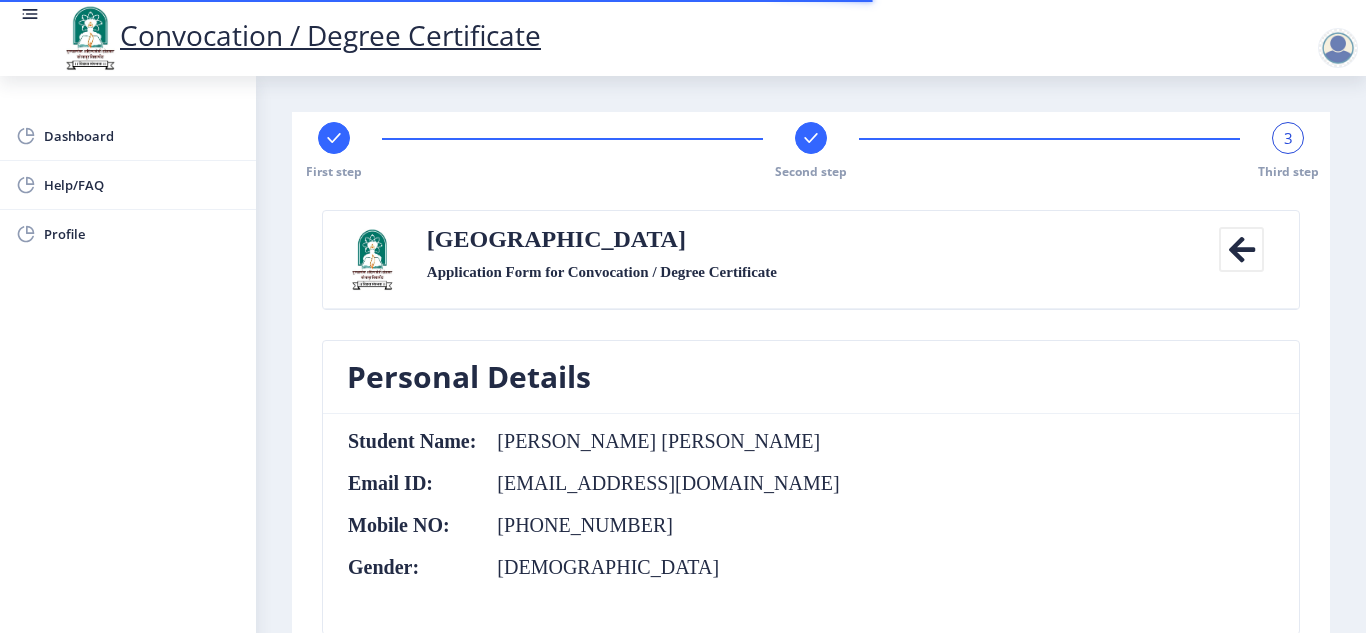click on "Solapur University Application Form for Convocation / Degree Certificate" 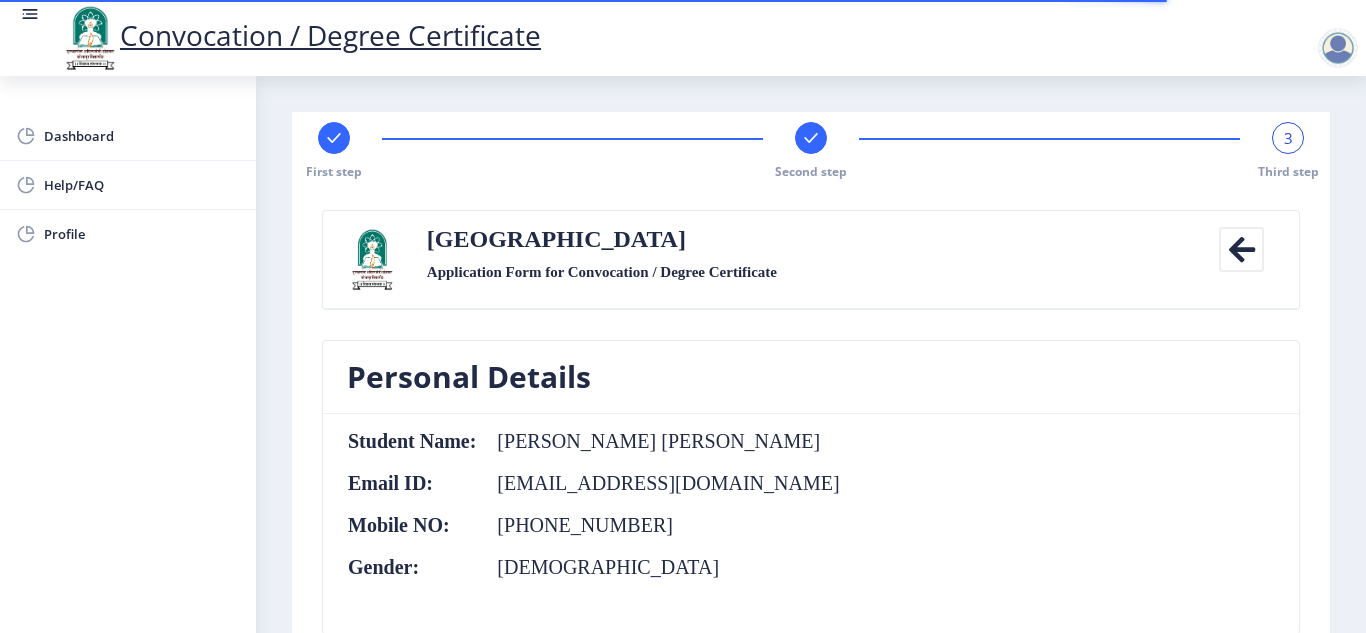 click 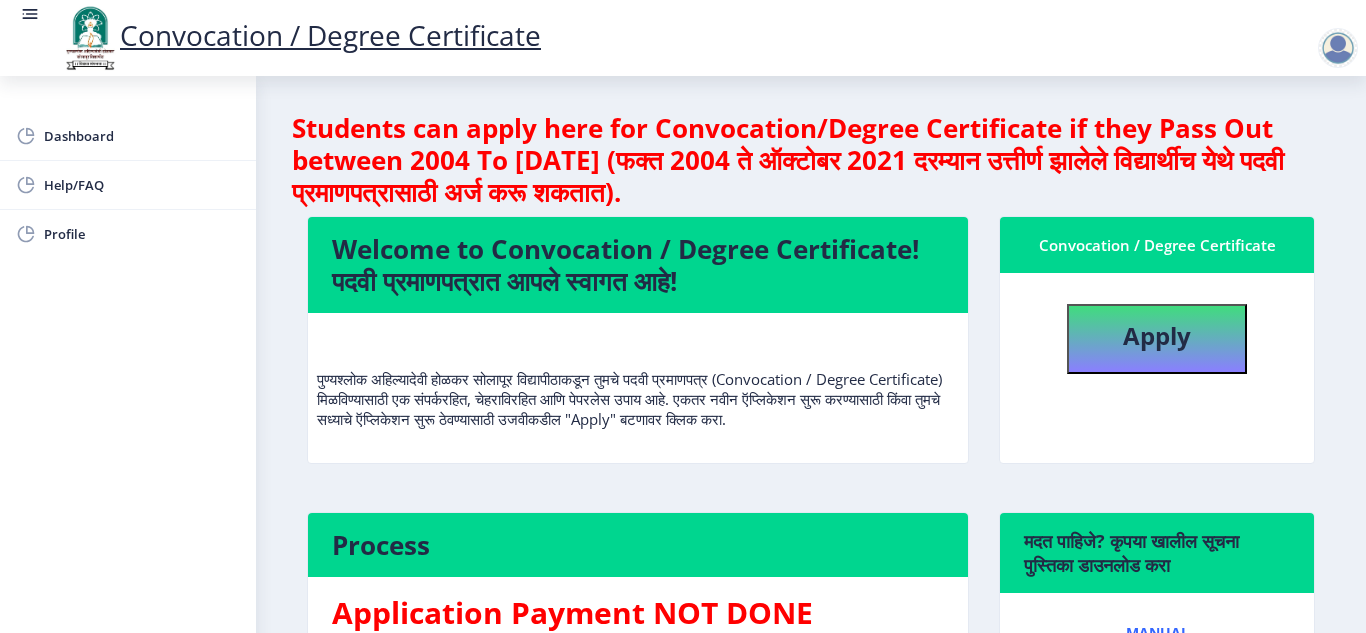 click on "पुण्यश्लोक अहिल्यादेवी होळकर सोलापूर विद्यापीठाकडून तुमचे पदवी प्रमाणपत्र (Convocation / Degree Certificate) मिळविण्यासाठी एक संपर्करहित, चेहराविरहित आणि पेपरलेस उपाय आहे. एकतर नवीन ऍप्लिकेशन सुरू करण्यासाठी किंवा तुमचे सध्याचे ऍप्लिकेशन सुरू ठेवण्यासाठी उजवीकडील "Apply" बटणावर क्लिक करा." 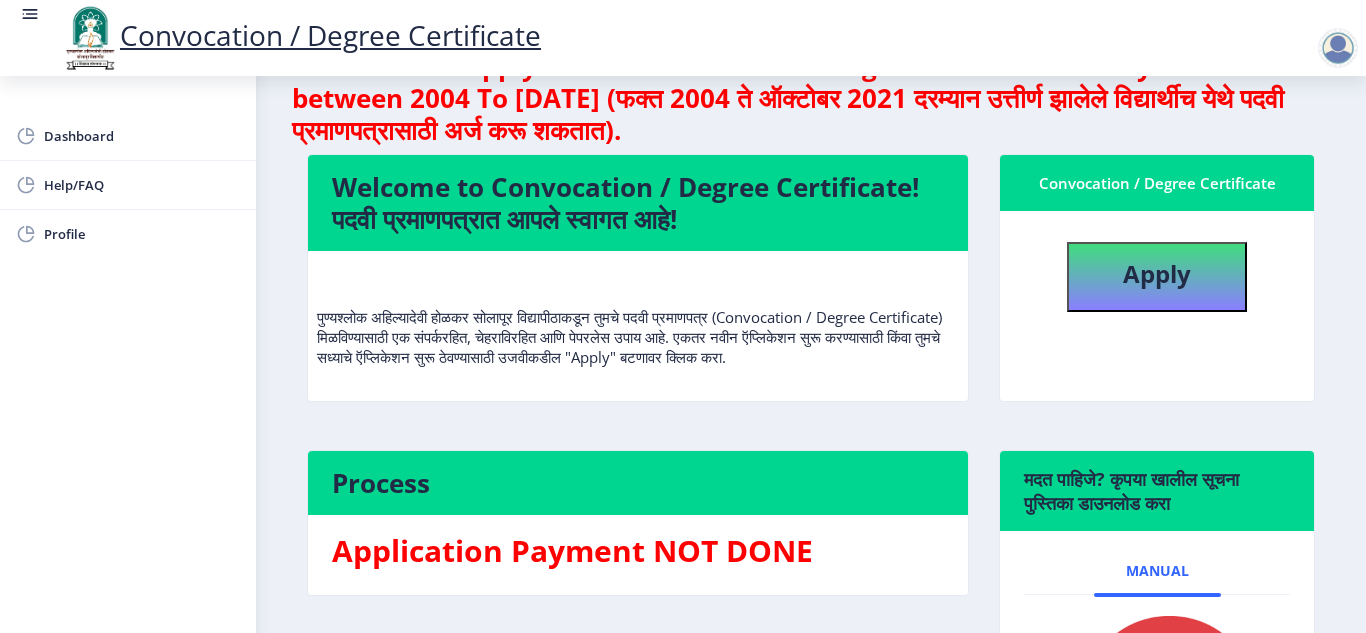 scroll, scrollTop: 0, scrollLeft: 0, axis: both 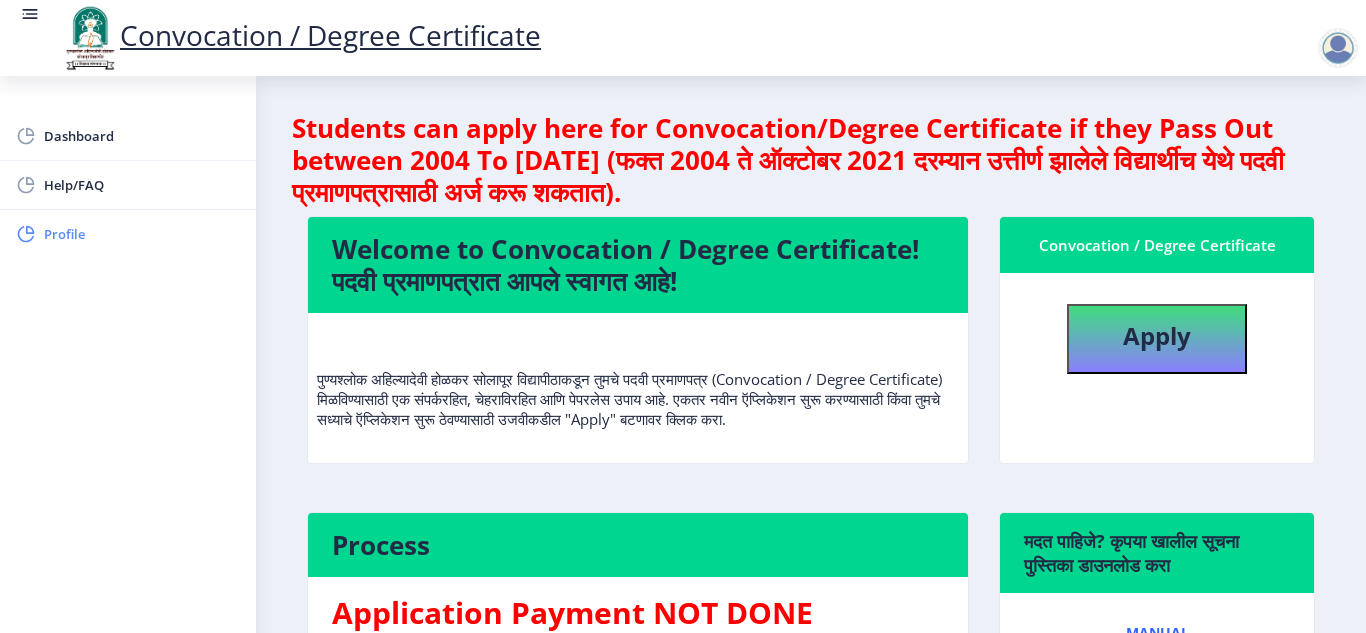 click on "Profile" 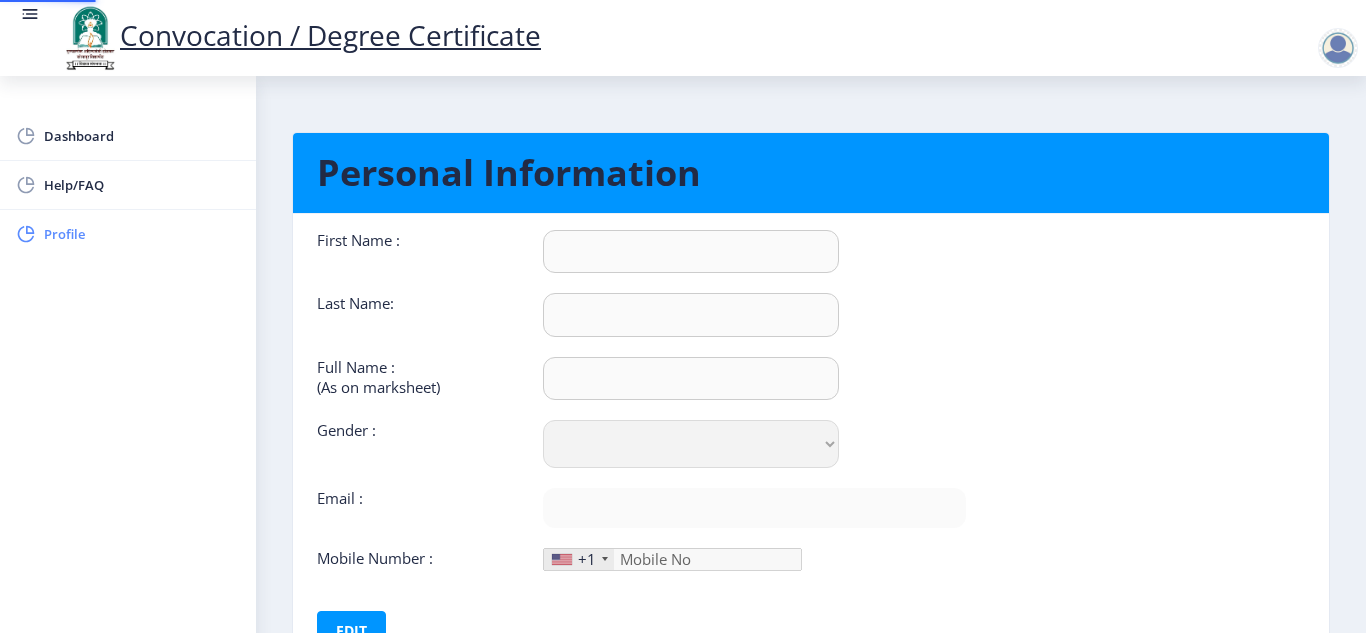 type on "Akash" 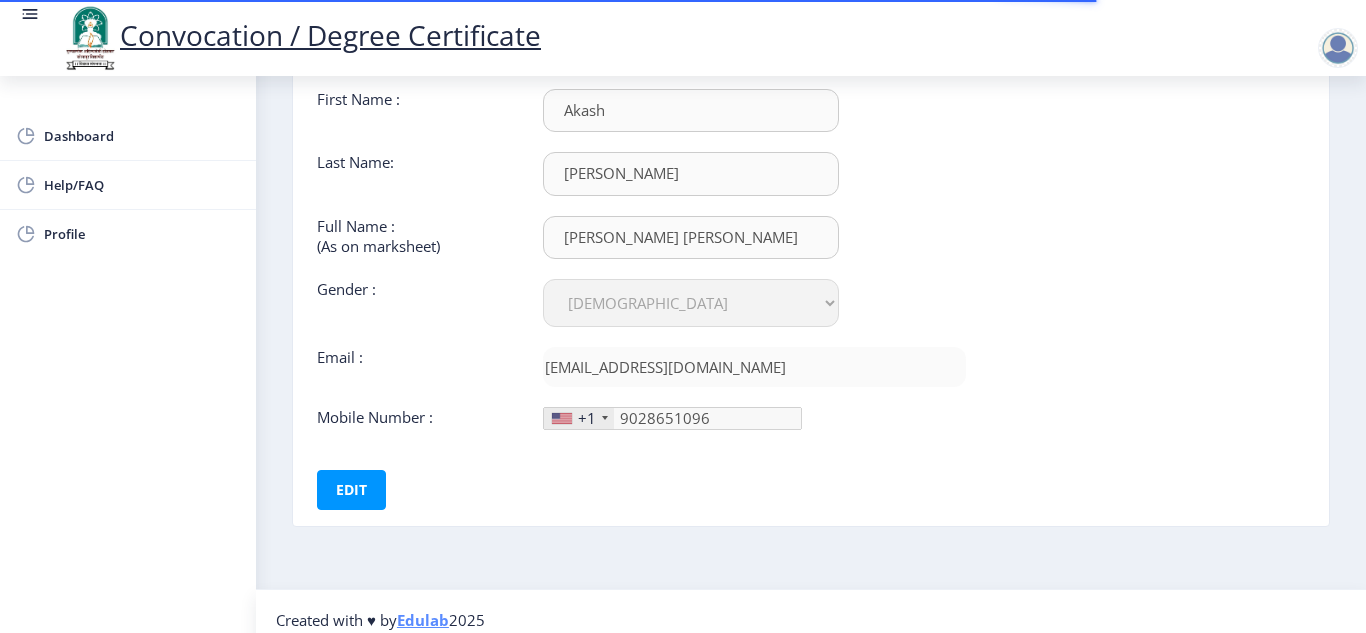 scroll, scrollTop: 158, scrollLeft: 0, axis: vertical 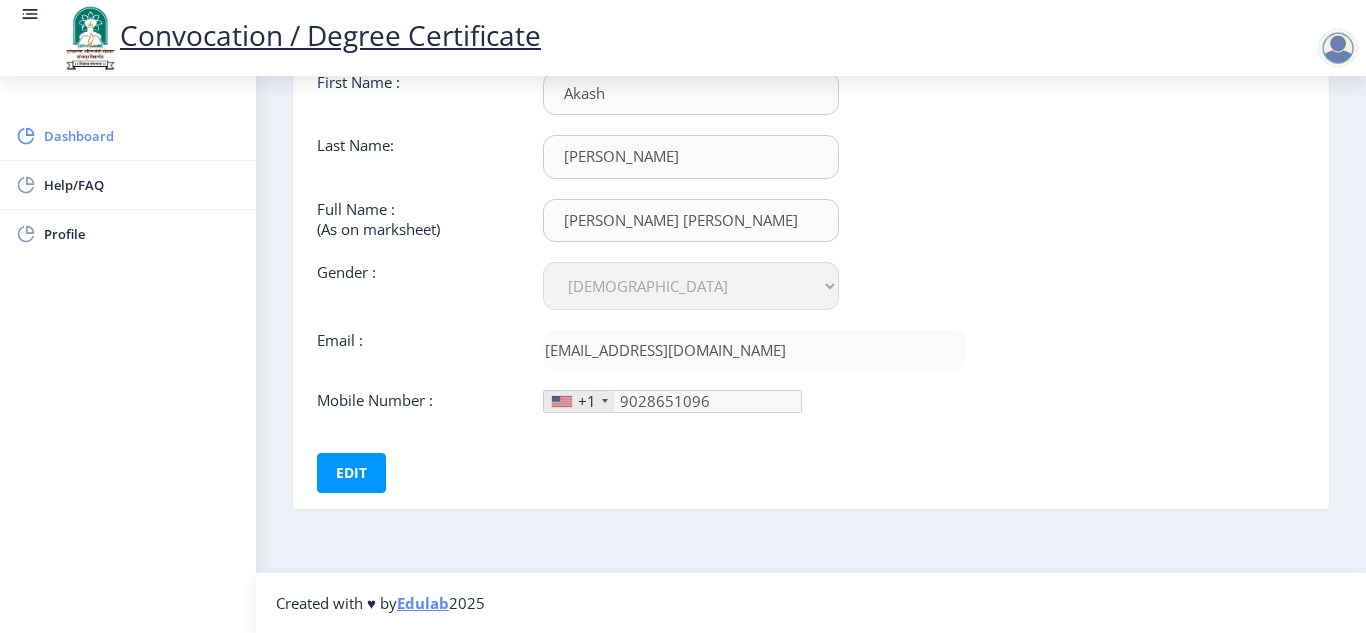 click on "Dashboard" 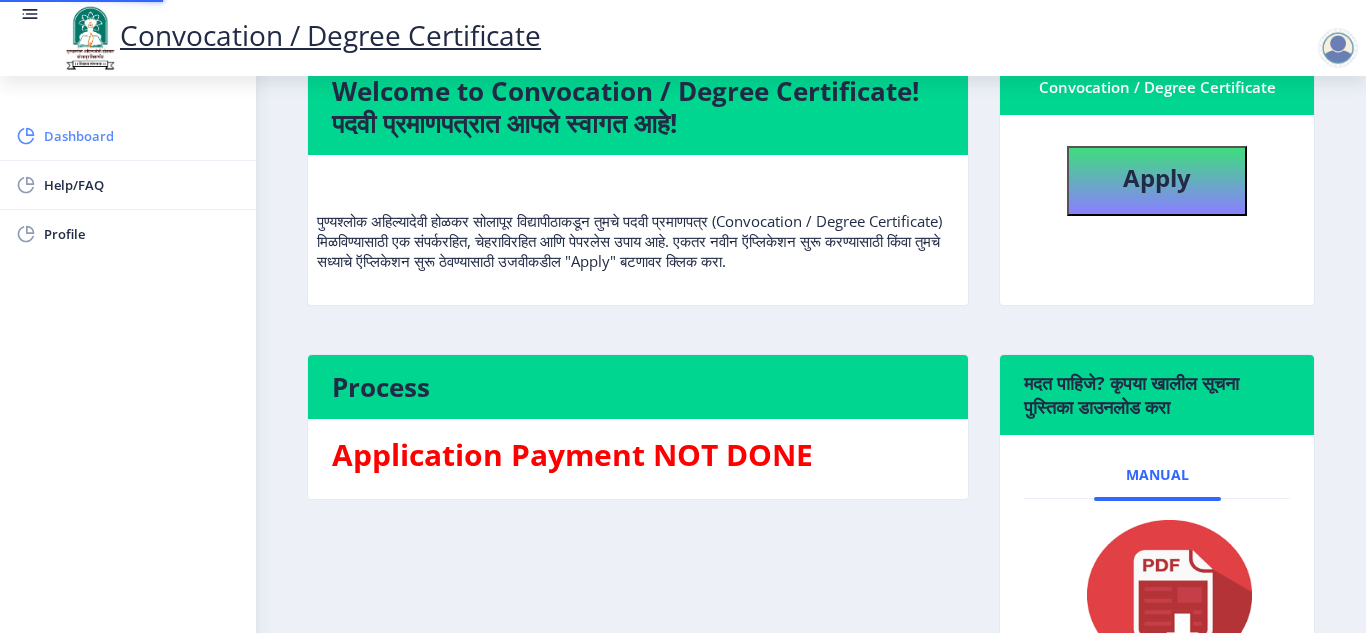 scroll, scrollTop: 0, scrollLeft: 0, axis: both 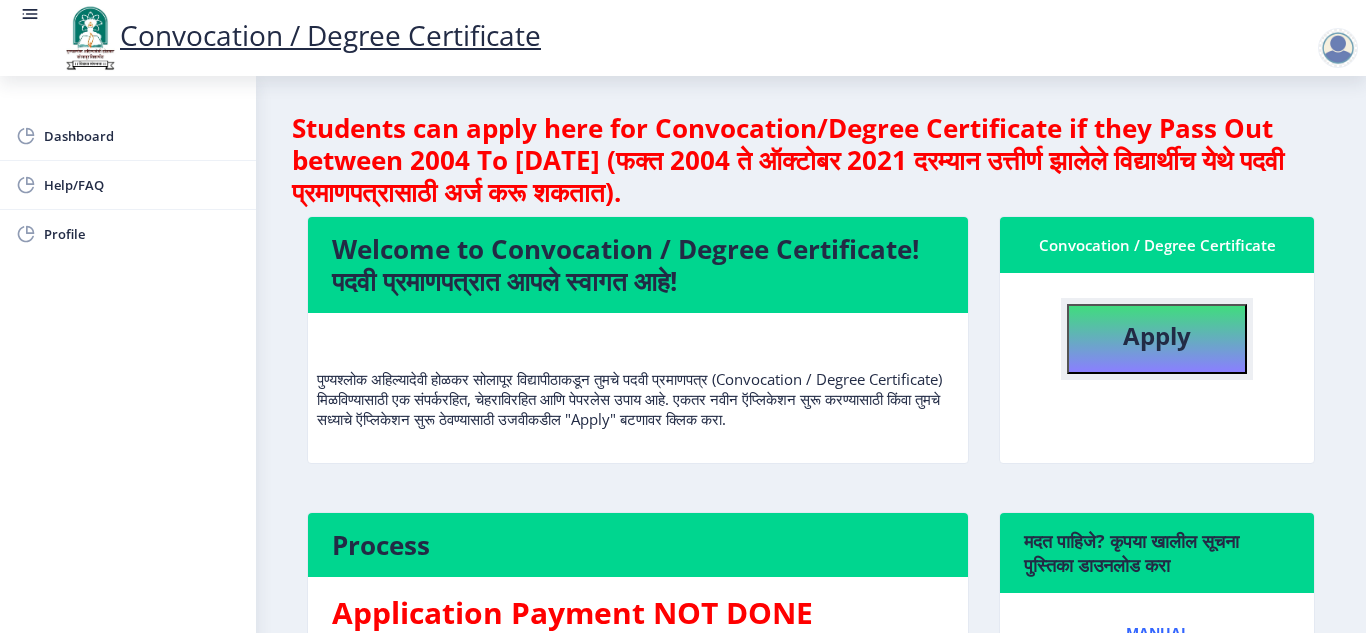 click on "Apply" 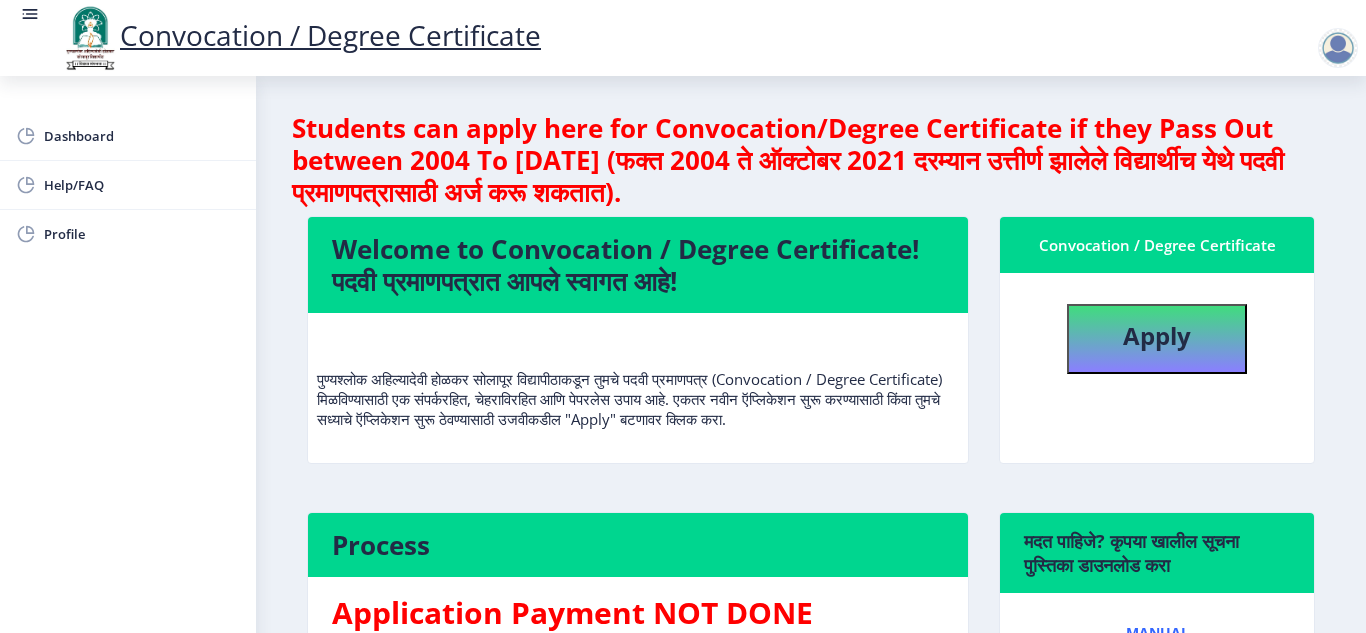 select 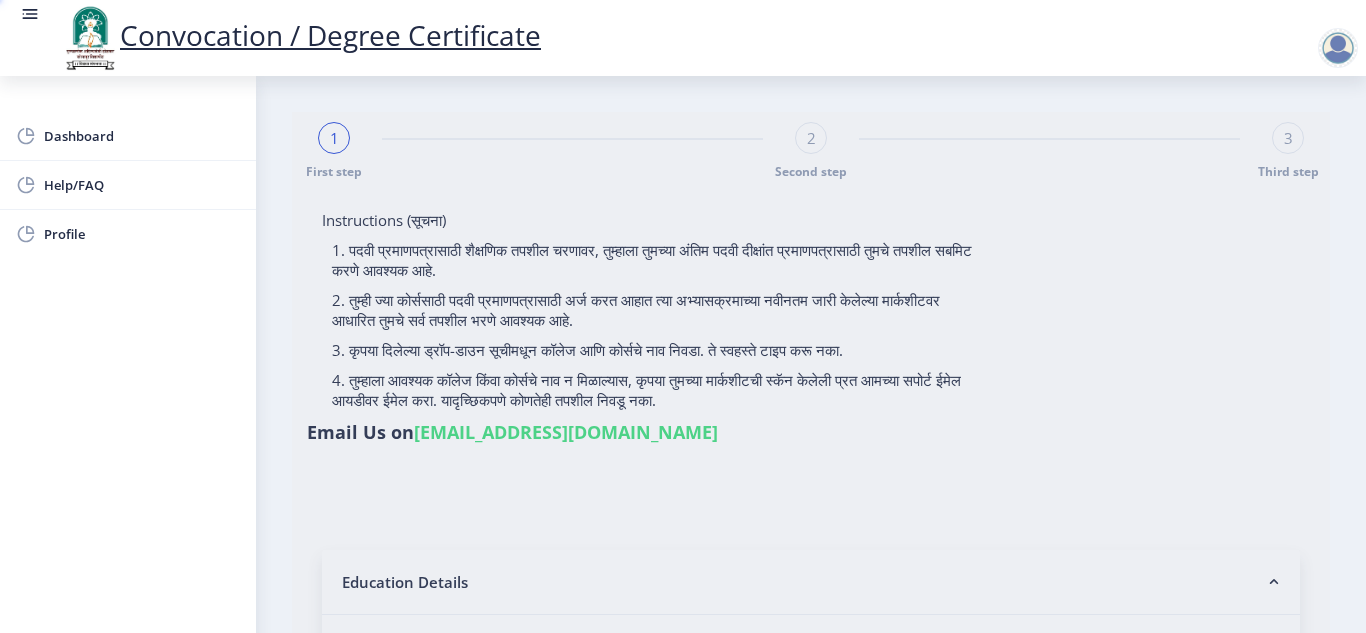type on "1000006349" 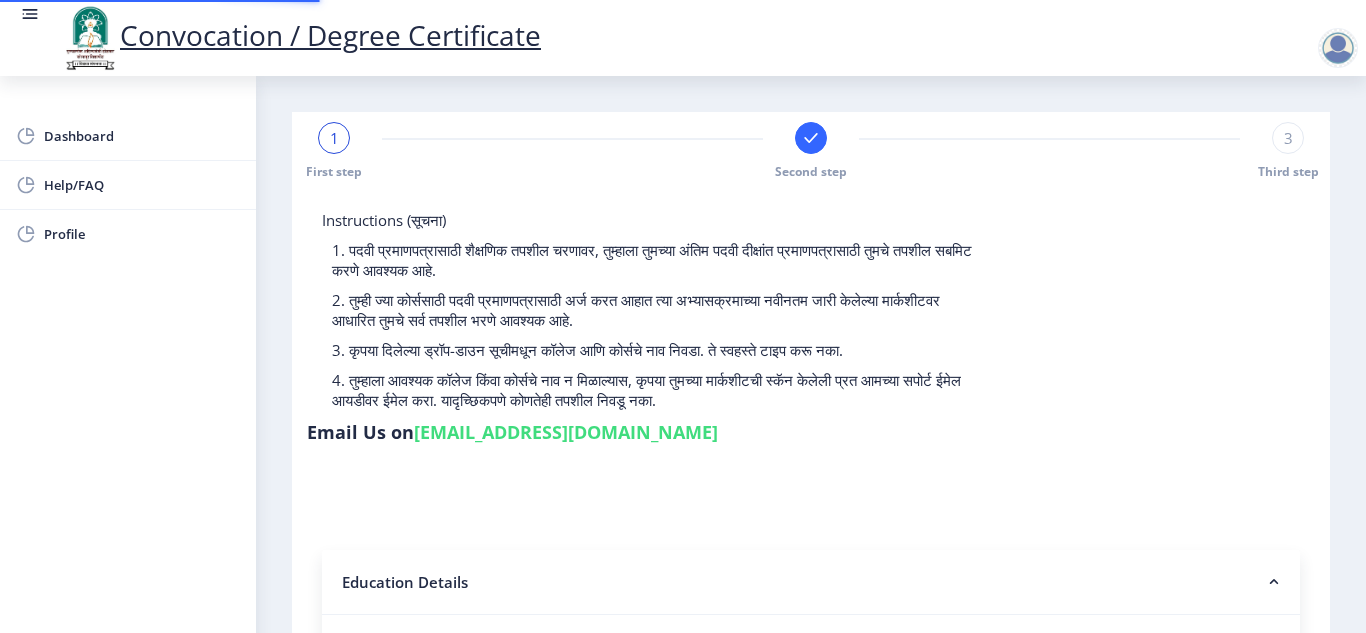 select 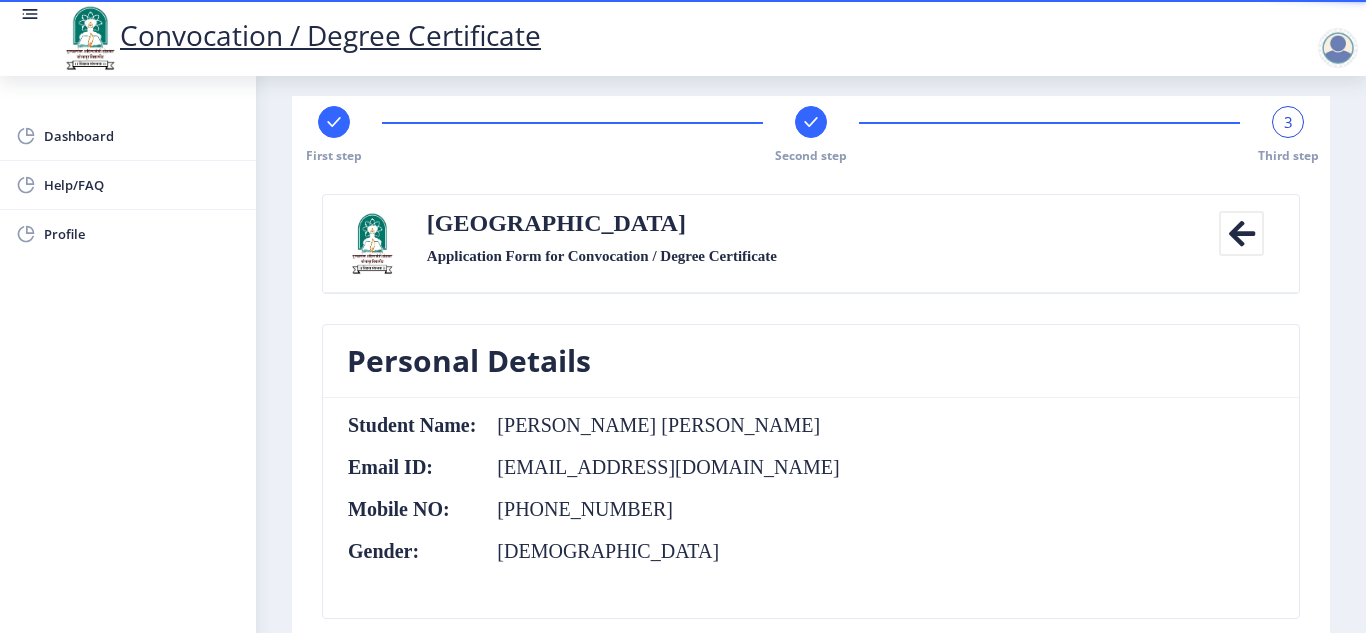 scroll, scrollTop: 0, scrollLeft: 0, axis: both 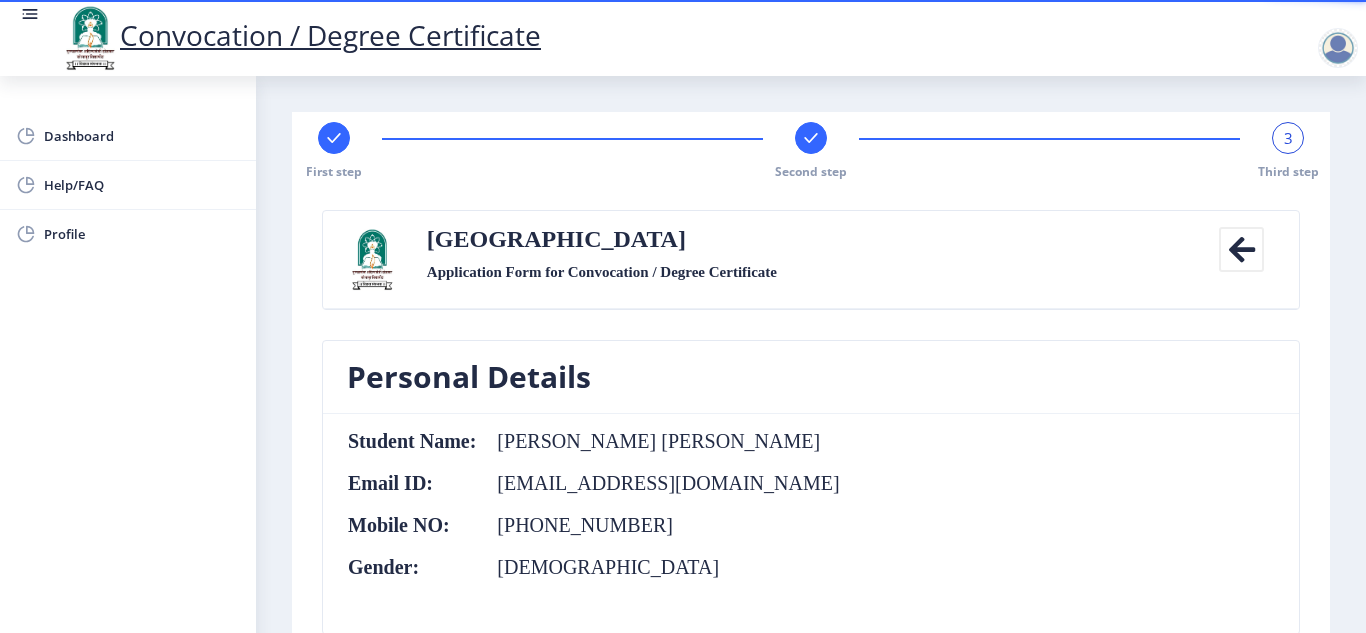 click 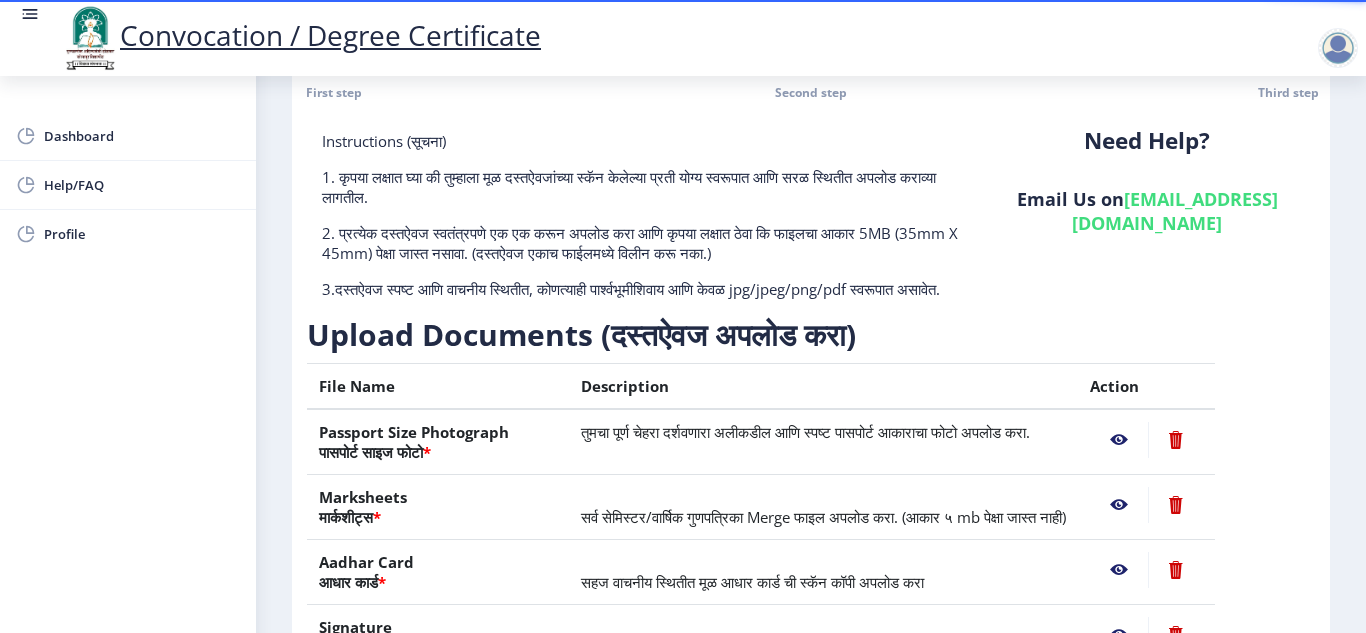 scroll, scrollTop: 0, scrollLeft: 0, axis: both 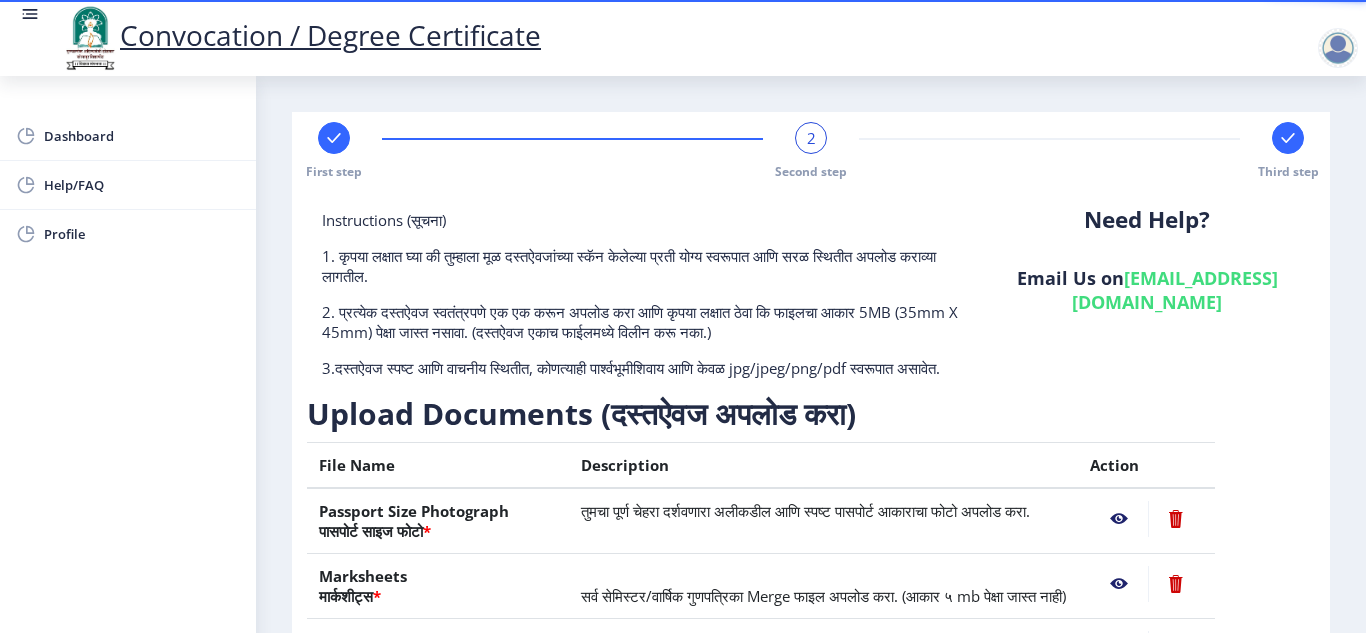 click 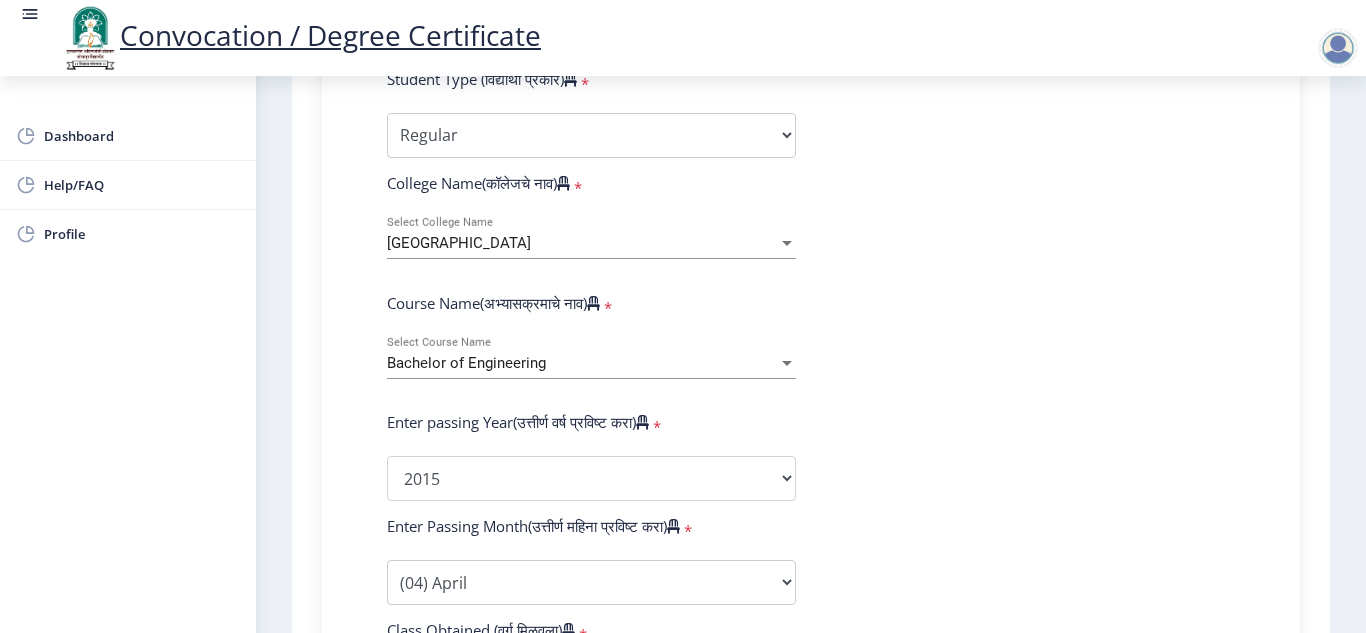 scroll, scrollTop: 675, scrollLeft: 0, axis: vertical 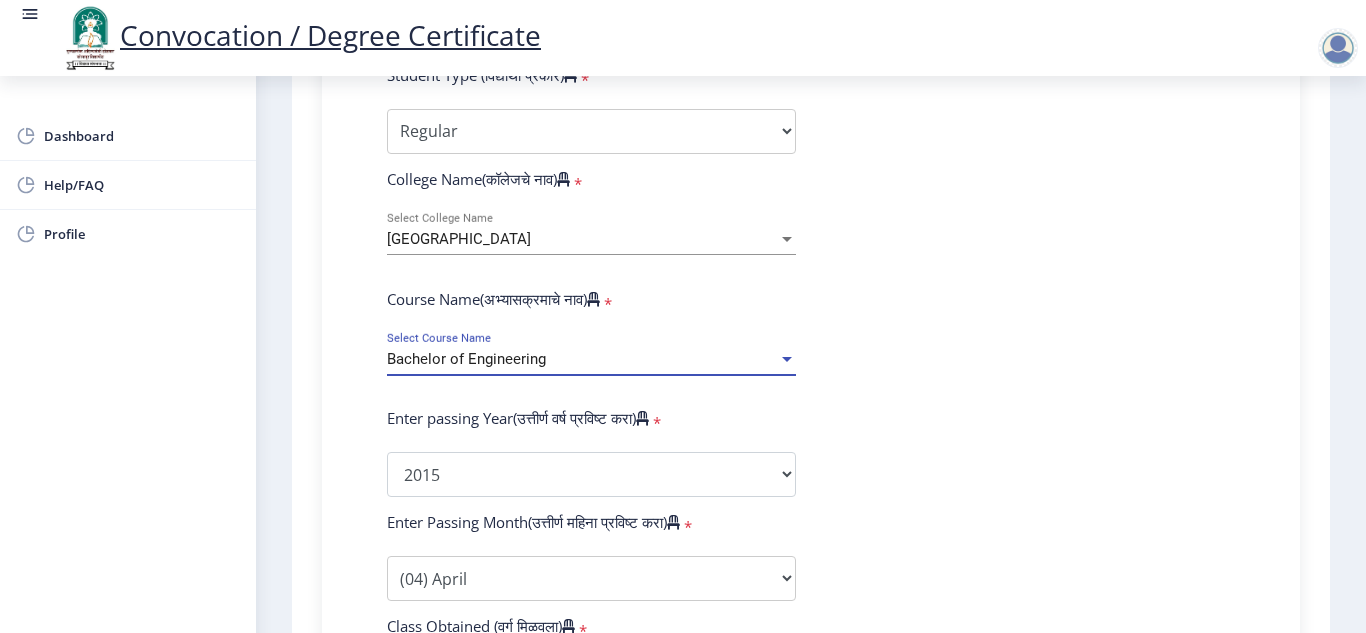 click on "Bachelor of Engineering" at bounding box center [582, 359] 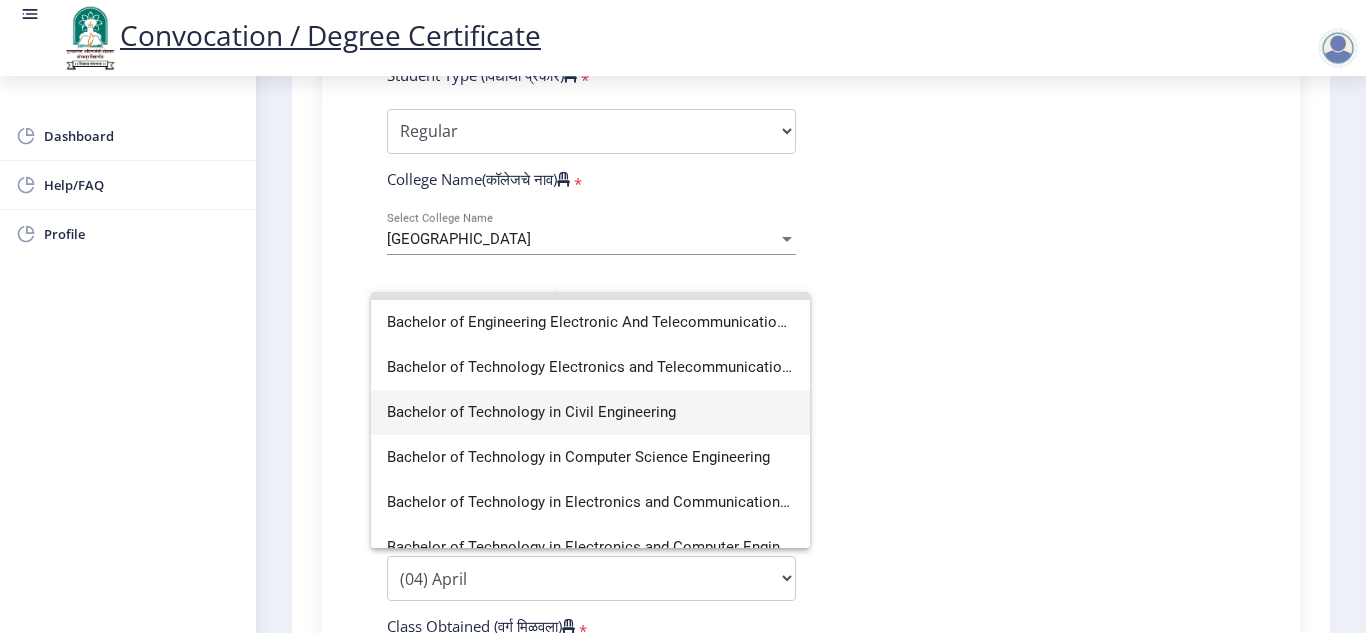 scroll, scrollTop: 83, scrollLeft: 0, axis: vertical 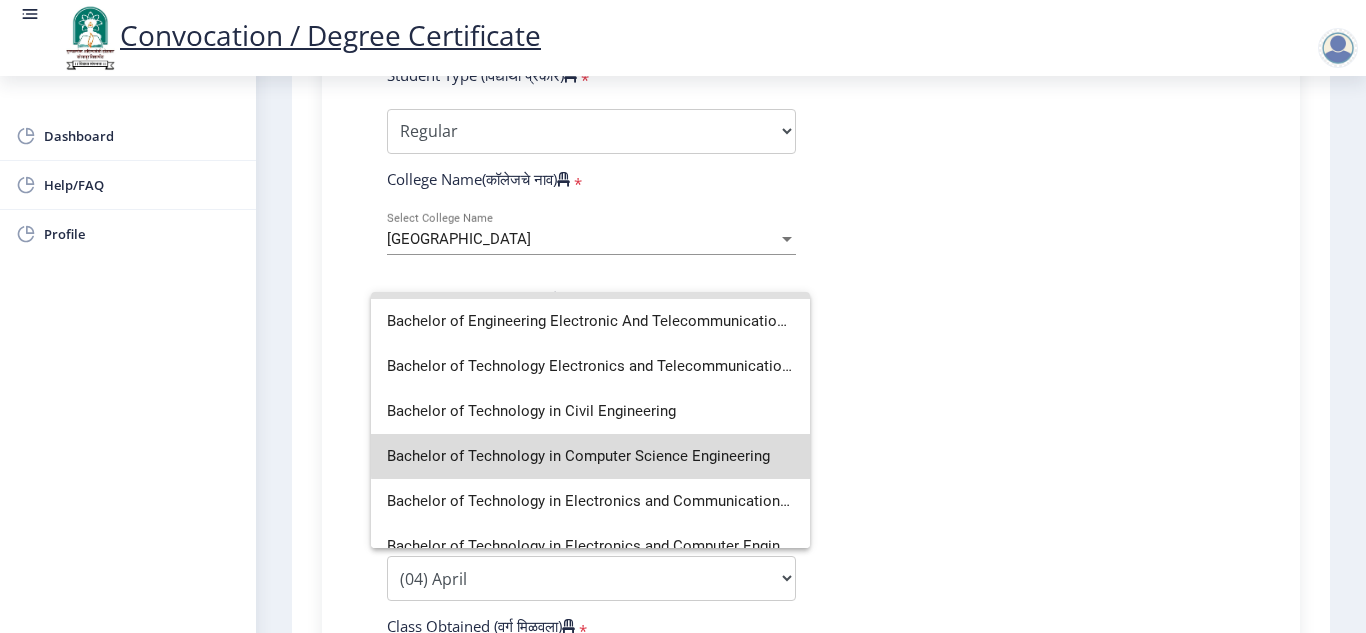 click on "Bachelor of Technology in Computer Science Engineering" at bounding box center (590, 456) 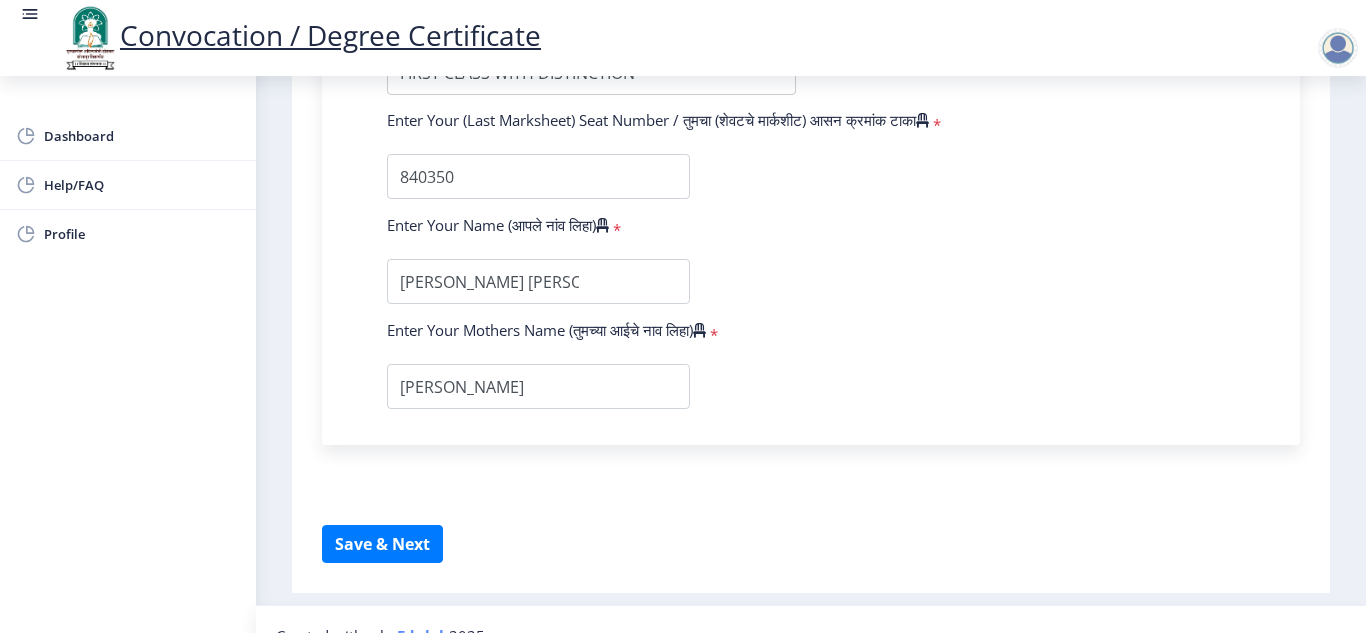 scroll, scrollTop: 1286, scrollLeft: 0, axis: vertical 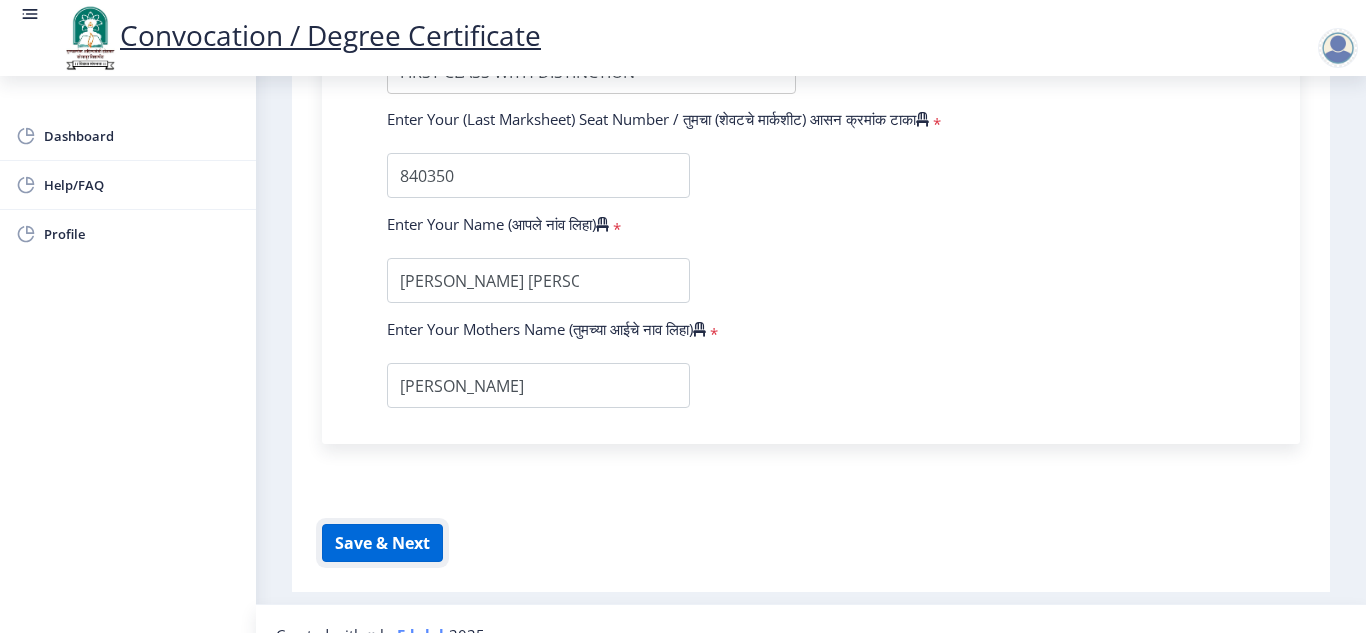 click on "Save & Next" 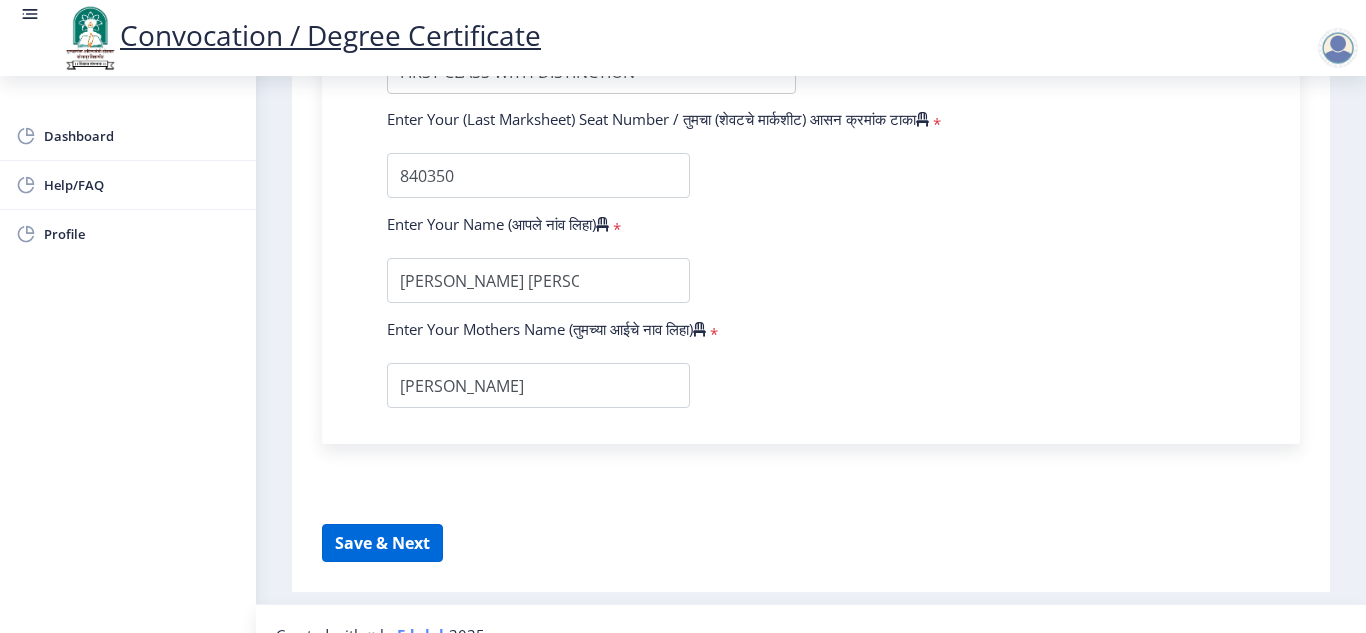 select 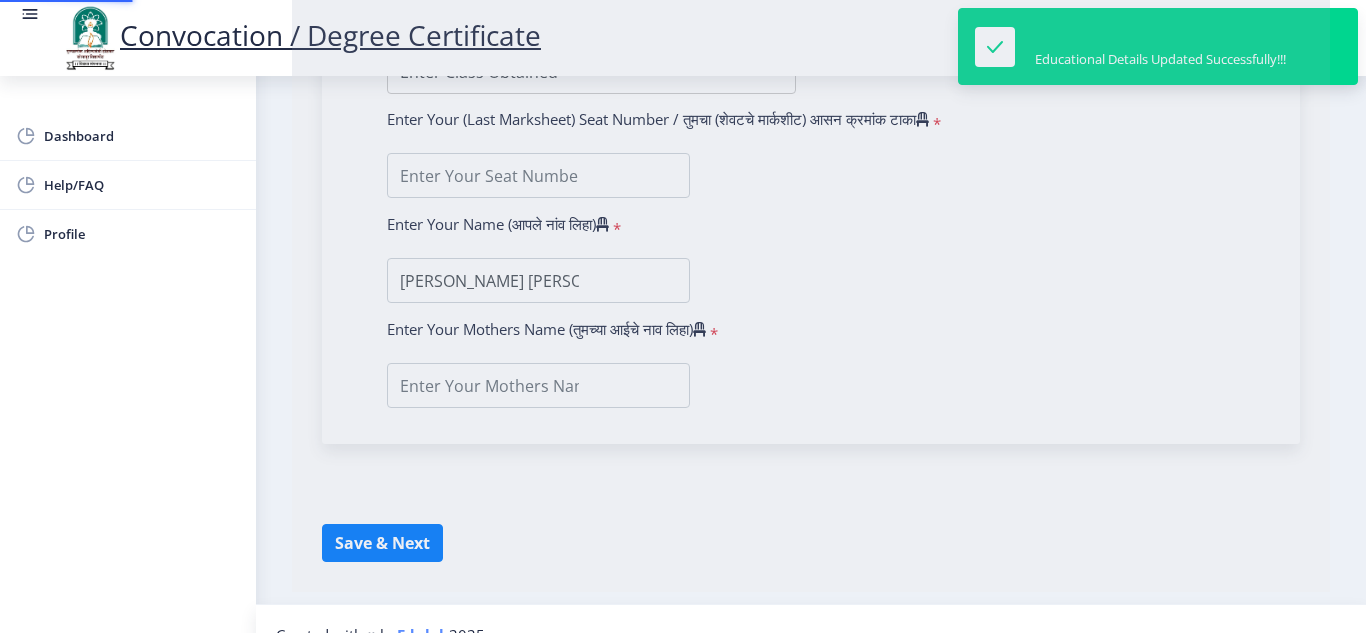 scroll, scrollTop: 0, scrollLeft: 0, axis: both 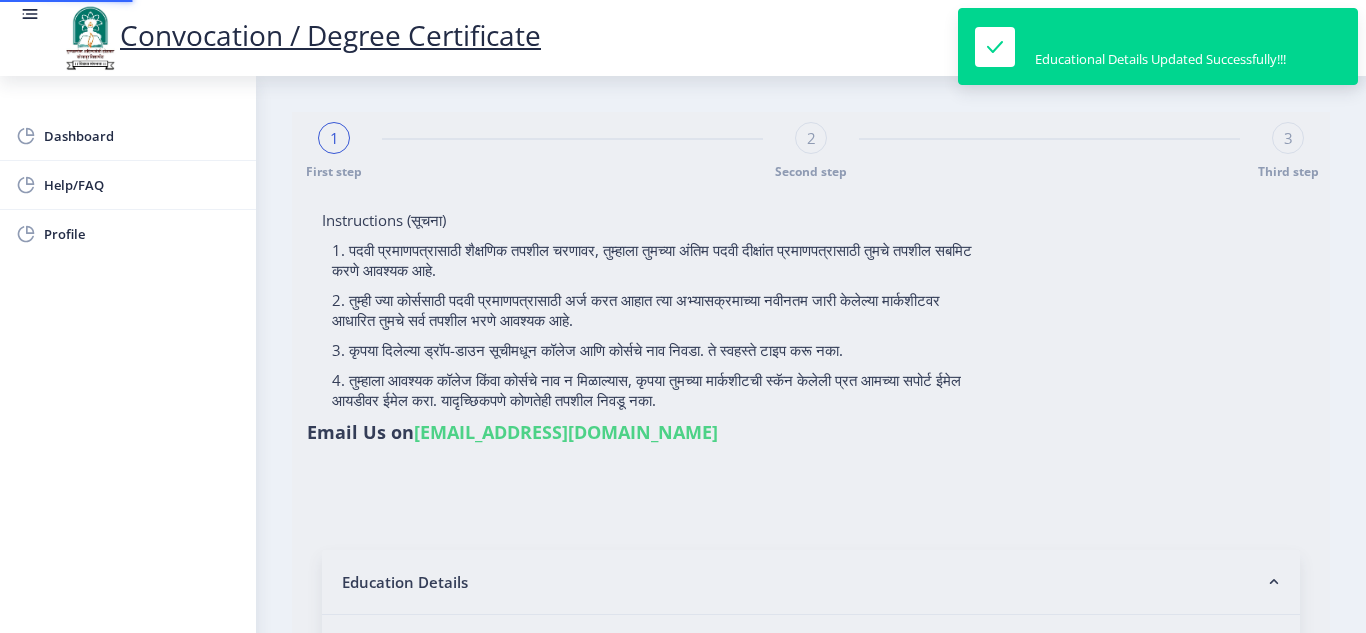 type on "1000006349" 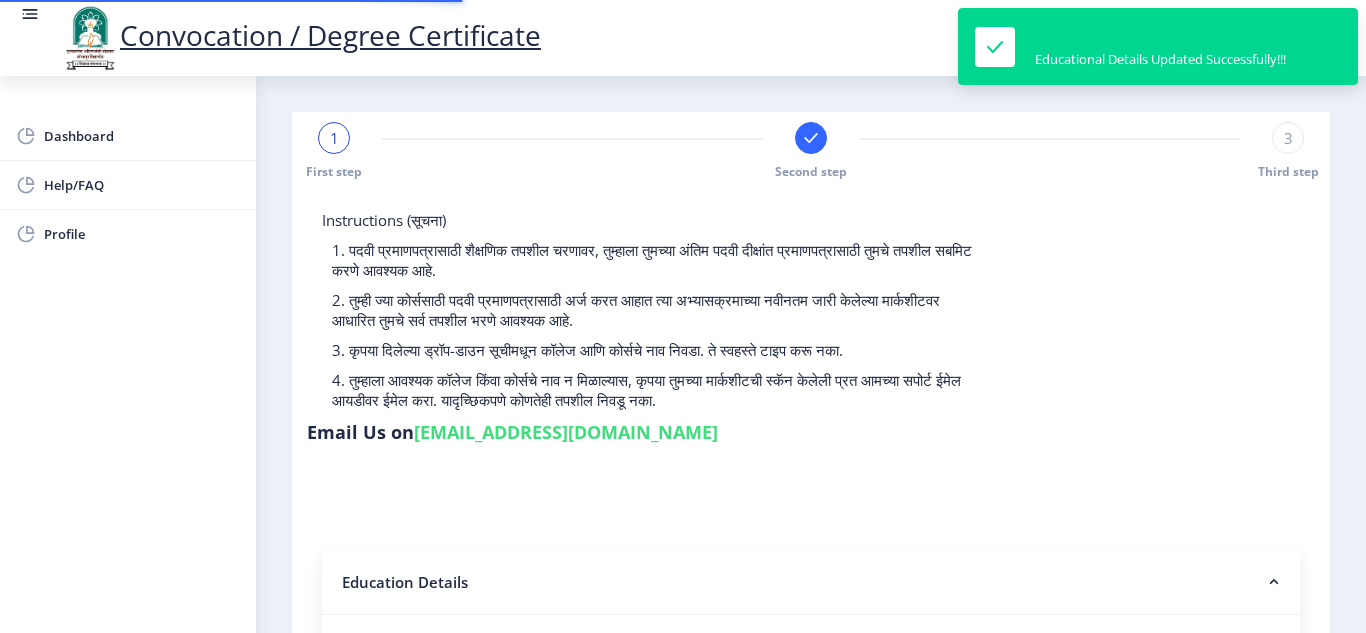 select 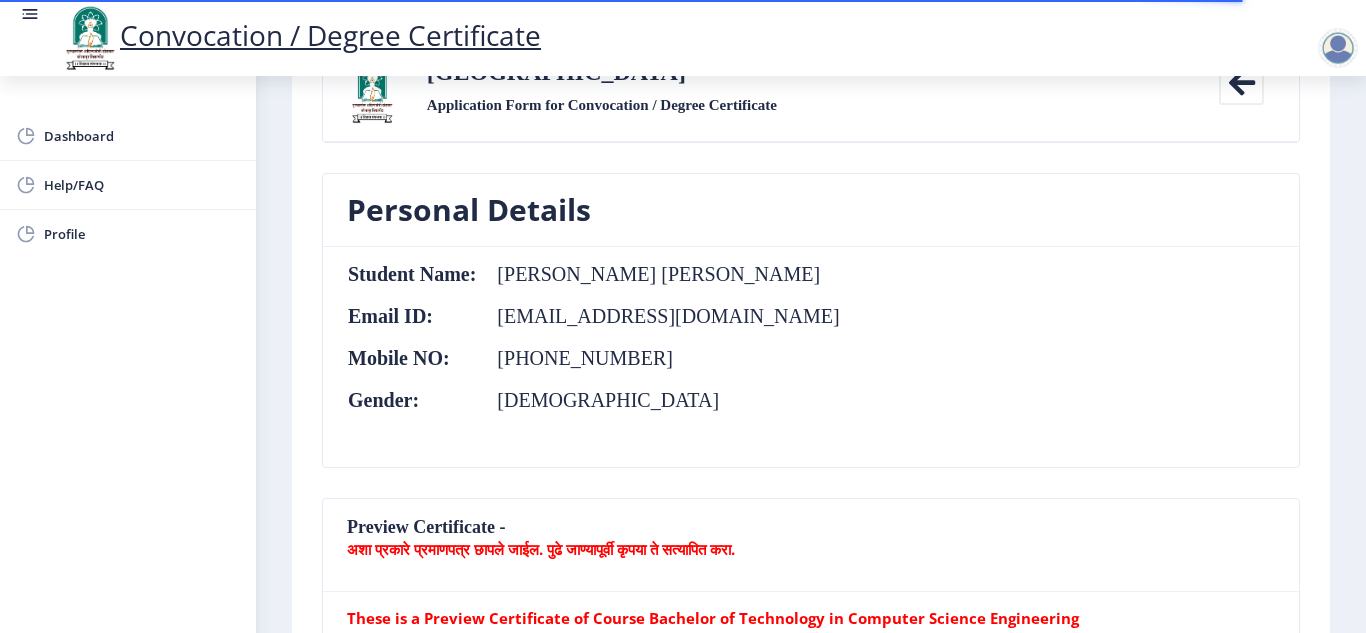 scroll, scrollTop: 0, scrollLeft: 0, axis: both 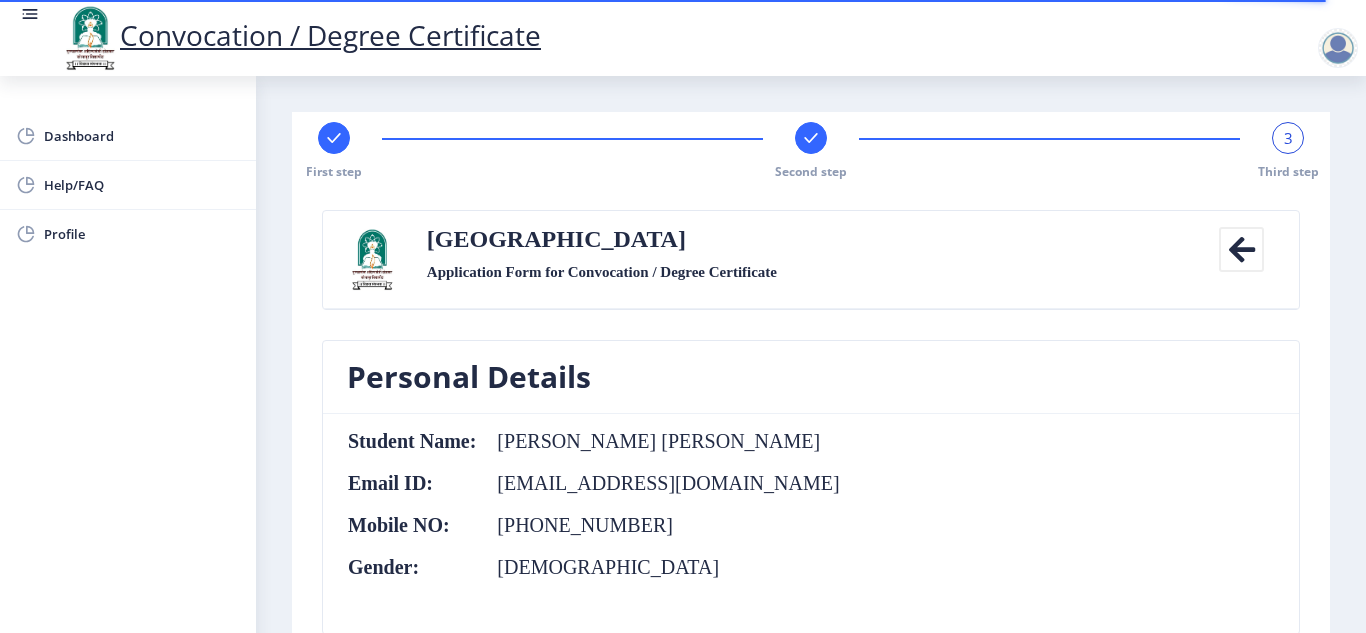 click 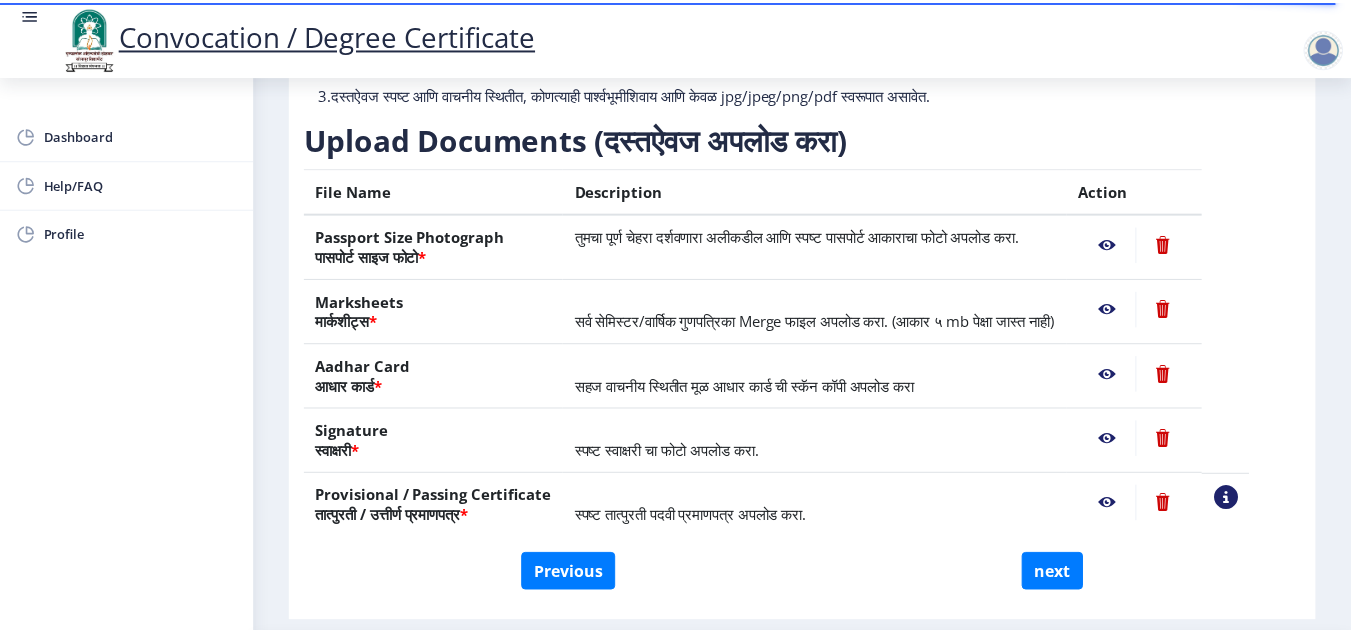 scroll, scrollTop: 287, scrollLeft: 0, axis: vertical 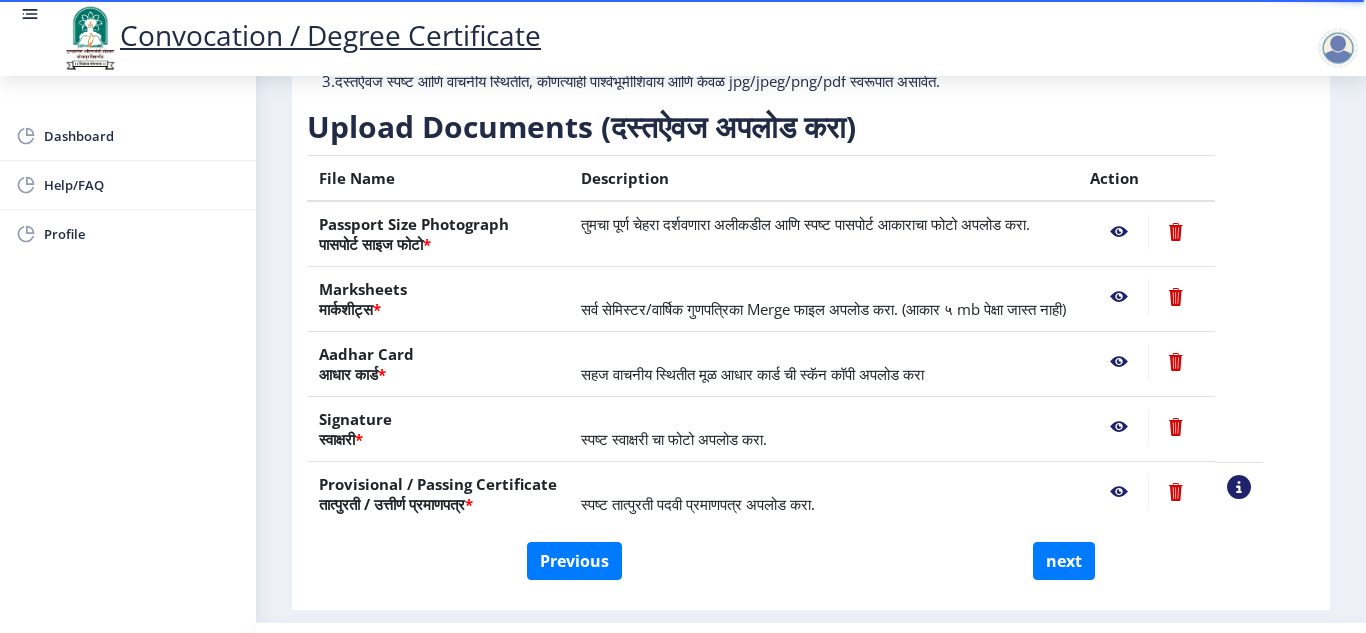 click 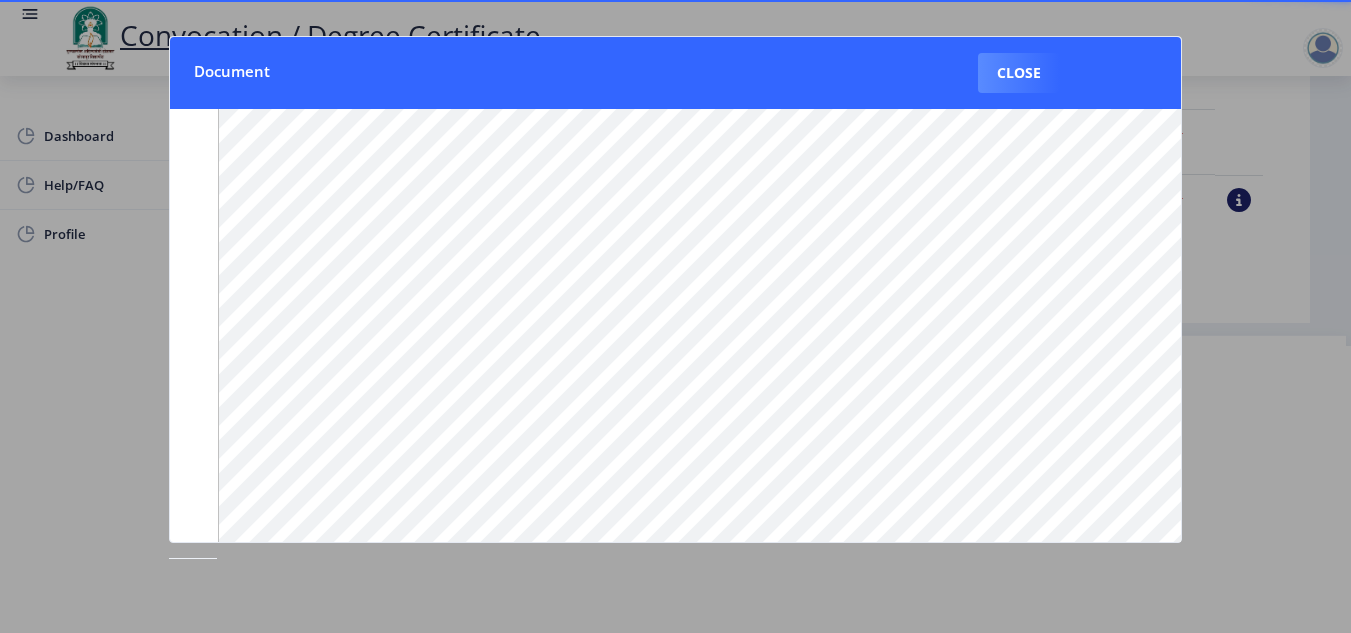 scroll, scrollTop: 248, scrollLeft: 0, axis: vertical 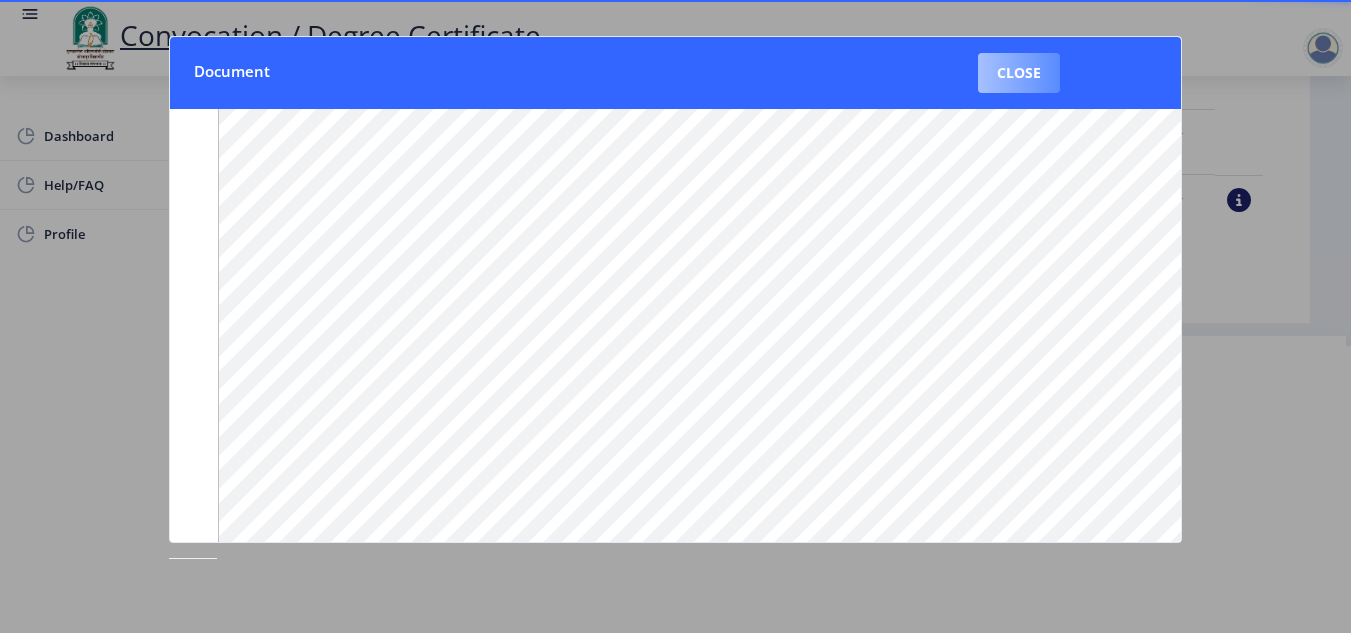 click on "Close" at bounding box center (1019, 73) 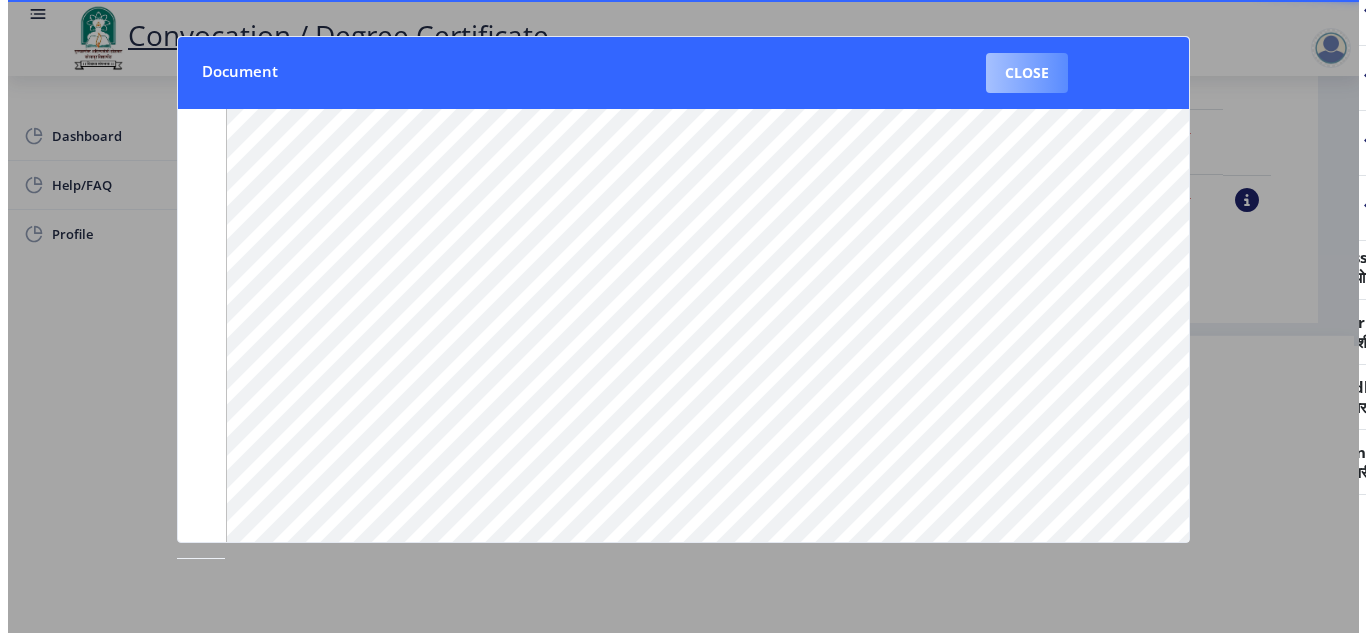 scroll, scrollTop: 161, scrollLeft: 0, axis: vertical 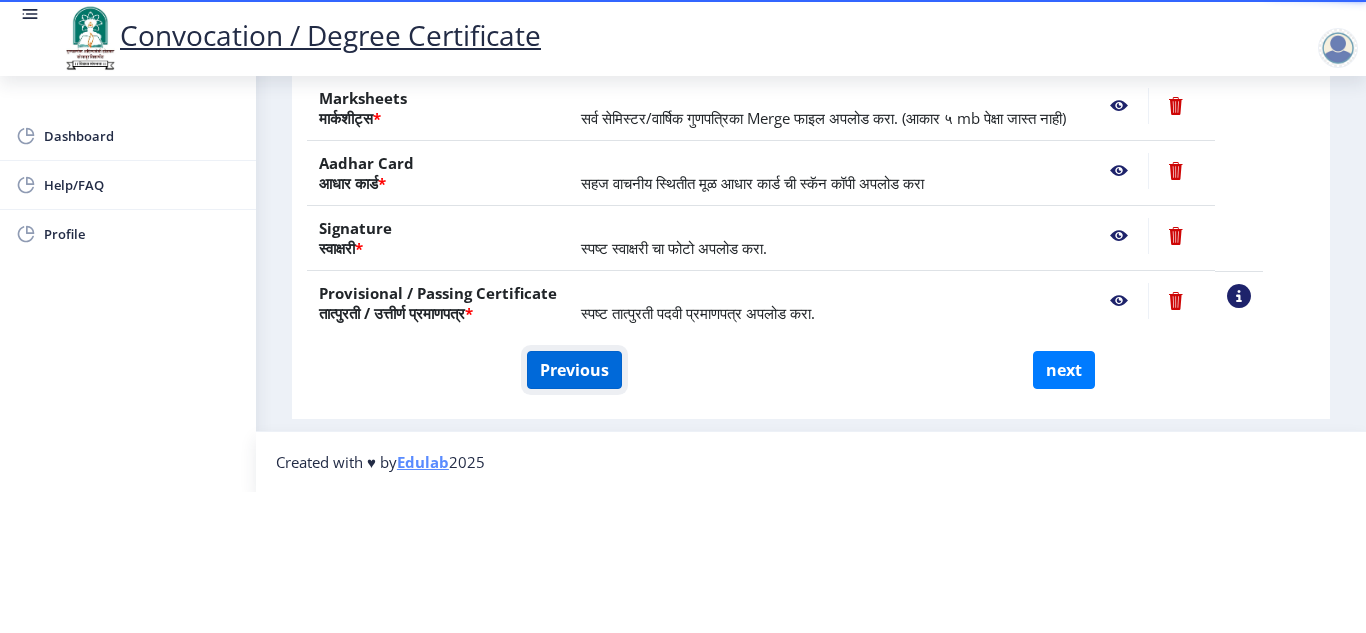 click on "Previous" 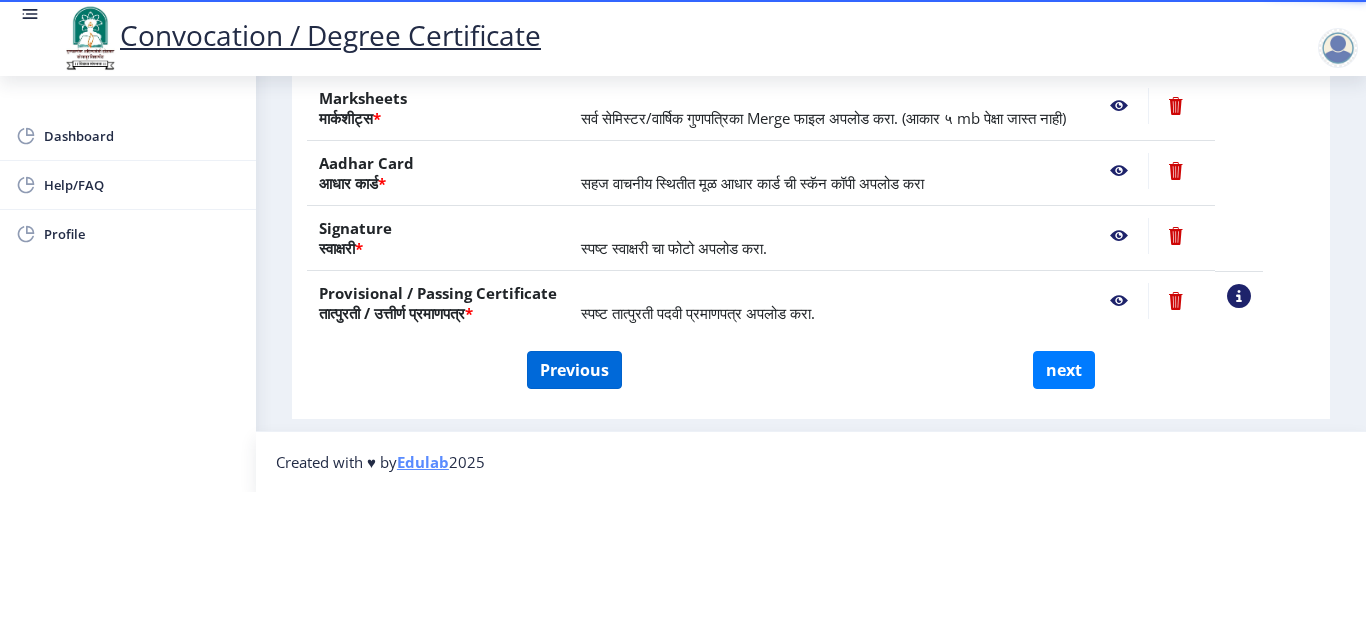 scroll, scrollTop: 0, scrollLeft: 0, axis: both 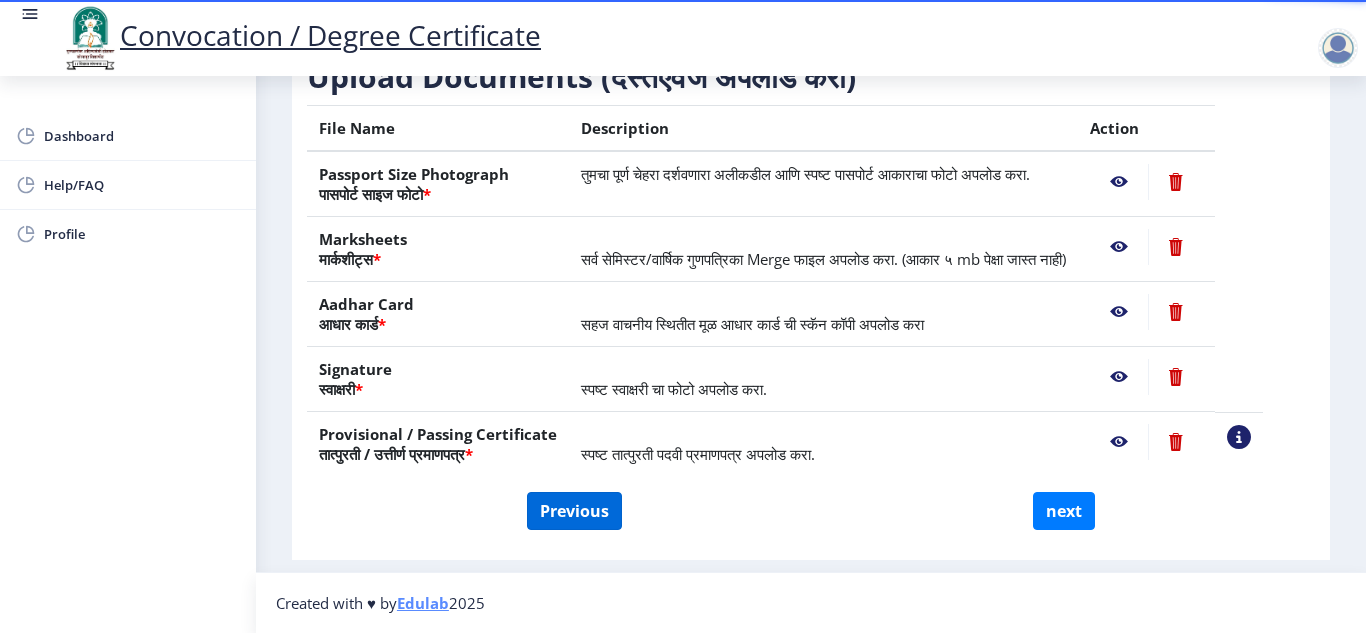 select on "Regular" 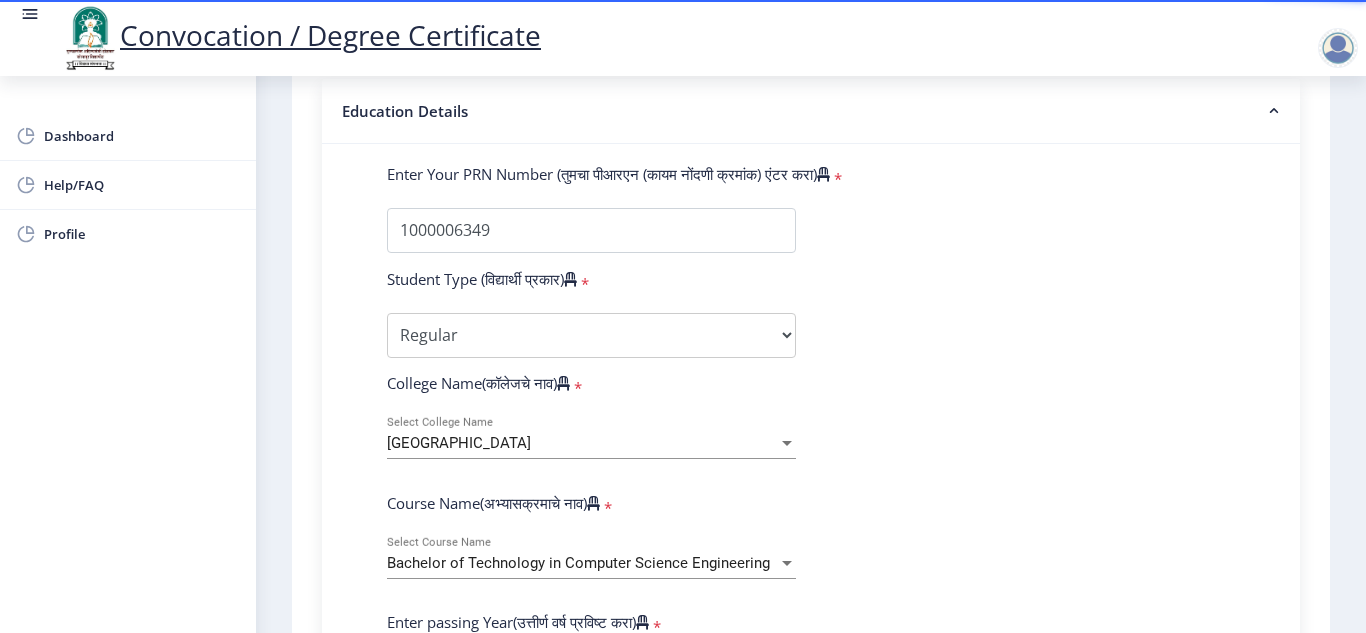 scroll, scrollTop: 472, scrollLeft: 0, axis: vertical 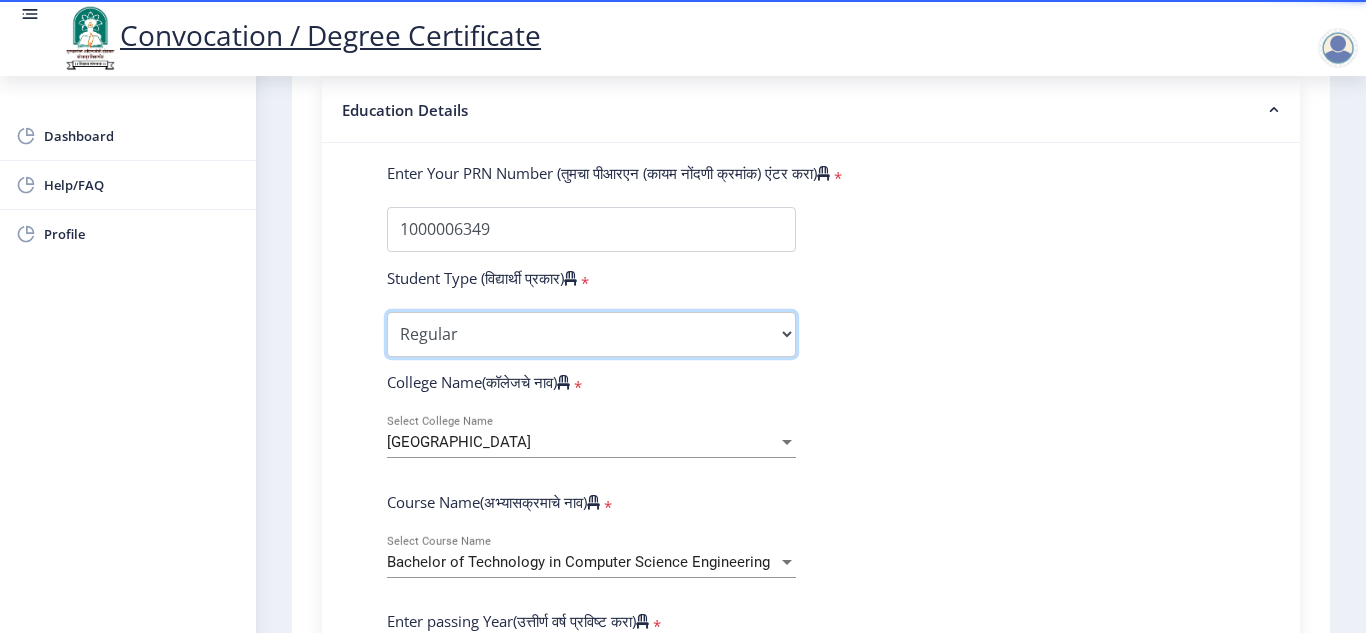 click on "Select Student Type Regular External" at bounding box center (591, 334) 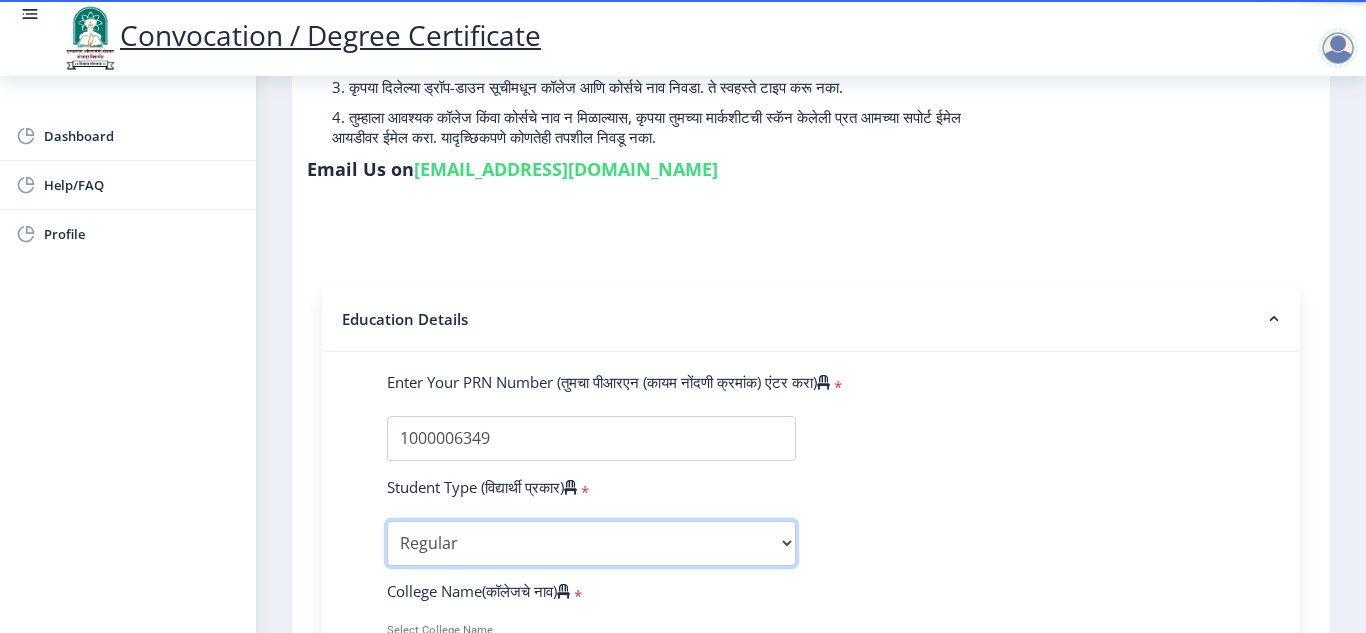 scroll, scrollTop: 0, scrollLeft: 0, axis: both 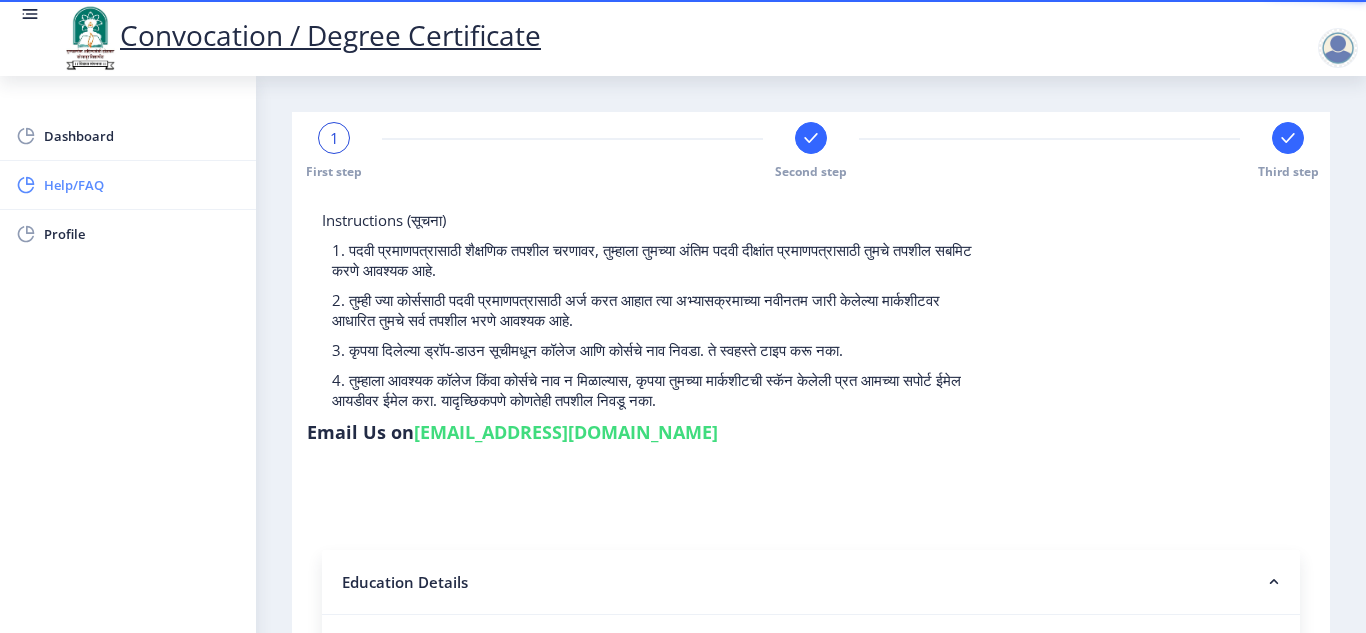 click on "Help/FAQ" 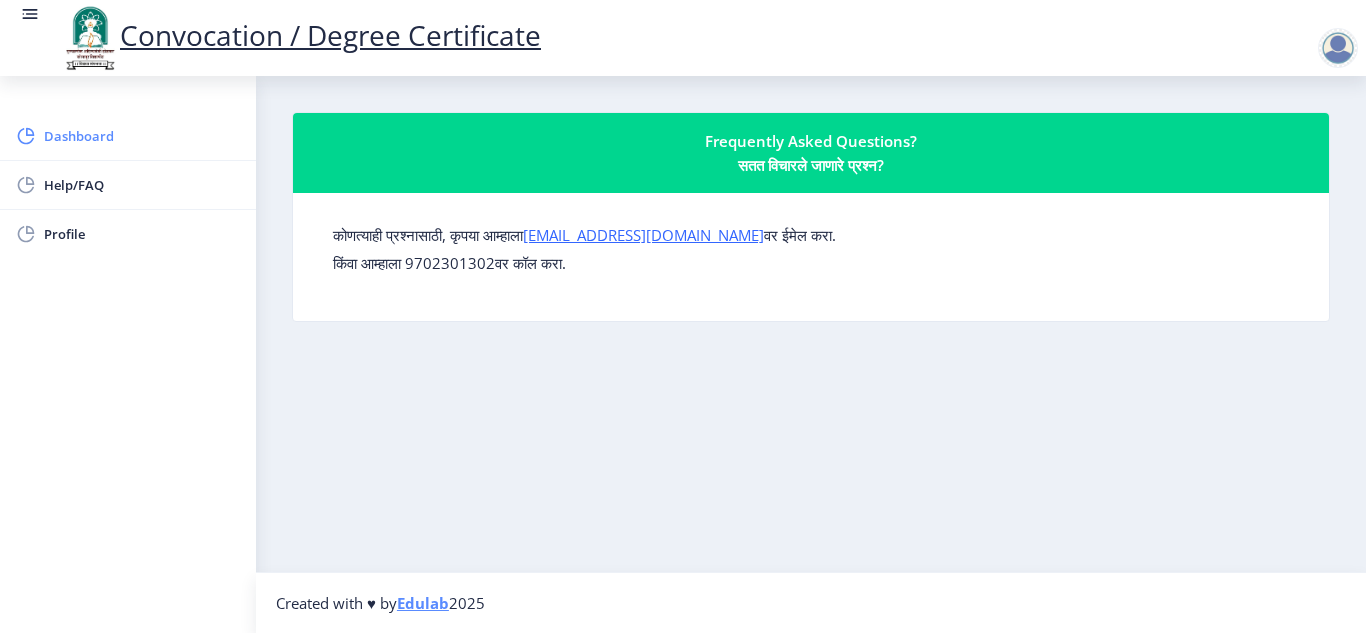 click on "Dashboard" 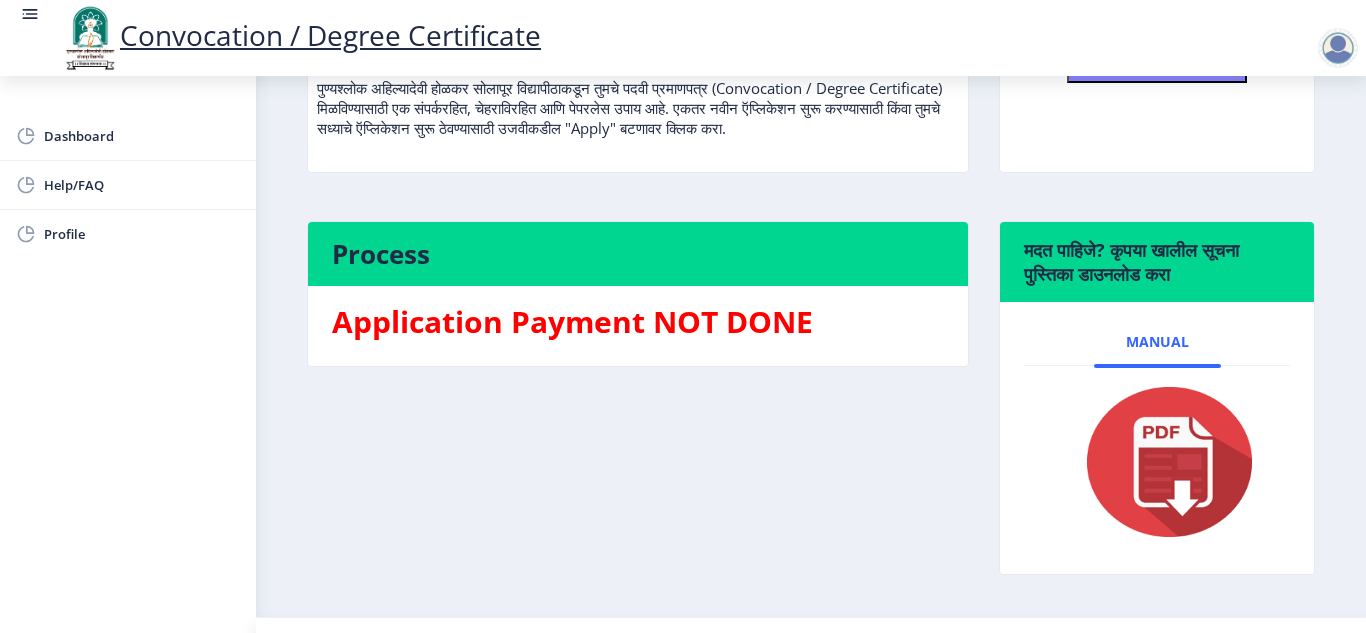 scroll, scrollTop: 295, scrollLeft: 0, axis: vertical 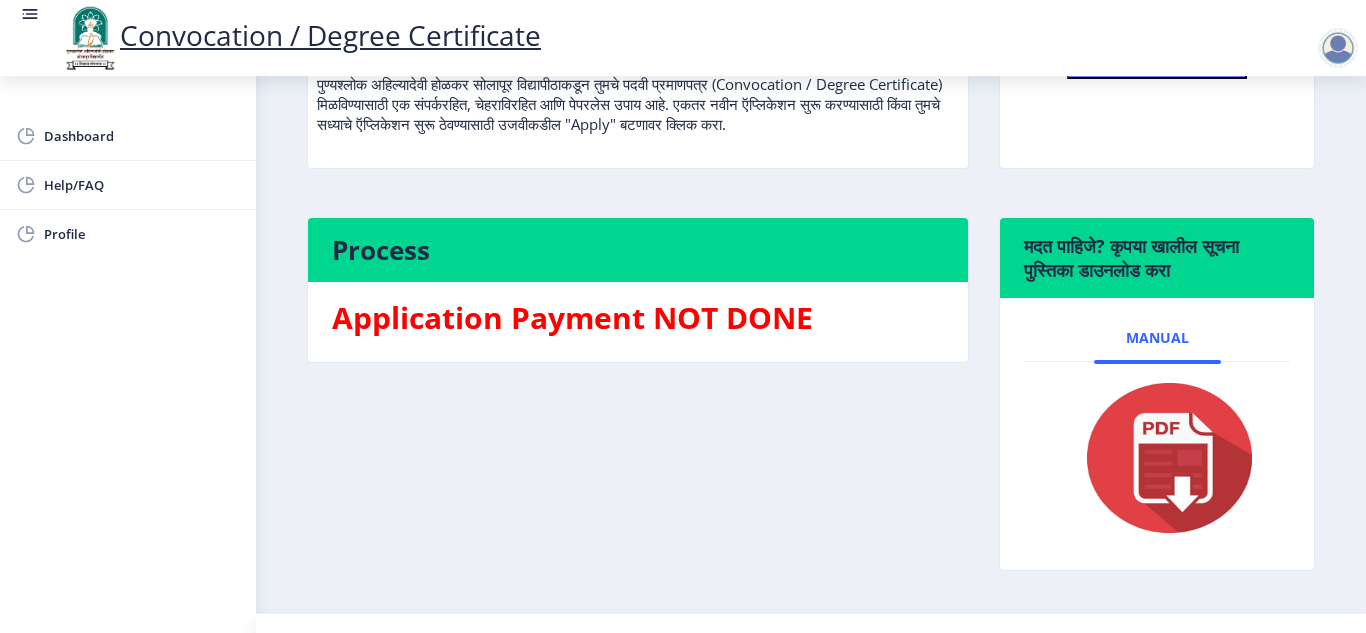click 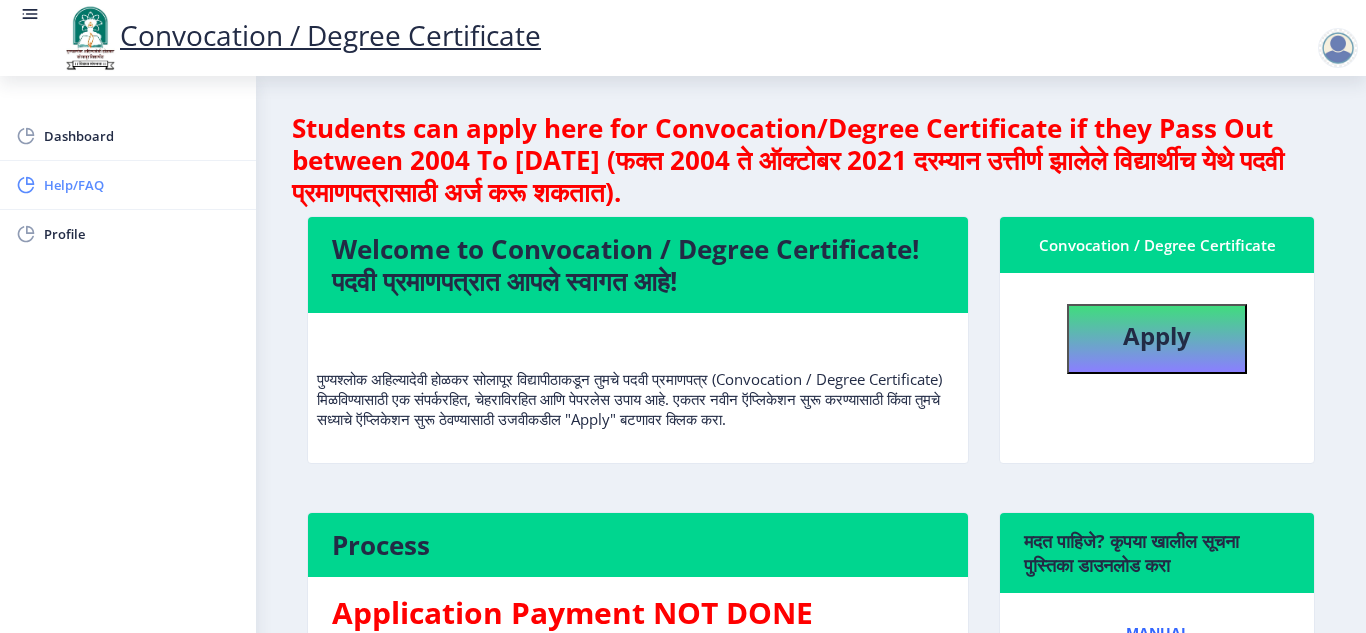 click on "Help/FAQ" 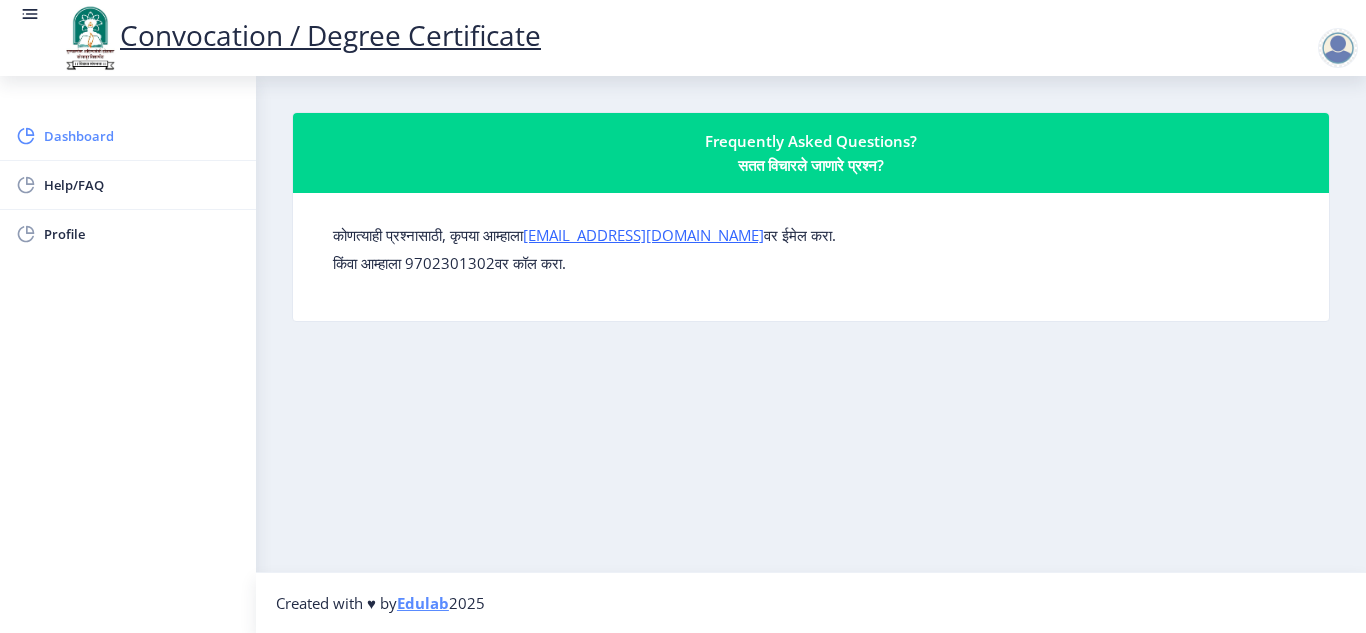 click on "Dashboard" 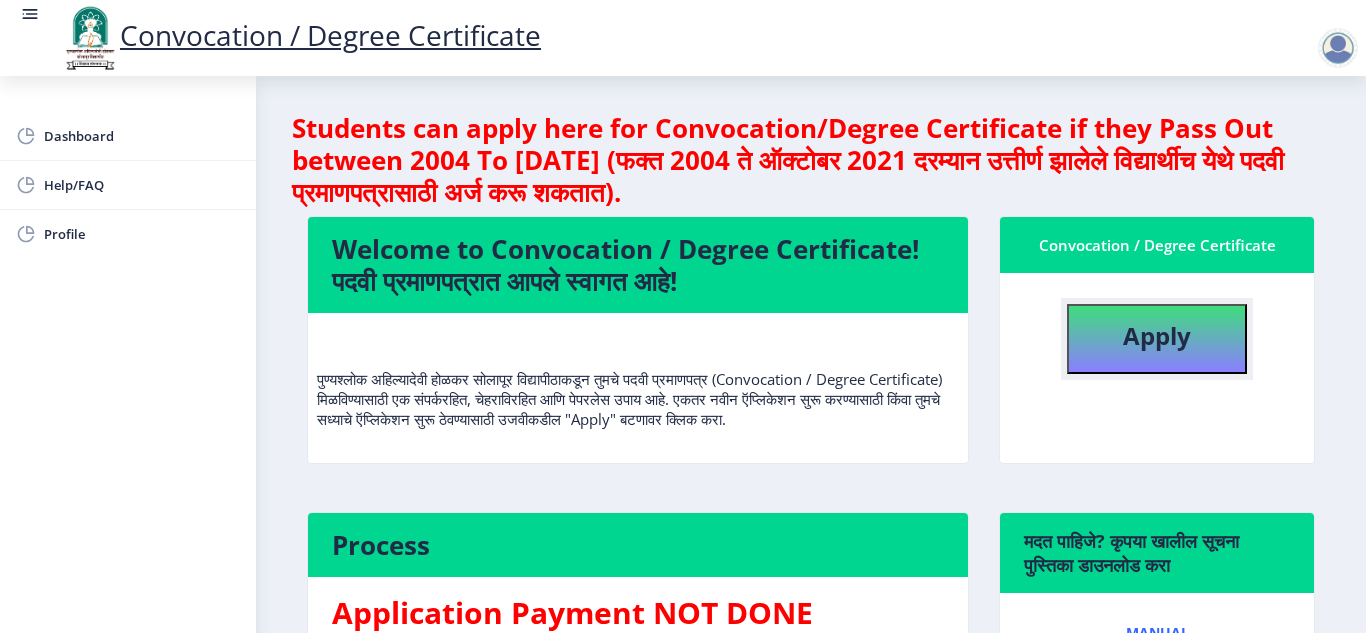 click on "Apply" 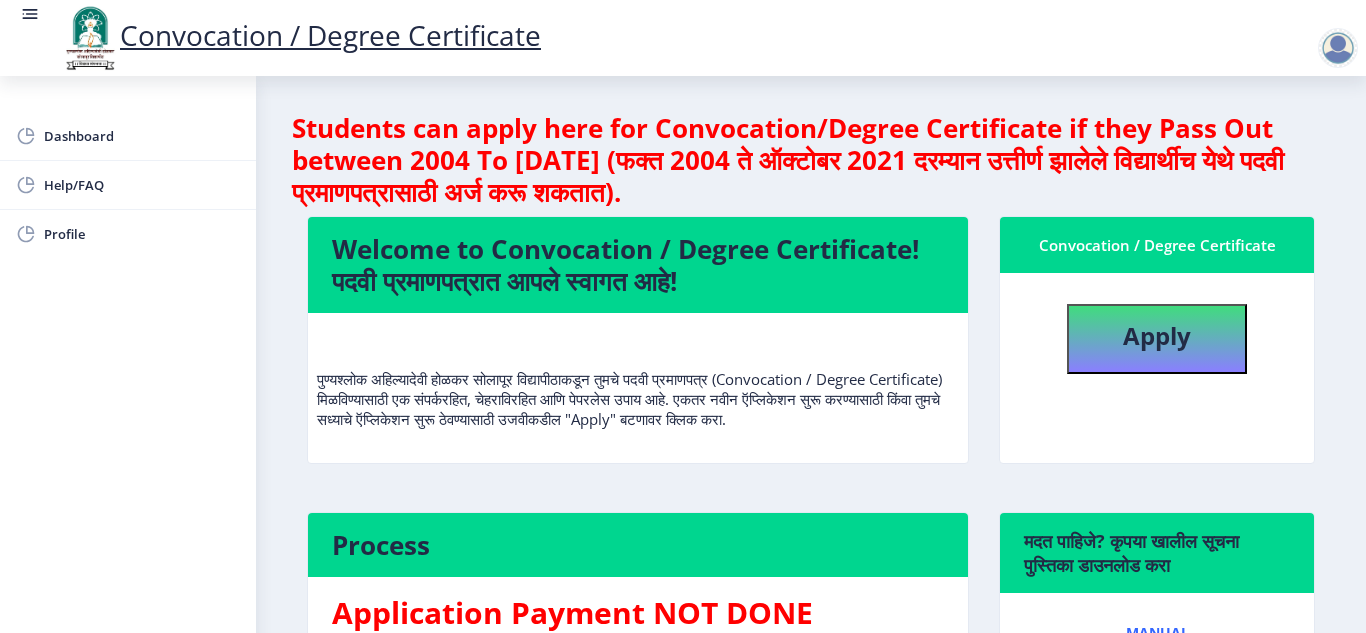 select 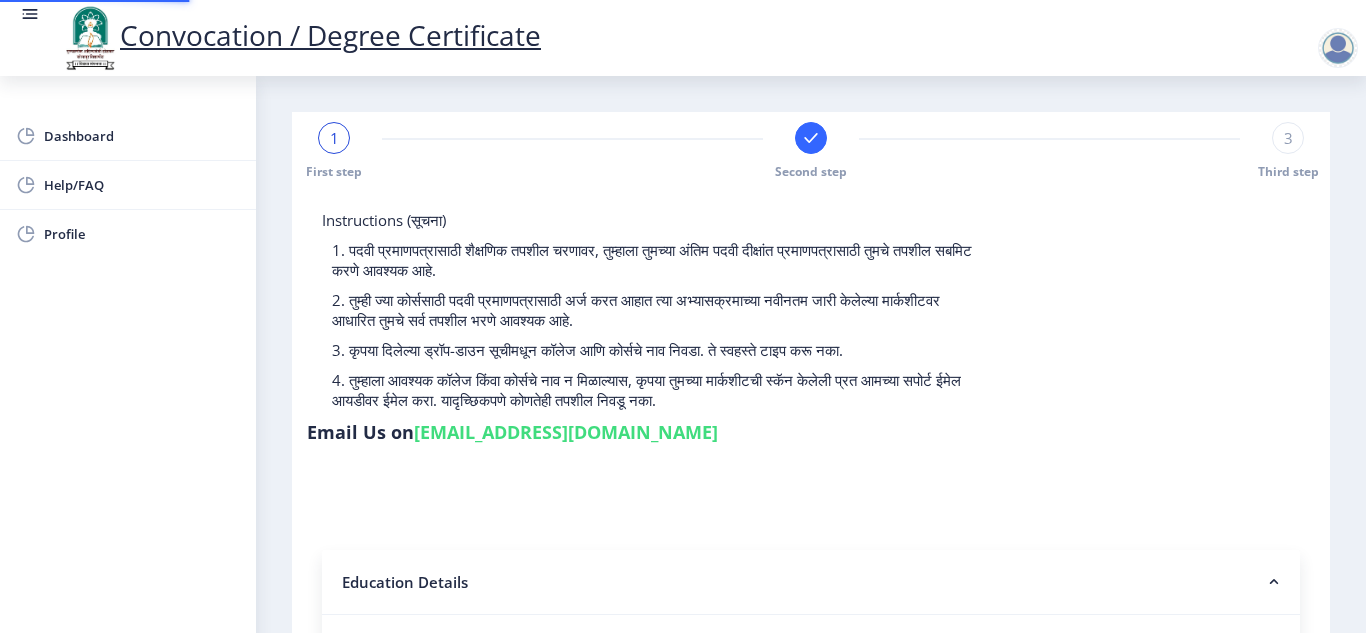 select 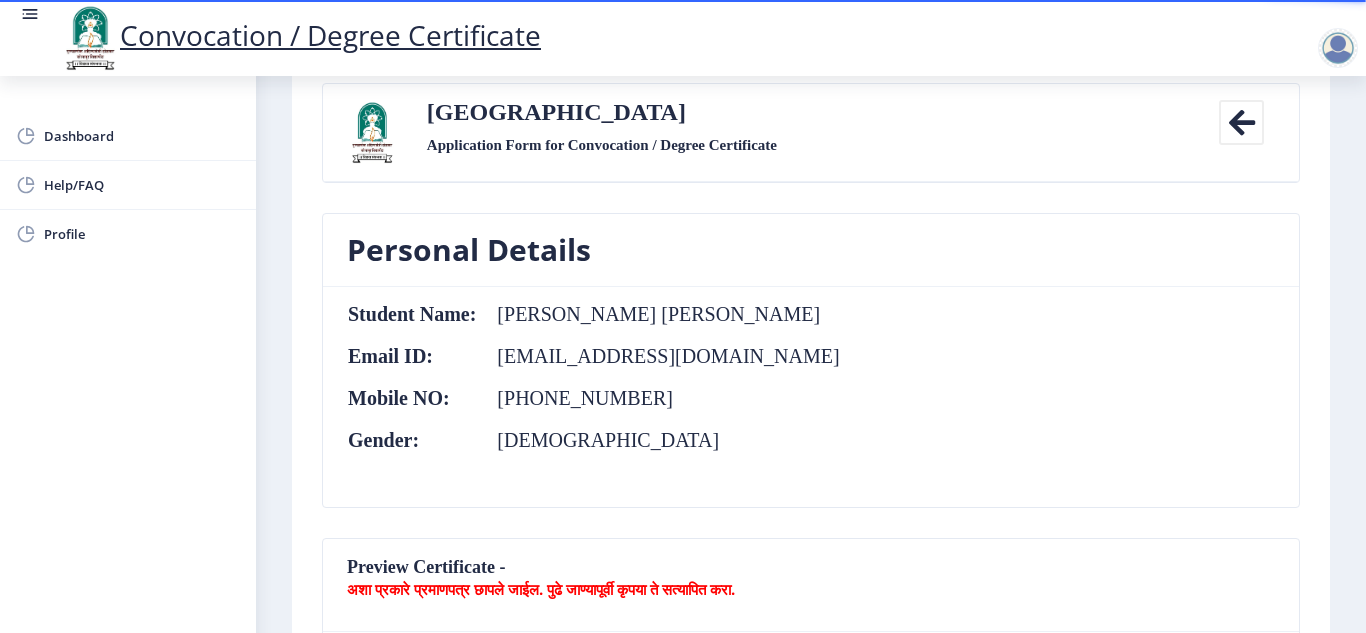 scroll, scrollTop: 0, scrollLeft: 0, axis: both 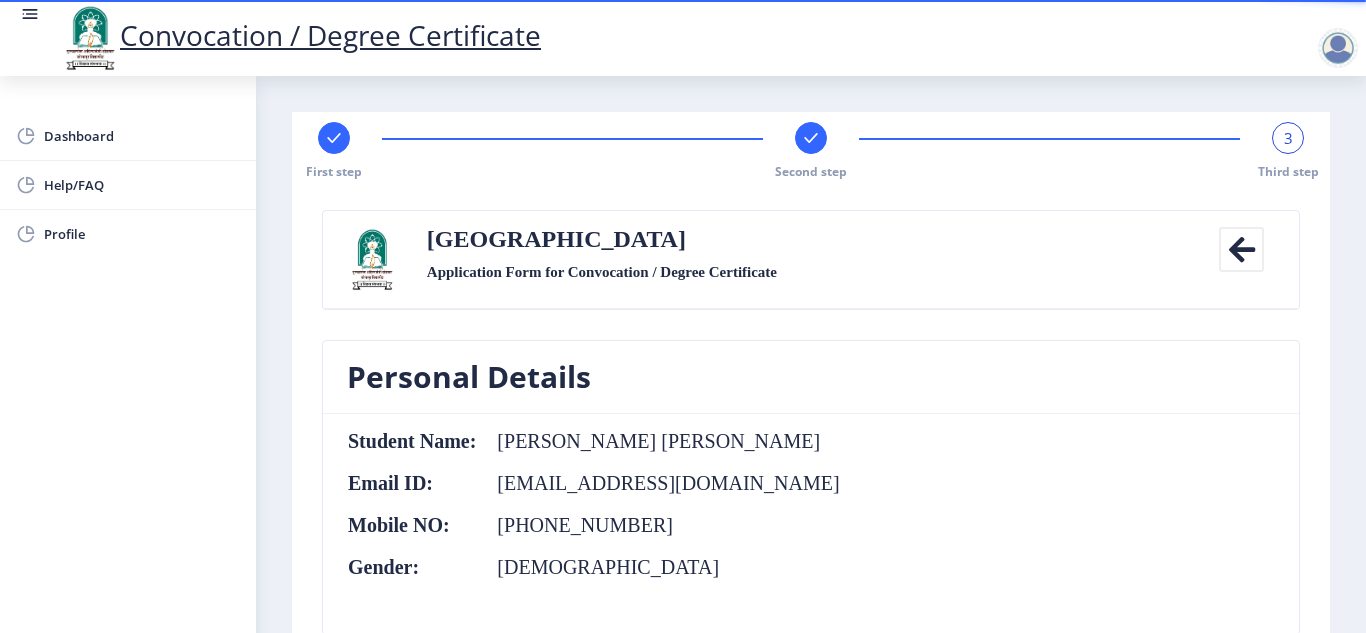 click 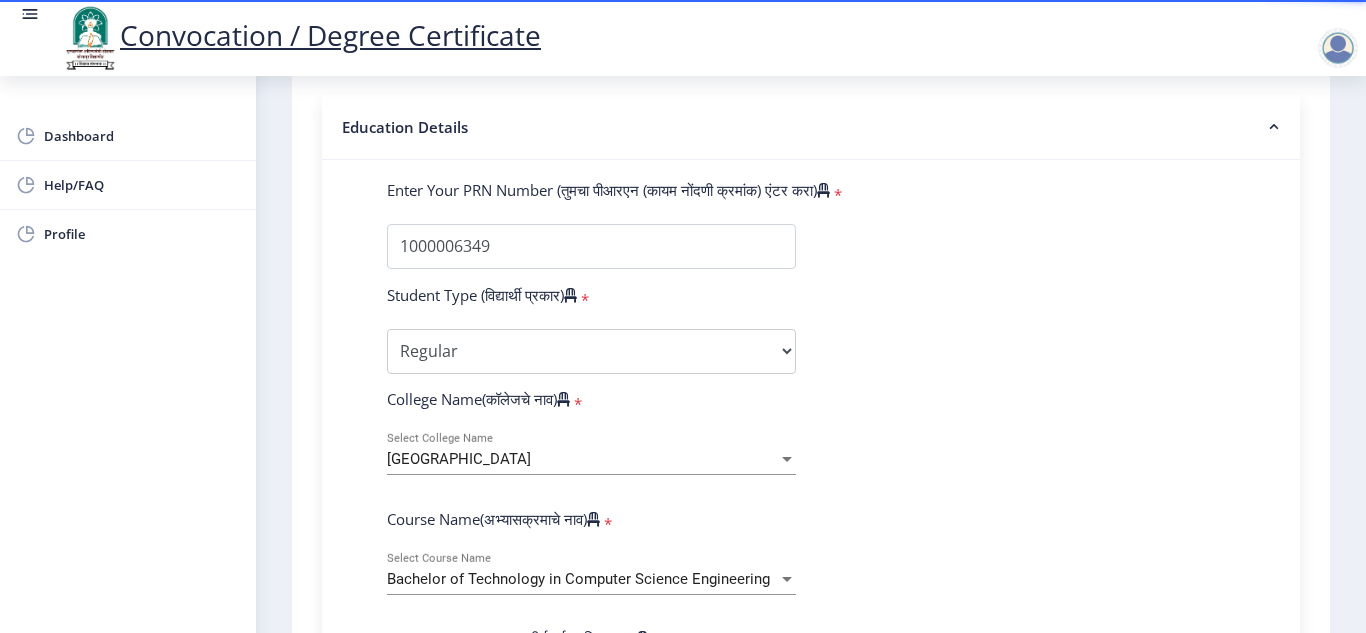 scroll, scrollTop: 456, scrollLeft: 0, axis: vertical 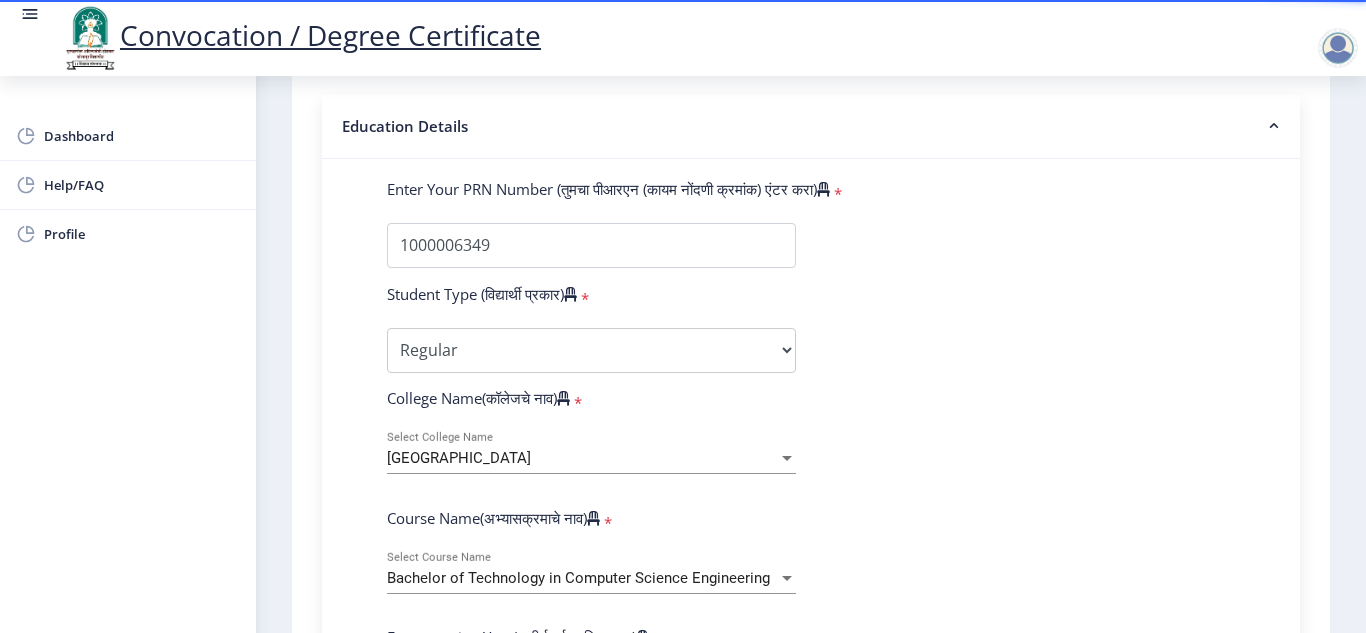 click on "Walchand Institute of Technology Select College Name" 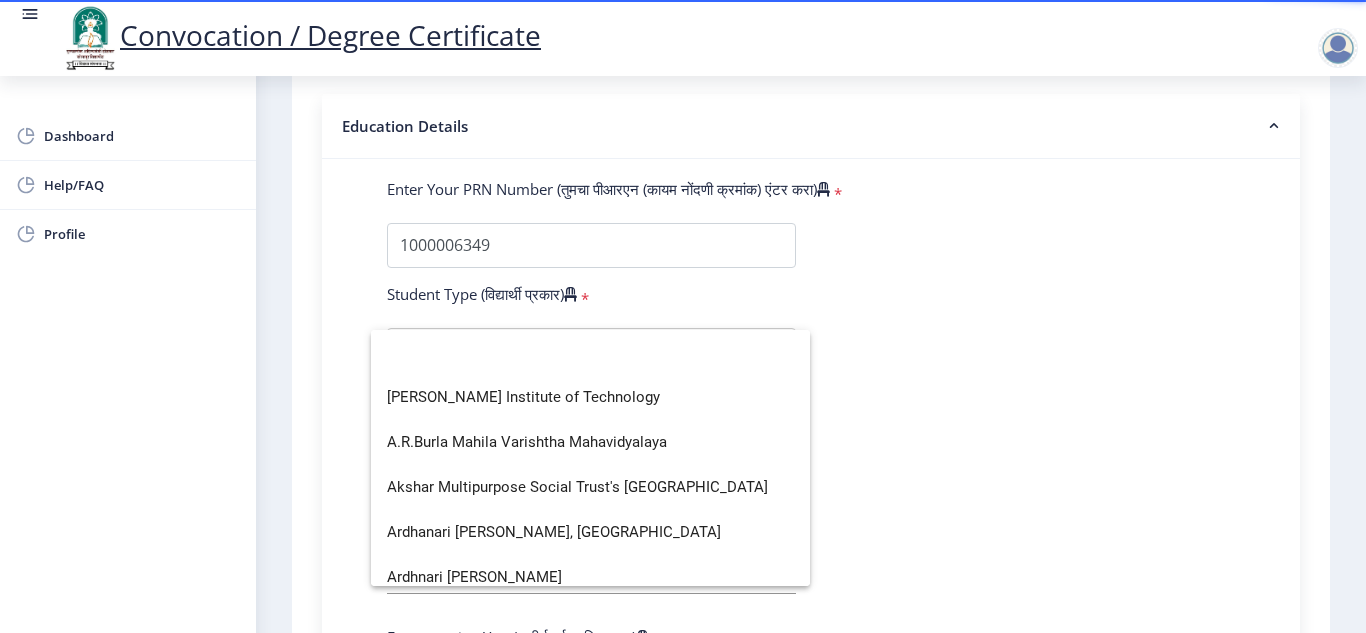 scroll, scrollTop: 9255, scrollLeft: 0, axis: vertical 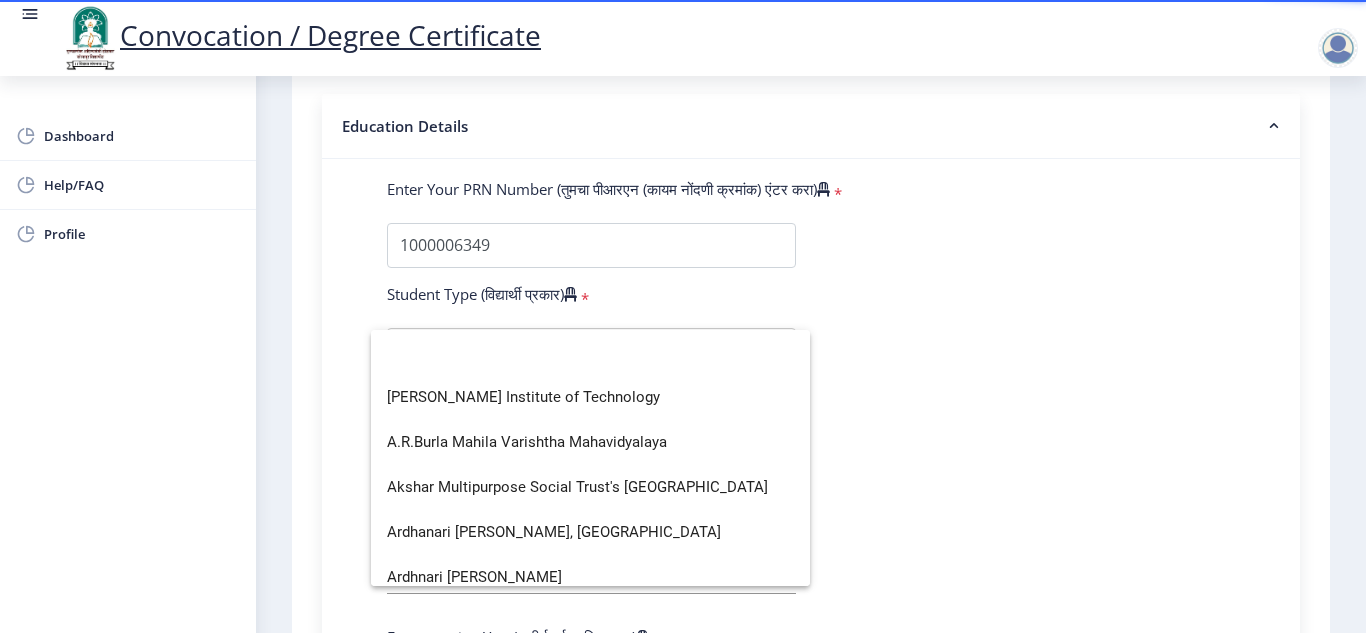 click 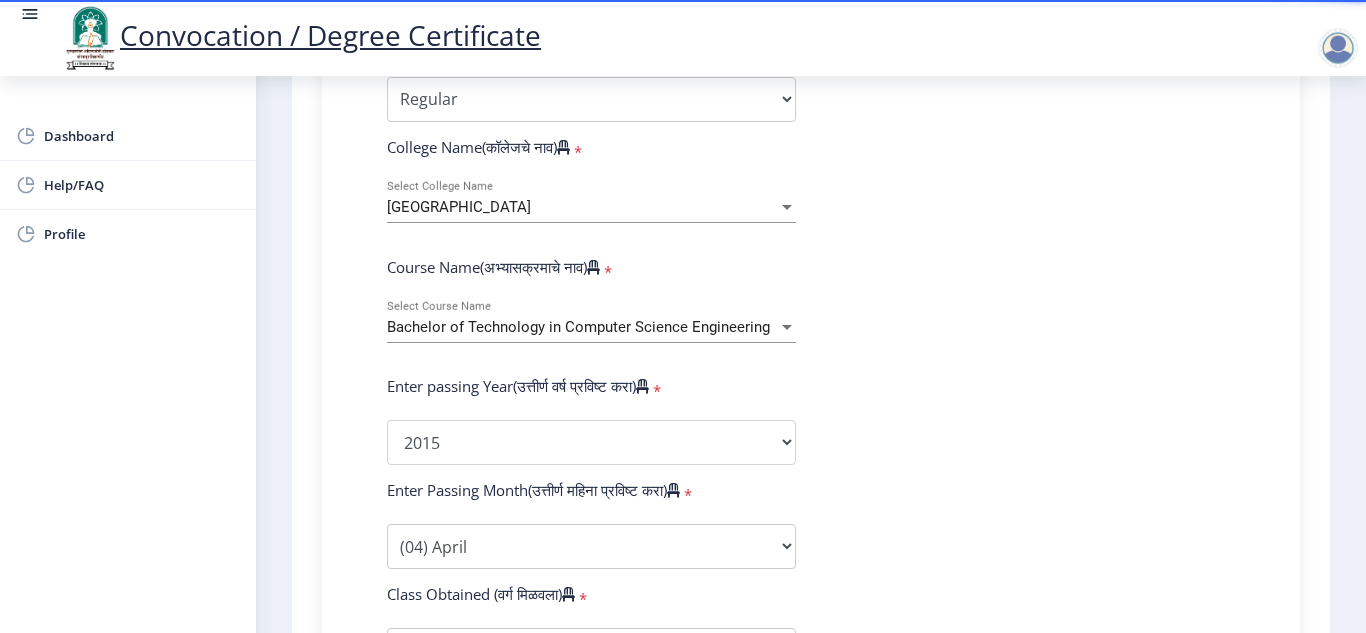 scroll, scrollTop: 708, scrollLeft: 0, axis: vertical 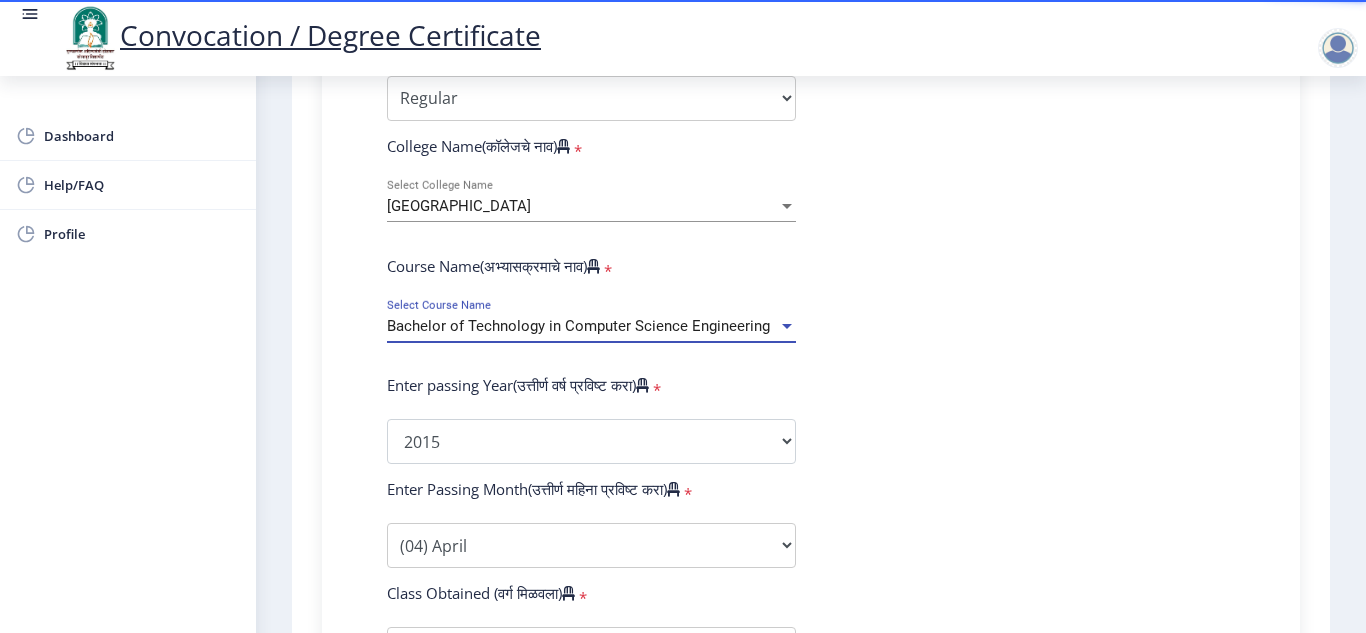 click on "Bachelor of Technology in Computer Science Engineering" at bounding box center (578, 326) 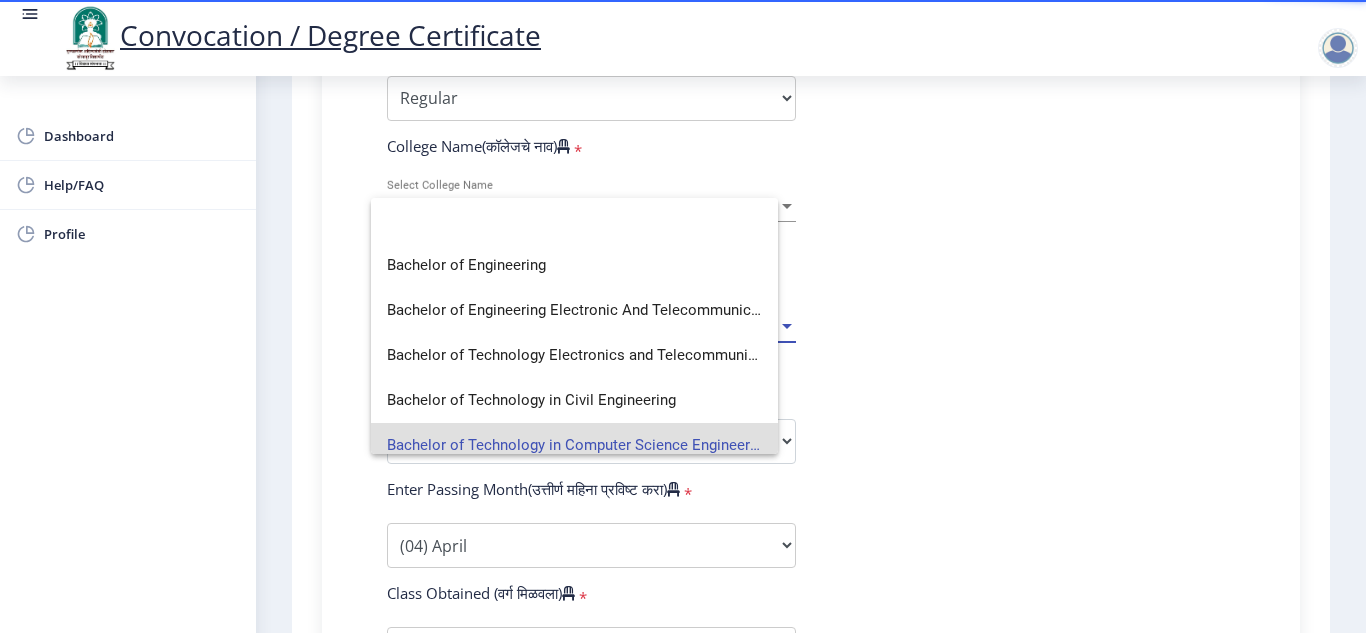 scroll, scrollTop: 0, scrollLeft: 0, axis: both 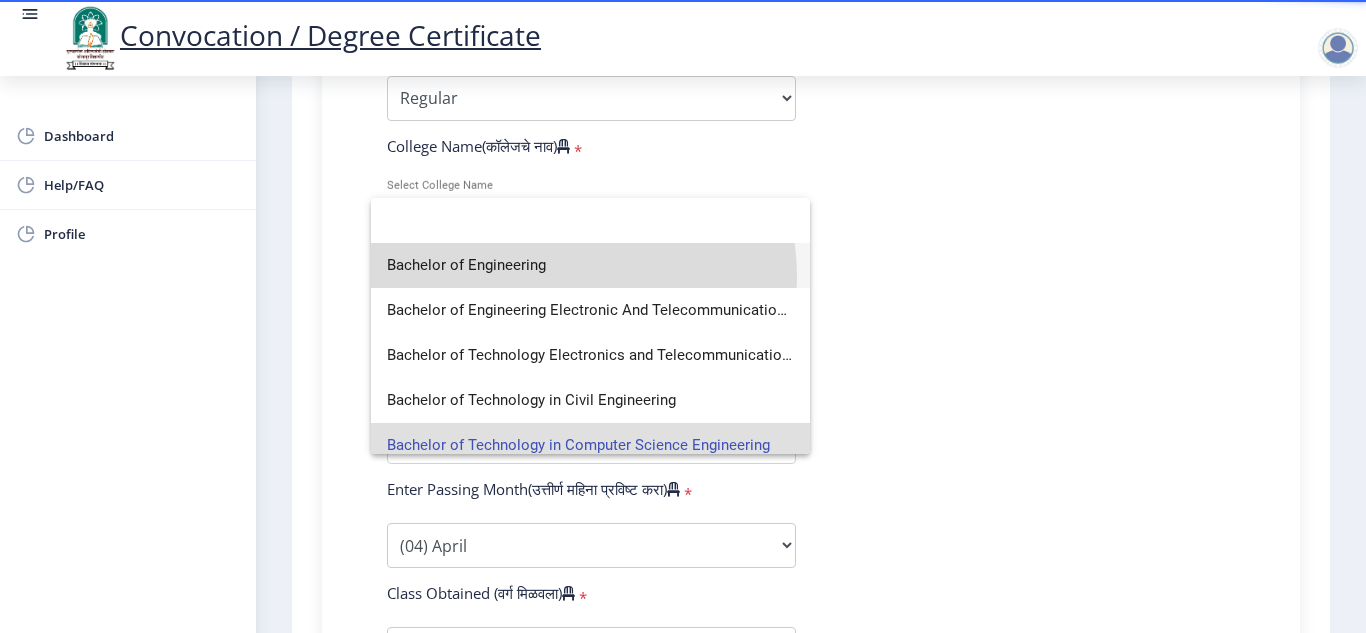 click on "Bachelor of Engineering" at bounding box center (590, 265) 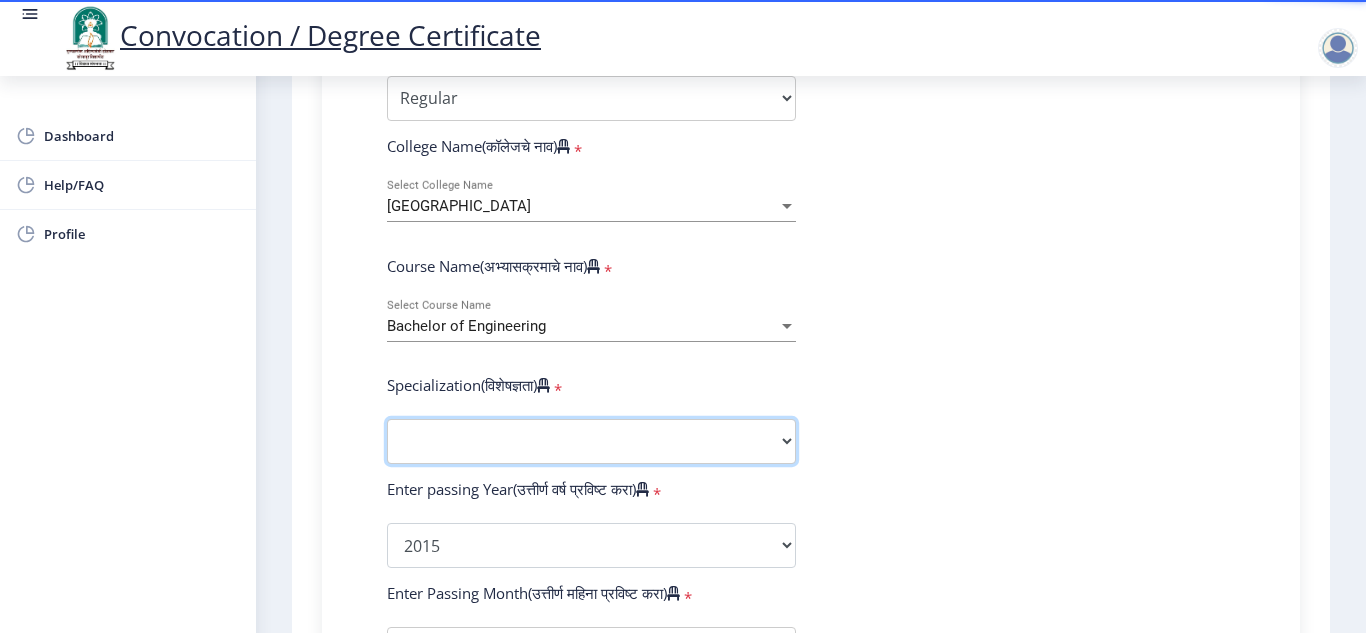 click on "Specialization Bio-Medical Engineering Civil Engineering Computer Science & Engineering Electrical & Electronics Engineering Electrical Engineering Electronics & Telecommunication Engineering Electronics Engineering Information Technology Mechanical Engineering Other" at bounding box center (591, 441) 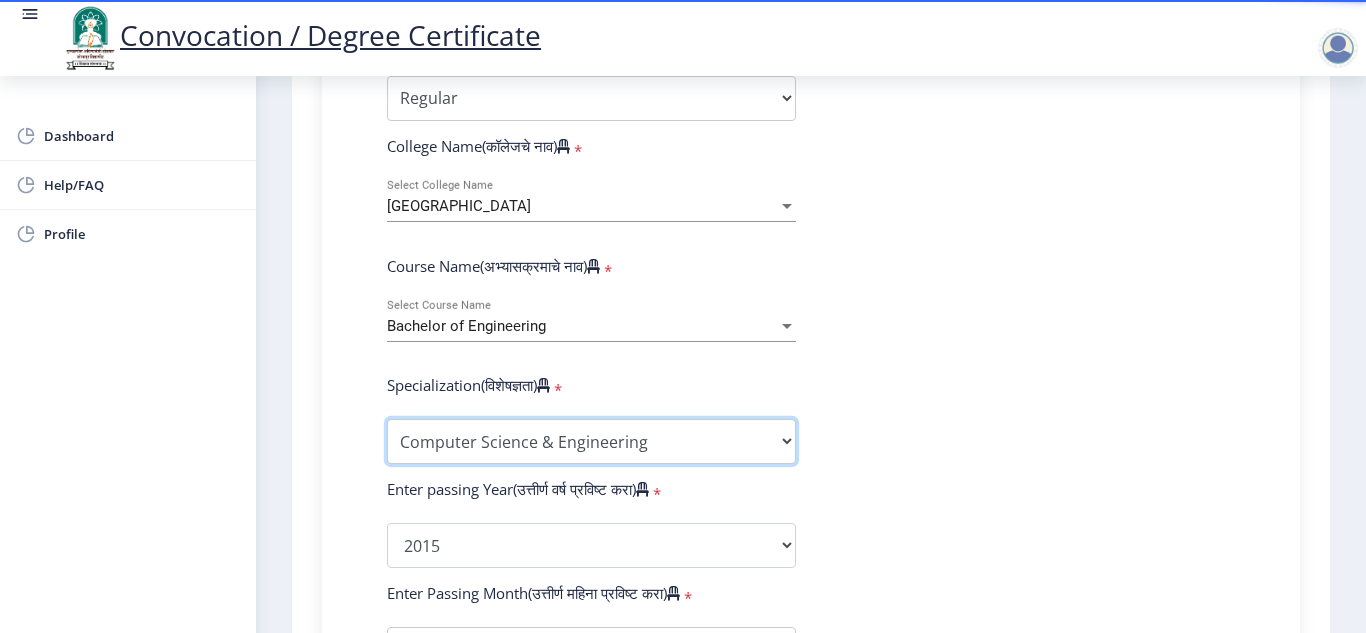click on "Specialization Bio-Medical Engineering Civil Engineering Computer Science & Engineering Electrical & Electronics Engineering Electrical Engineering Electronics & Telecommunication Engineering Electronics Engineering Information Technology Mechanical Engineering Other" at bounding box center (591, 441) 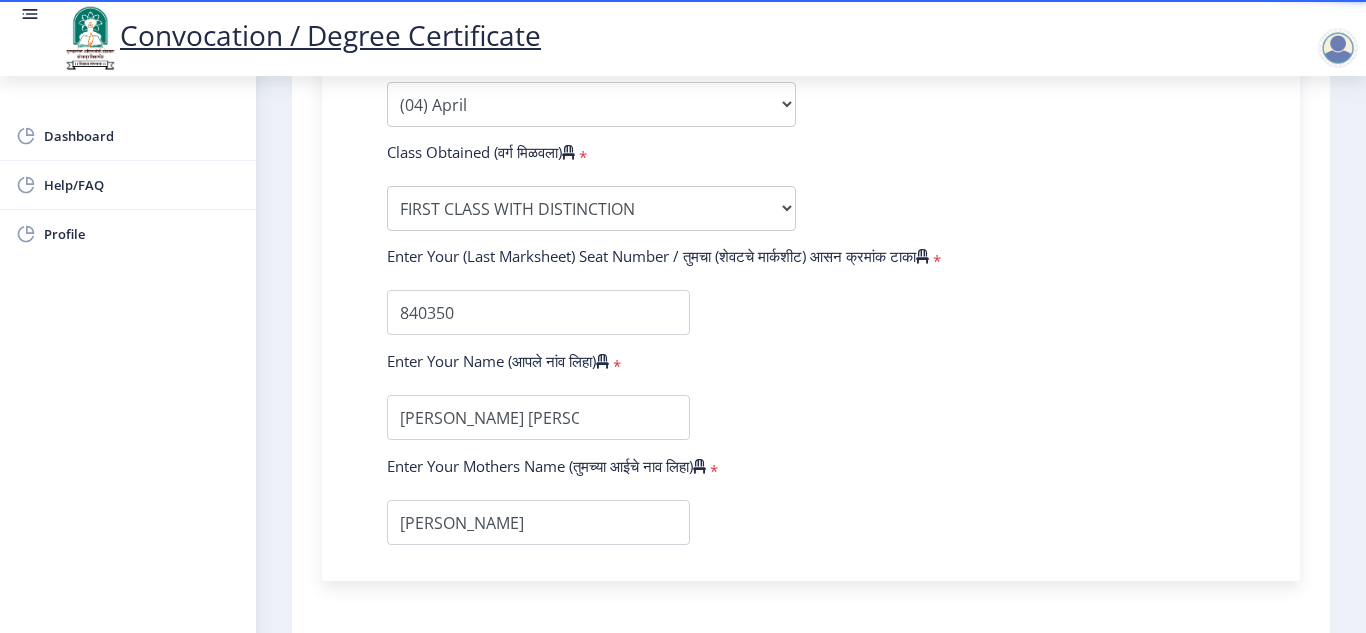 scroll, scrollTop: 1422, scrollLeft: 0, axis: vertical 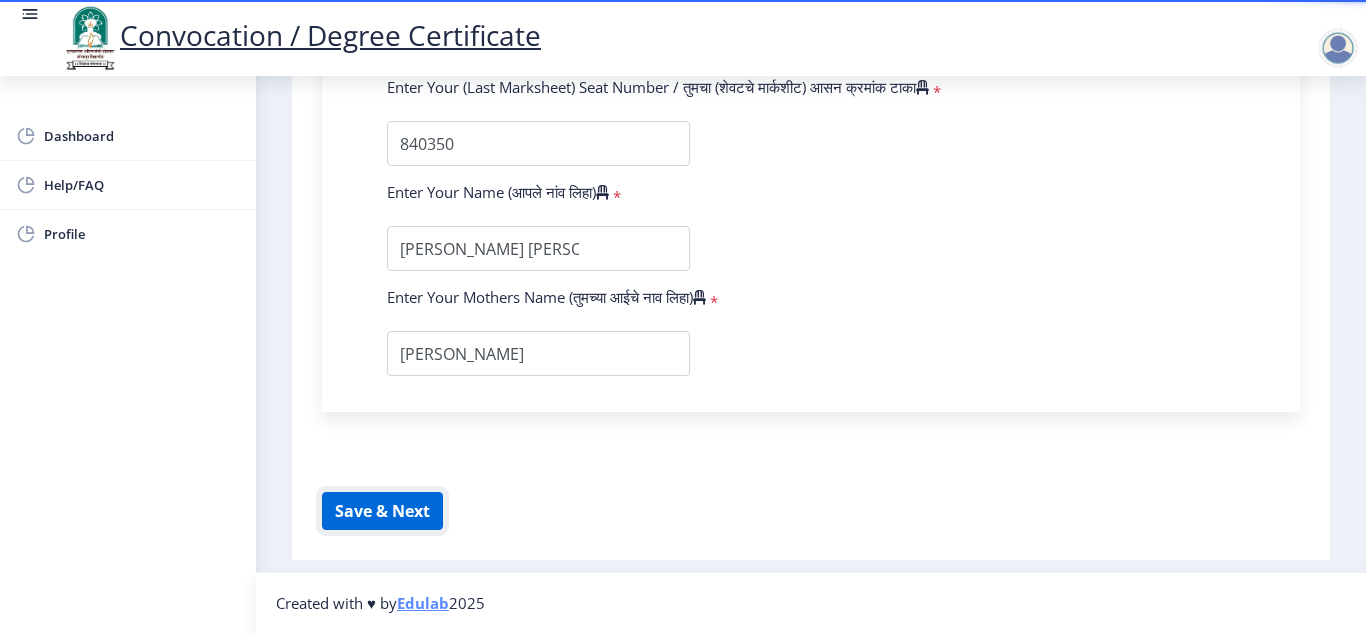 click on "Save & Next" 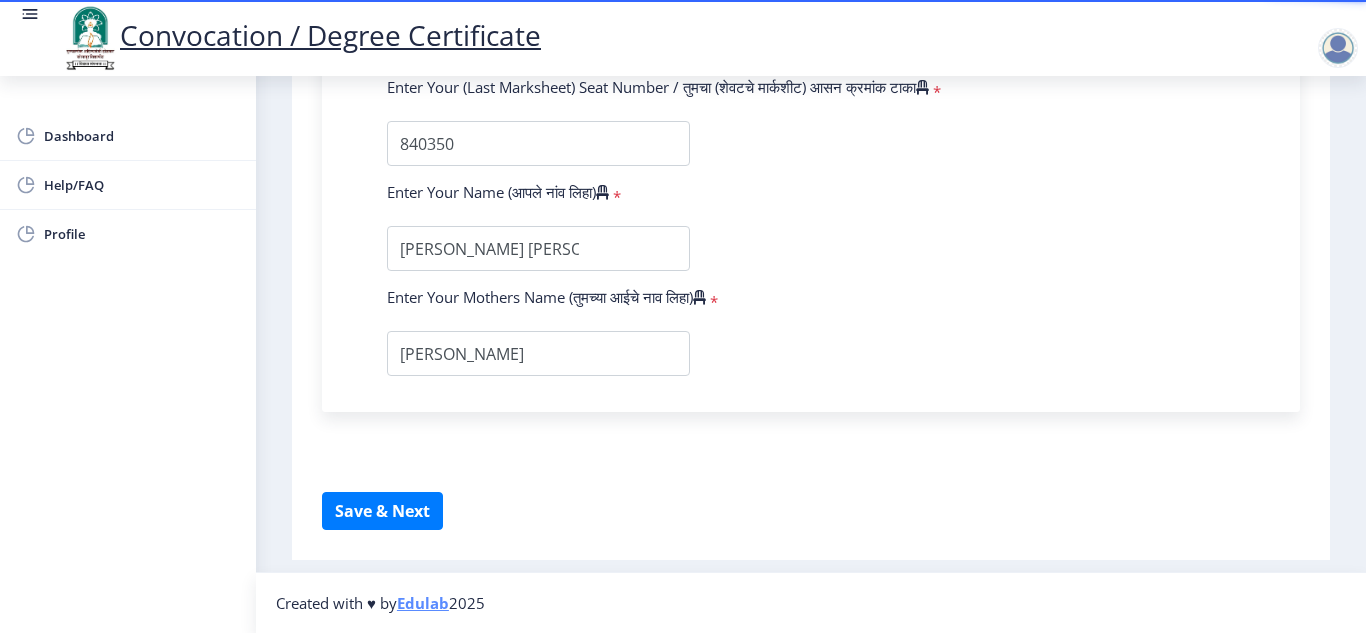 select 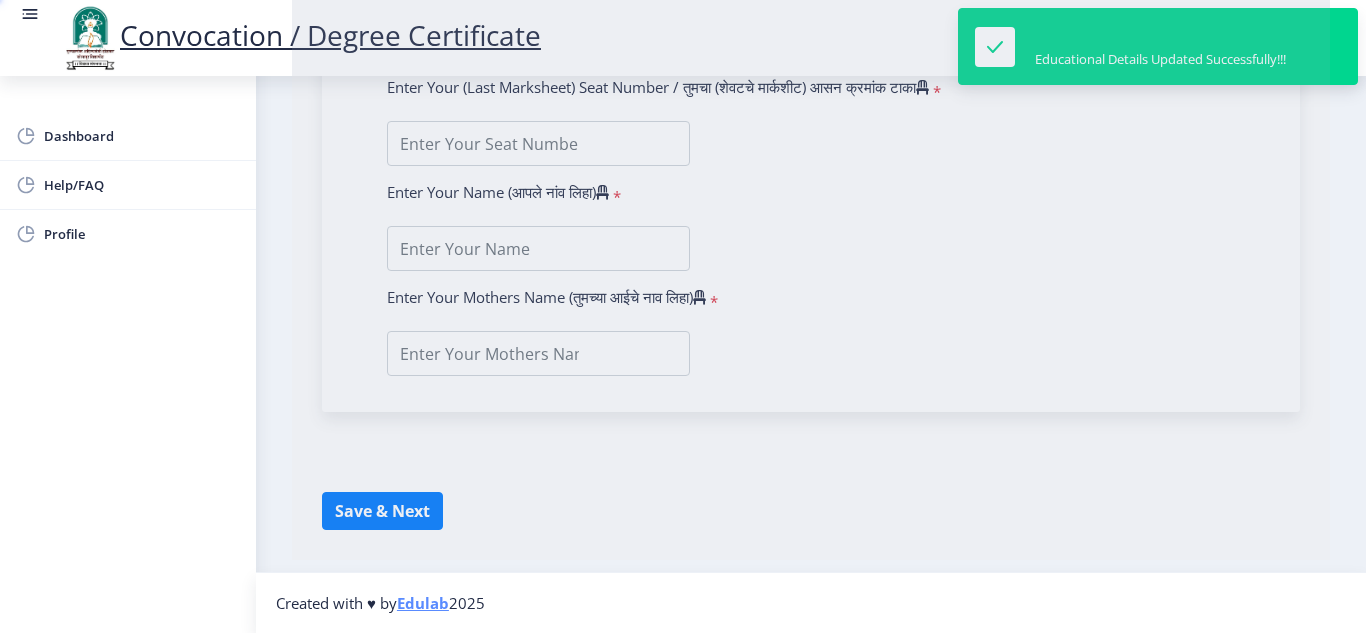 type on "[PERSON_NAME] [PERSON_NAME]" 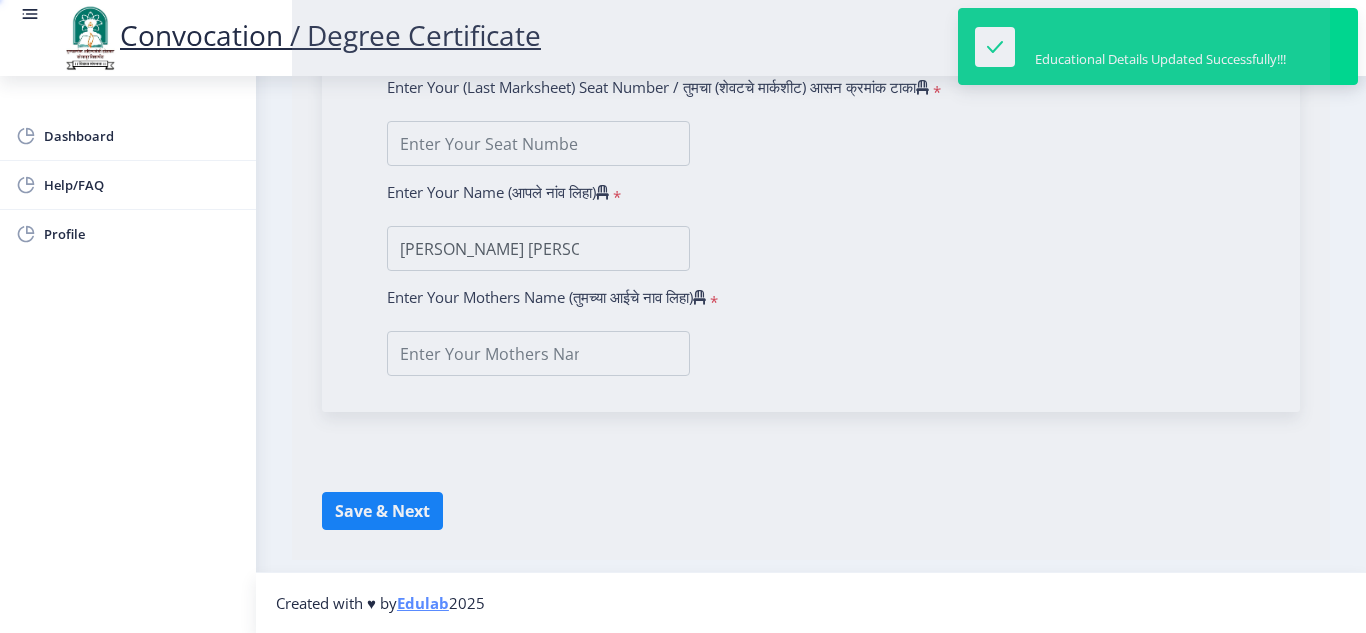 scroll, scrollTop: 0, scrollLeft: 0, axis: both 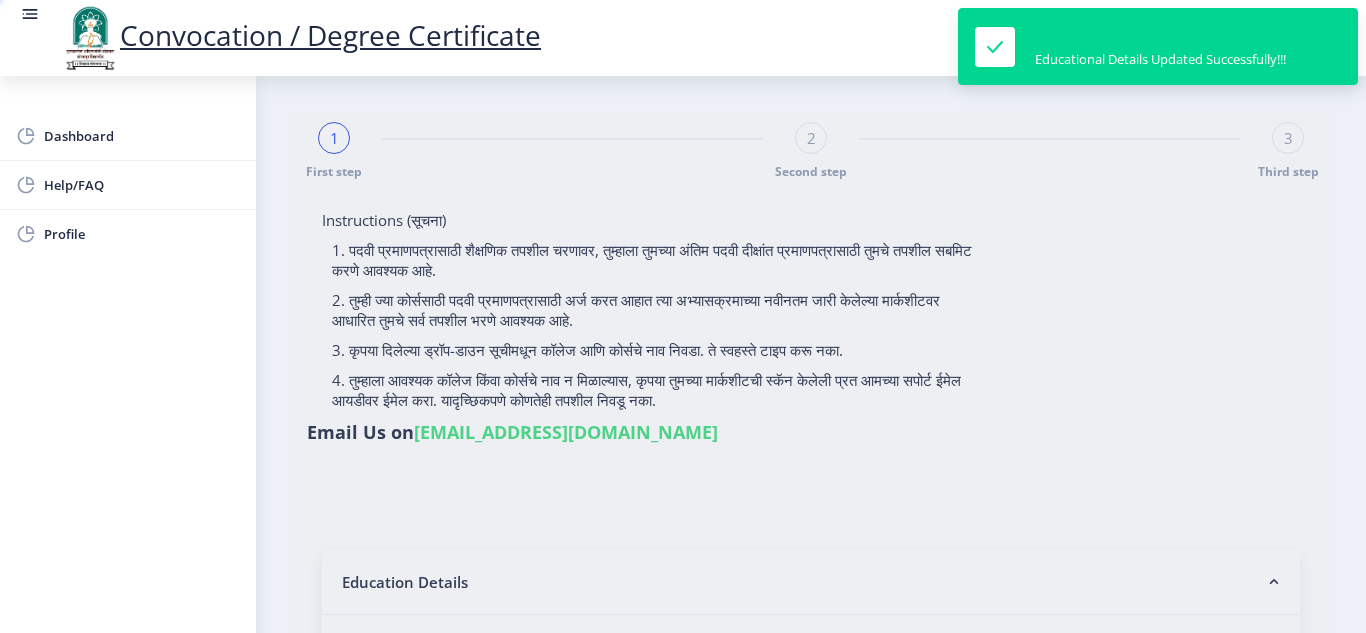 type on "1000006349" 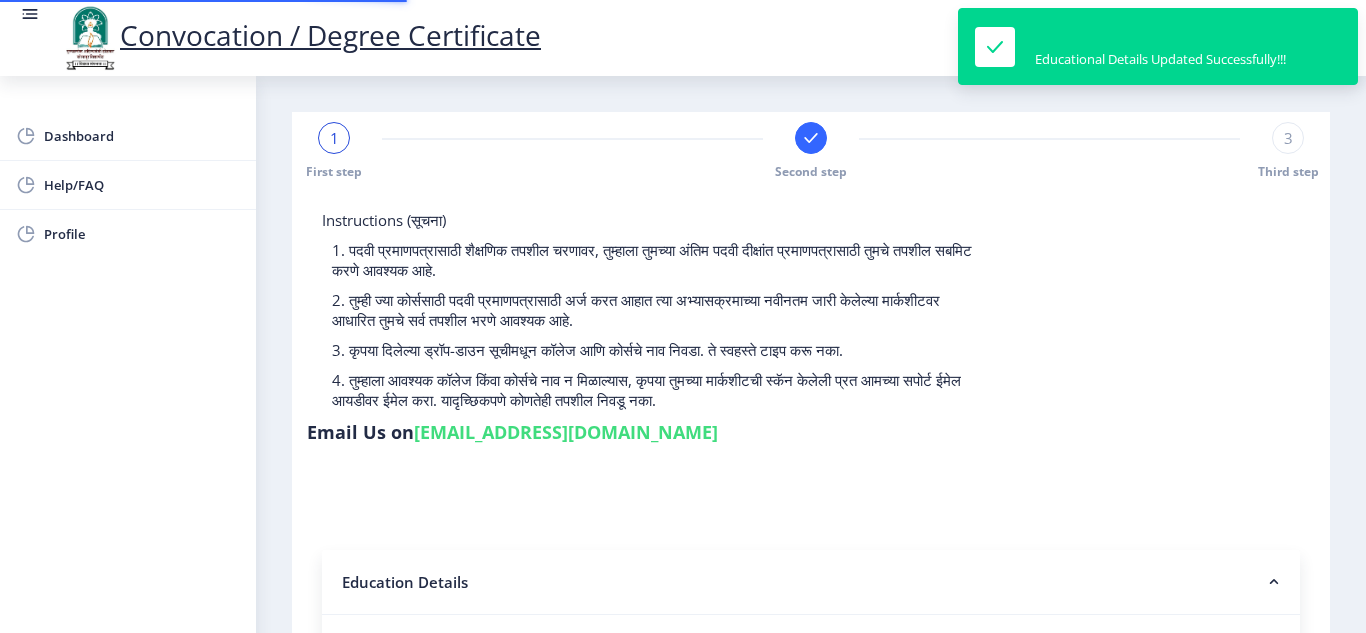 select 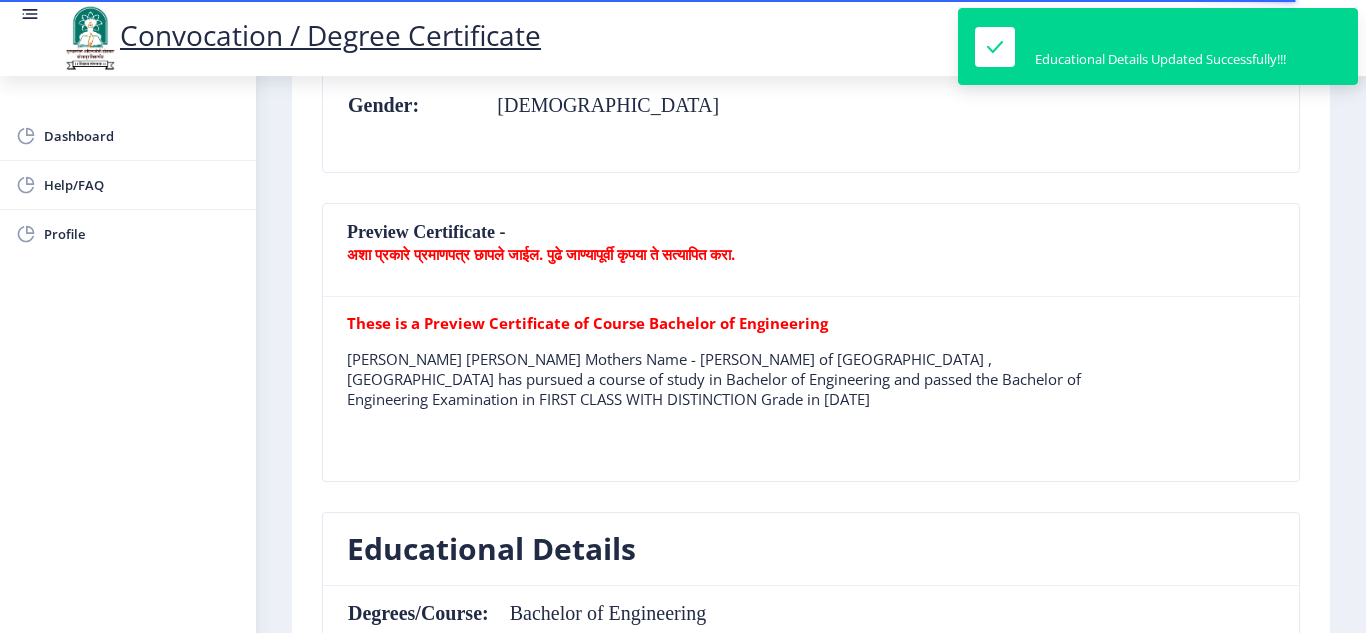 scroll, scrollTop: 463, scrollLeft: 0, axis: vertical 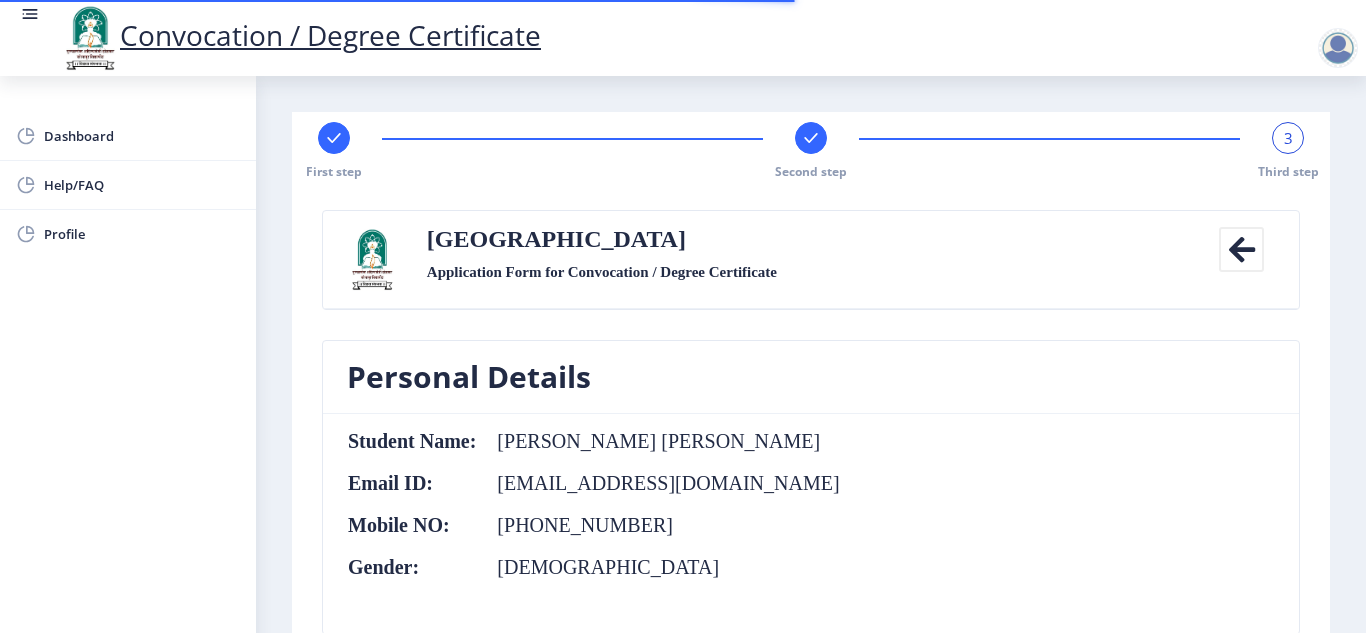 select 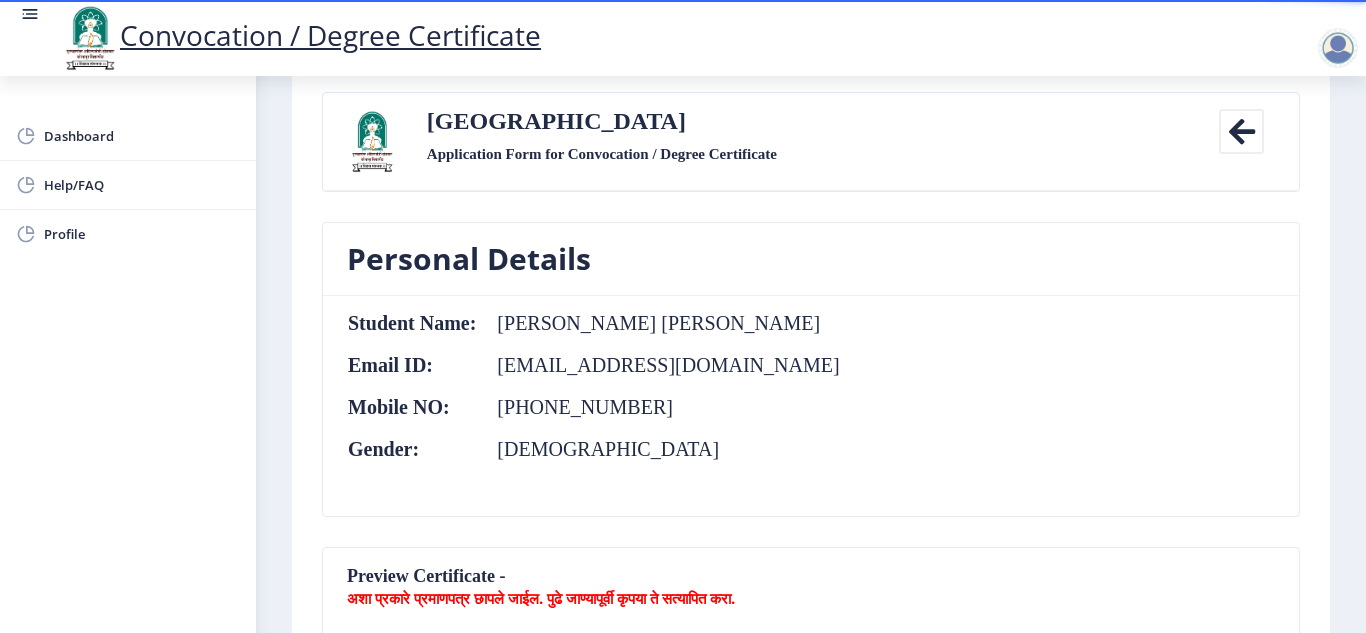 scroll, scrollTop: 0, scrollLeft: 0, axis: both 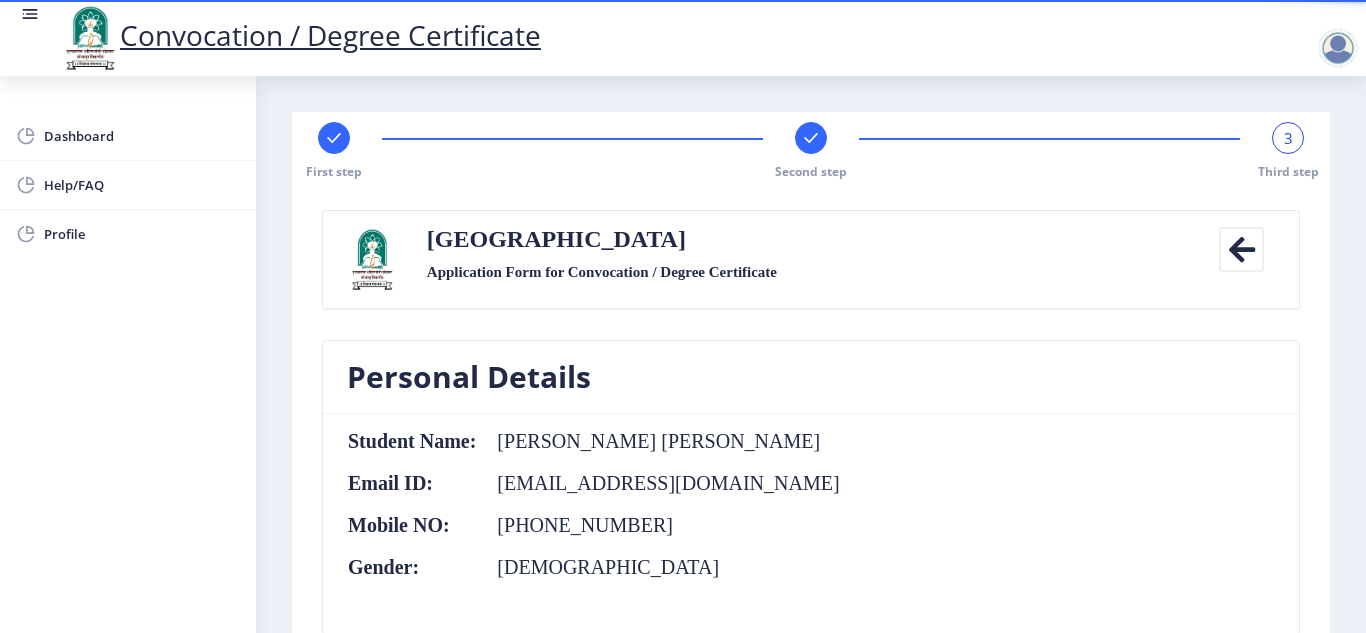 click 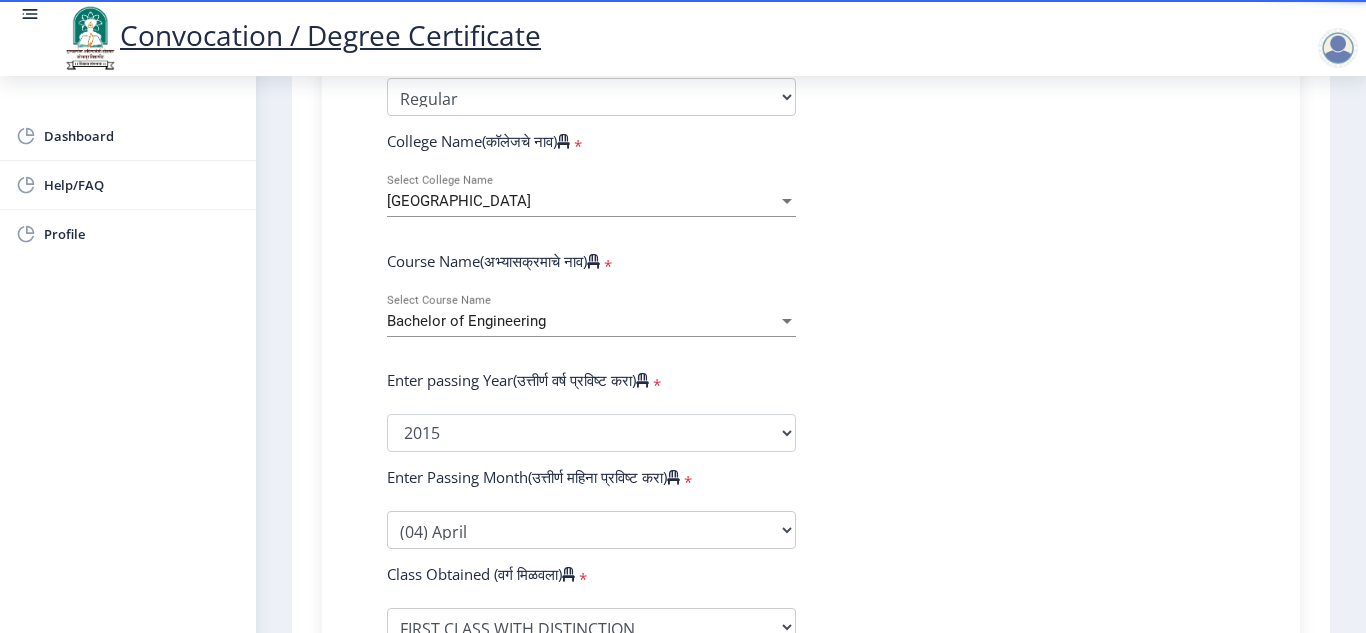 scroll, scrollTop: 690, scrollLeft: 0, axis: vertical 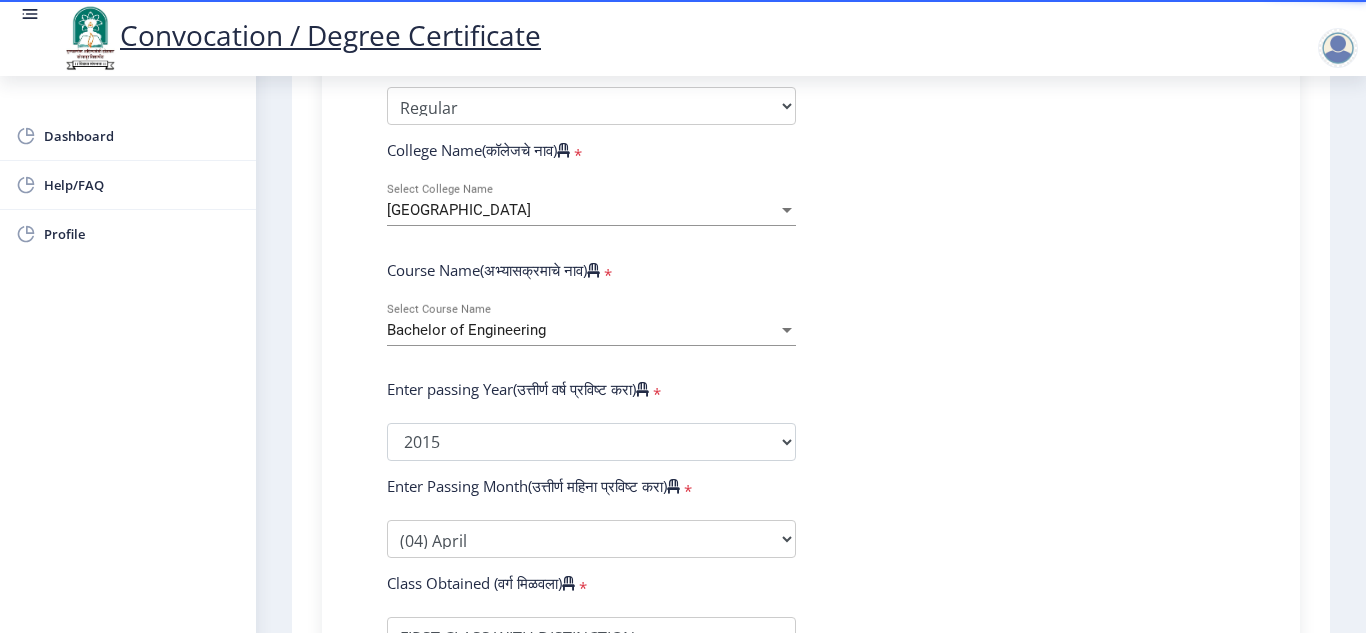 click on "Bachelor of Engineering Select Course Name" 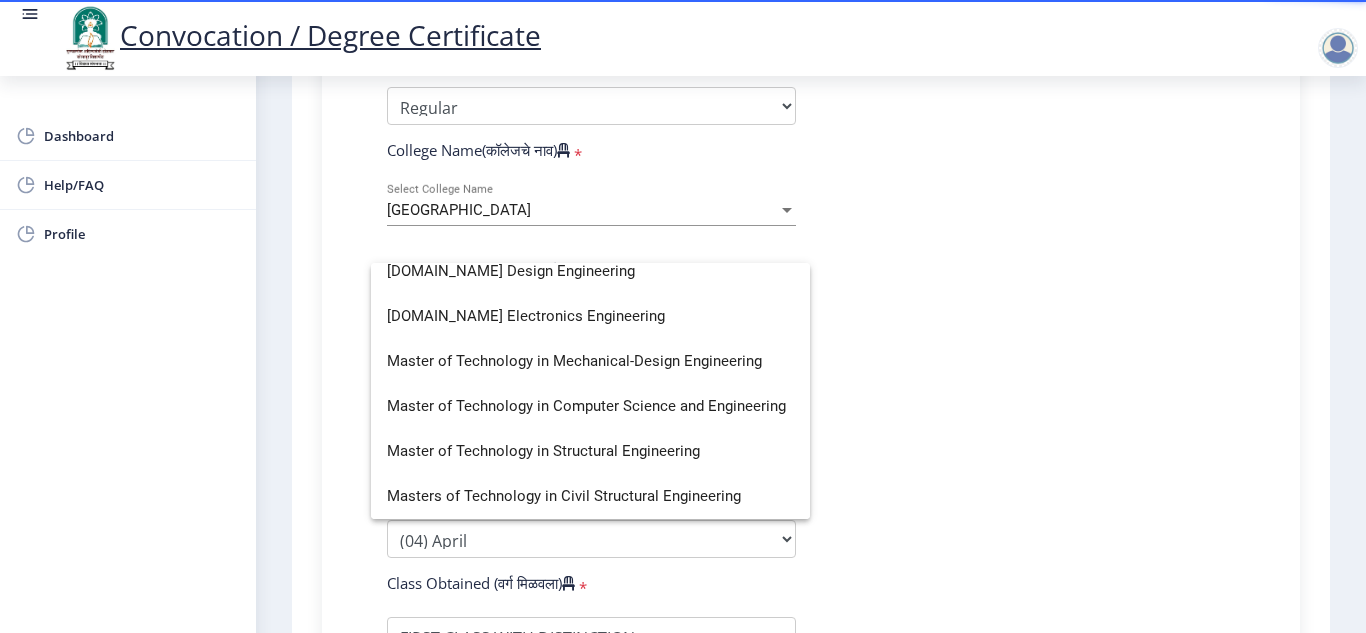 scroll, scrollTop: 0, scrollLeft: 0, axis: both 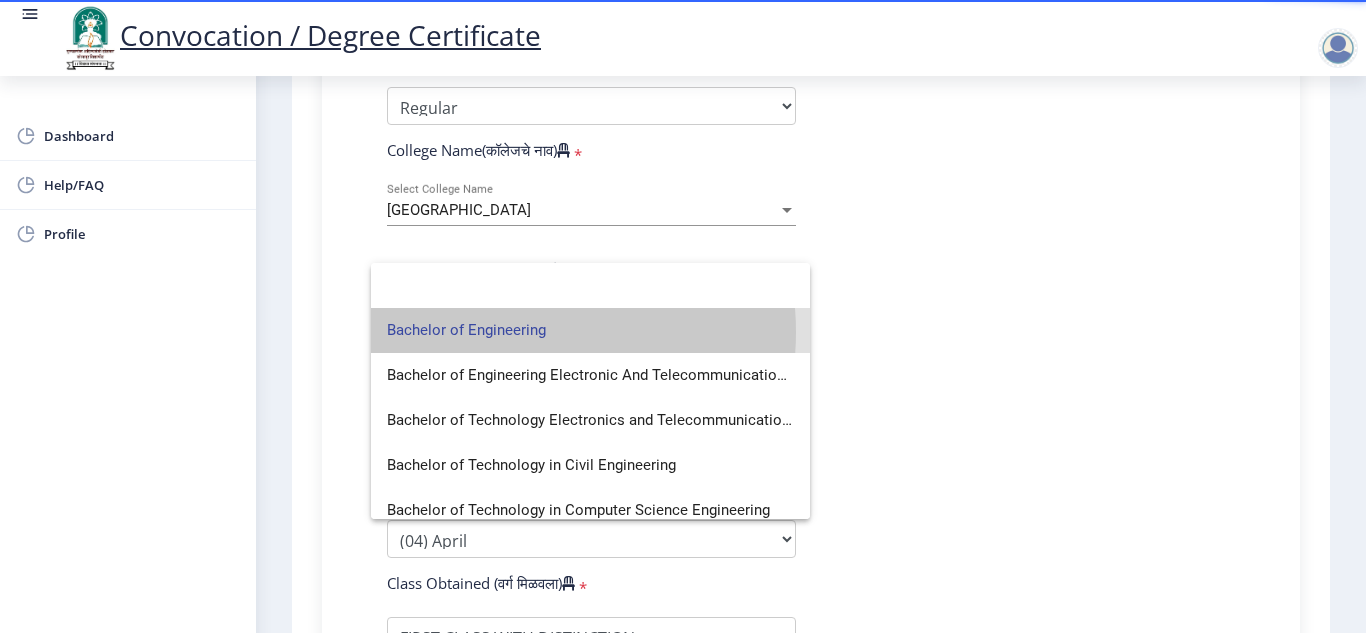 click on "Bachelor of Engineering" at bounding box center (590, 330) 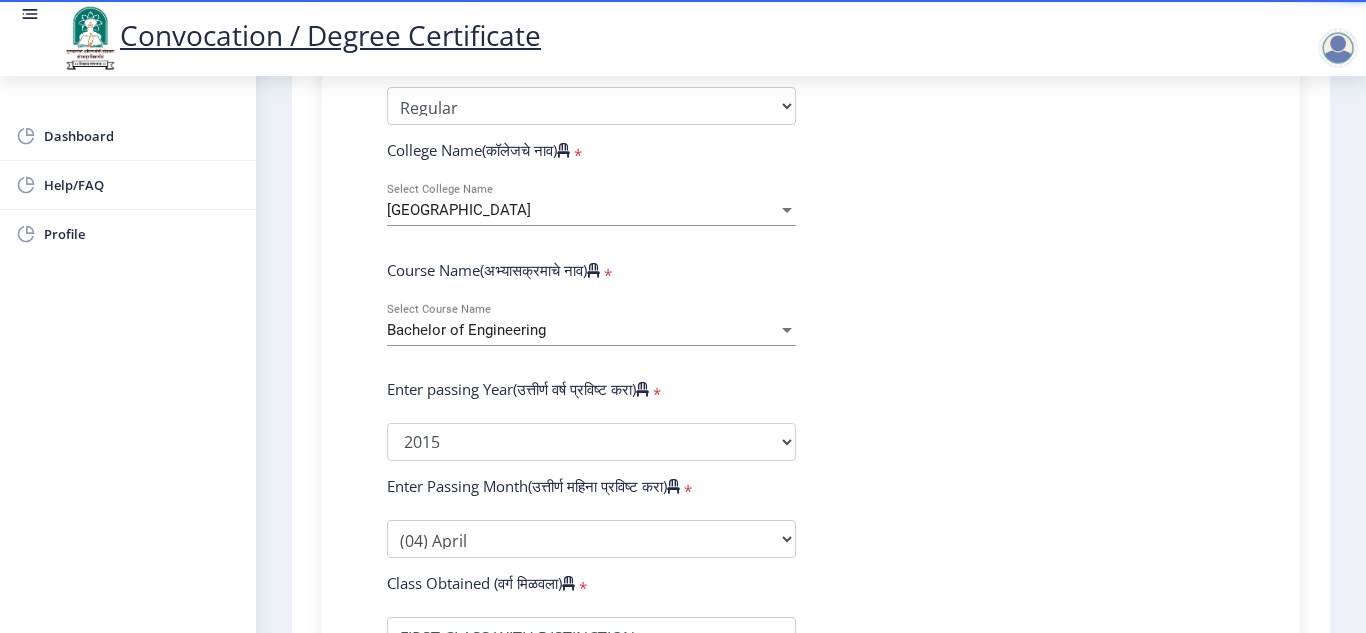 click on "Enter Your PRN Number (तुमचा पीआरएन (कायम नोंदणी क्रमांक) एंटर करा)   * Student Type (विद्यार्थी प्रकार)    * Select Student Type Regular External College Name(कॉलेजचे नाव)   * Walchand Institute of Technology Select College Name Course Name(अभ्यासक्रमाचे नाव)   * Bachelor of Engineering Select Course Name Enter passing Year(उत्तीर्ण वर्ष प्रविष्ट करा)   *  2025   2024   2023   2022   2021   2020   2019   2018   2017   2016   2015   2014   2013   2012   2011   2010   2009   2008   2007   2006   2005   2004   2003   2002   2001   2000   1999   1998   1997   1996   1995   1994   1993   1992   1991   1990   1989   1988   1987   1986   1985   1984   1983   1982   1981   1980   1979   1978   1977   1976  Enter Passing Month(उत्तीर्ण महिना प्रविष्ट करा)   * *" 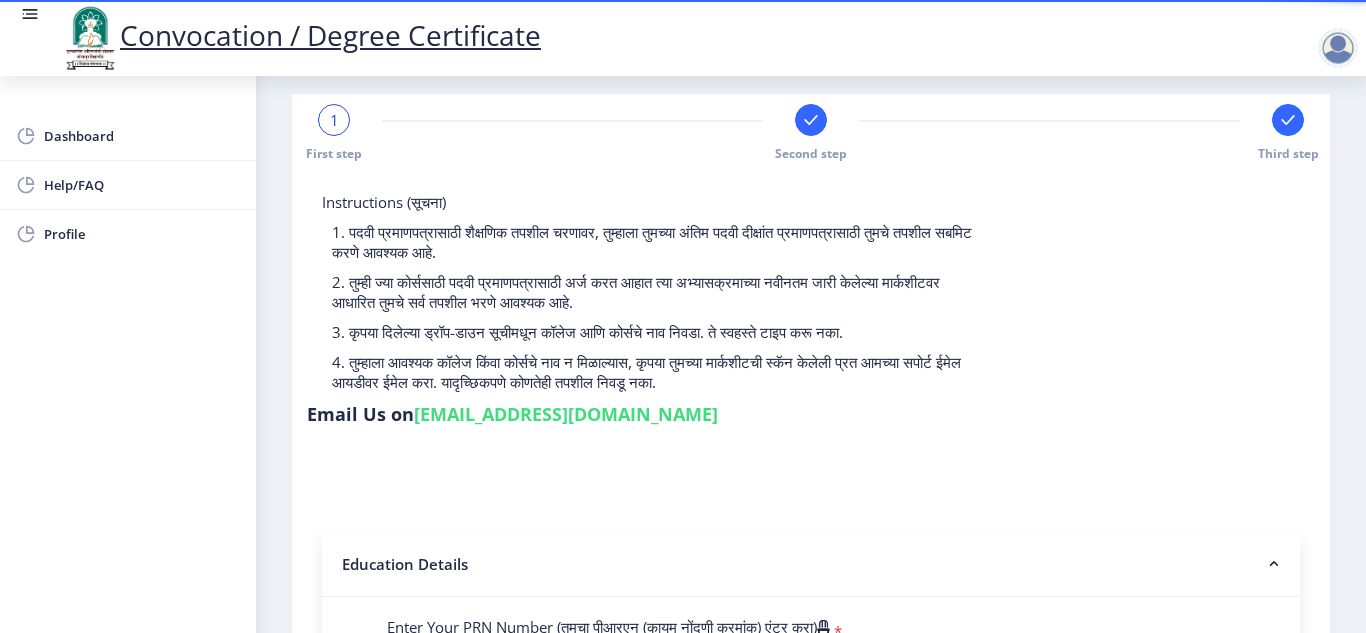 scroll, scrollTop: 15, scrollLeft: 0, axis: vertical 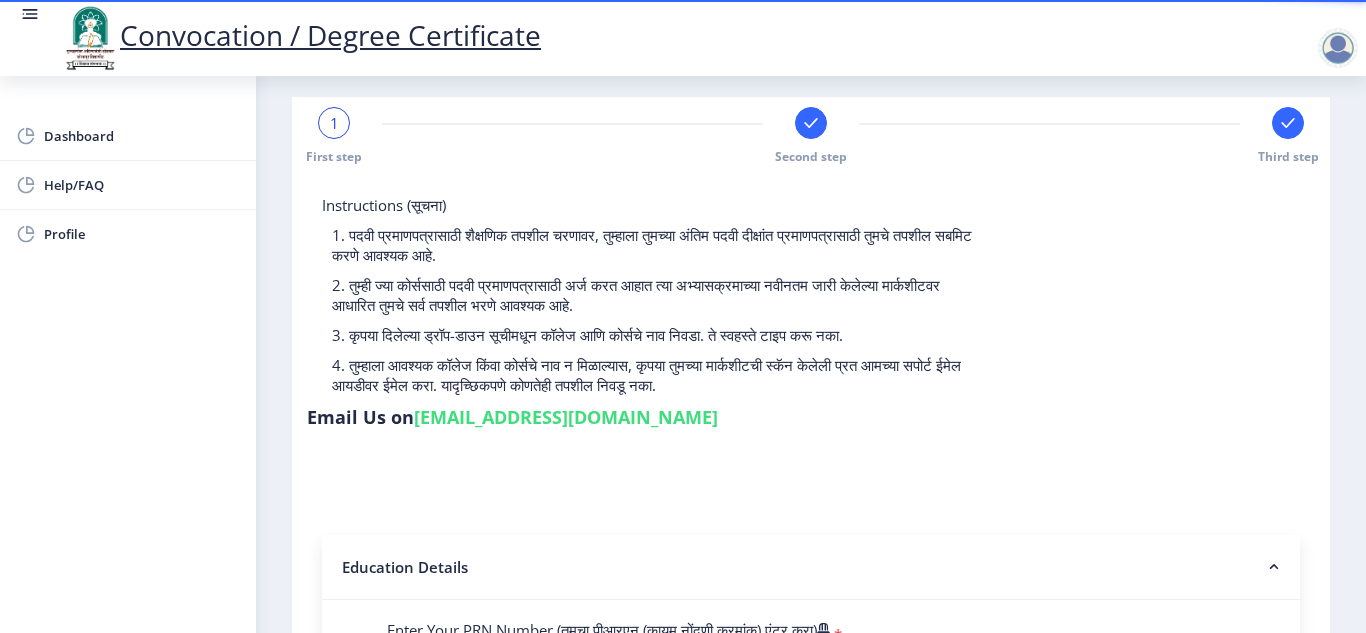 click on "1" 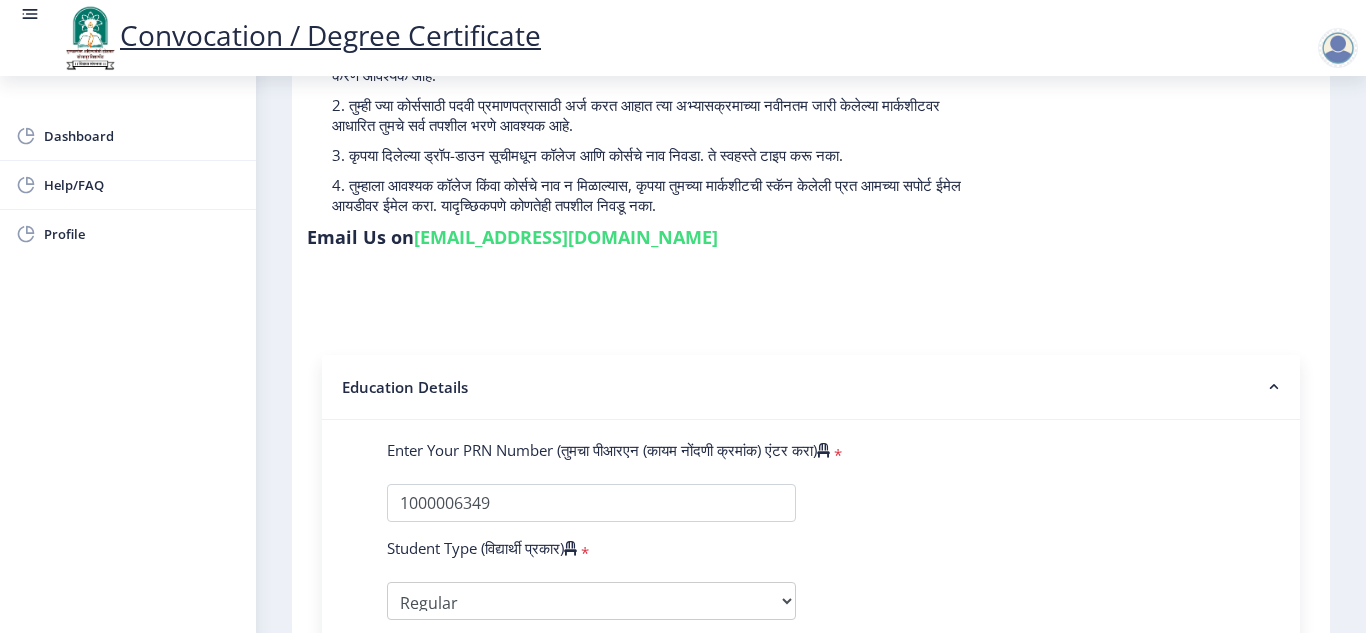 scroll, scrollTop: 0, scrollLeft: 0, axis: both 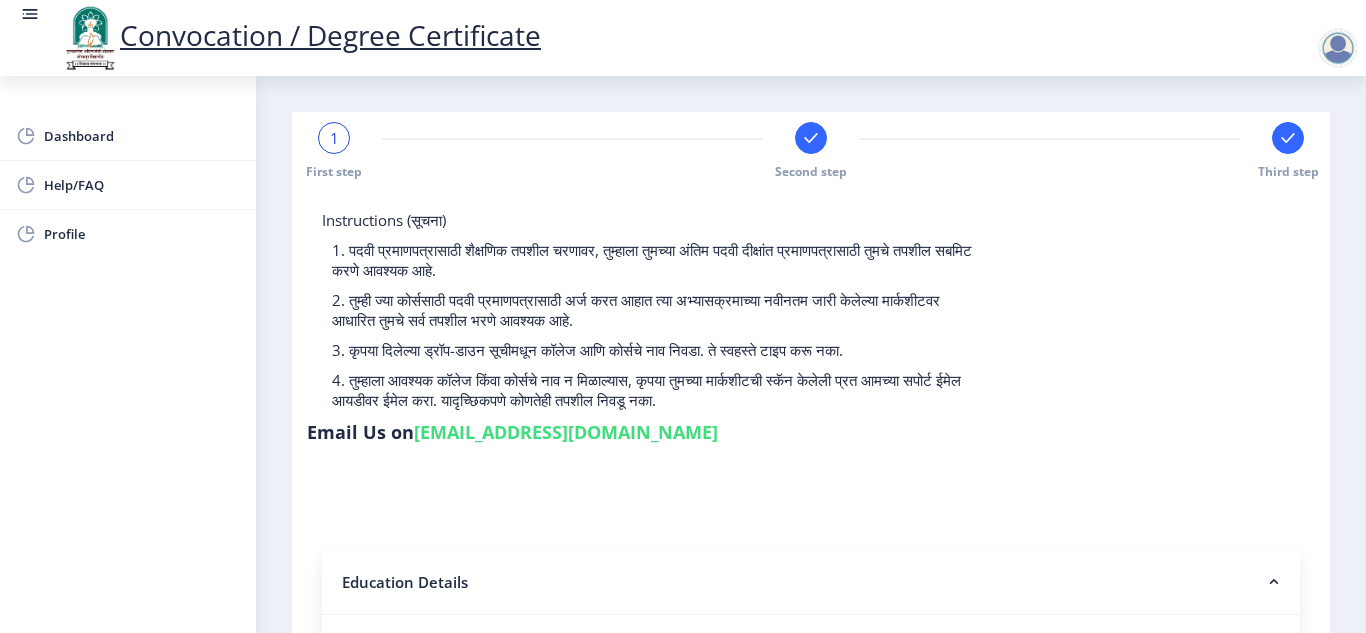 click on "1" 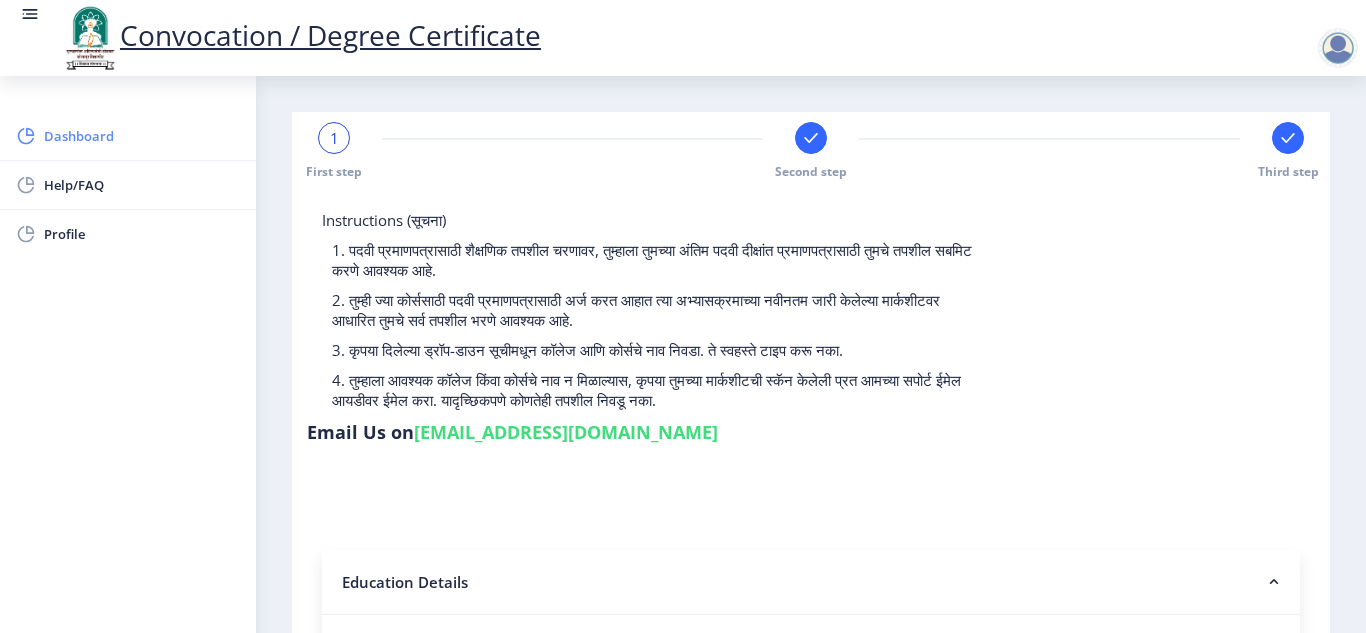 click on "Dashboard" 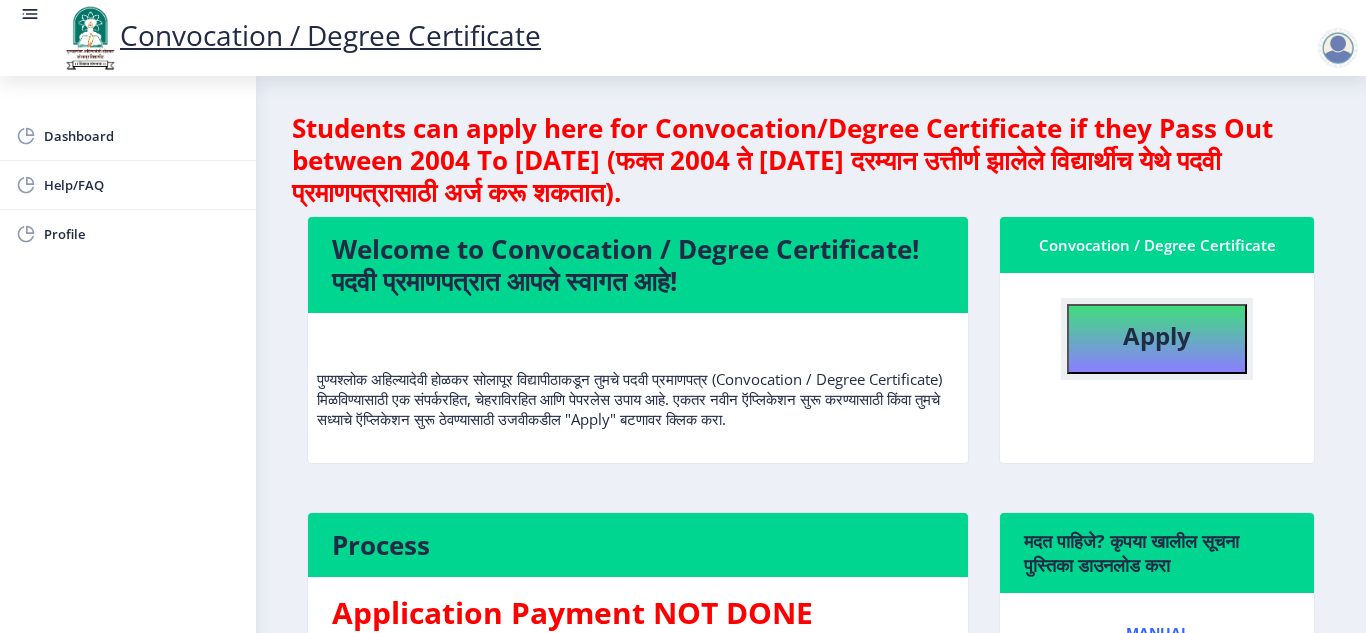 click on "Apply" 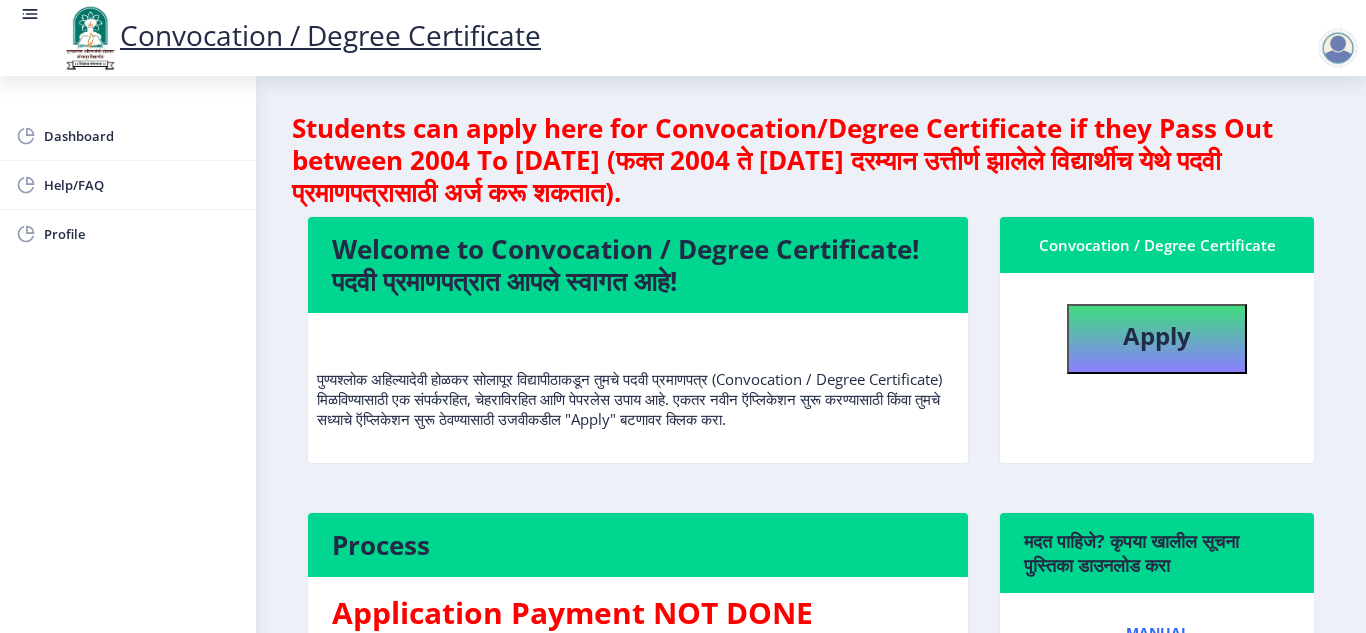 select 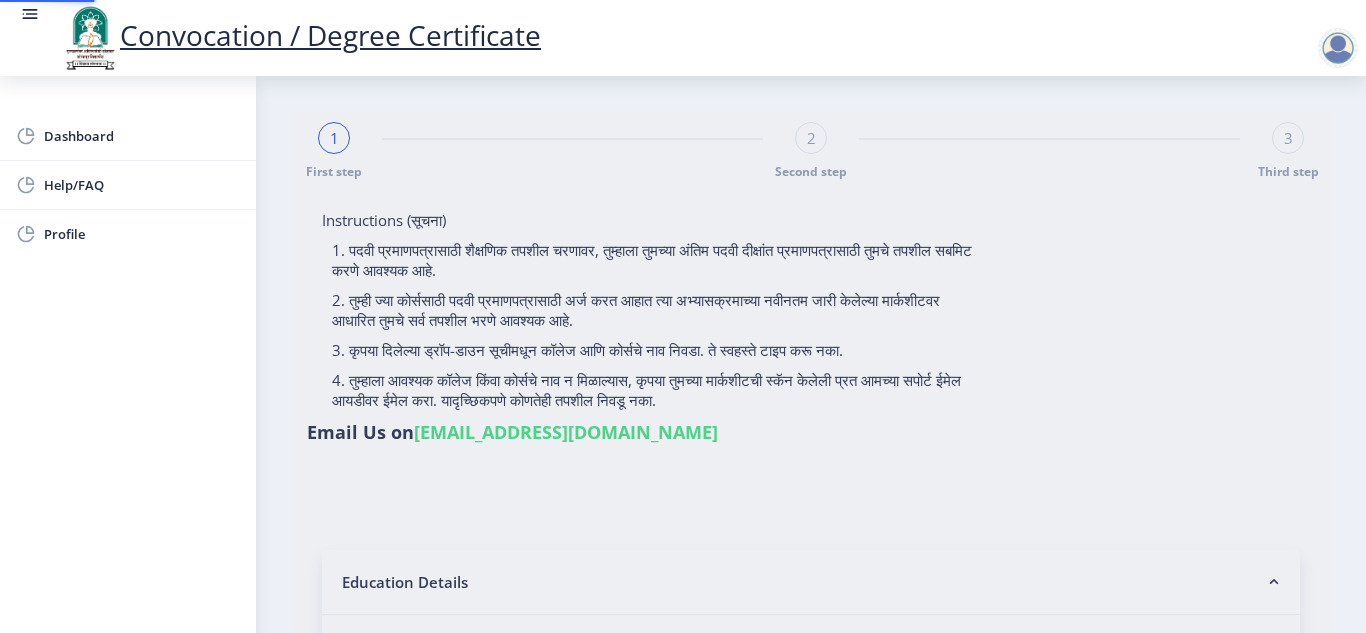 type on "[PERSON_NAME] [PERSON_NAME]" 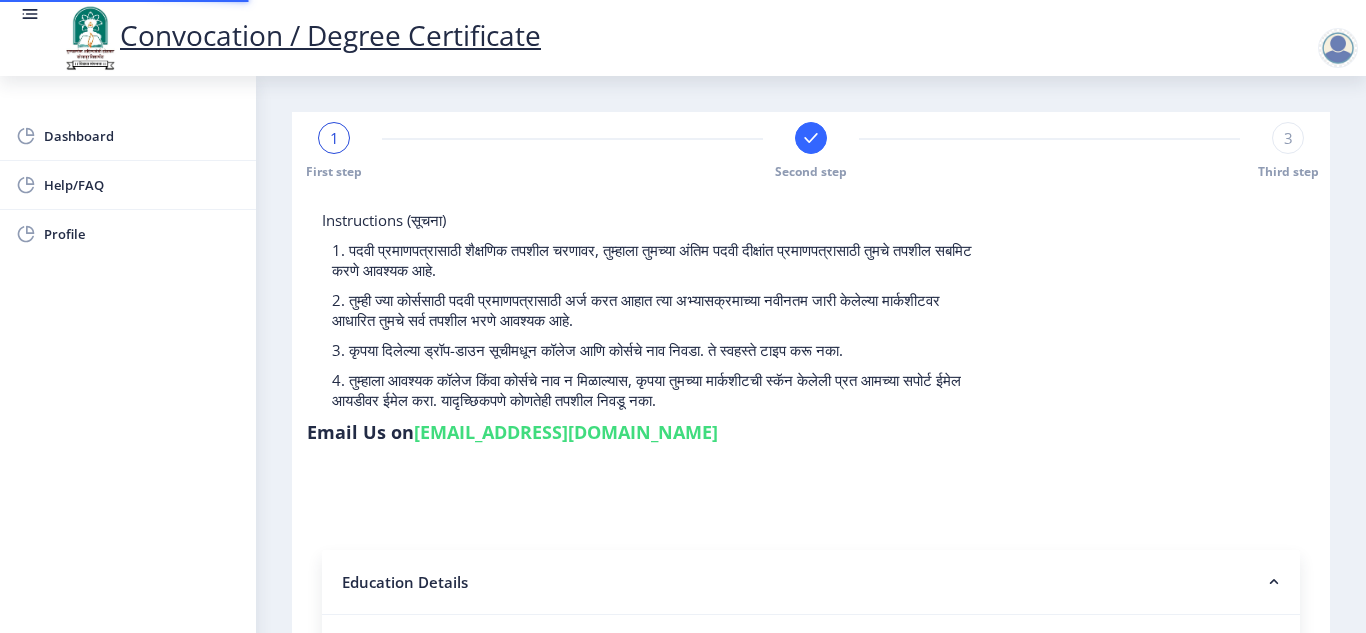 select 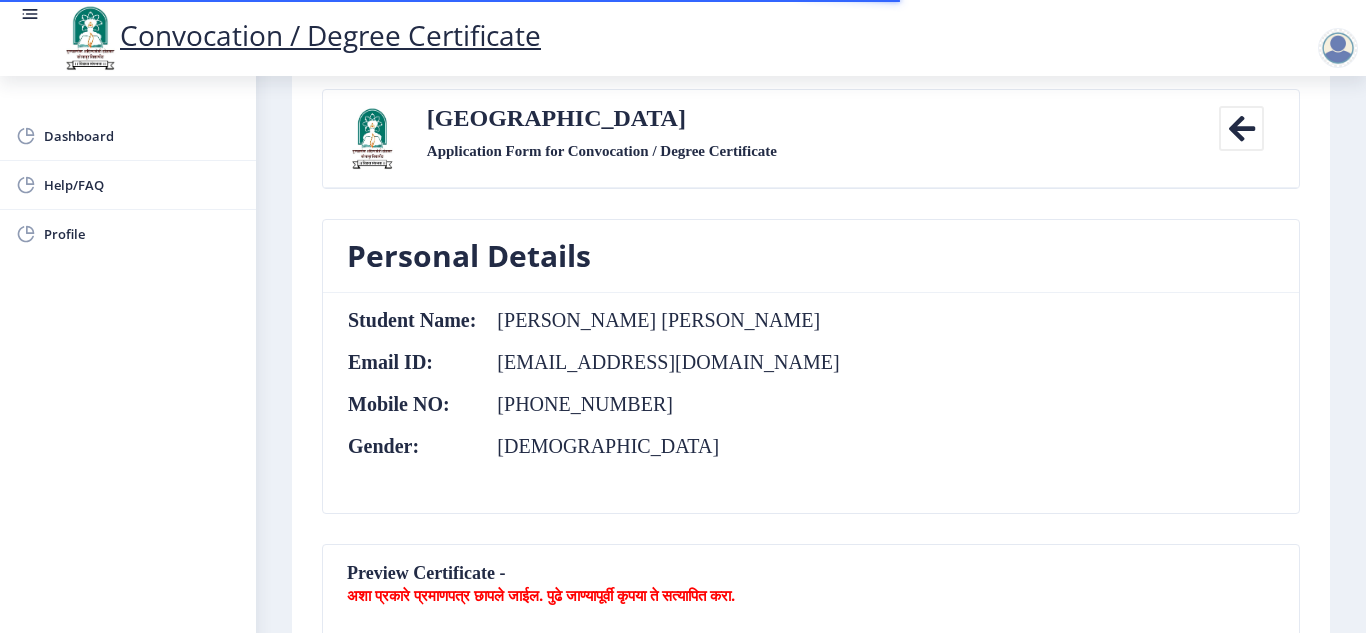 scroll, scrollTop: 0, scrollLeft: 0, axis: both 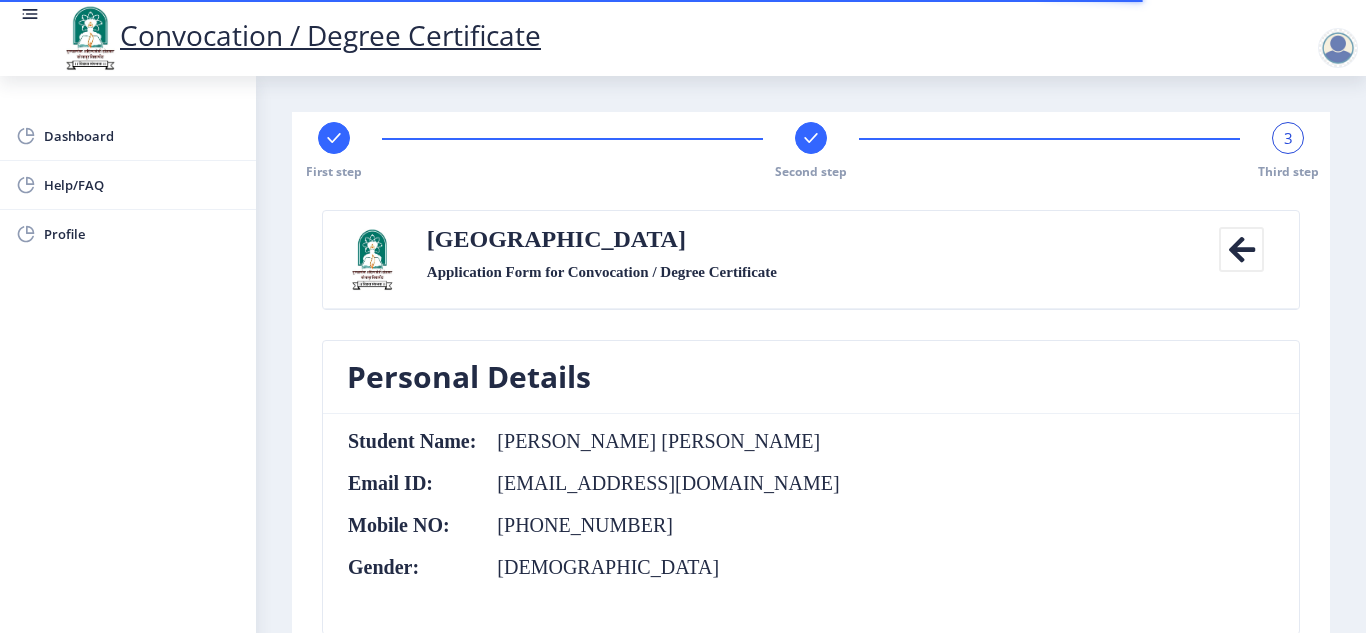 click 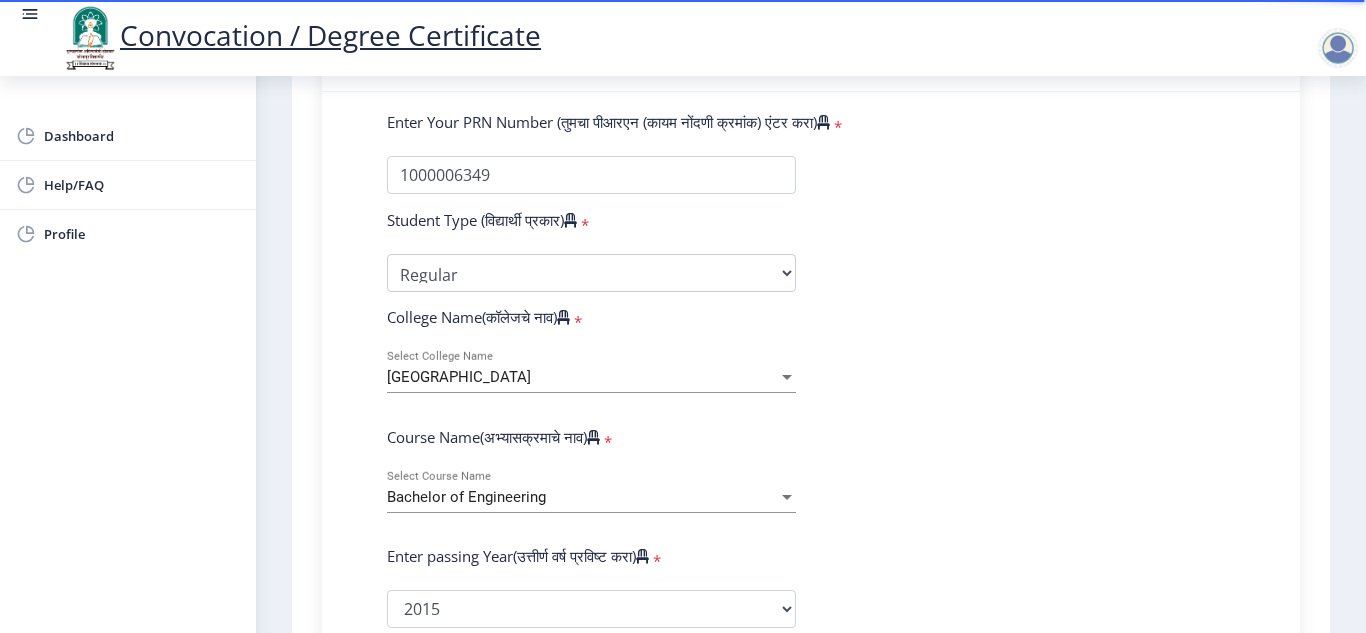 scroll, scrollTop: 518, scrollLeft: 0, axis: vertical 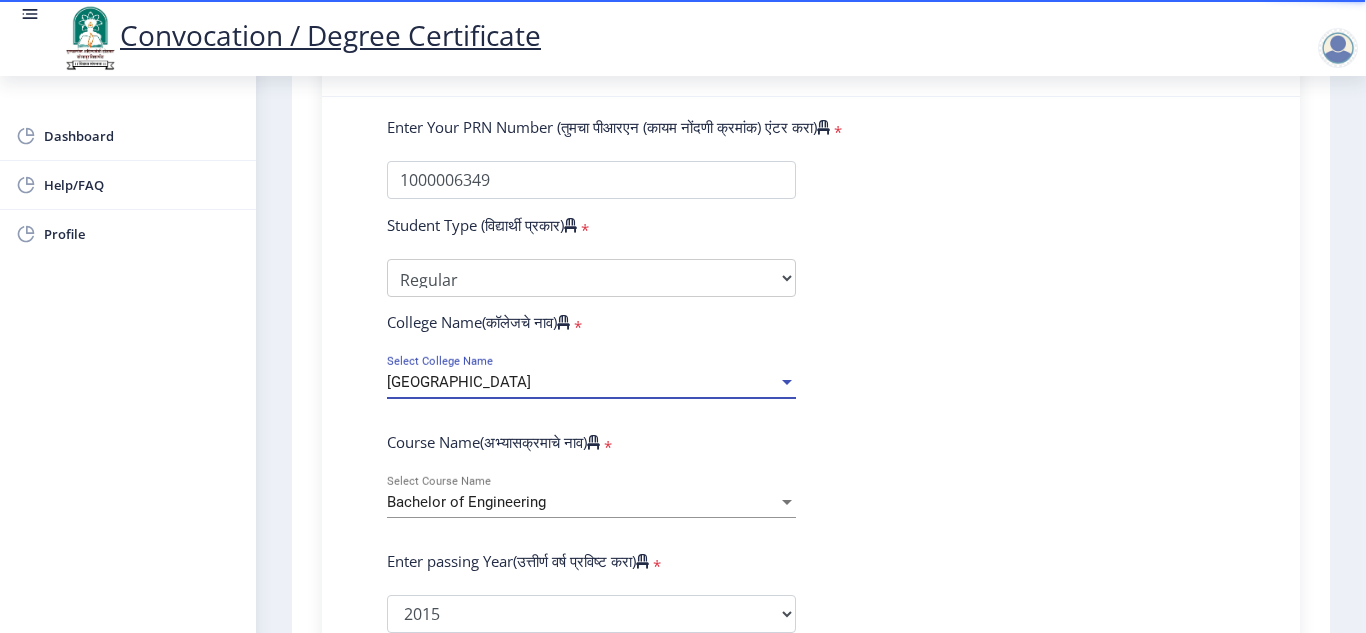 click on "[GEOGRAPHIC_DATA]" at bounding box center (582, 382) 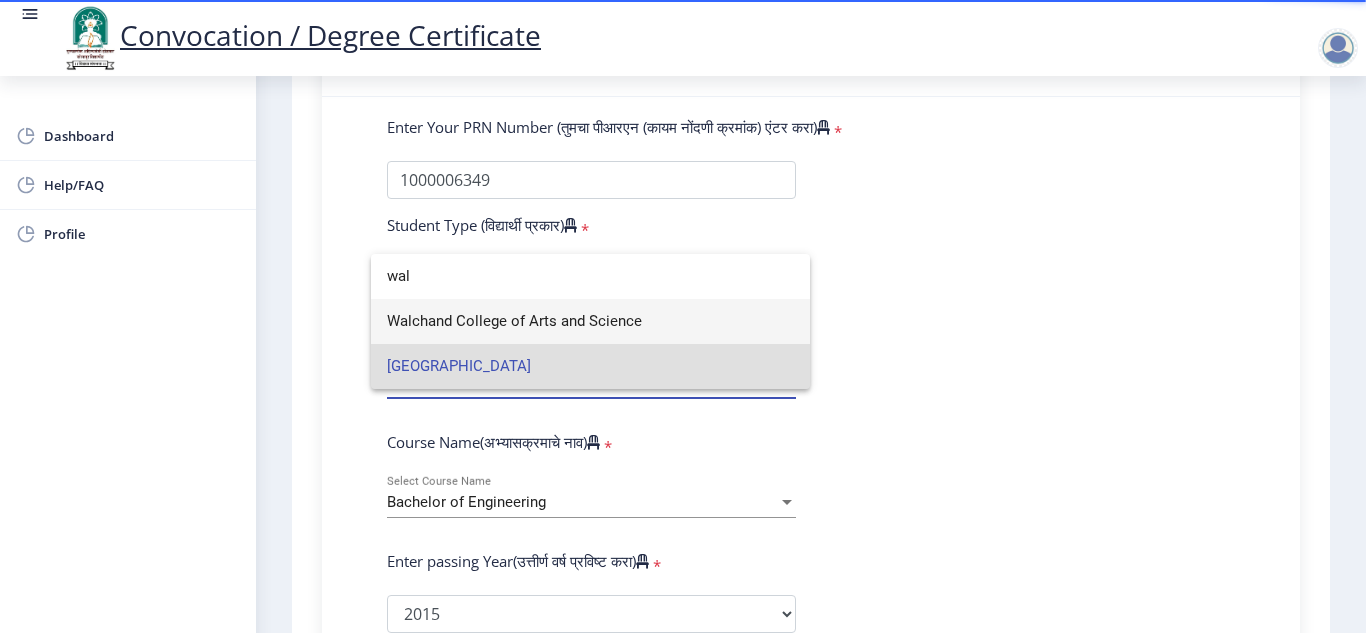 scroll, scrollTop: 0, scrollLeft: 0, axis: both 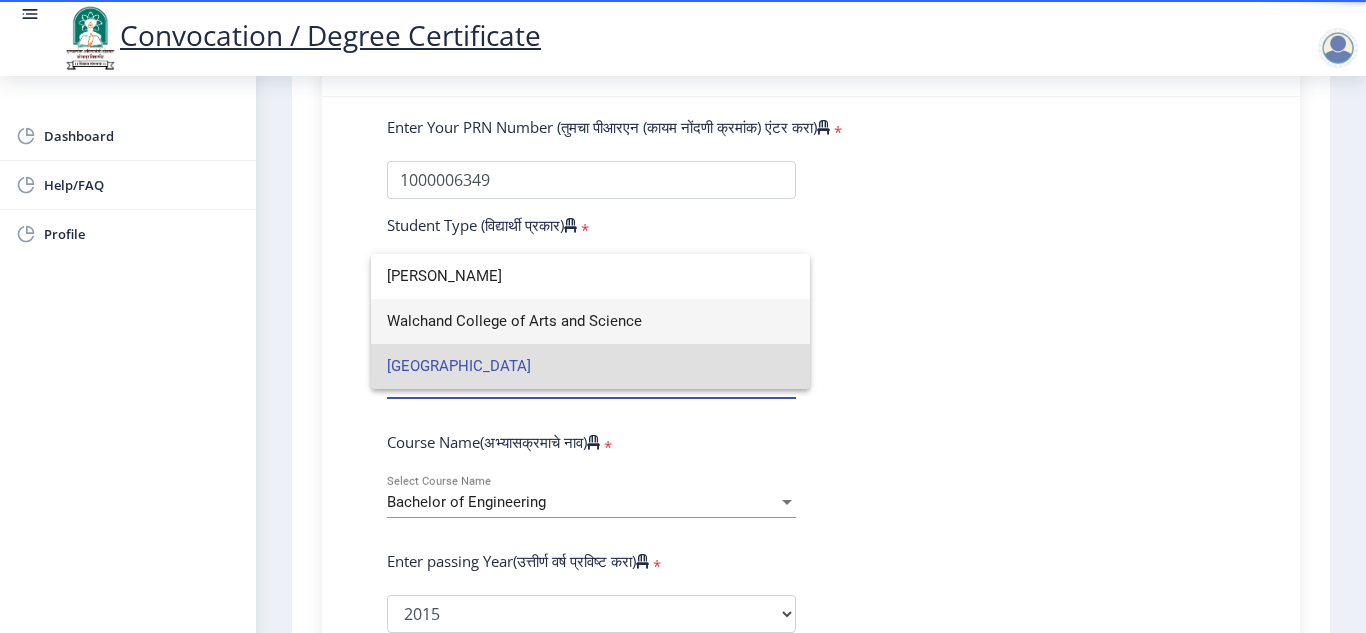 type on "walch" 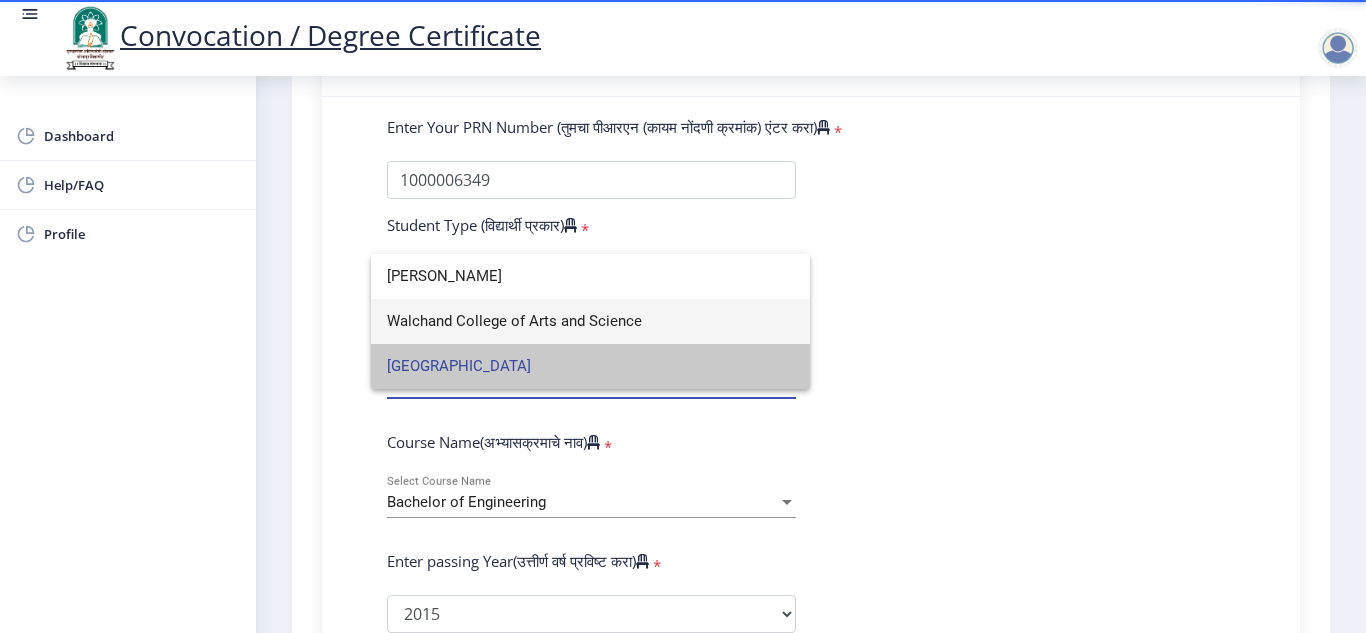 click on "[GEOGRAPHIC_DATA]" at bounding box center (590, 366) 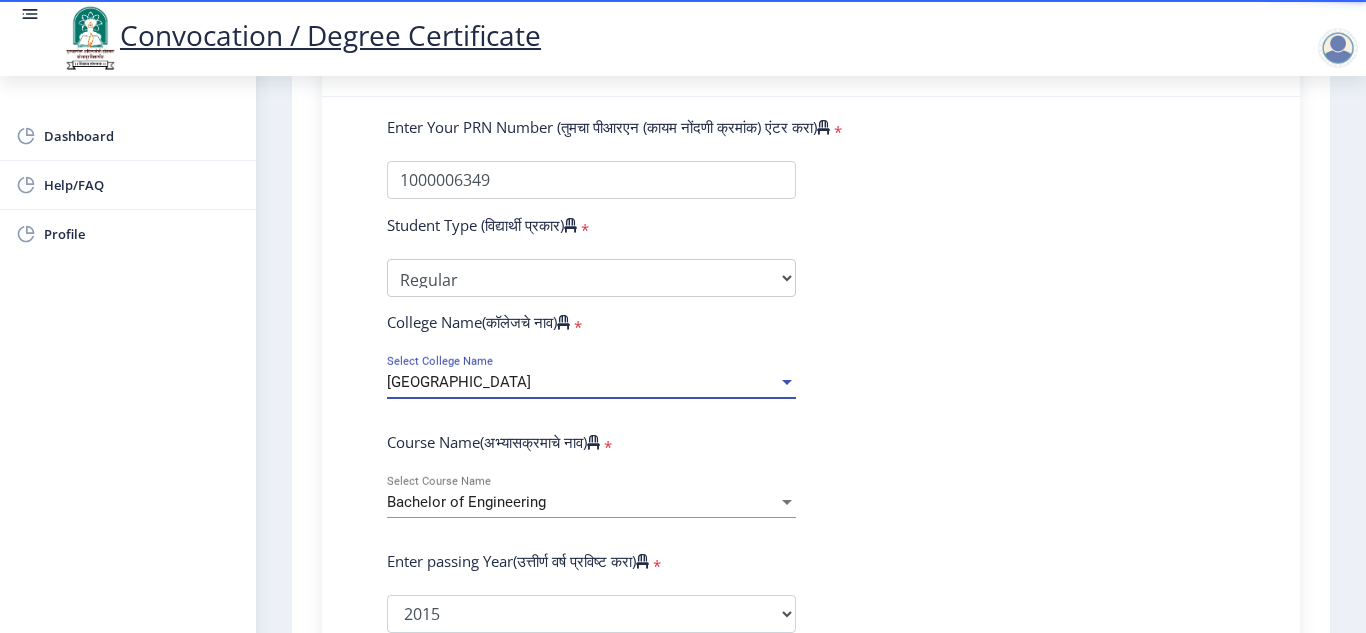 scroll, scrollTop: 587, scrollLeft: 0, axis: vertical 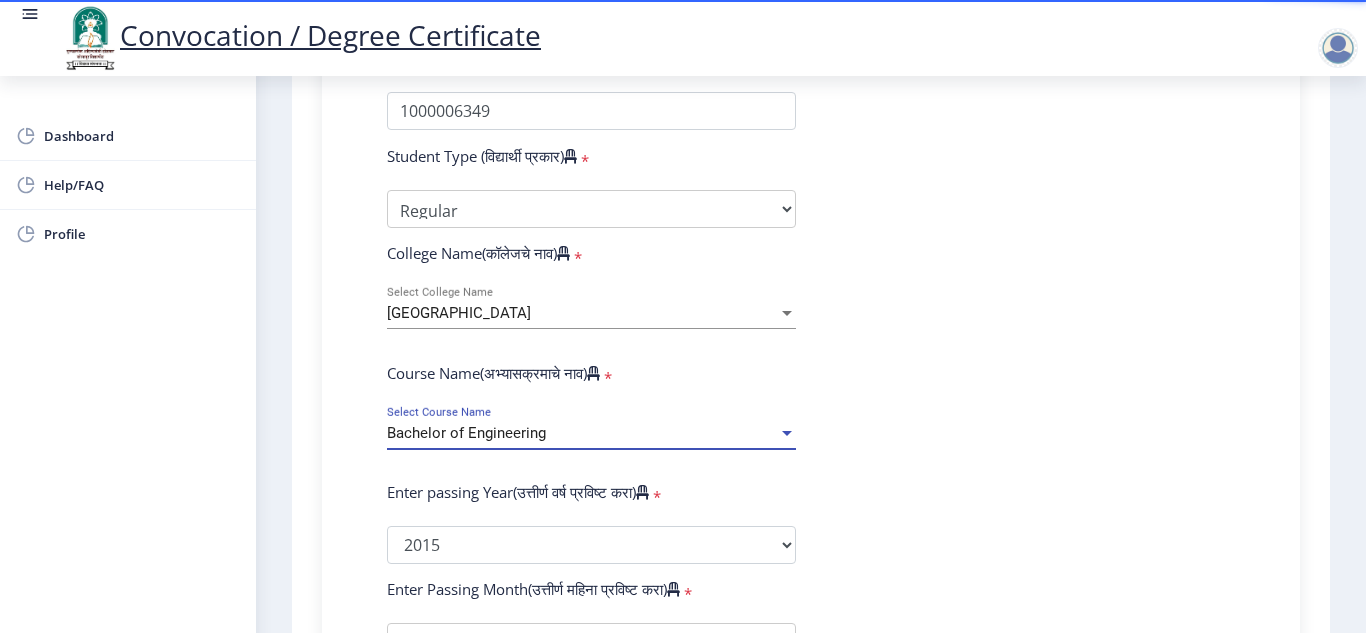 click on "Bachelor of Engineering" at bounding box center [582, 433] 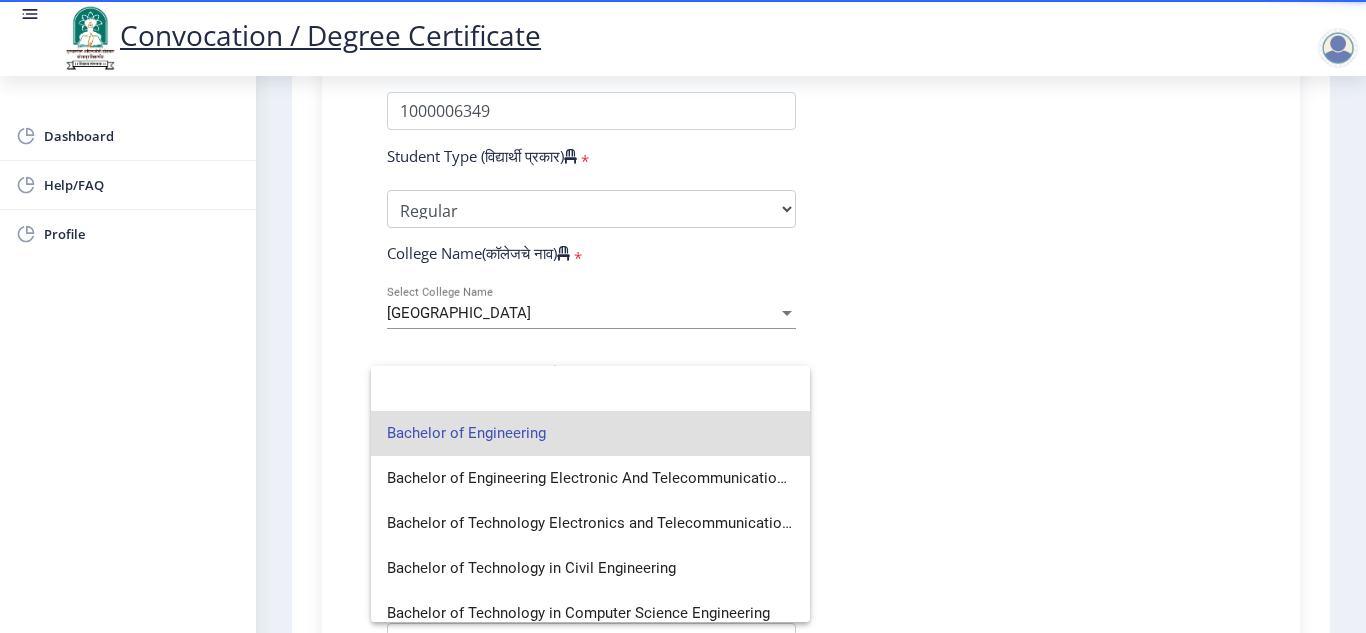 click on "Bachelor of Engineering" at bounding box center [590, 433] 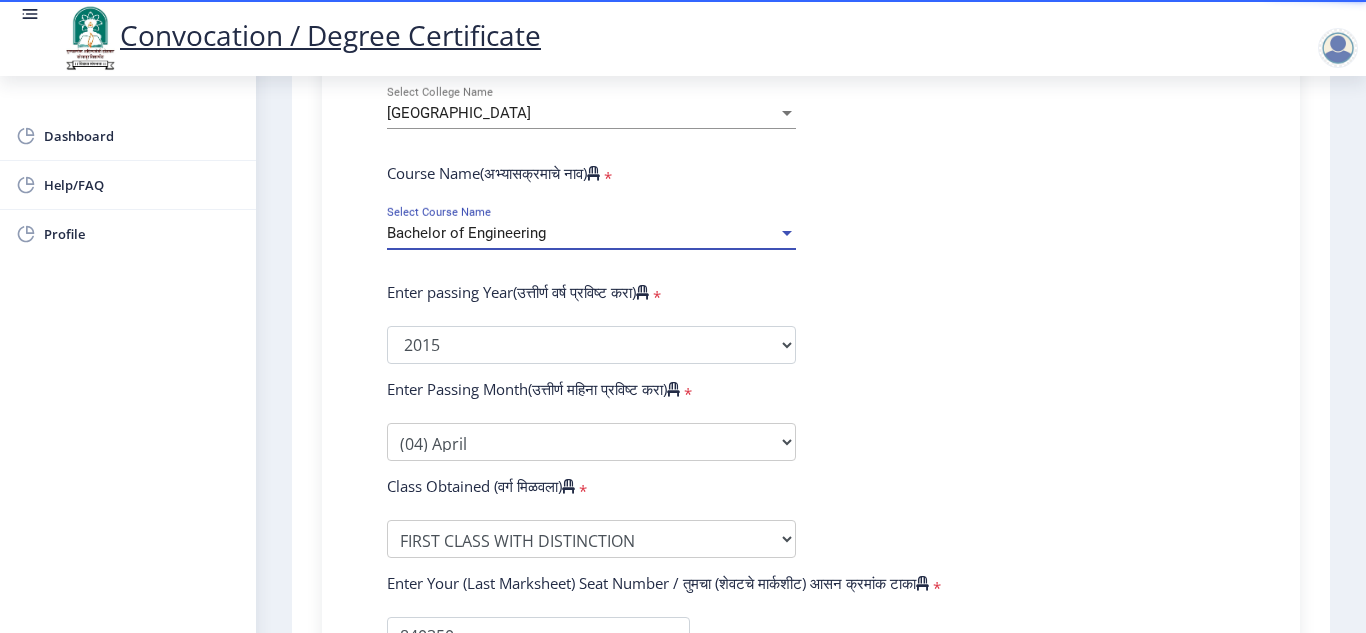 scroll, scrollTop: 788, scrollLeft: 0, axis: vertical 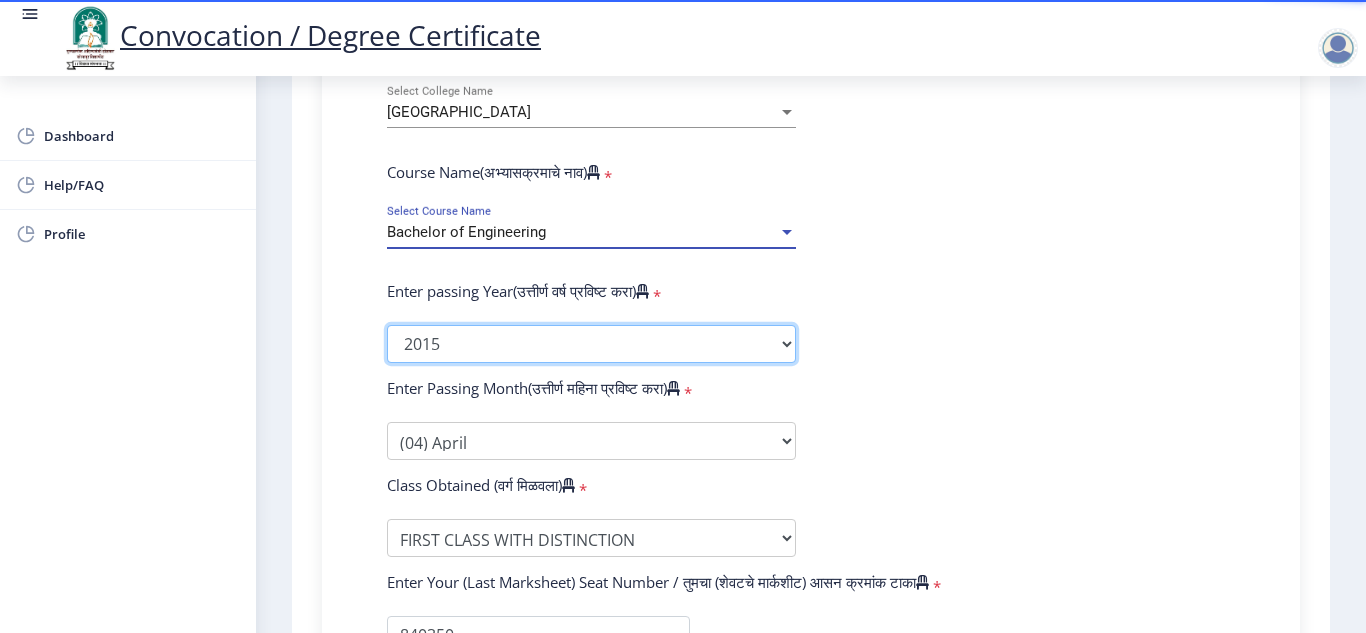 click on "2025   2024   2023   2022   2021   2020   2019   2018   2017   2016   2015   2014   2013   2012   2011   2010   2009   2008   2007   2006   2005   2004   2003   2002   2001   2000   1999   1998   1997   1996   1995   1994   1993   1992   1991   1990   1989   1988   1987   1986   1985   1984   1983   1982   1981   1980   1979   1978   1977   1976" 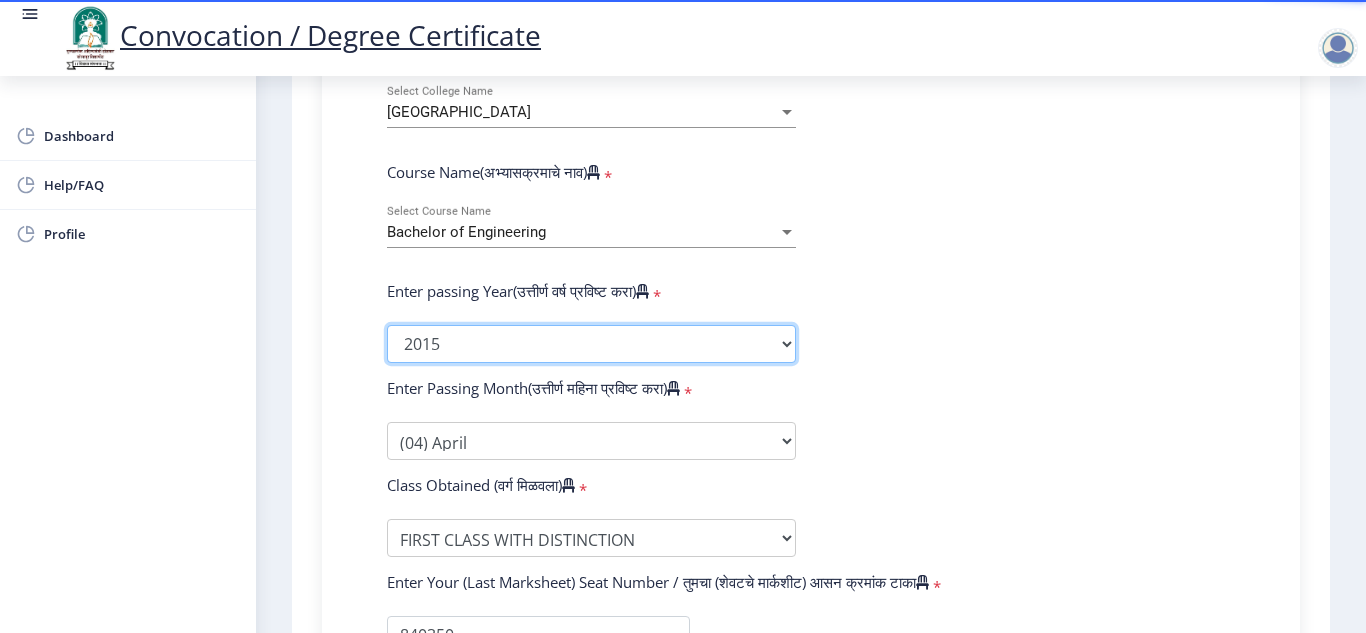 click on "2025   2024   2023   2022   2021   2020   2019   2018   2017   2016   2015   2014   2013   2012   2011   2010   2009   2008   2007   2006   2005   2004   2003   2002   2001   2000   1999   1998   1997   1996   1995   1994   1993   1992   1991   1990   1989   1988   1987   1986   1985   1984   1983   1982   1981   1980   1979   1978   1977   1976" 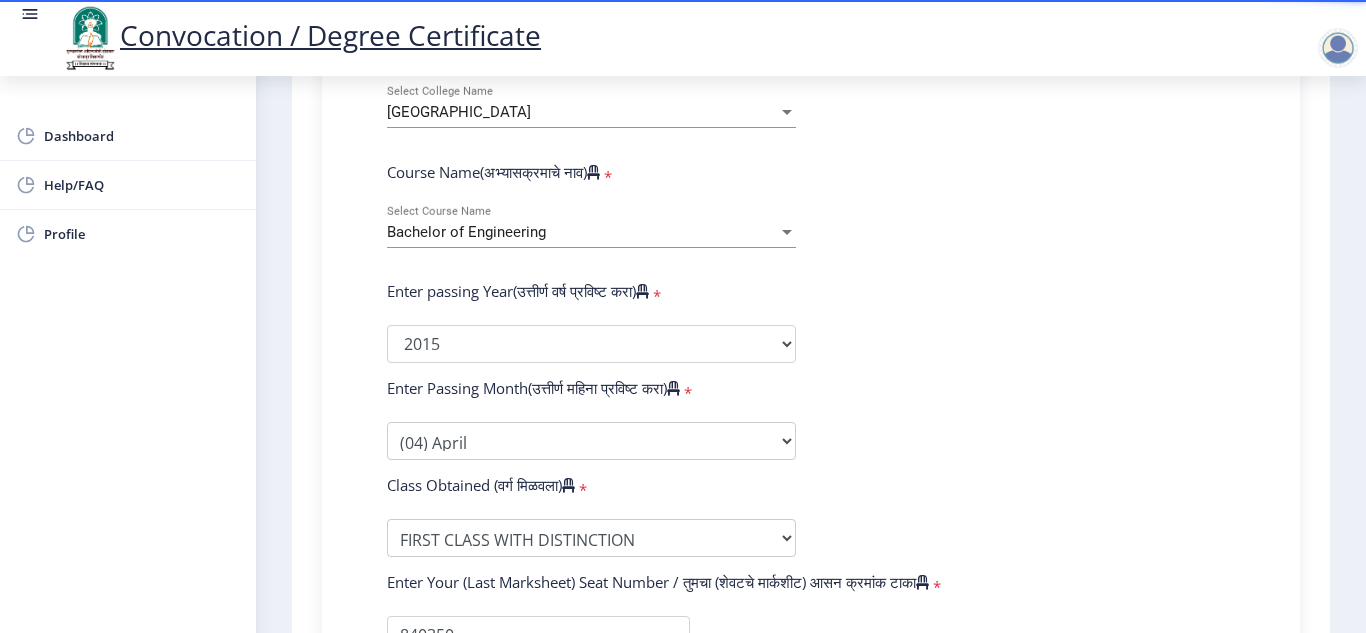 click on "Enter Your PRN Number (तुमचा पीआरएन (कायम नोंदणी क्रमांक) एंटर करा)   * Student Type (विद्यार्थी प्रकार)    * Select Student Type Regular External College Name(कॉलेजचे नाव)   * Walchand Institute of Technology Select College Name Course Name(अभ्यासक्रमाचे नाव)   * Bachelor of Engineering Select Course Name Enter passing Year(उत्तीर्ण वर्ष प्रविष्ट करा)   *  2025   2024   2023   2022   2021   2020   2019   2018   2017   2016   2015   2014   2013   2012   2011   2010   2009   2008   2007   2006   2005   2004   2003   2002   2001   2000   1999   1998   1997   1996   1995   1994   1993   1992   1991   1990   1989   1988   1987   1986   1985   1984   1983   1982   1981   1980   1979   1978   1977   1976  Enter Passing Month(उत्तीर्ण महिना प्रविष्ट करा)   * *" 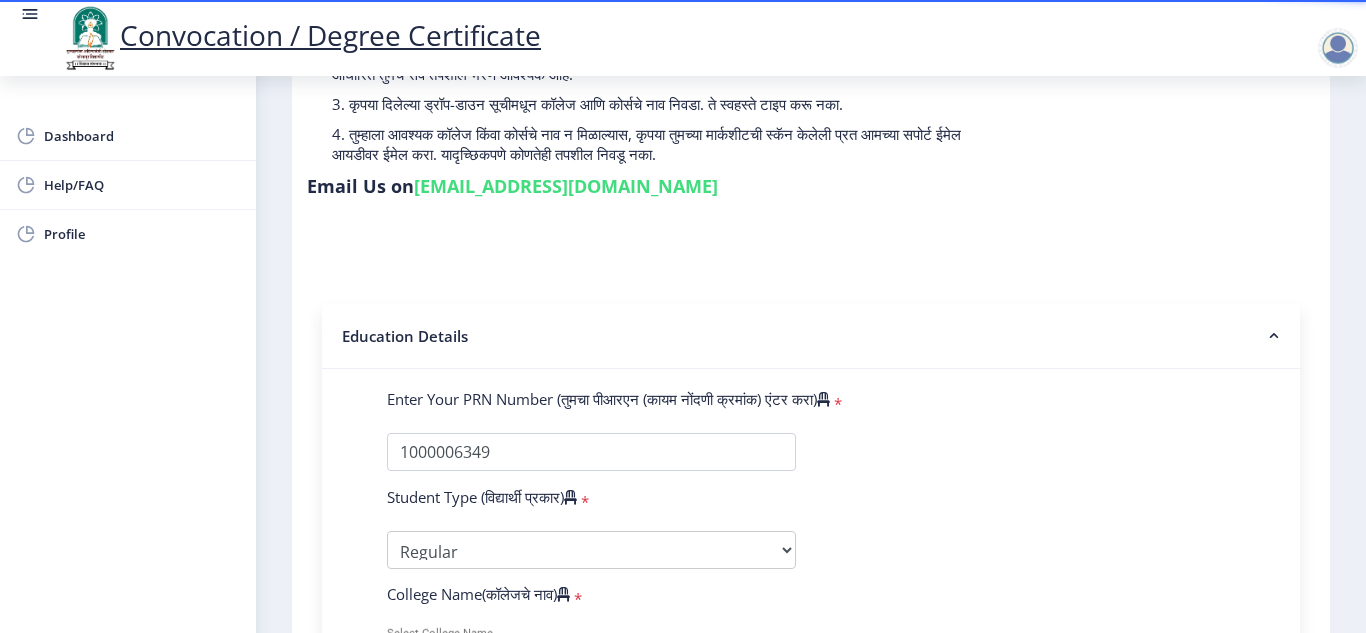 scroll, scrollTop: 0, scrollLeft: 0, axis: both 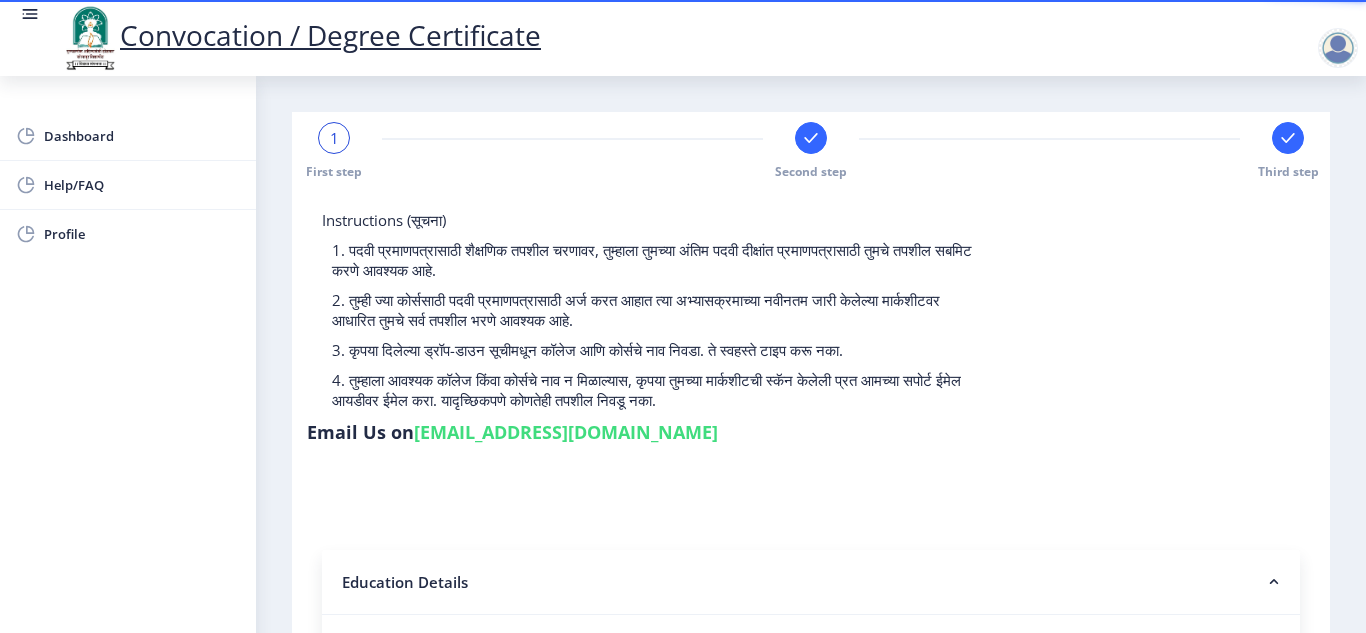 click on "1" 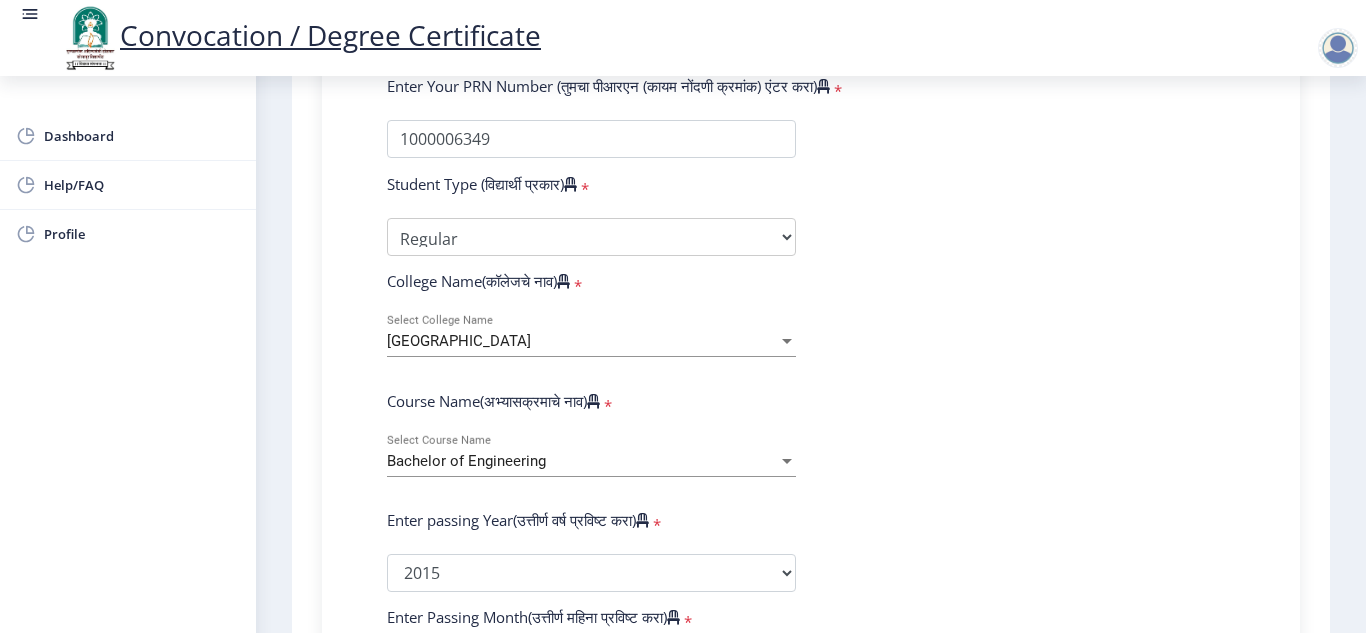 scroll, scrollTop: 561, scrollLeft: 0, axis: vertical 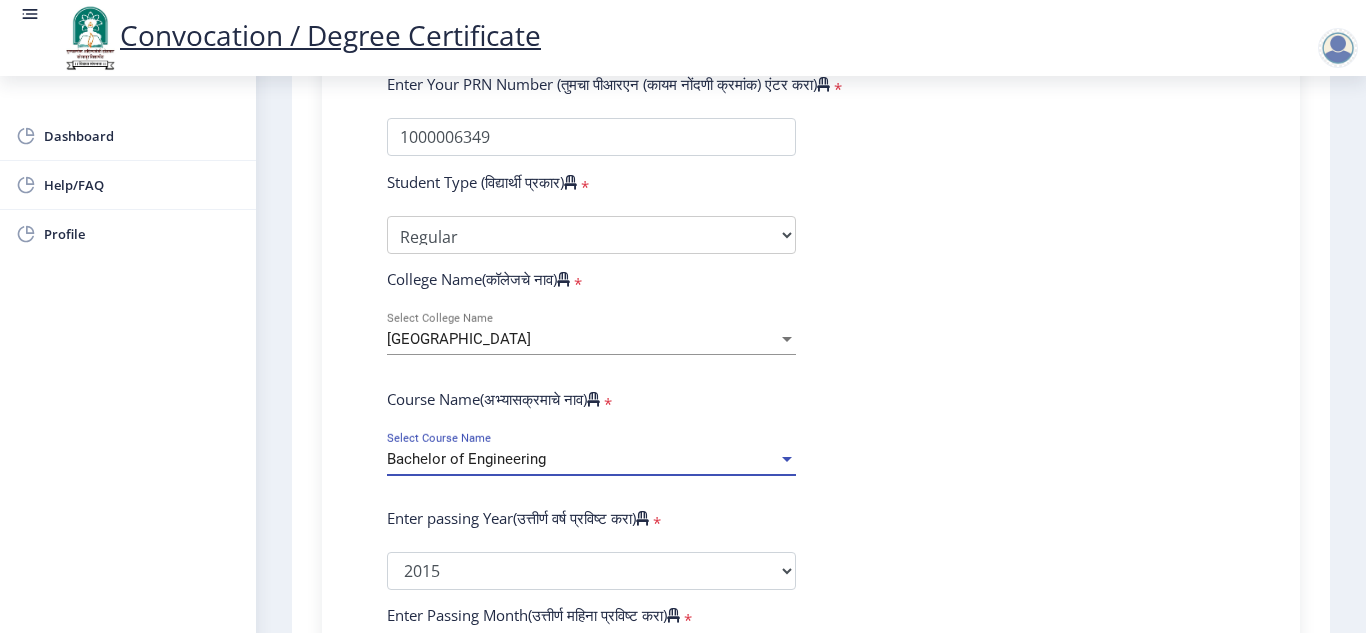 click on "Bachelor of Engineering" at bounding box center (582, 459) 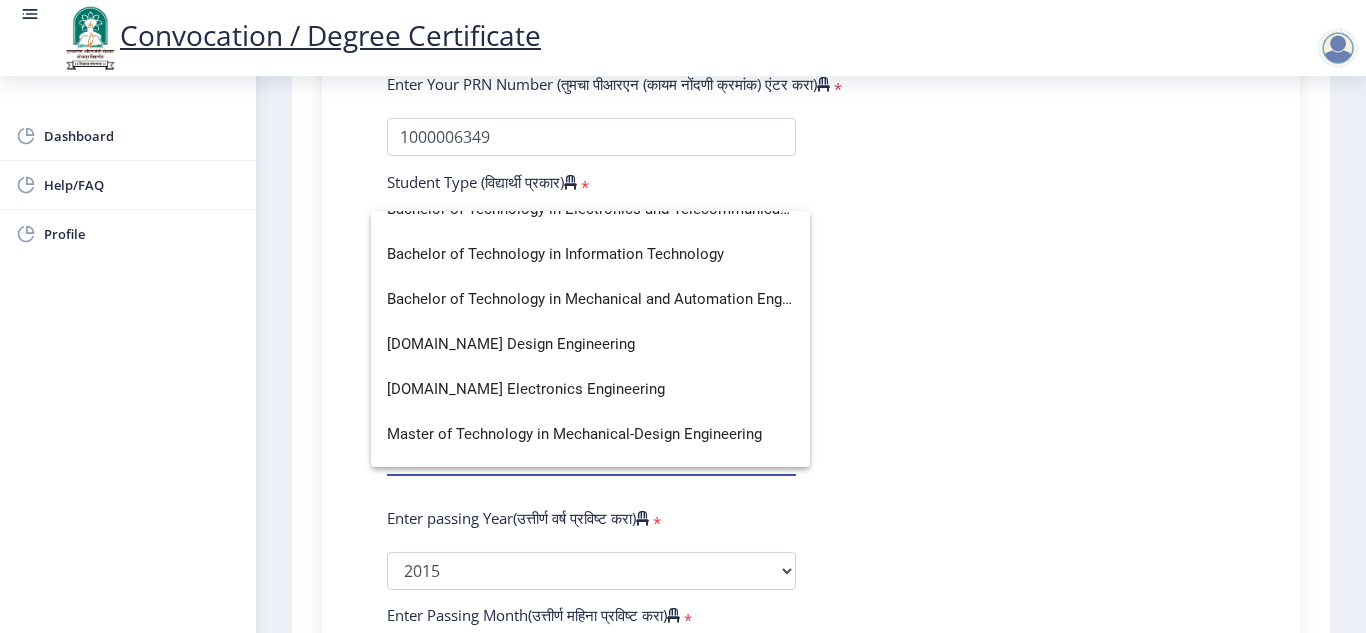 scroll, scrollTop: 0, scrollLeft: 0, axis: both 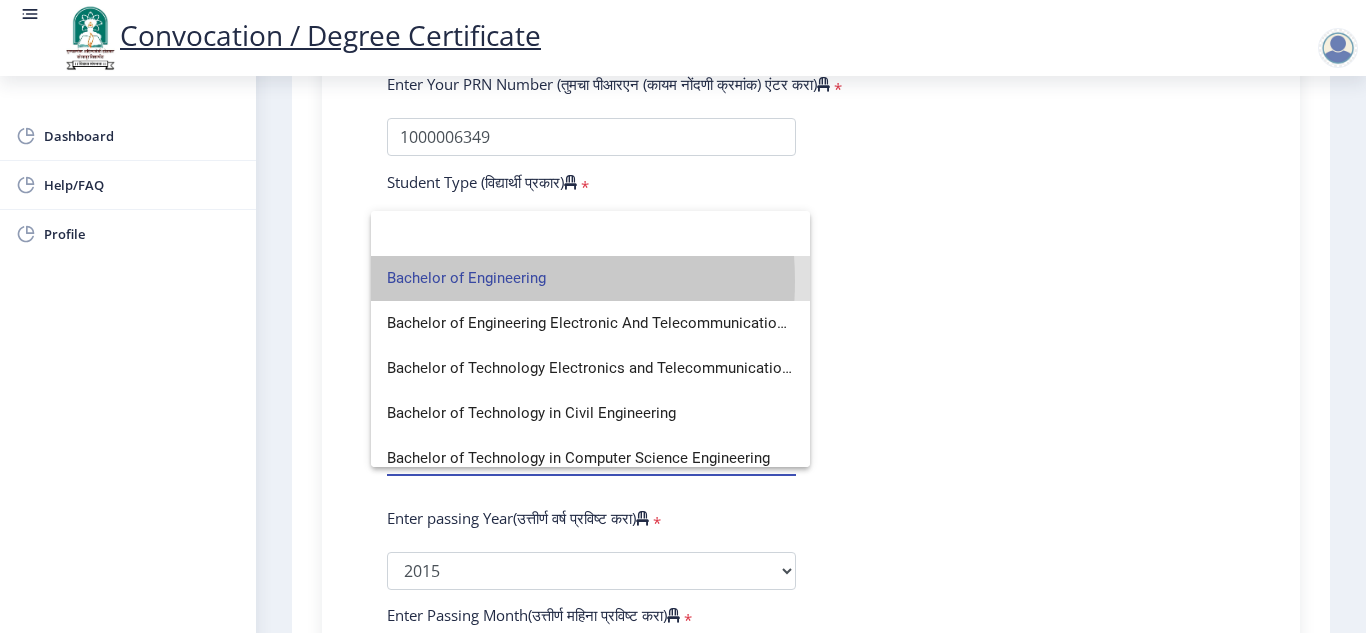 click on "Bachelor of Engineering" at bounding box center [590, 278] 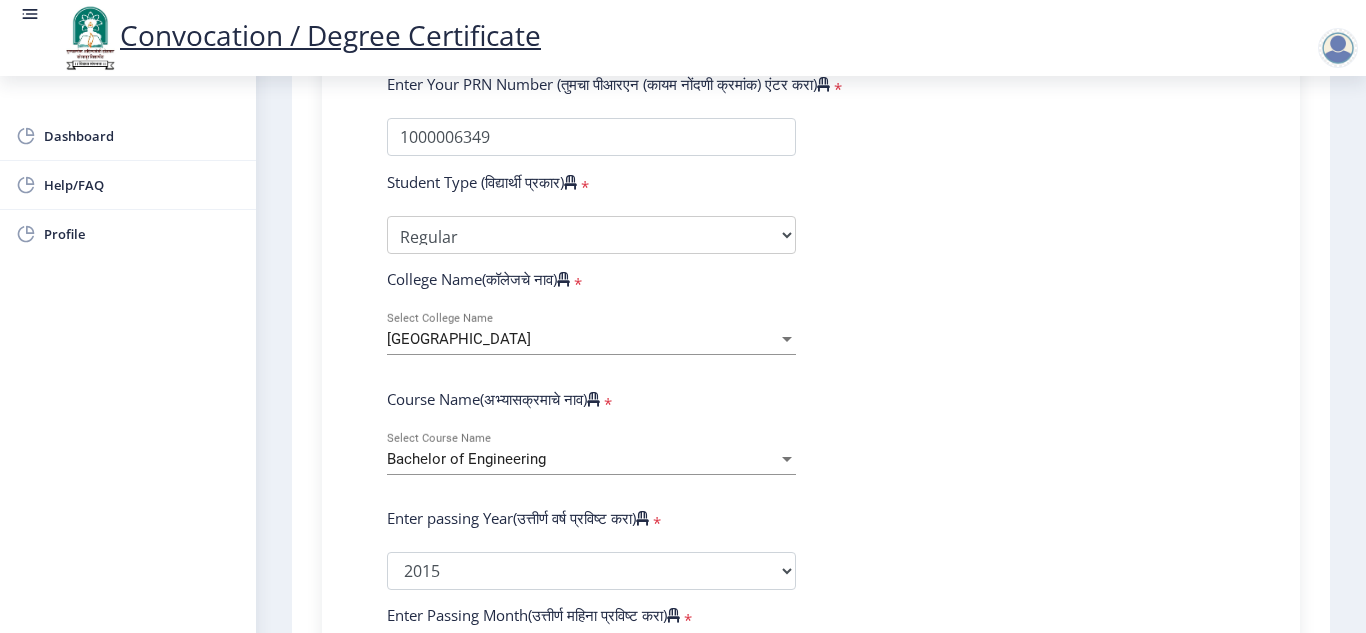 click on "Walchand Institute of Technology Select College Name" 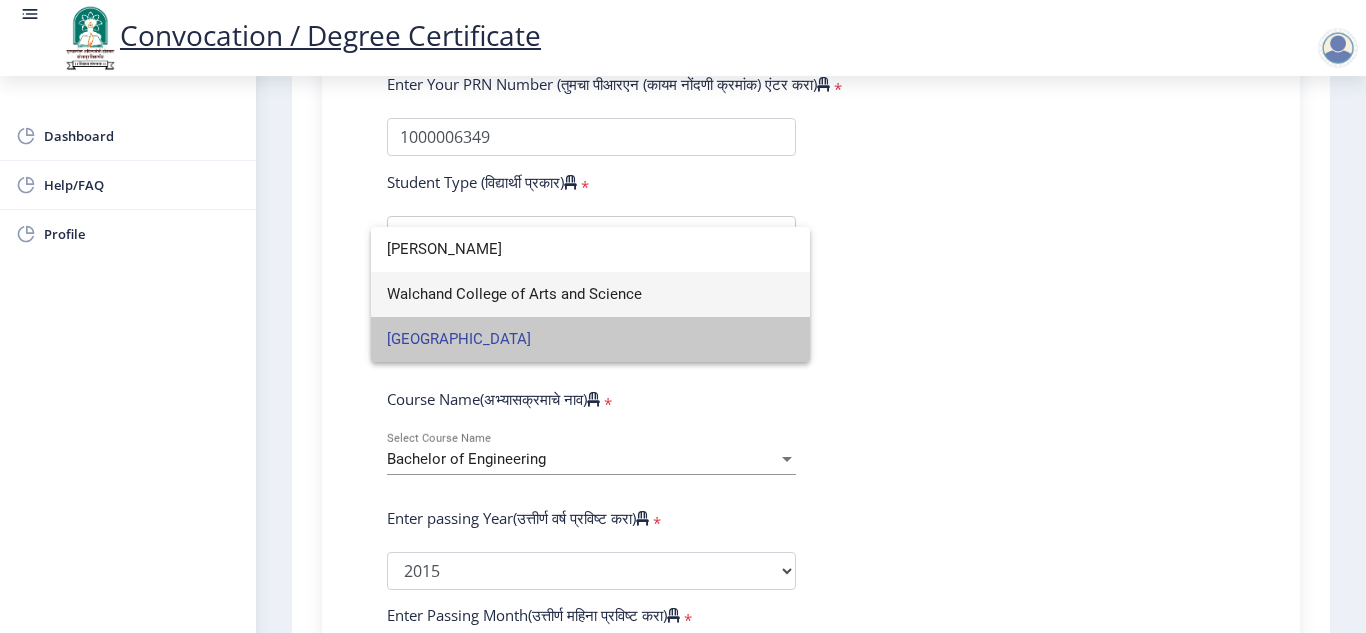 click on "[GEOGRAPHIC_DATA]" at bounding box center (590, 339) 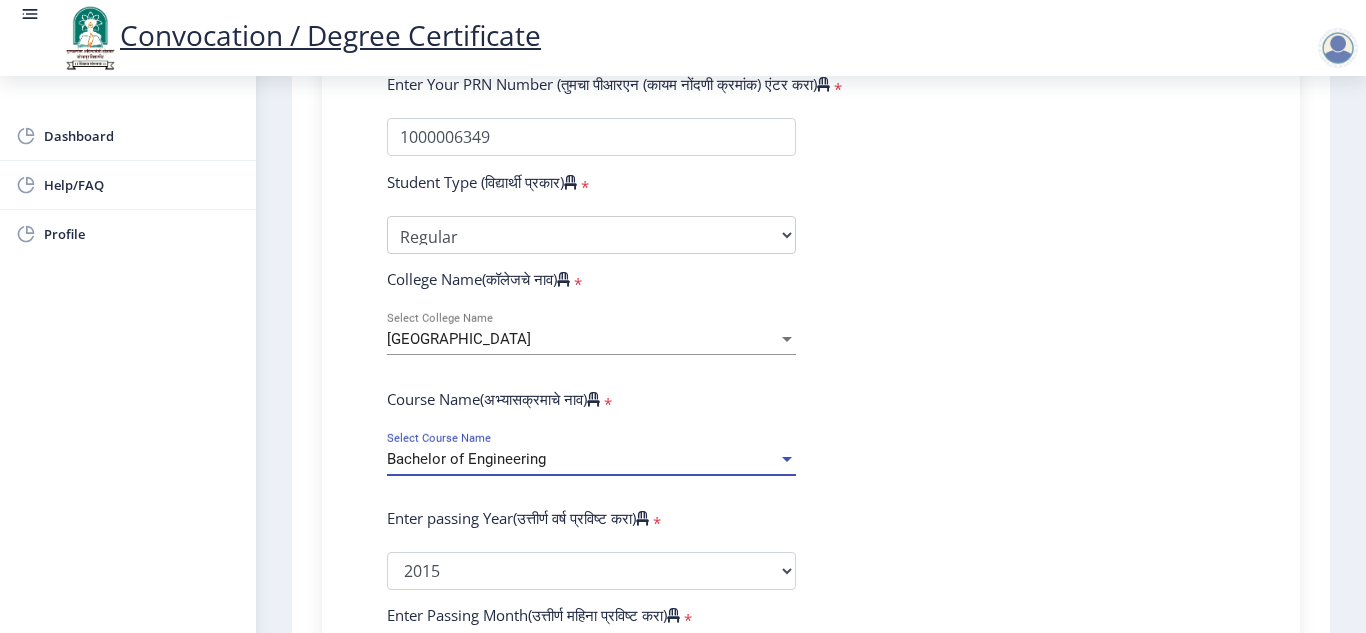 click on "Bachelor of Engineering" at bounding box center (582, 459) 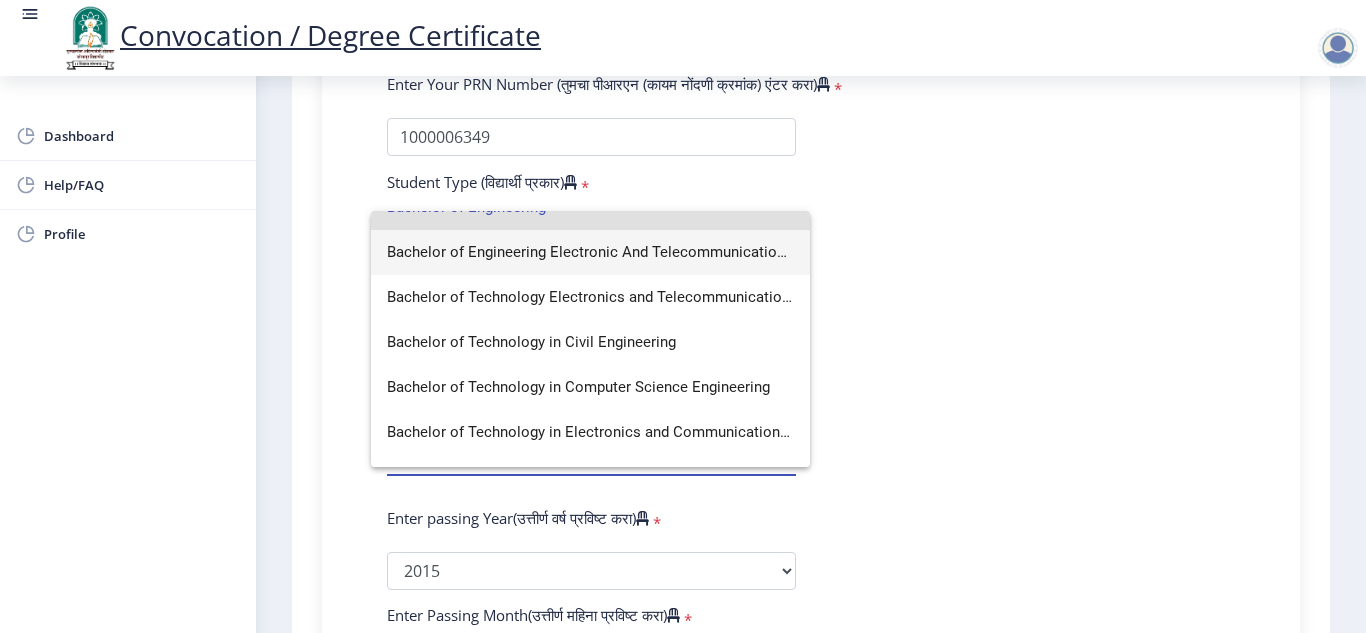 scroll, scrollTop: 0, scrollLeft: 0, axis: both 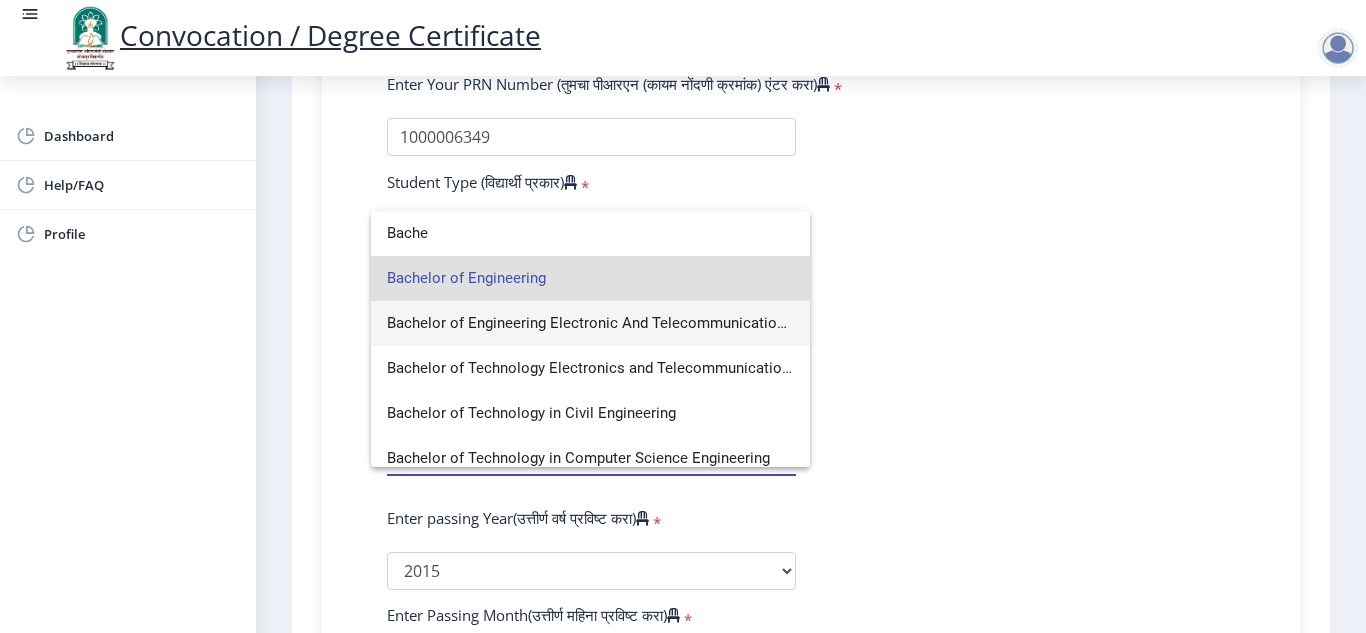 type on "Bache" 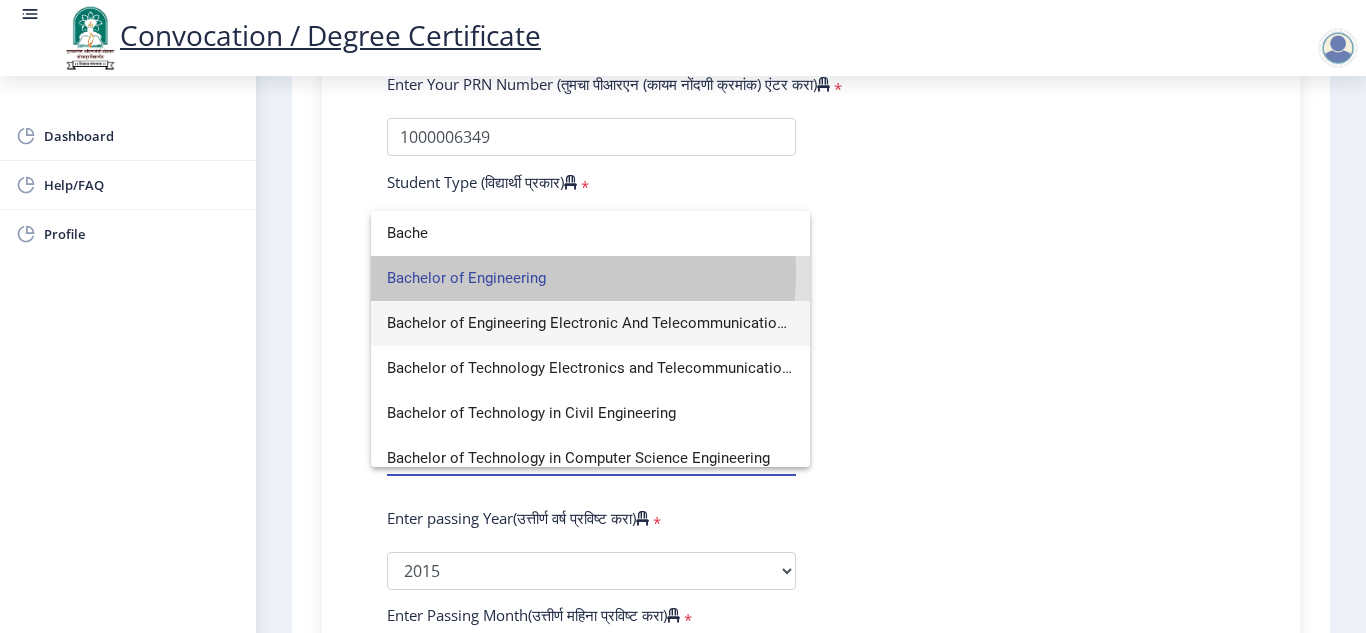 click on "Bachelor of Engineering" at bounding box center (590, 278) 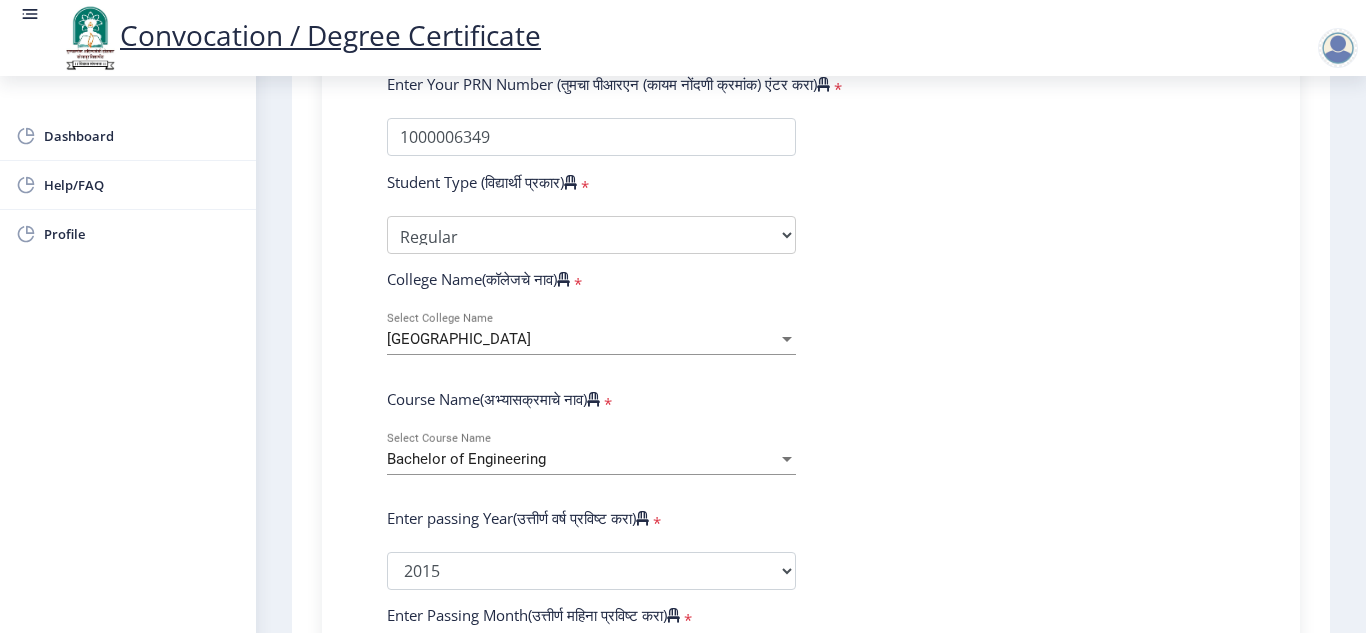 click on "Enter Your PRN Number (तुमचा पीआरएन (कायम नोंदणी क्रमांक) एंटर करा)   * Student Type (विद्यार्थी प्रकार)    * Select Student Type Regular External College Name(कॉलेजचे नाव)   * Walchand Institute of Technology Select College Name Course Name(अभ्यासक्रमाचे नाव)   * Bachelor of Engineering Select Course Name Enter passing Year(उत्तीर्ण वर्ष प्रविष्ट करा)   *  2025   2024   2023   2022   2021   2020   2019   2018   2017   2016   2015   2014   2013   2012   2011   2010   2009   2008   2007   2006   2005   2004   2003   2002   2001   2000   1999   1998   1997   1996   1995   1994   1993   1992   1991   1990   1989   1988   1987   1986   1985   1984   1983   1982   1981   1980   1979   1978   1977   1976  Enter Passing Month(उत्तीर्ण महिना प्रविष्ट करा)   * *" 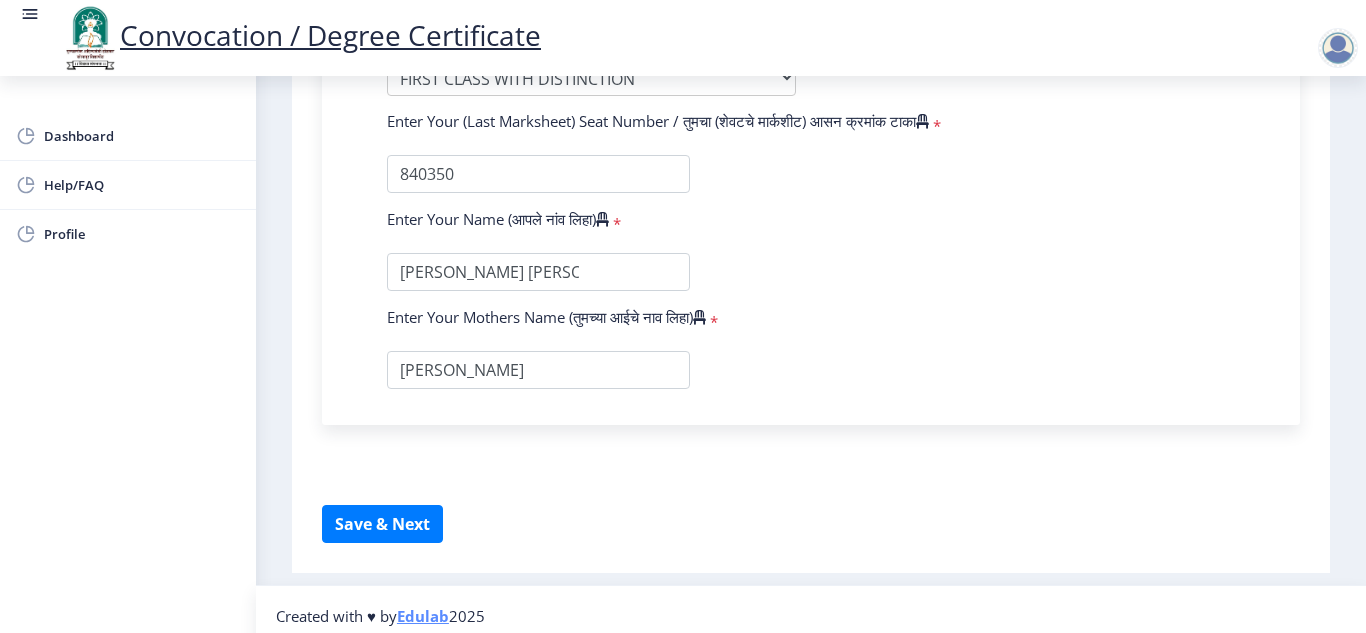 scroll, scrollTop: 1250, scrollLeft: 0, axis: vertical 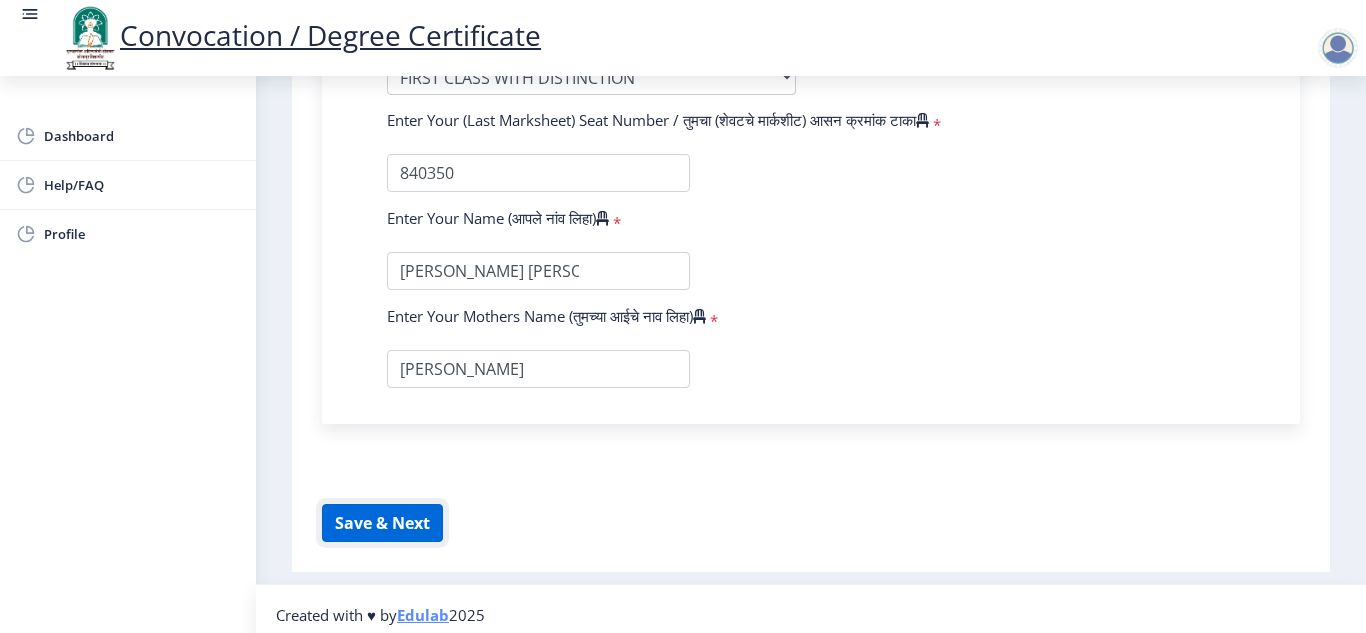 click on "Save & Next" 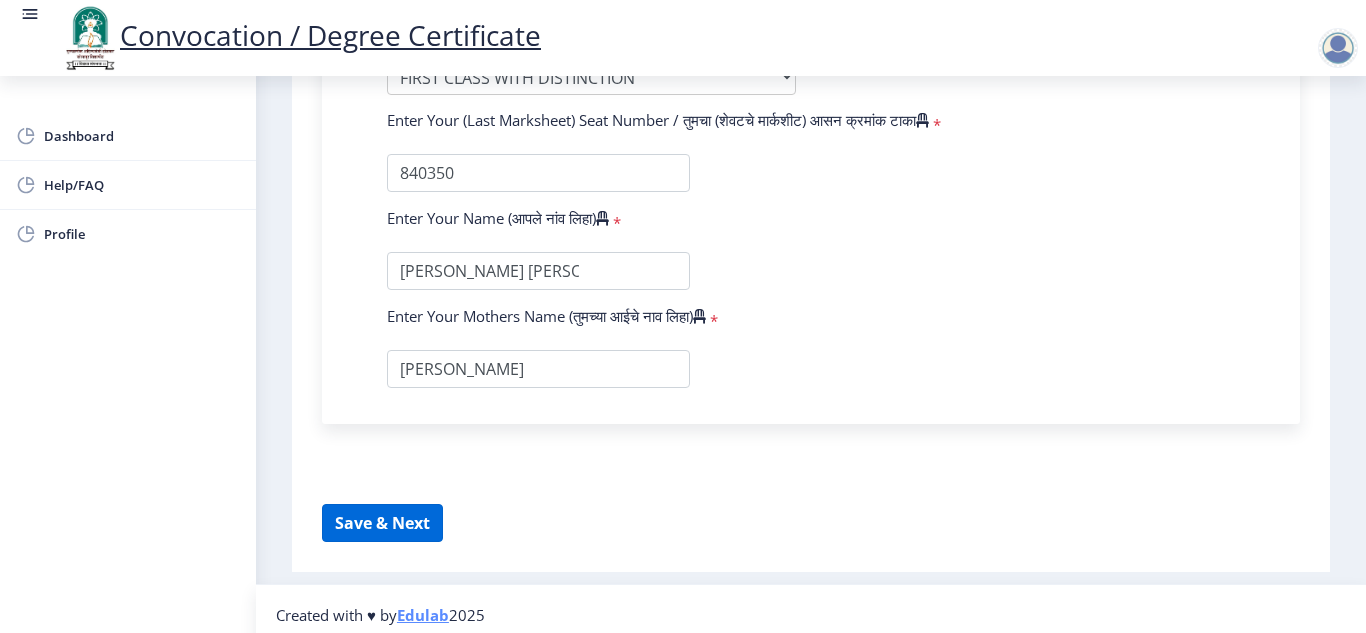 select 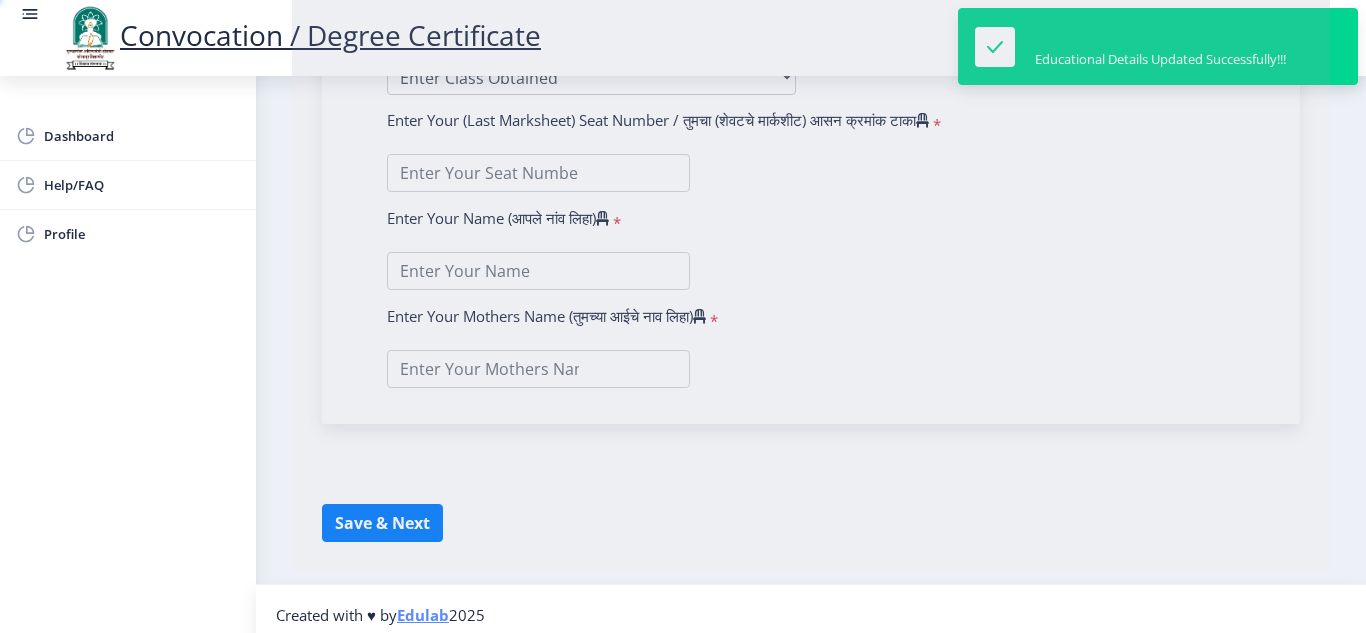 type on "[PERSON_NAME] [PERSON_NAME]" 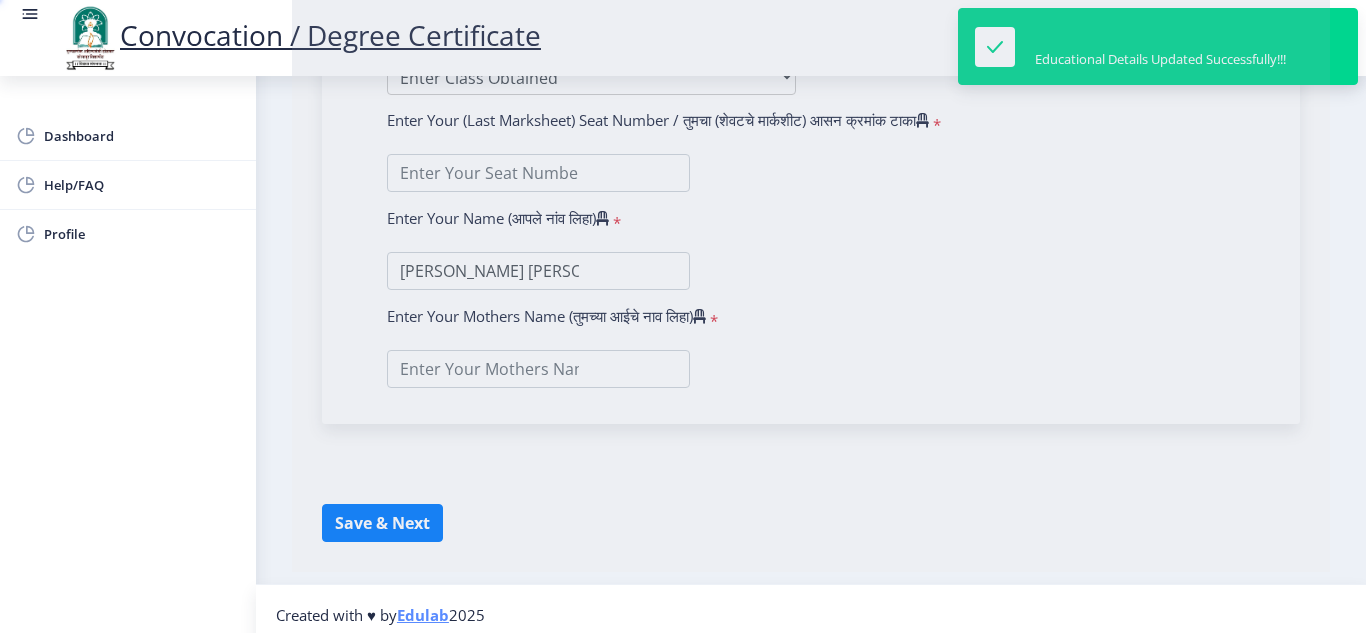 scroll, scrollTop: 0, scrollLeft: 0, axis: both 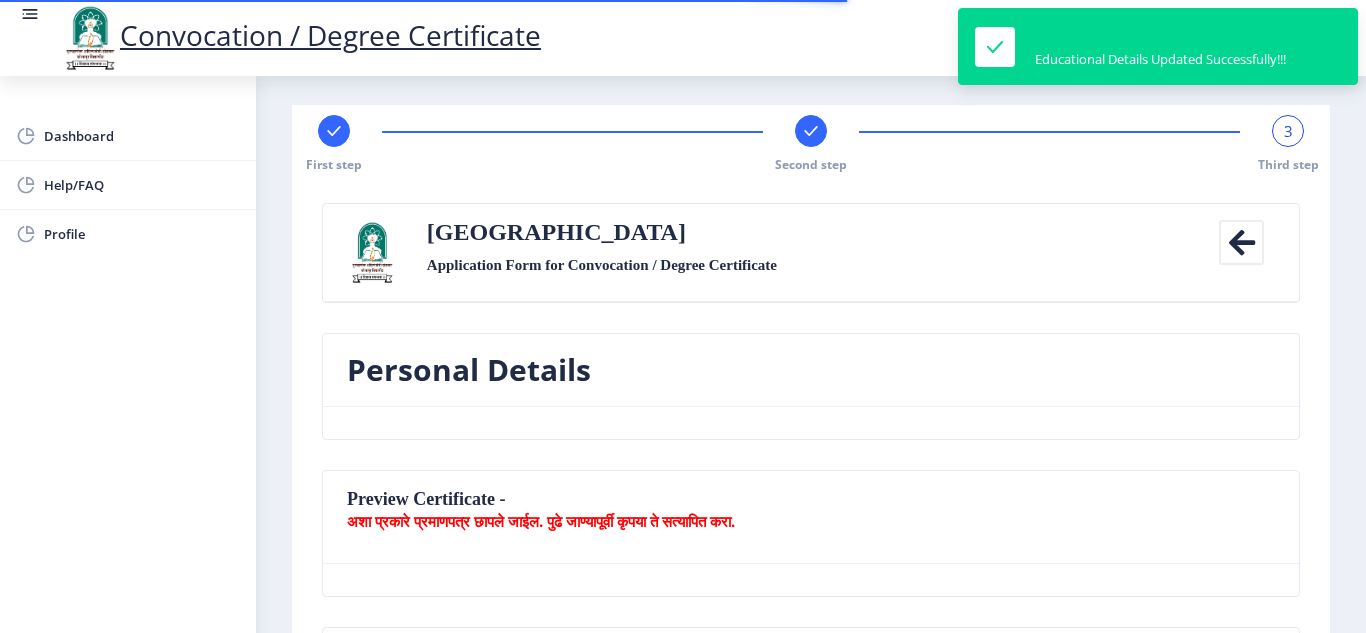 select 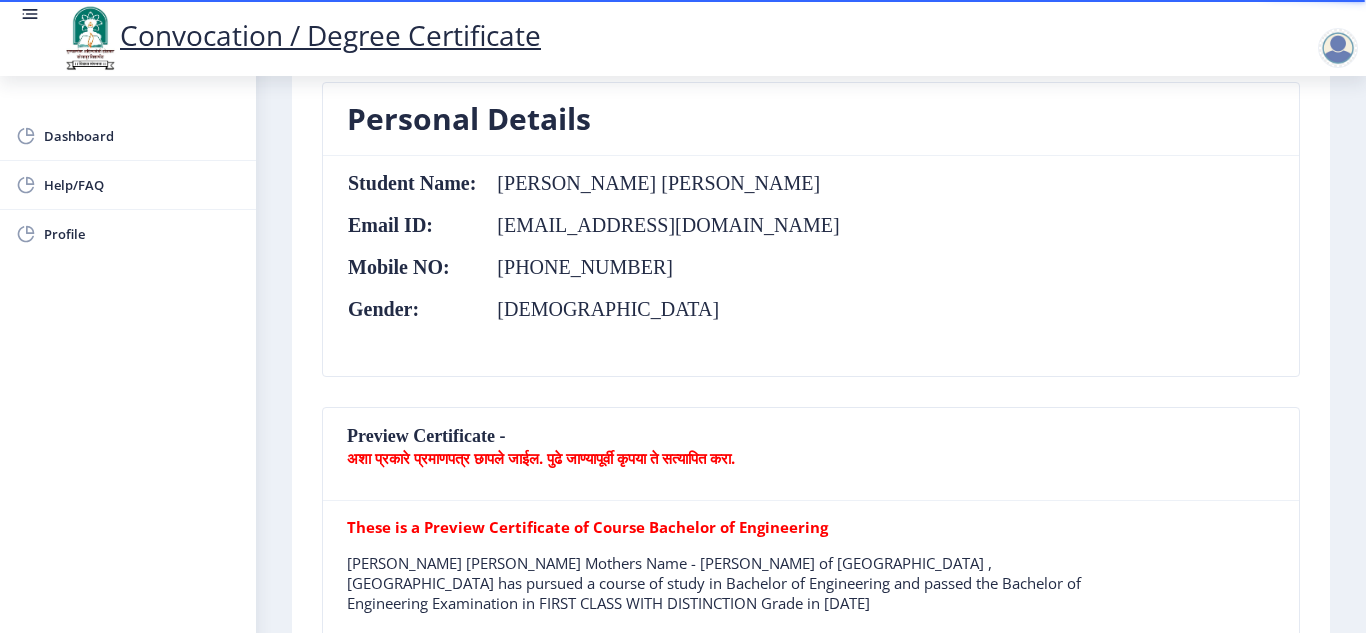 scroll, scrollTop: 0, scrollLeft: 0, axis: both 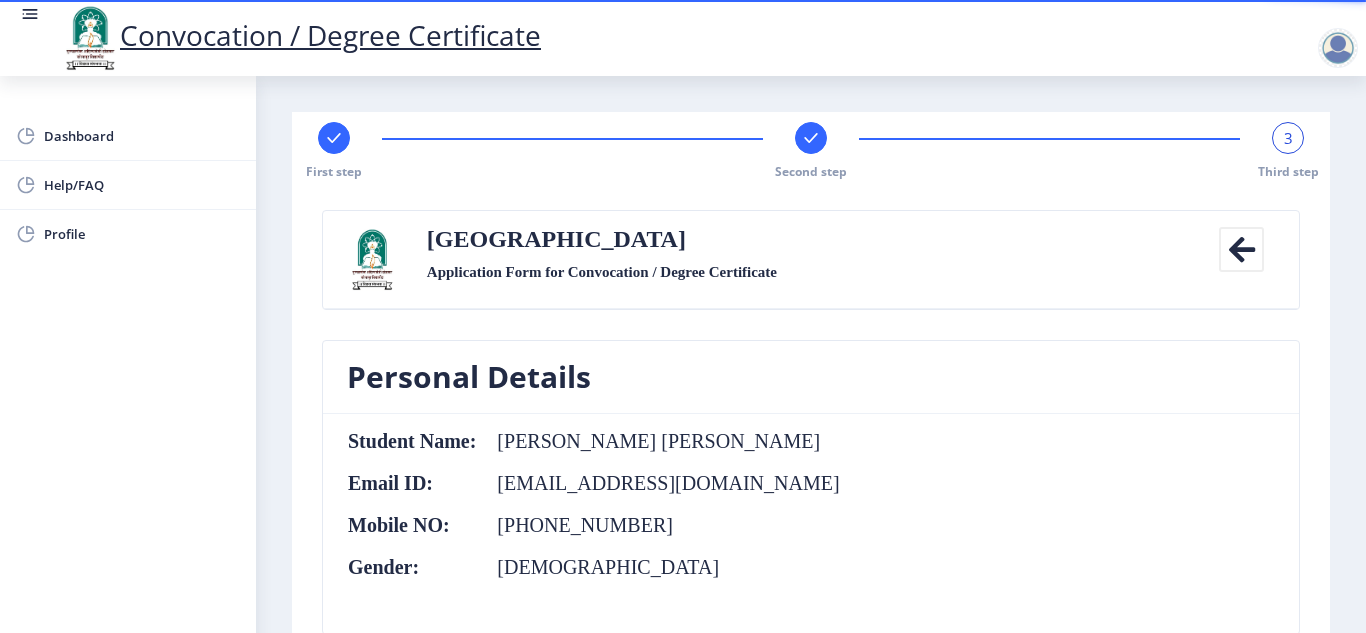 click 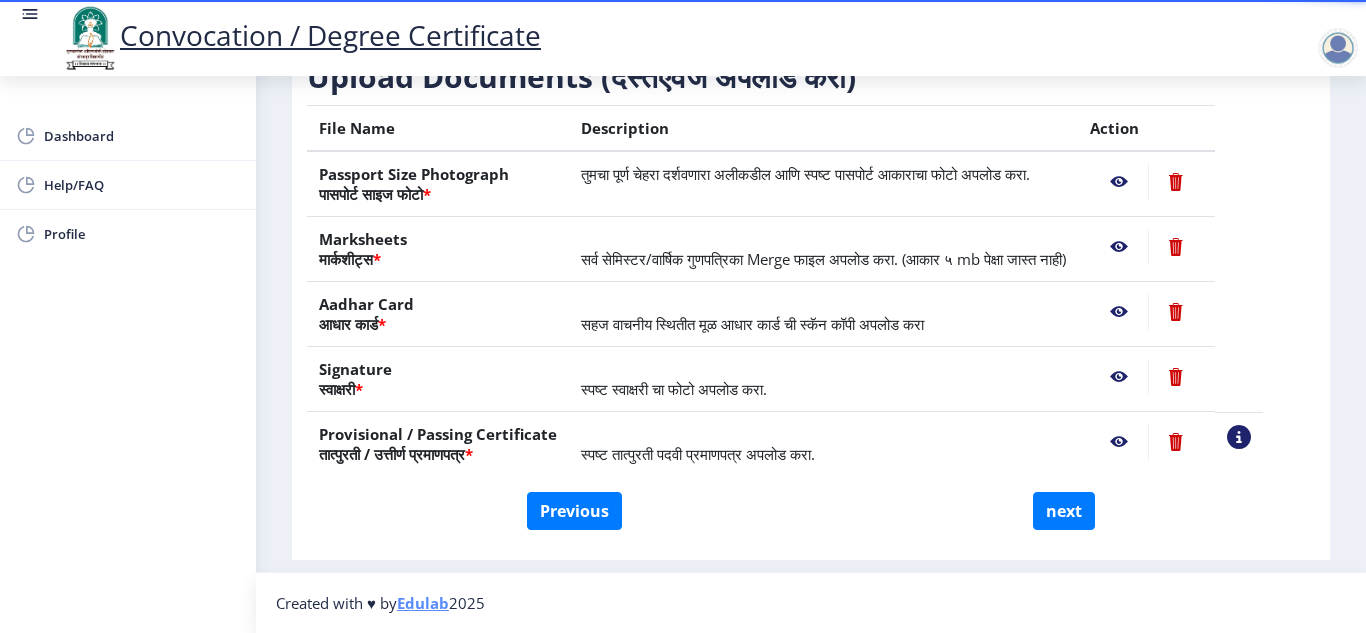 scroll, scrollTop: 0, scrollLeft: 0, axis: both 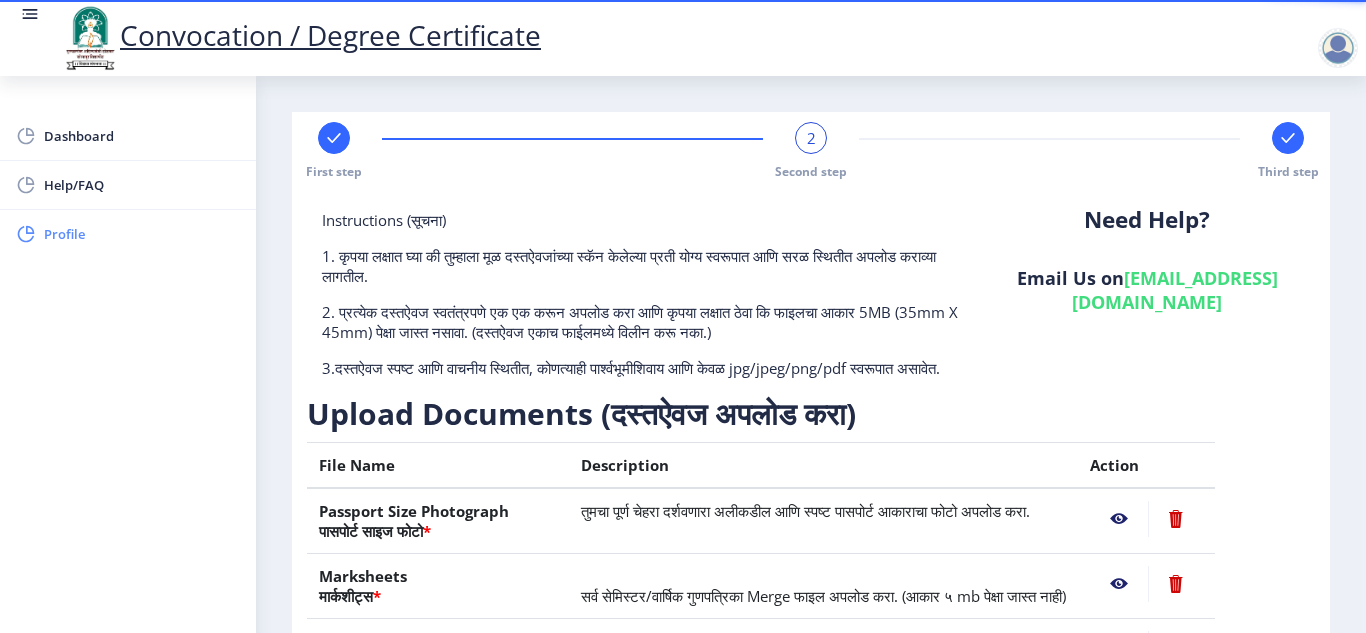 click on "Profile" 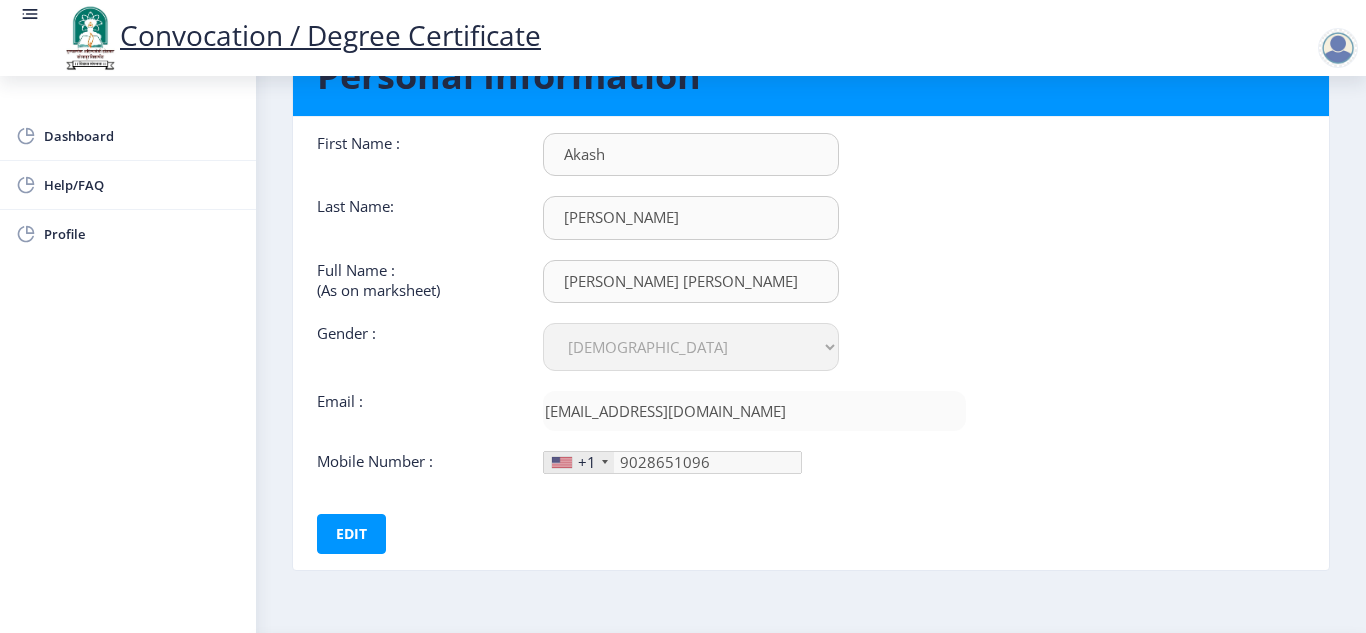 scroll, scrollTop: 99, scrollLeft: 0, axis: vertical 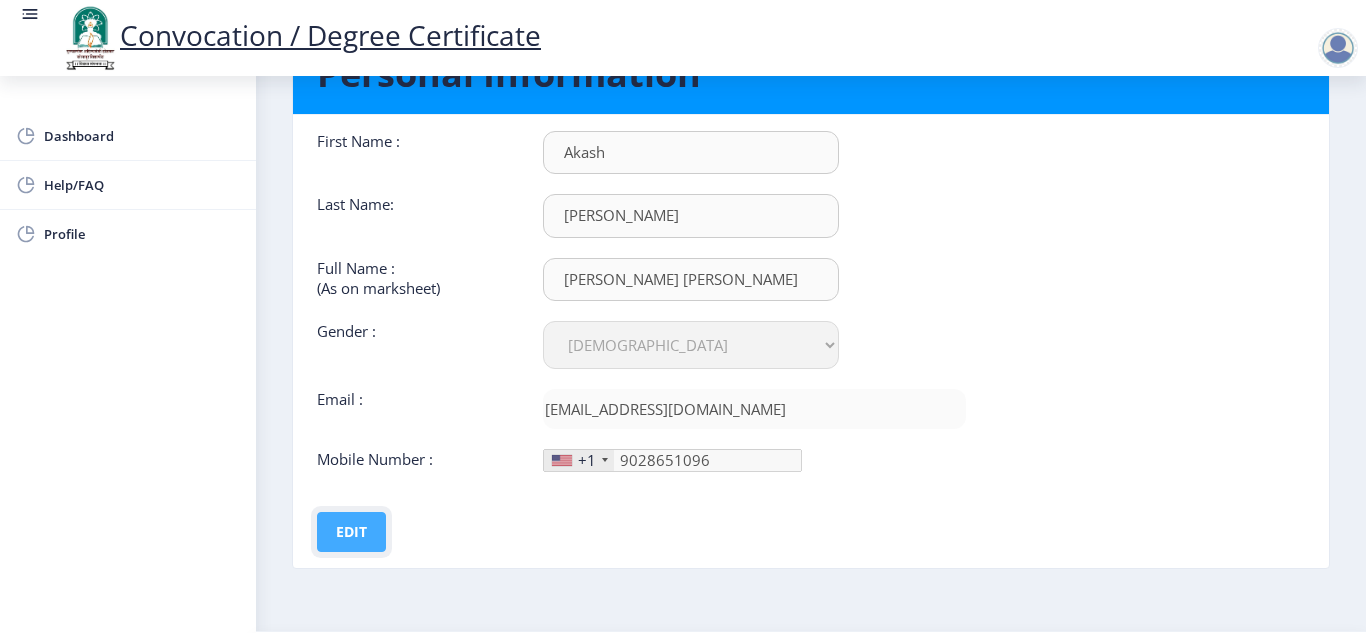 click on "Edit" 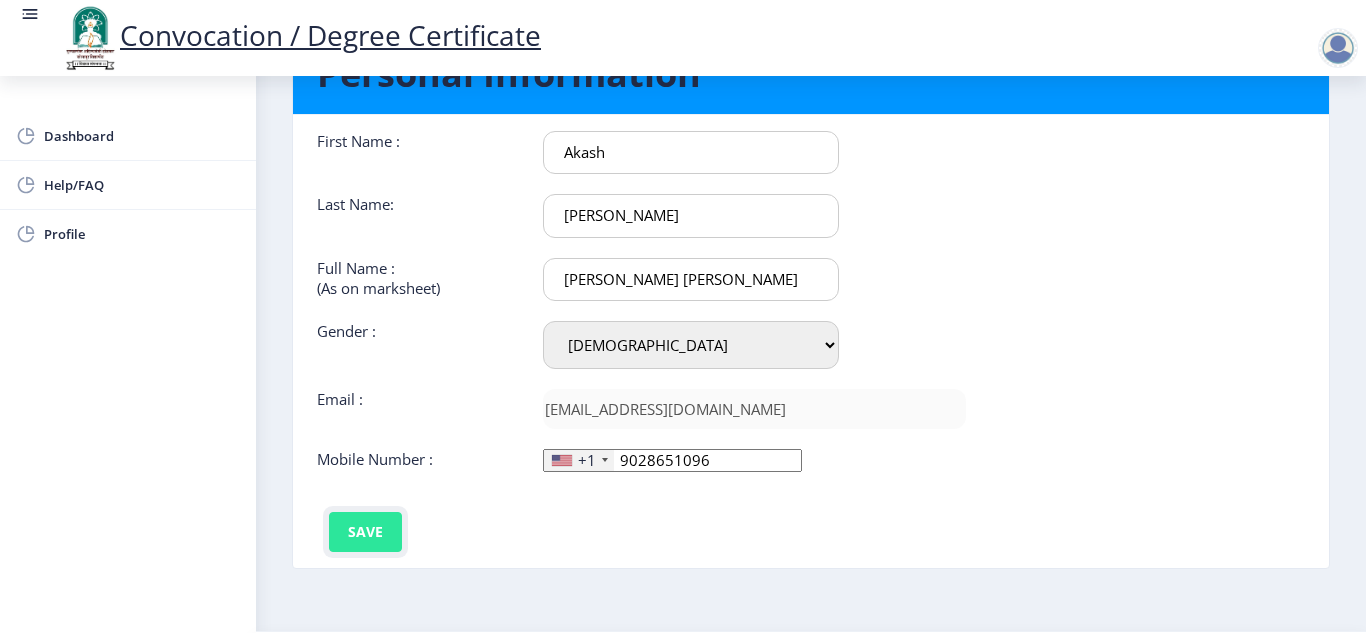 click on "Save" 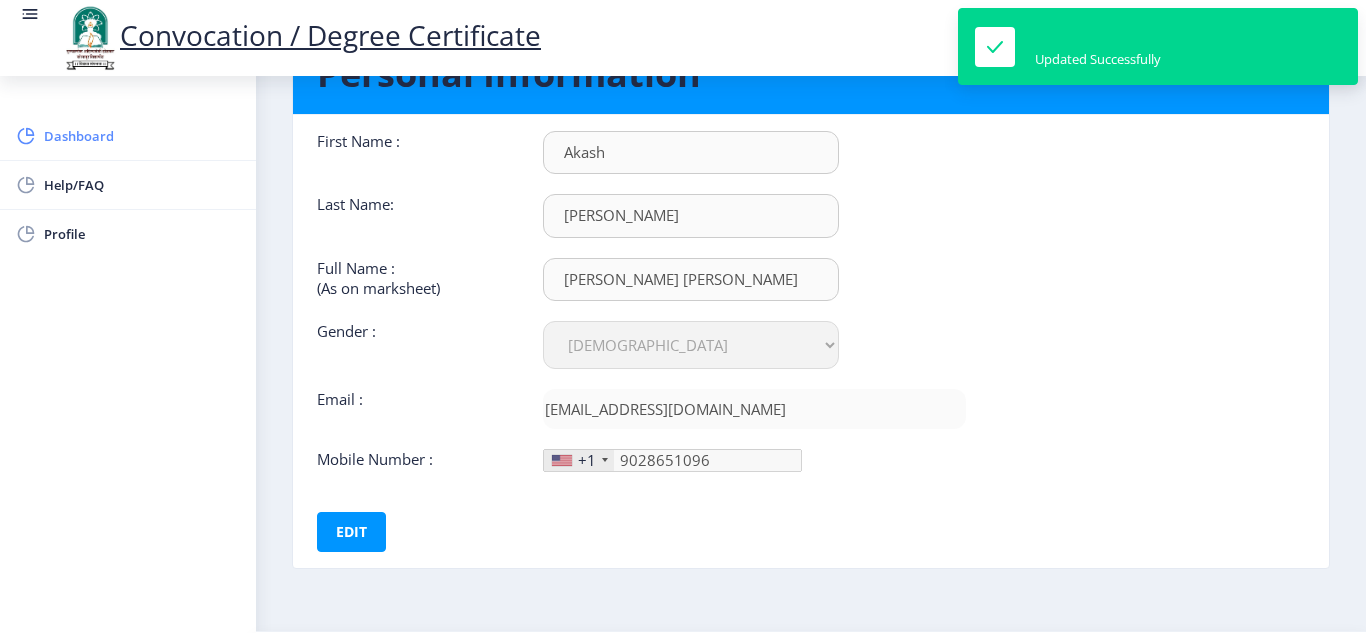 click on "Dashboard" 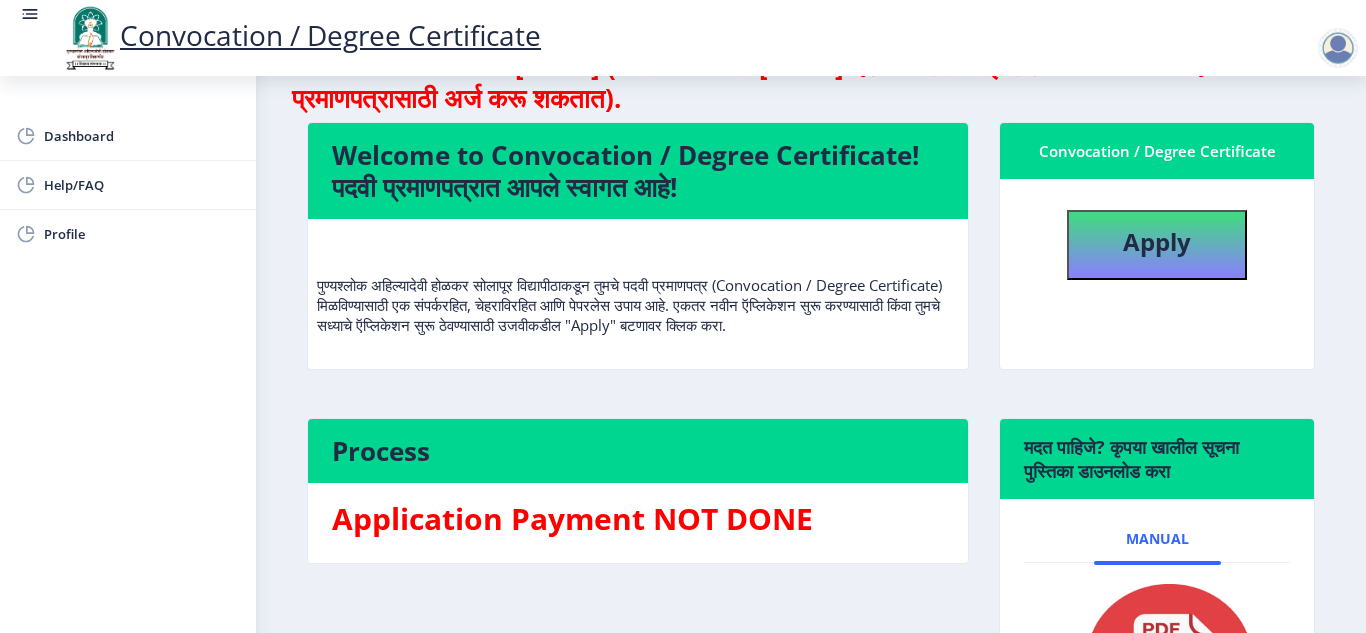 scroll, scrollTop: 0, scrollLeft: 0, axis: both 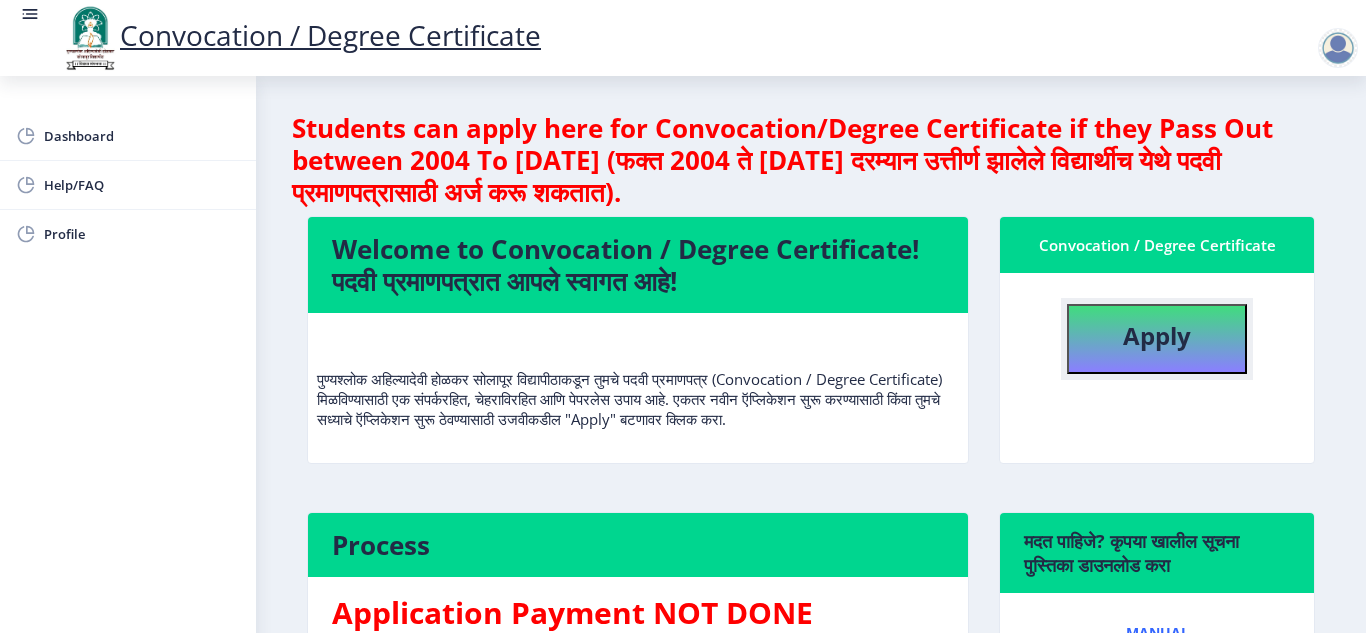 click on "Apply" 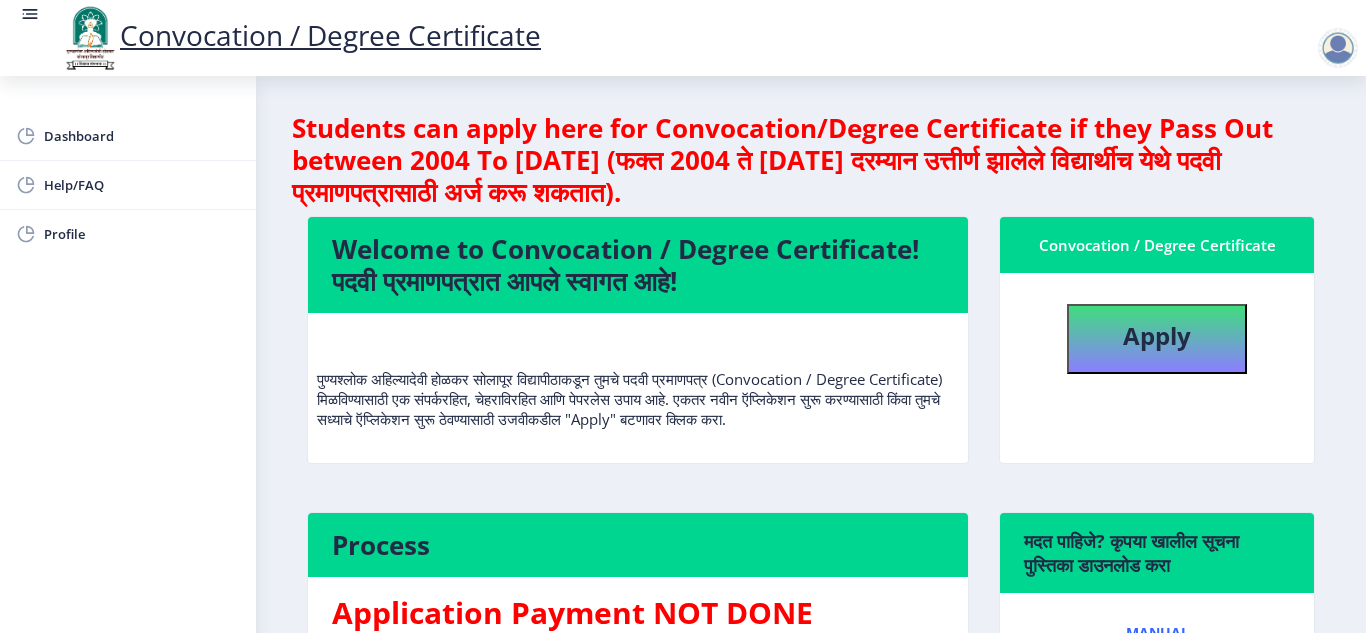 select 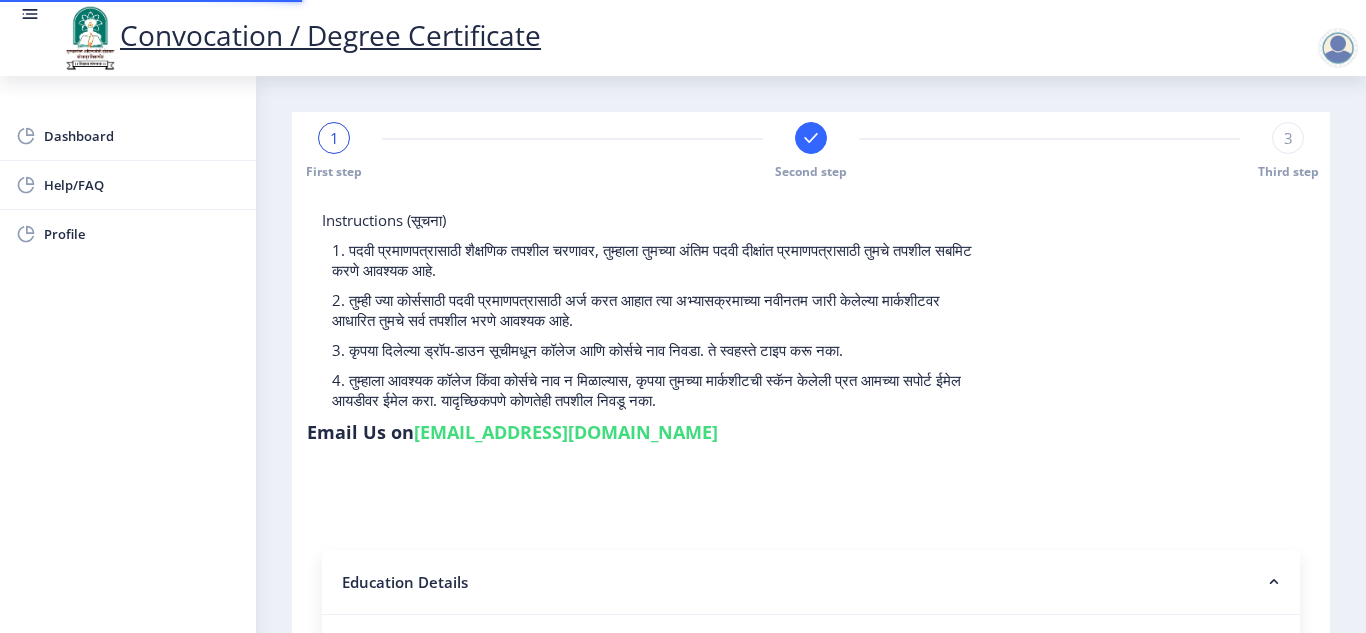select 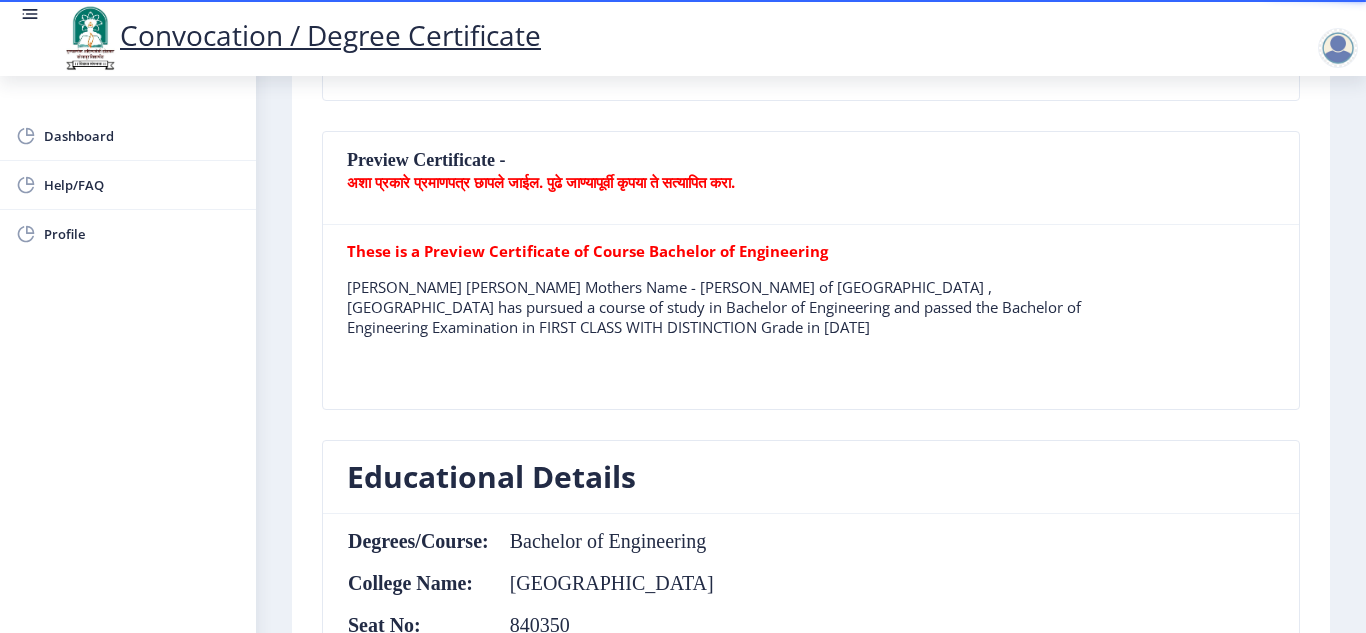 scroll, scrollTop: 0, scrollLeft: 0, axis: both 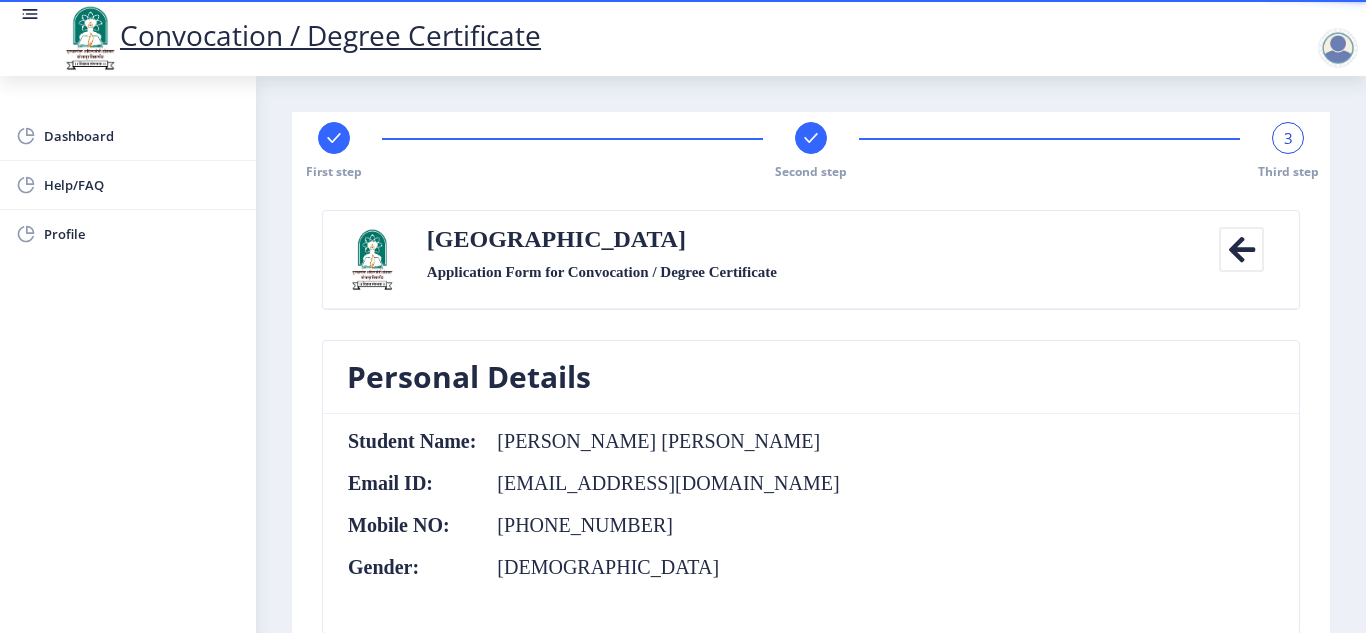 click 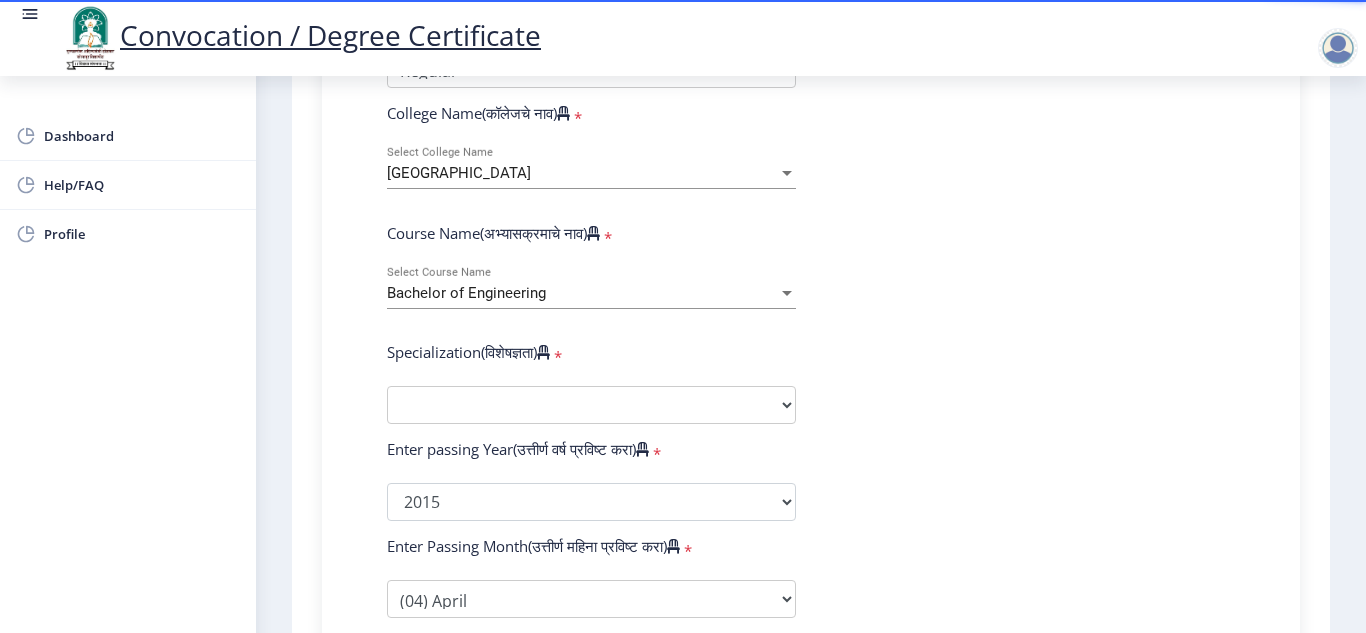 scroll, scrollTop: 728, scrollLeft: 0, axis: vertical 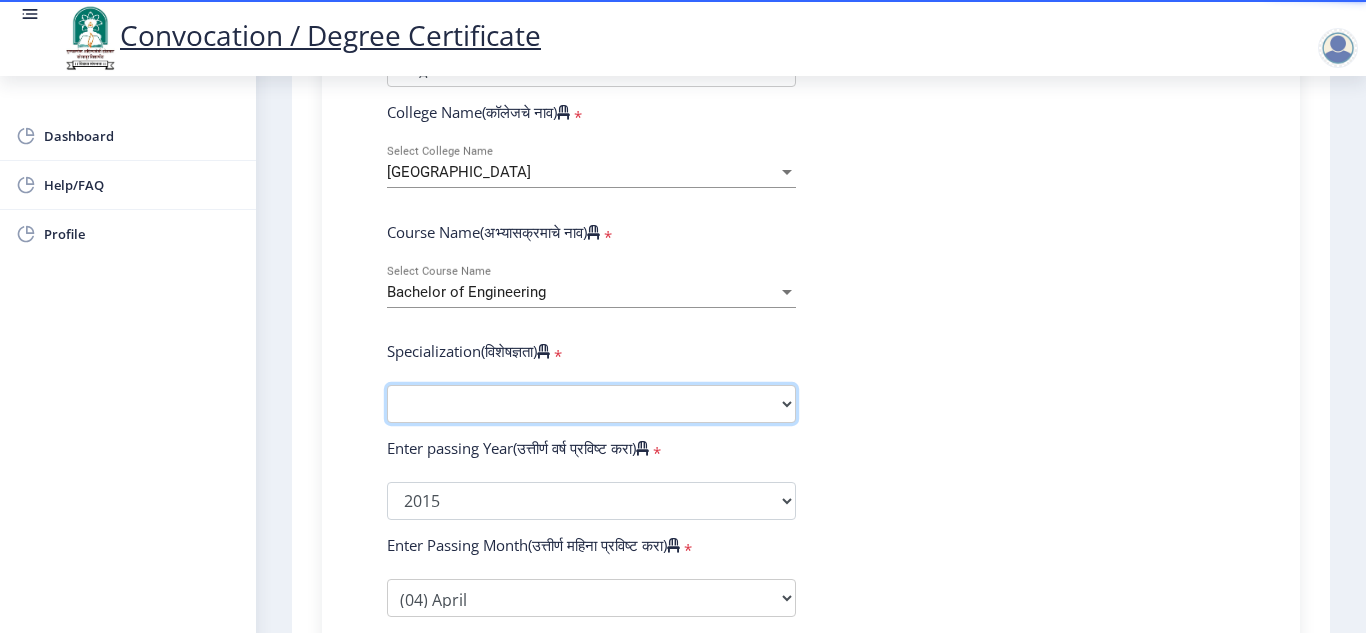 click on "Specialization Bio-Medical Engineering Civil Engineering Computer Science & Engineering Electrical & Electronics Engineering Electrical Engineering Electronics & Telecommunication Engineering Electronics Engineering Information Technology Mechanical Engineering Other" at bounding box center (591, 404) 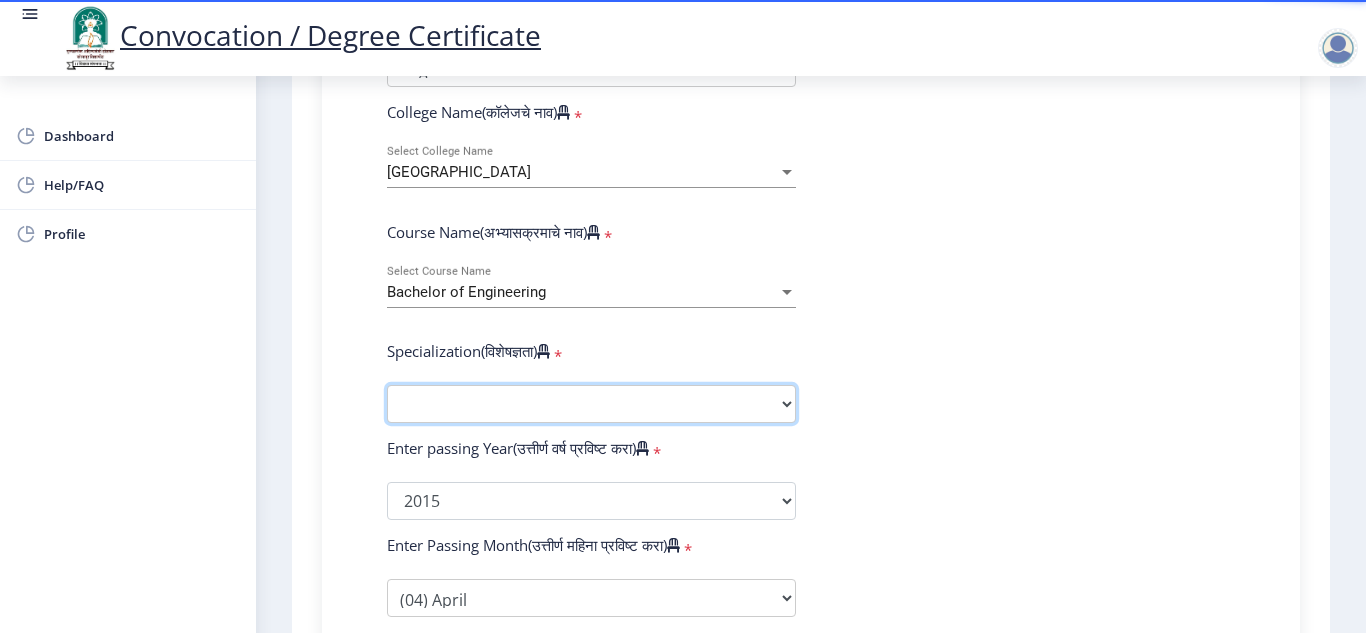 select on "Computer Science & Engineering" 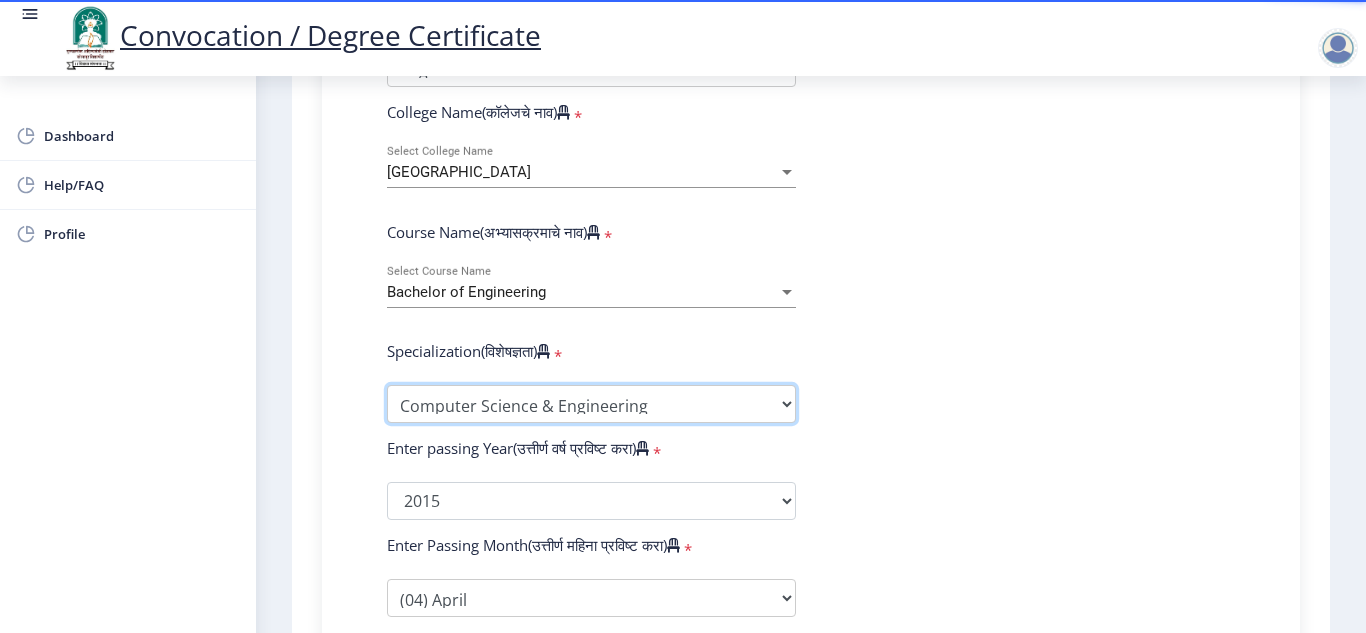 click on "Specialization Bio-Medical Engineering Civil Engineering Computer Science & Engineering Electrical & Electronics Engineering Electrical Engineering Electronics & Telecommunication Engineering Electronics Engineering Information Technology Mechanical Engineering Other" at bounding box center [591, 404] 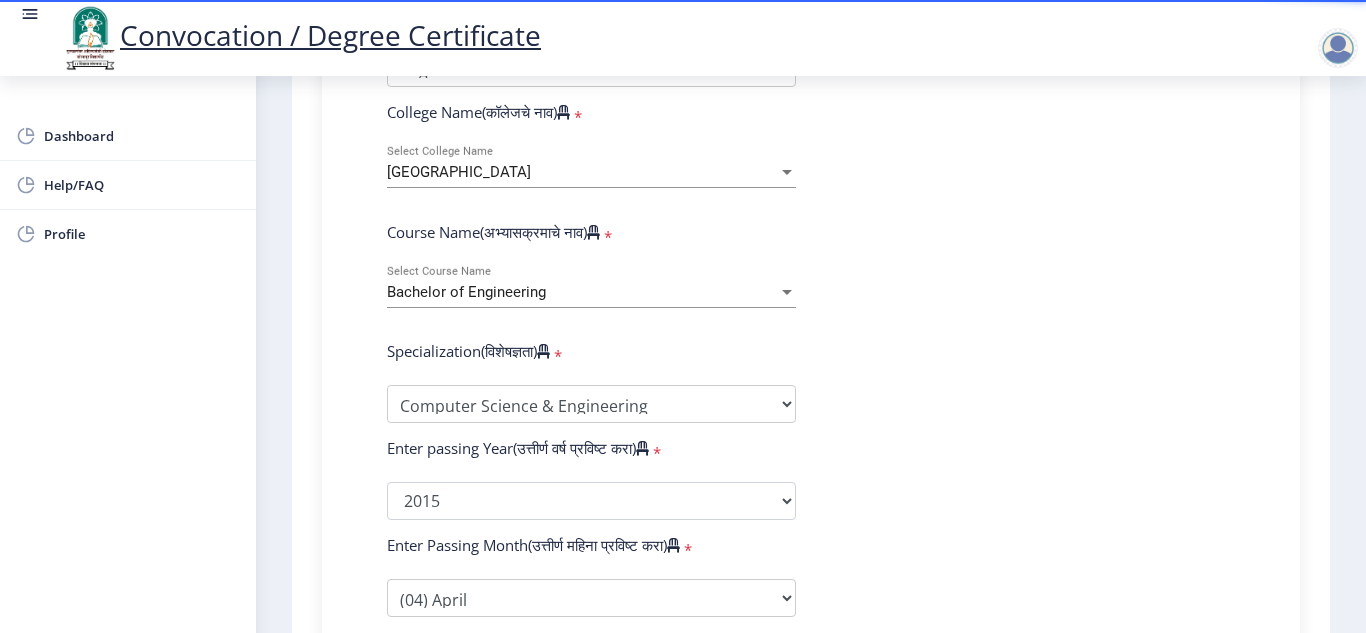 click on "Enter Your PRN Number (तुमचा पीआरएन (कायम नोंदणी क्रमांक) एंटर करा)   * Student Type (विद्यार्थी प्रकार)    * Select Student Type Regular External College Name(कॉलेजचे नाव)   * Walchand Institute of Technology Select College Name Course Name(अभ्यासक्रमाचे नाव)   * Bachelor of Engineering Select Course Name  Specialization(विशेषज्ञता)   * Specialization Bio-Medical Engineering Civil Engineering Computer Science & Engineering Electrical & Electronics Engineering Electrical Engineering Electronics & Telecommunication Engineering Electronics Engineering Information Technology Mechanical Engineering Other Enter passing Year(उत्तीर्ण वर्ष प्रविष्ट करा)   *  2025   2024   2023   2022   2021   2020   2019   2018   2017   2016   2015   2014   2013   2012   2011   2010   2009   2008   2007" 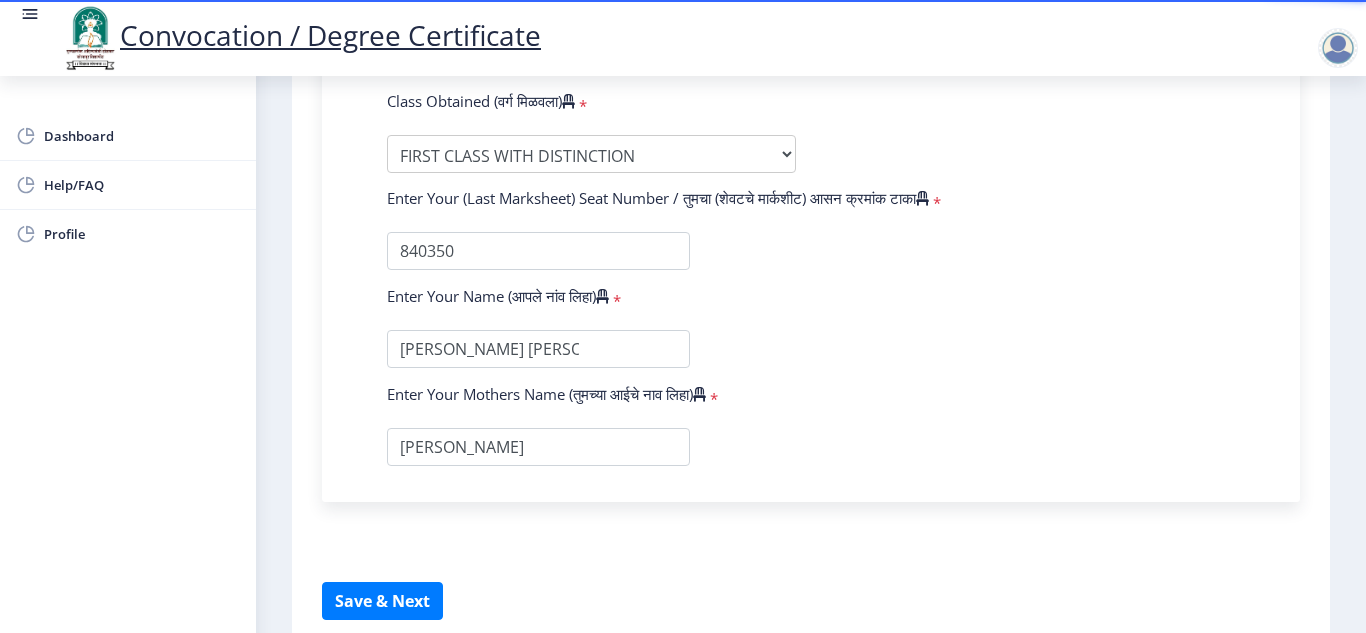 scroll, scrollTop: 1270, scrollLeft: 0, axis: vertical 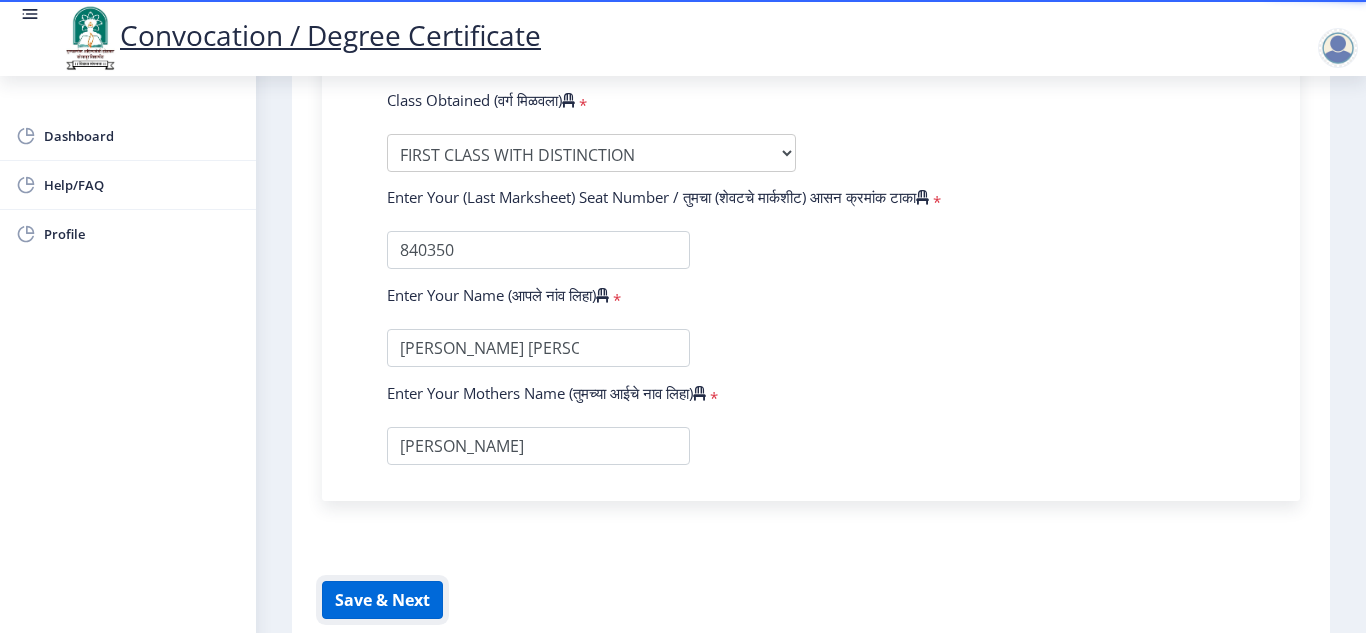 click on "Save & Next" 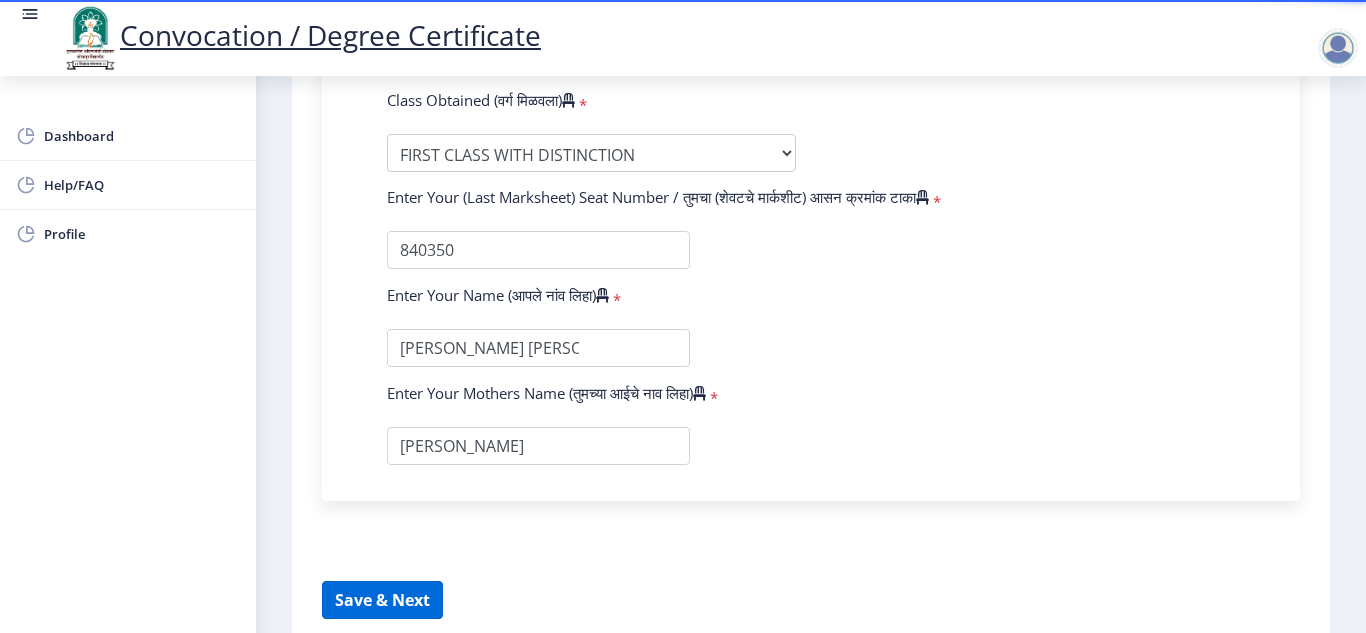 select 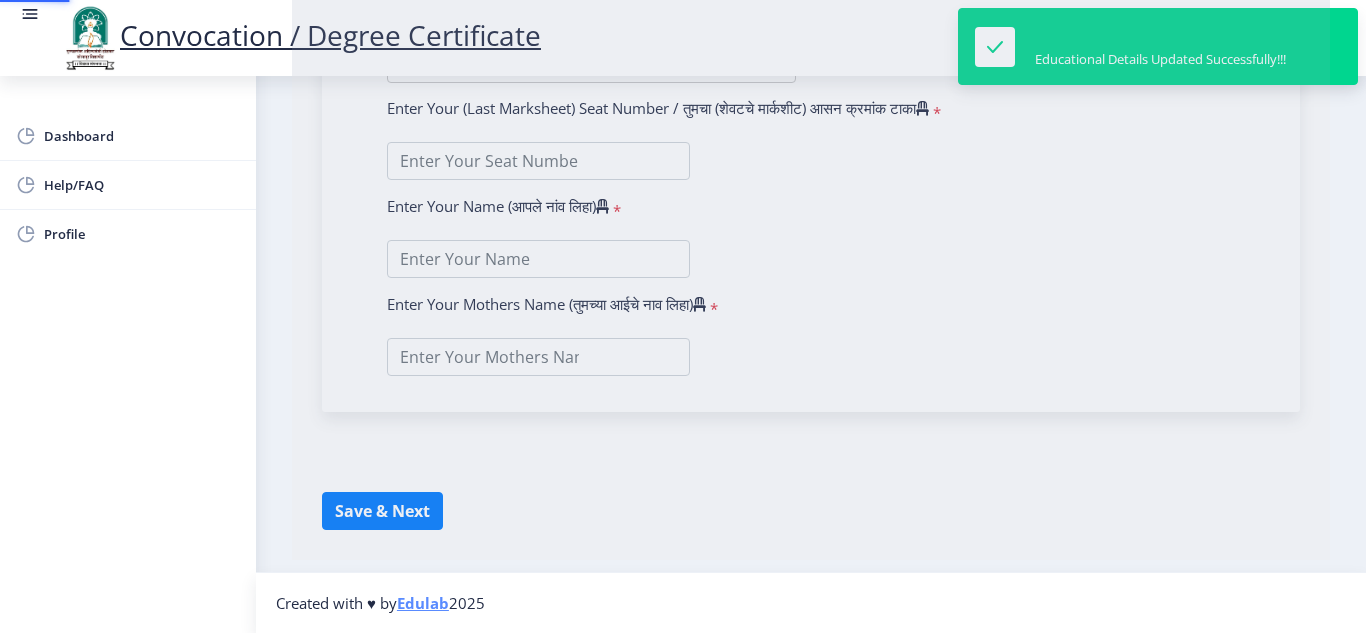 type on "[PERSON_NAME] [PERSON_NAME]" 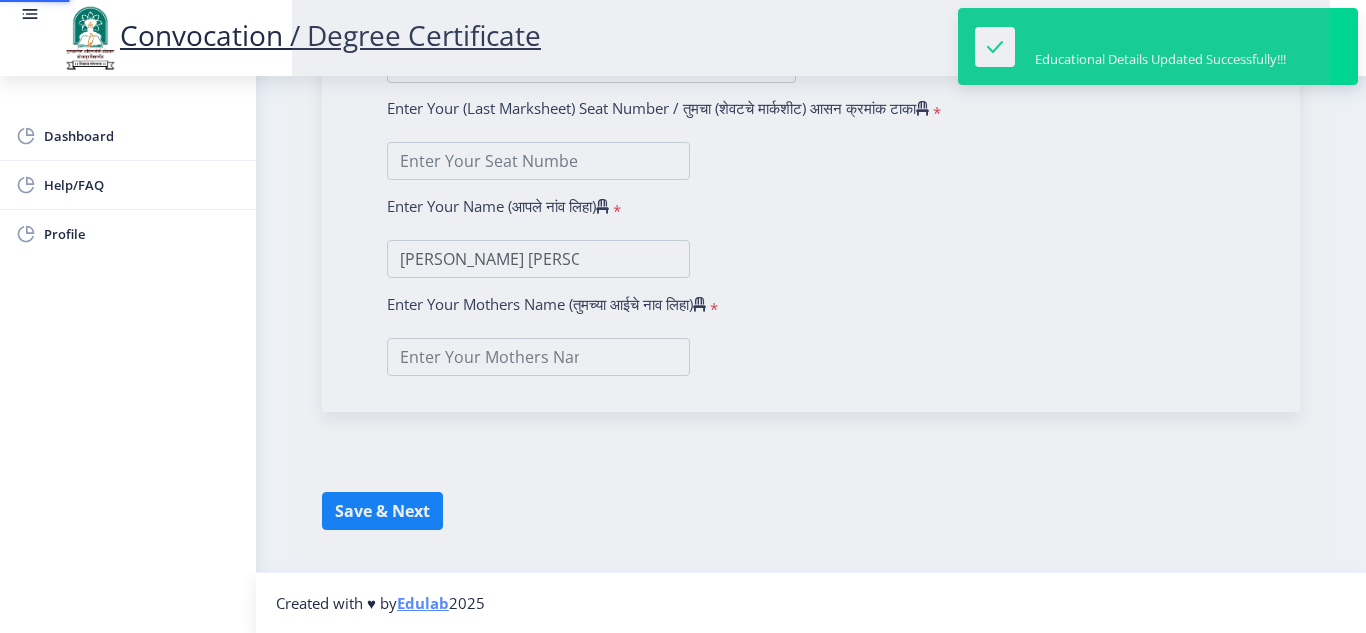 scroll, scrollTop: 0, scrollLeft: 0, axis: both 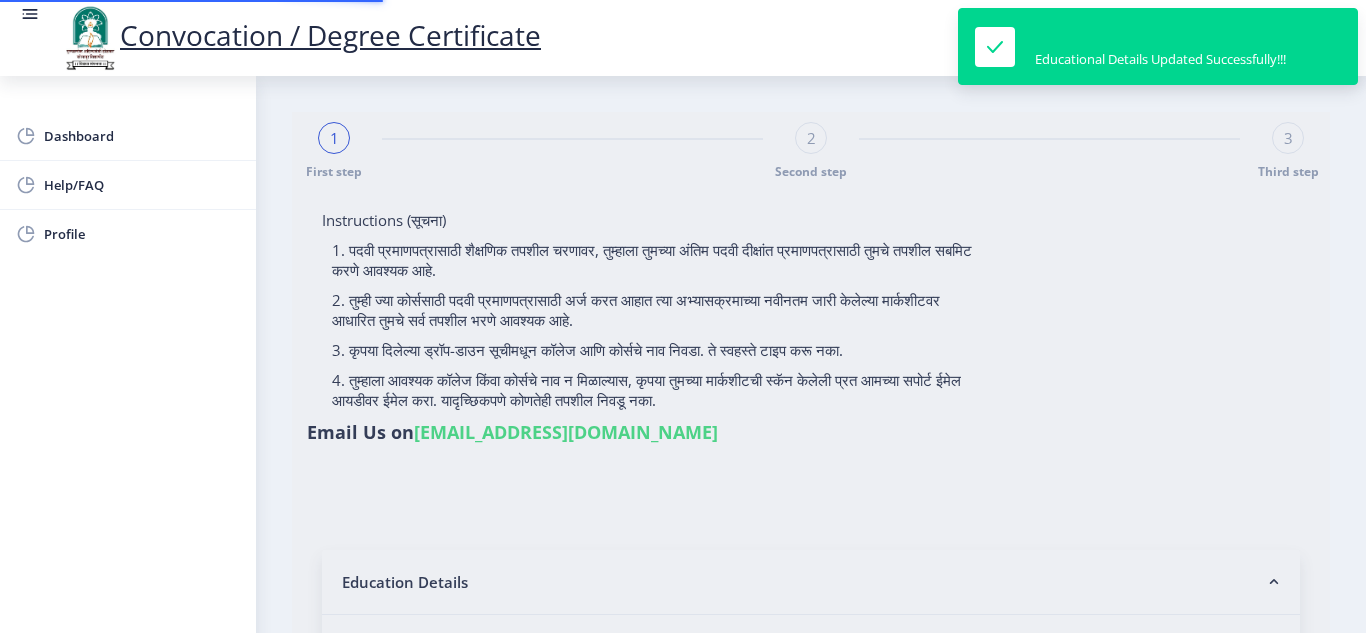 type on "1000006349" 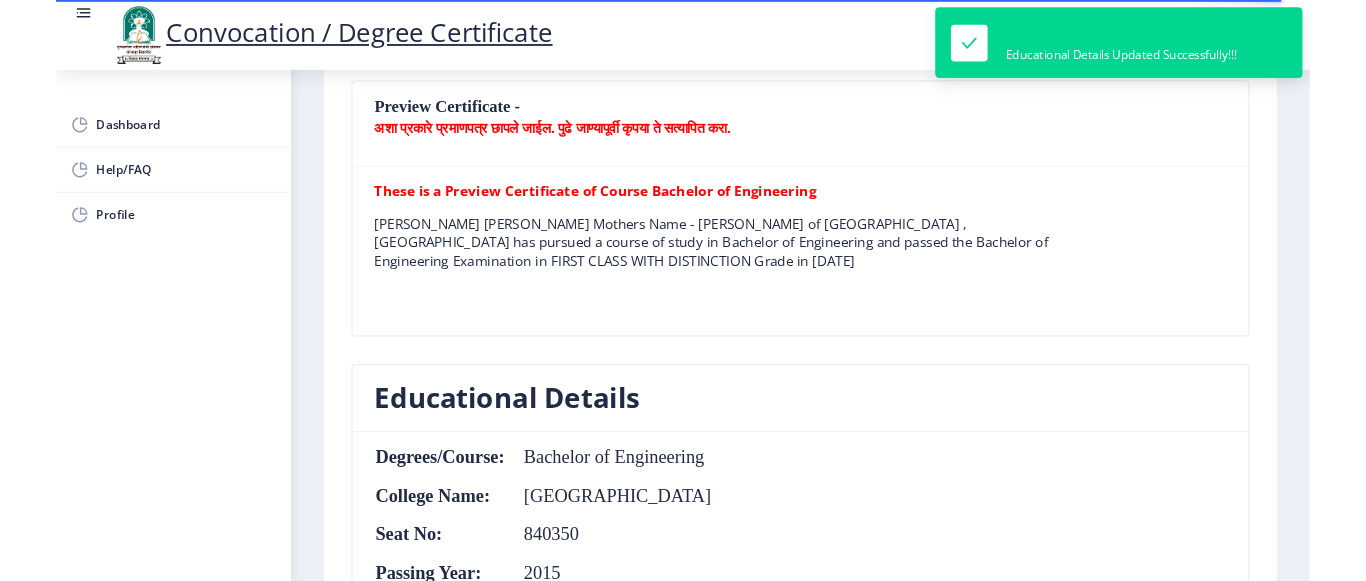scroll, scrollTop: 578, scrollLeft: 0, axis: vertical 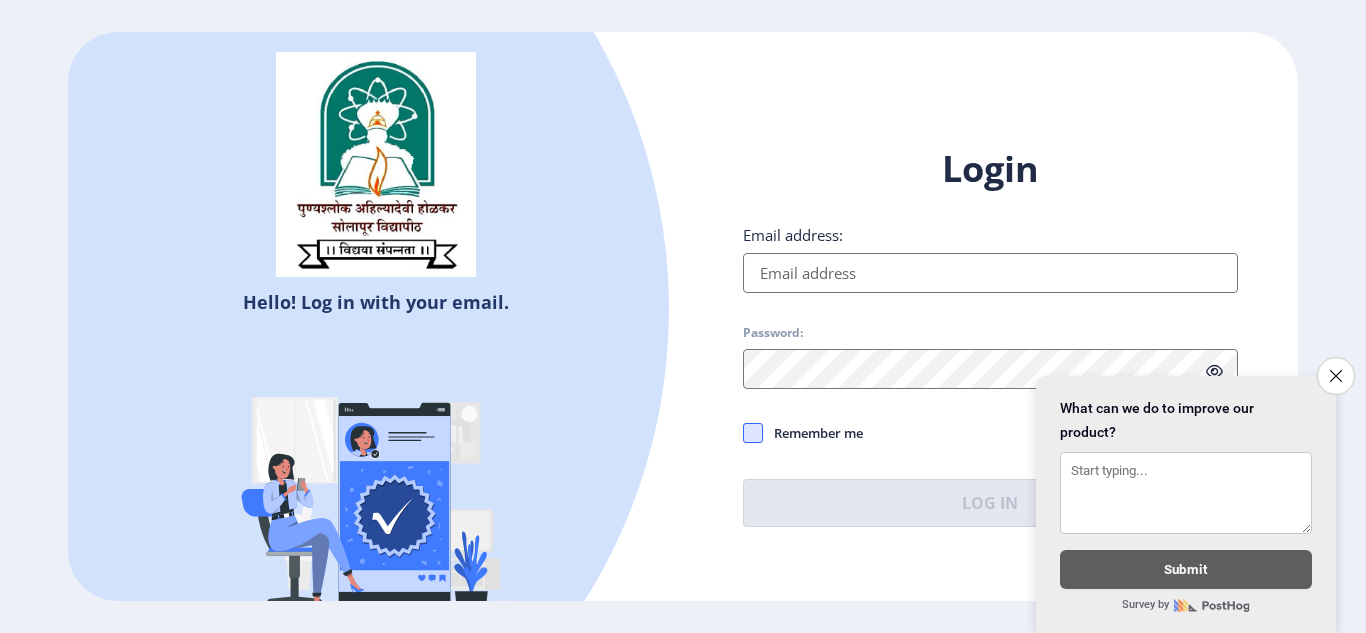 type on "[EMAIL_ADDRESS][DOMAIN_NAME]" 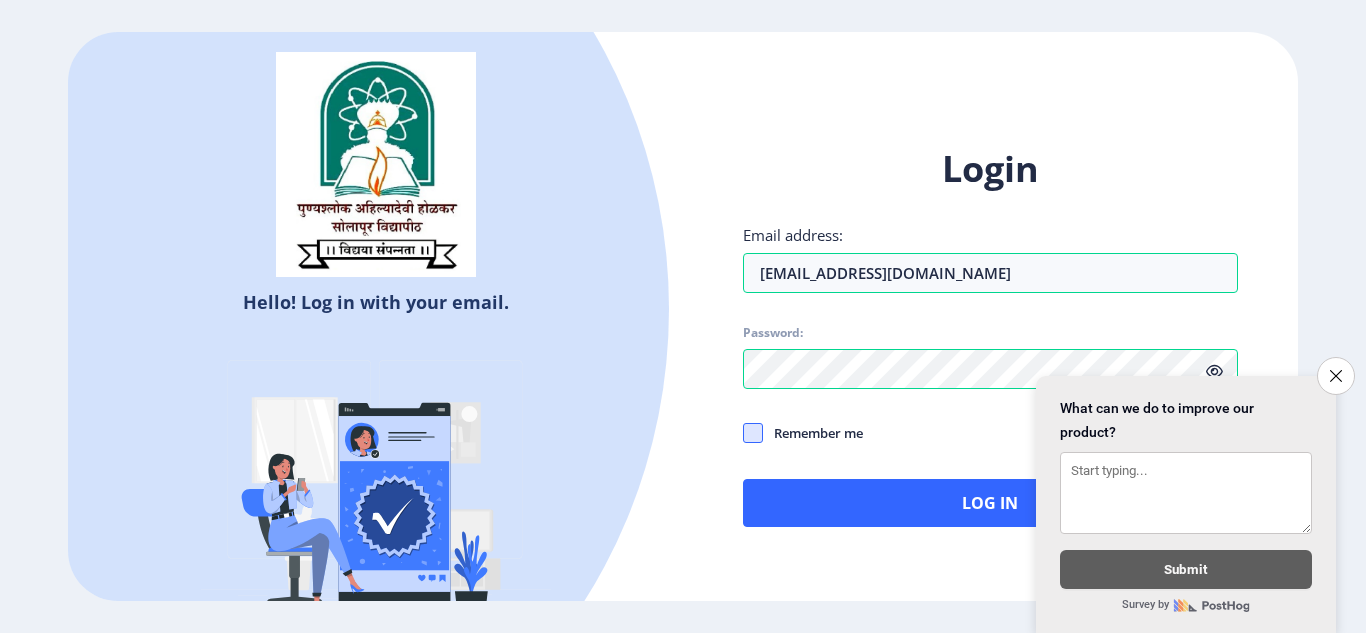 click 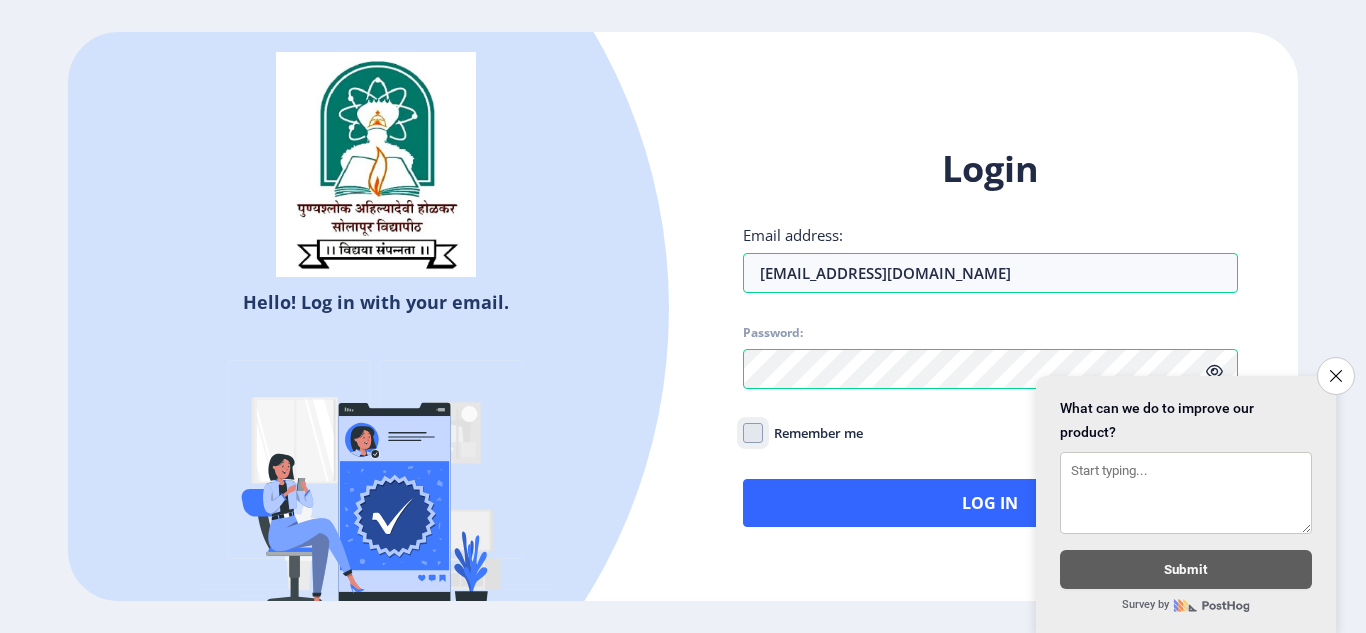 checkbox on "true" 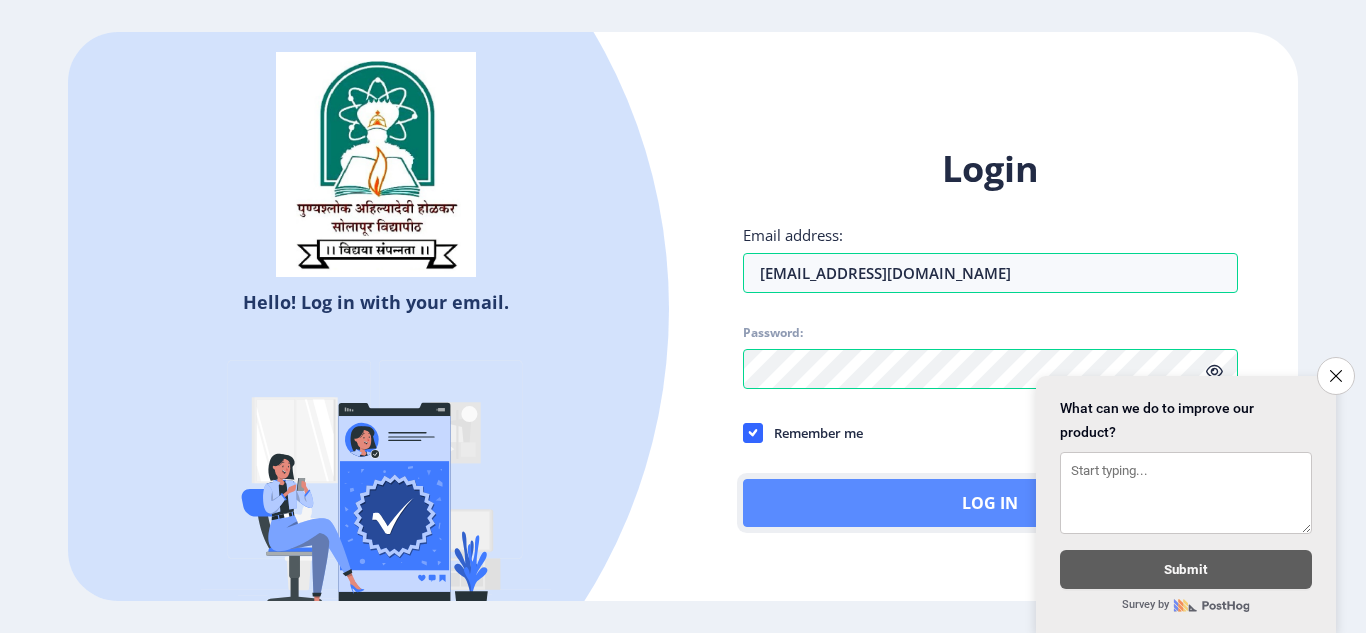 click on "Log In" 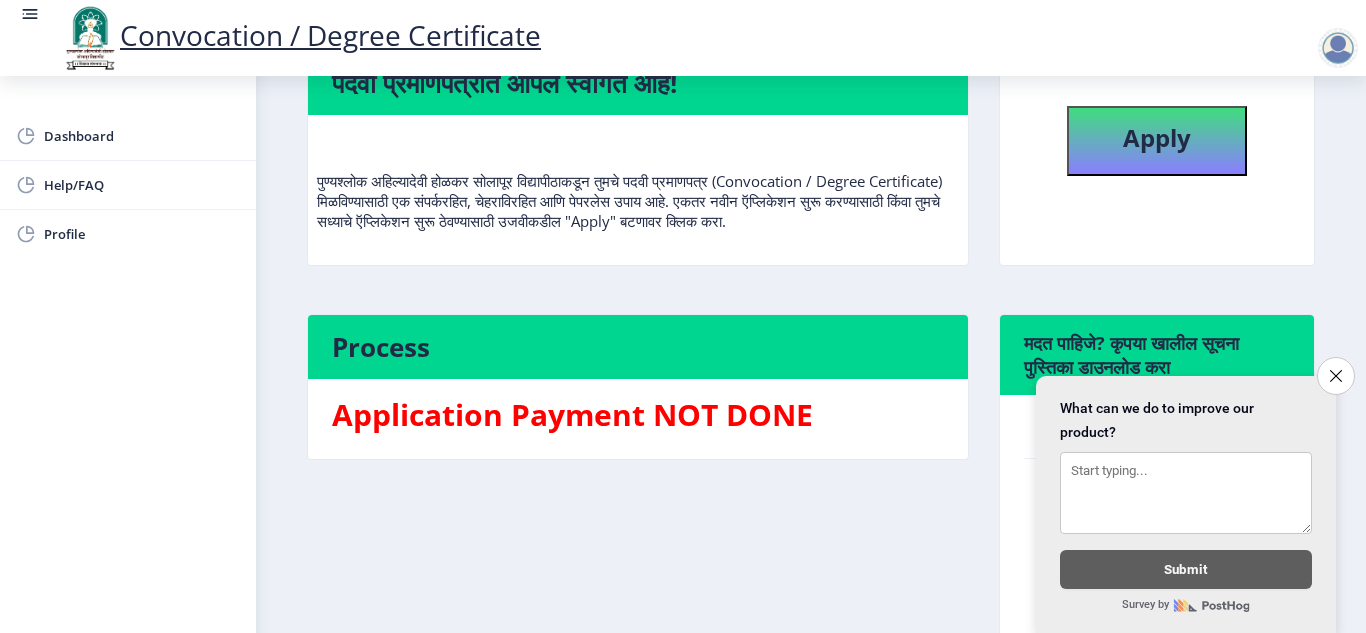 scroll, scrollTop: 184, scrollLeft: 0, axis: vertical 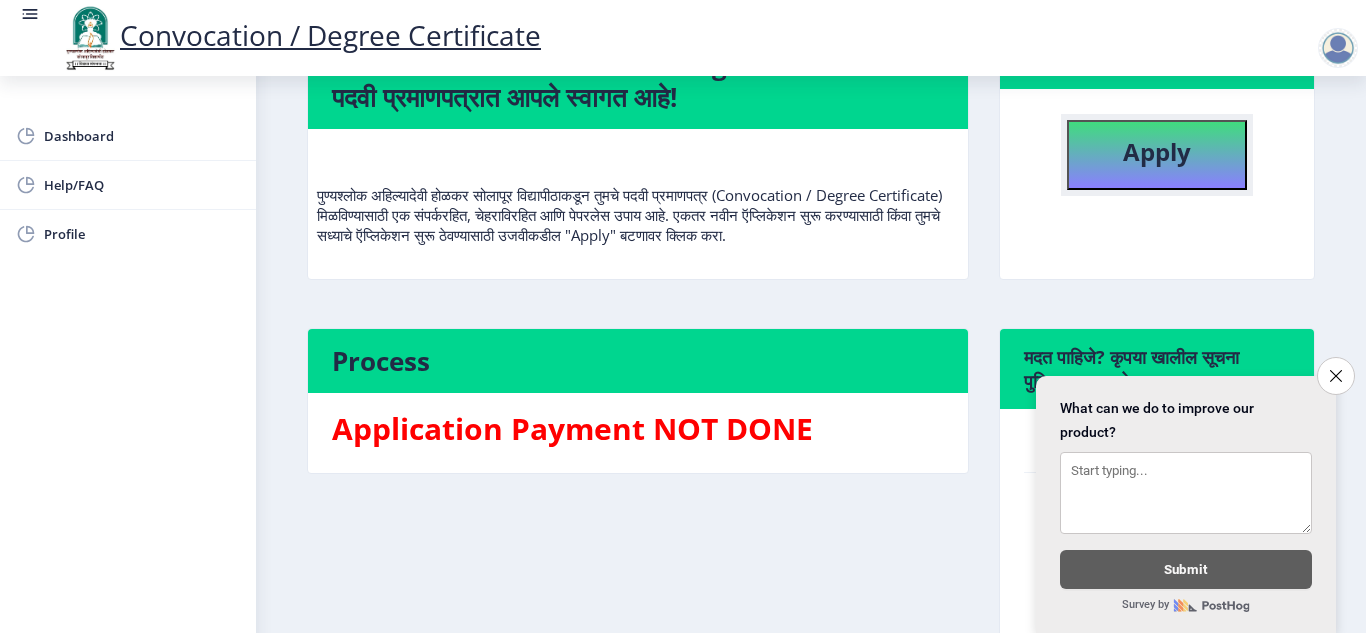 click on "Apply" 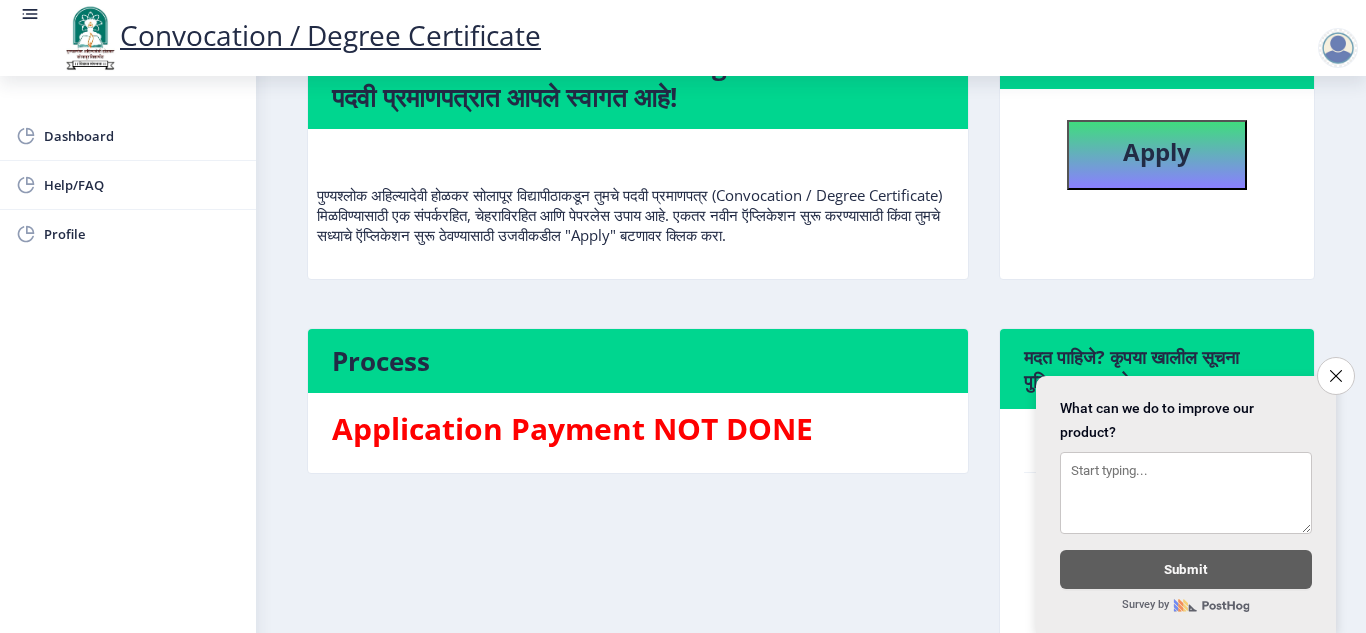 select 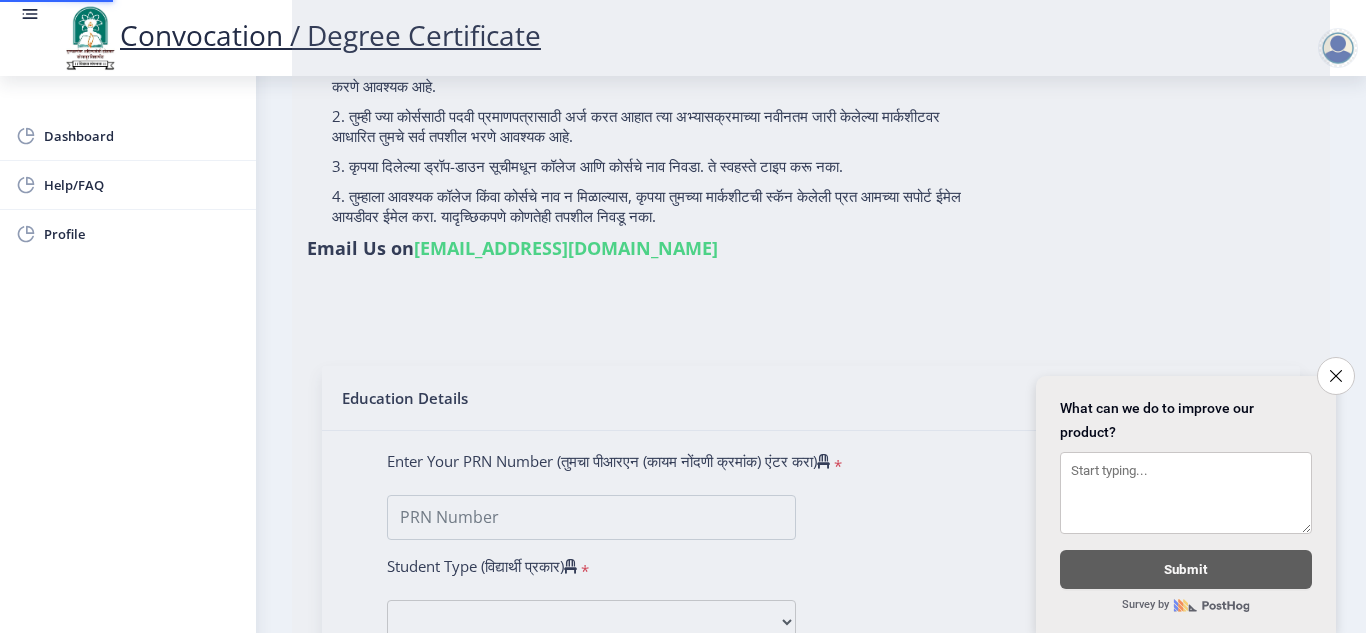 scroll, scrollTop: 0, scrollLeft: 0, axis: both 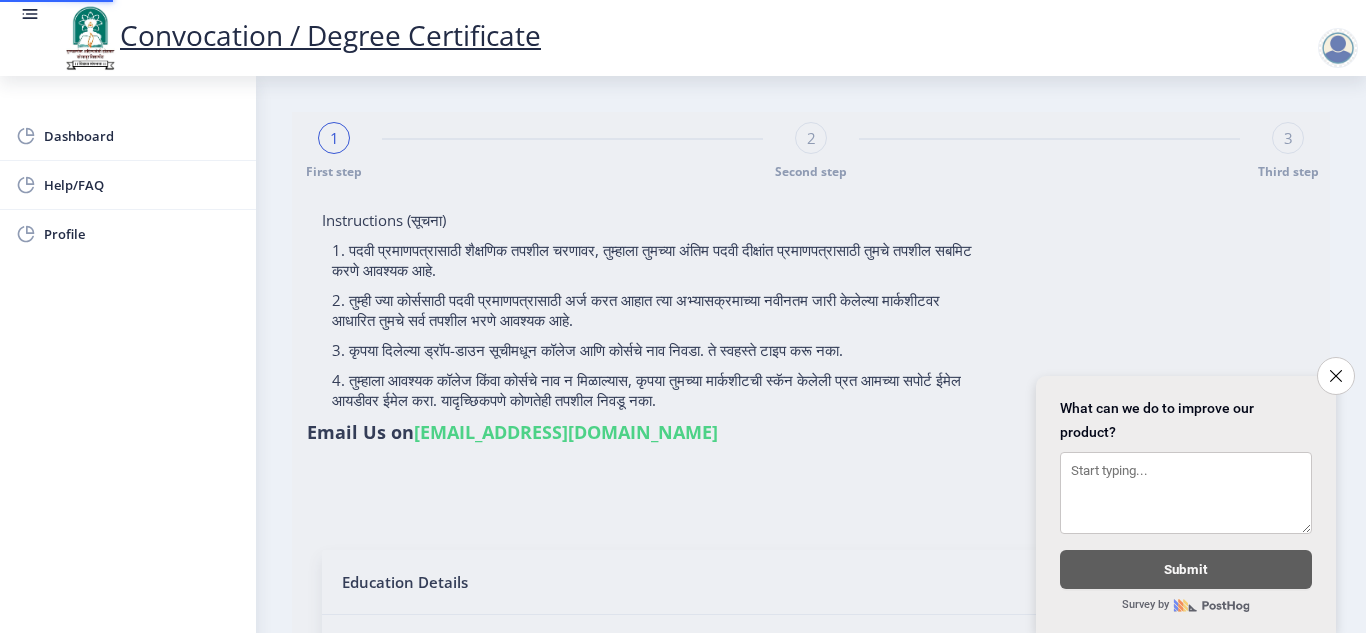 type on "1000006349" 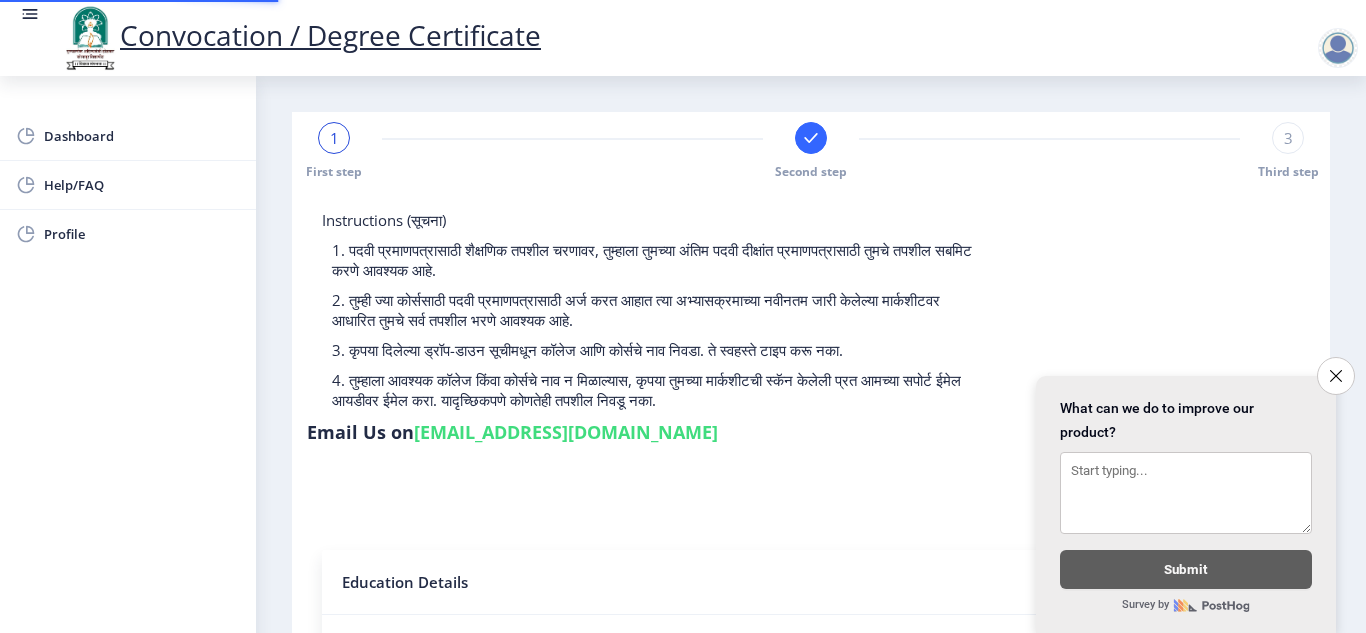 select 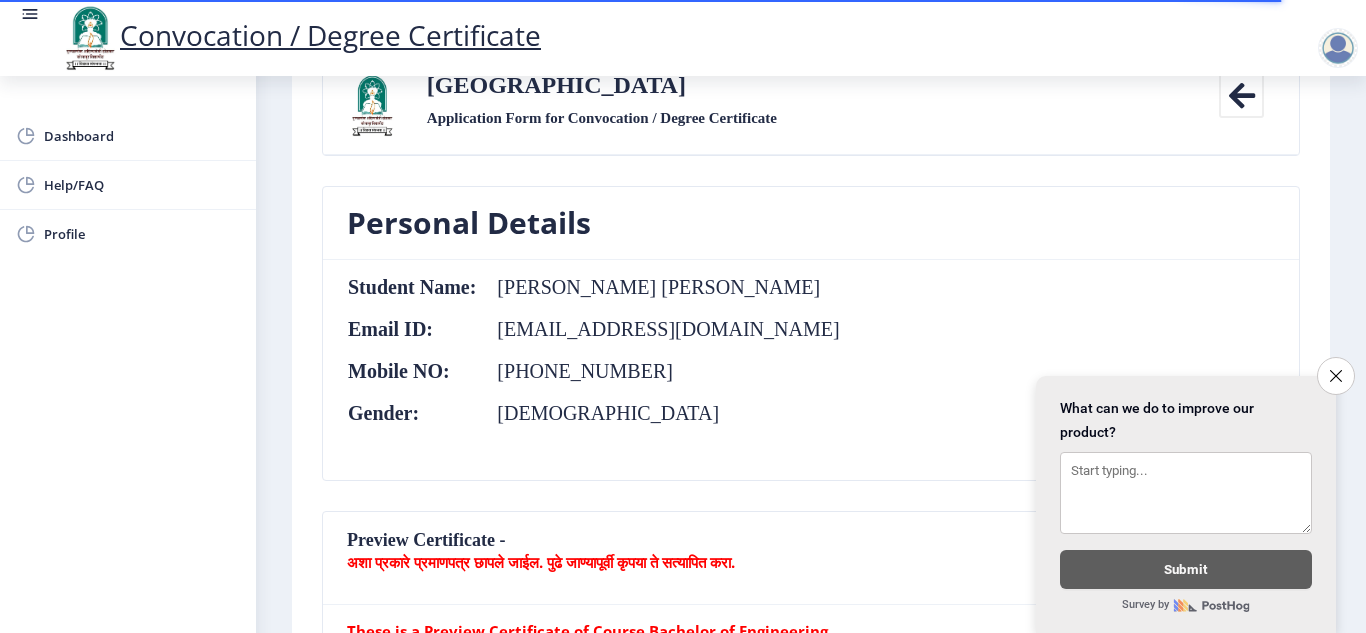 scroll, scrollTop: 0, scrollLeft: 0, axis: both 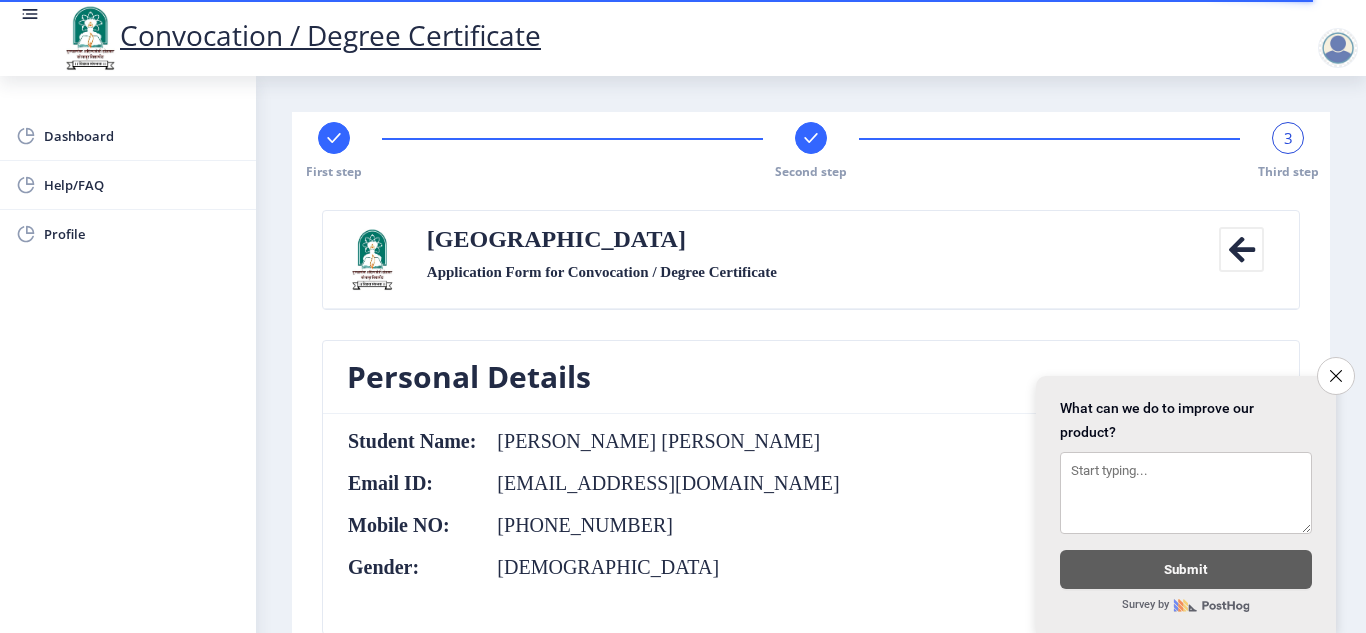 click 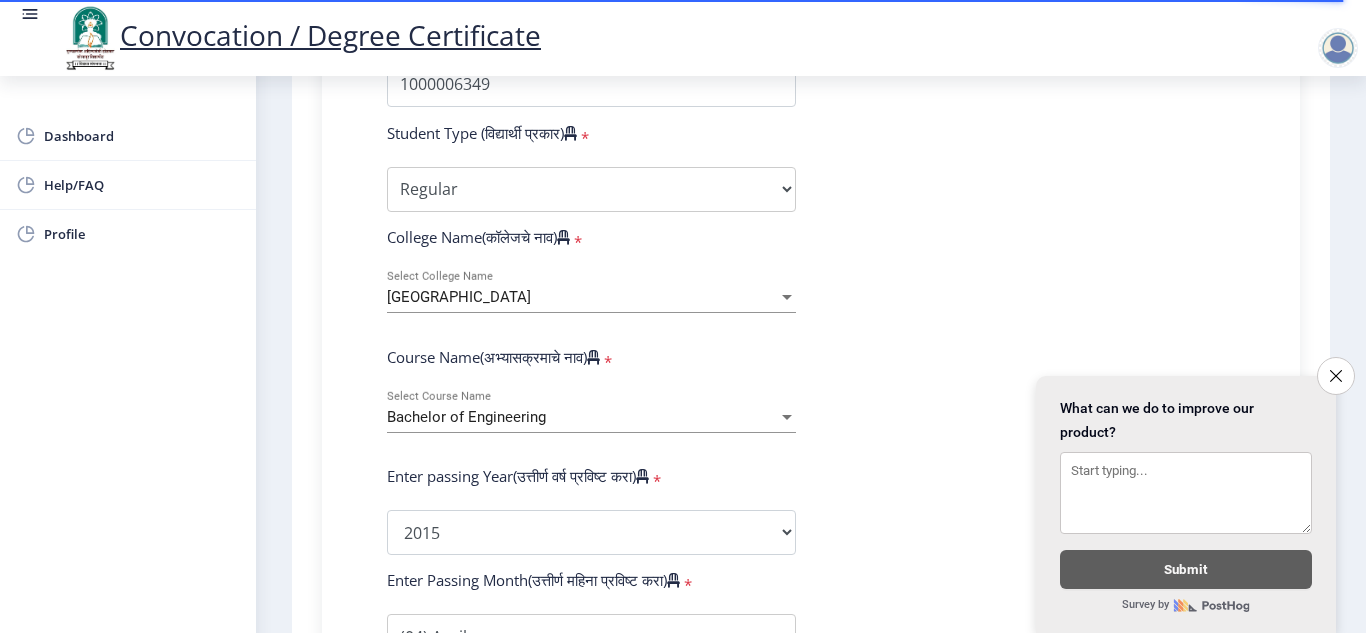 scroll, scrollTop: 621, scrollLeft: 0, axis: vertical 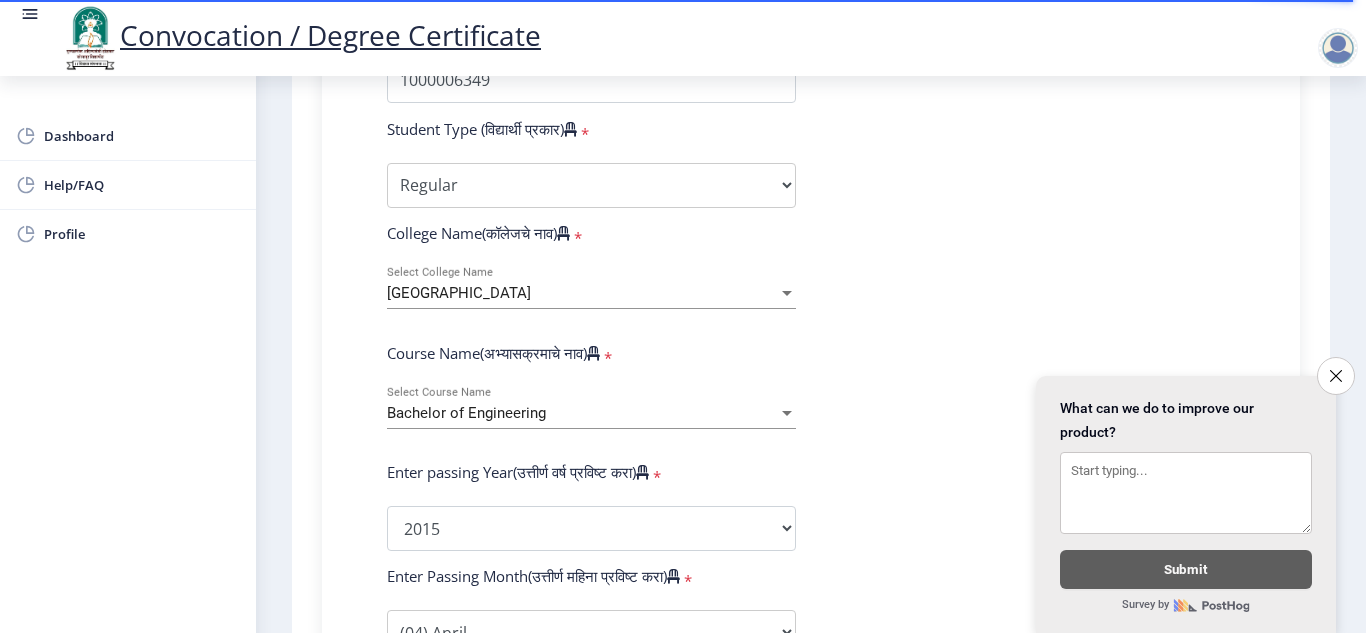 click on "Bachelor of Engineering Select Course Name" 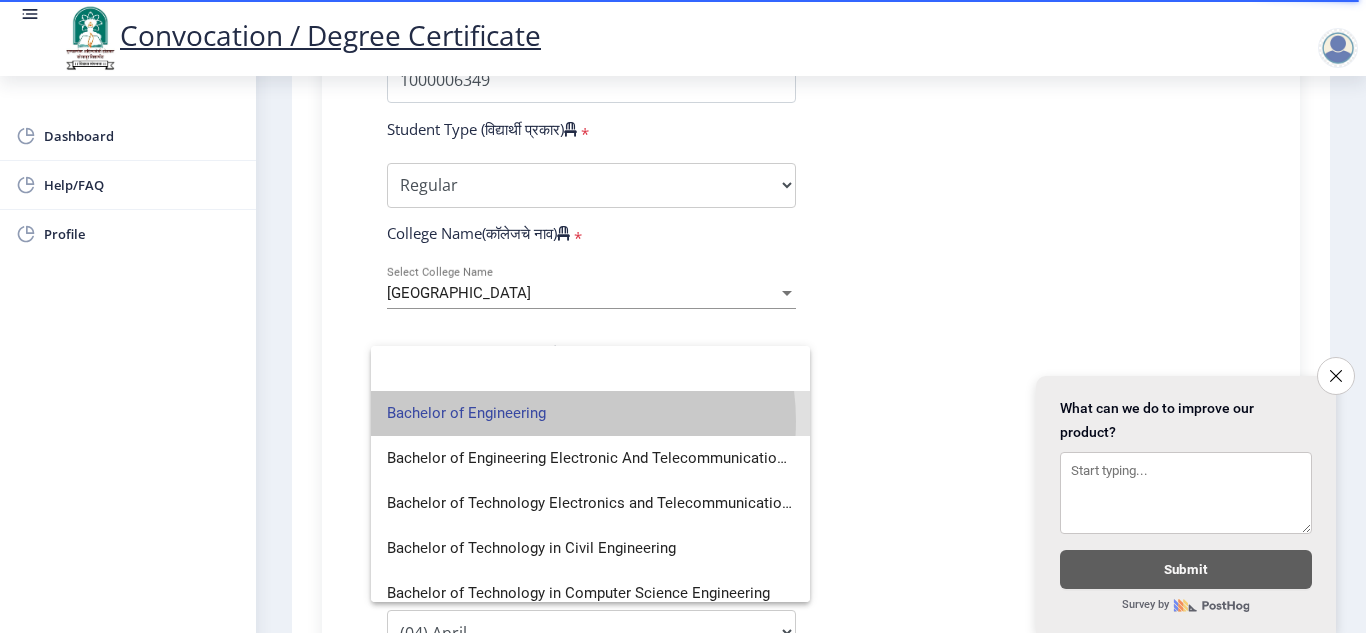 click on "Bachelor of Engineering" at bounding box center (590, 413) 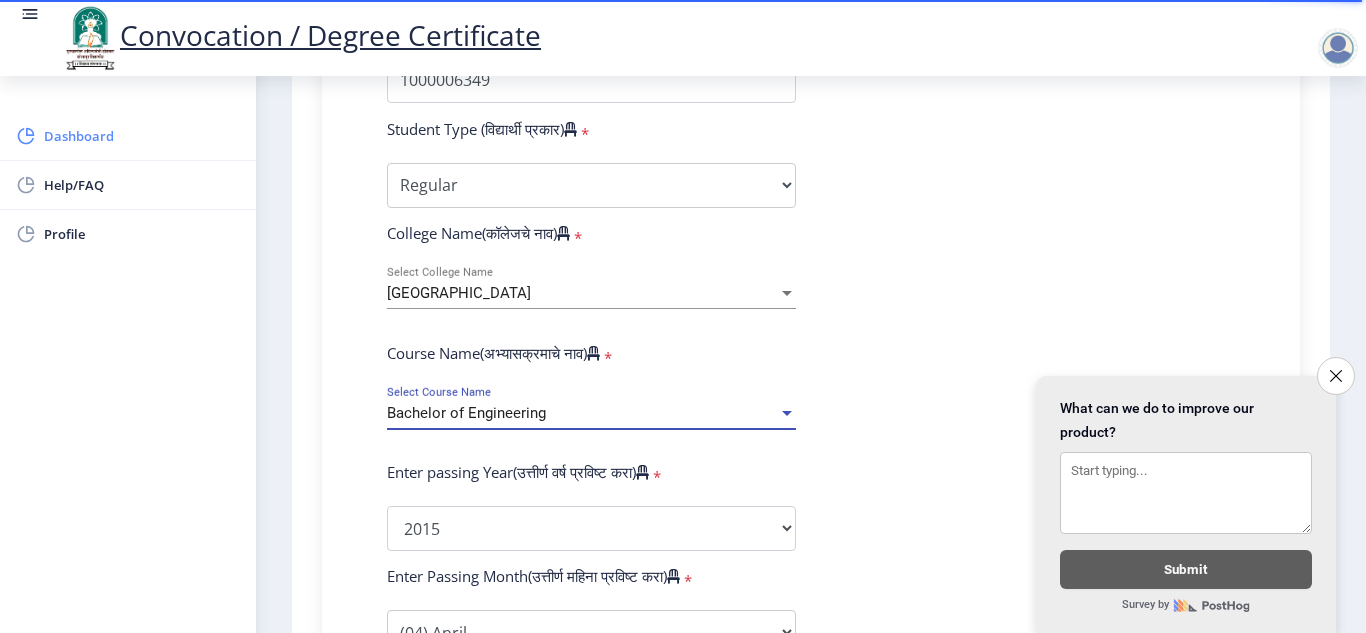 click on "Dashboard" 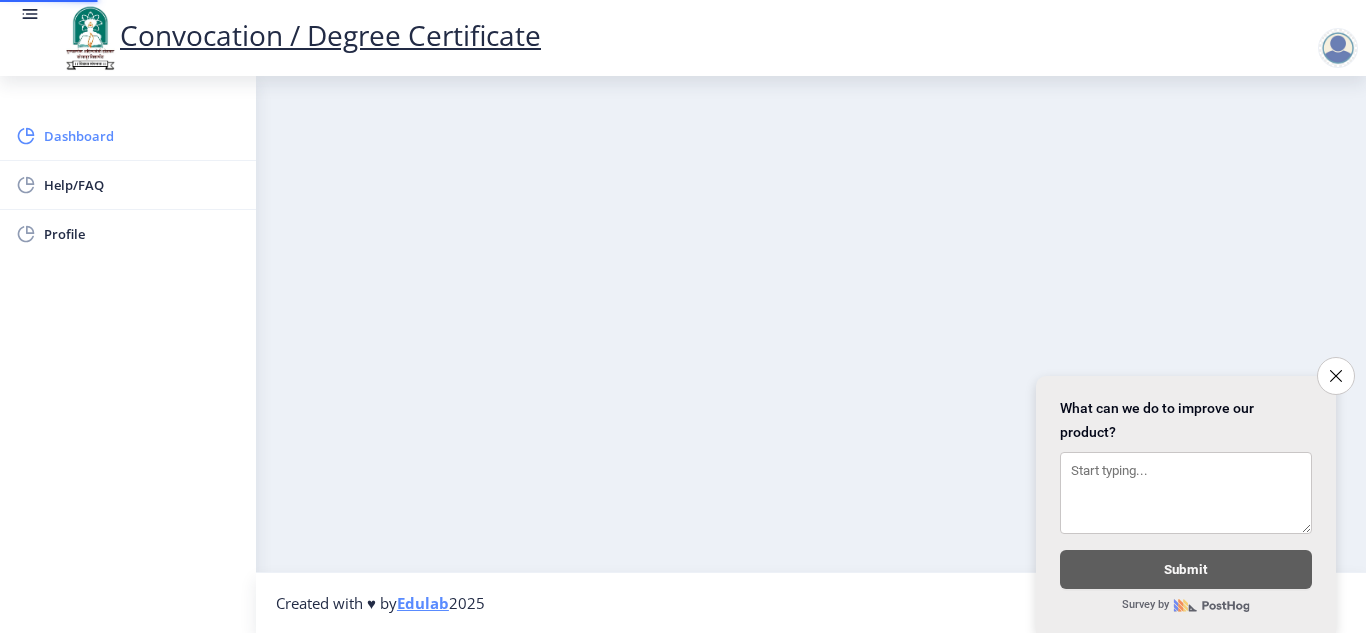 scroll, scrollTop: 0, scrollLeft: 0, axis: both 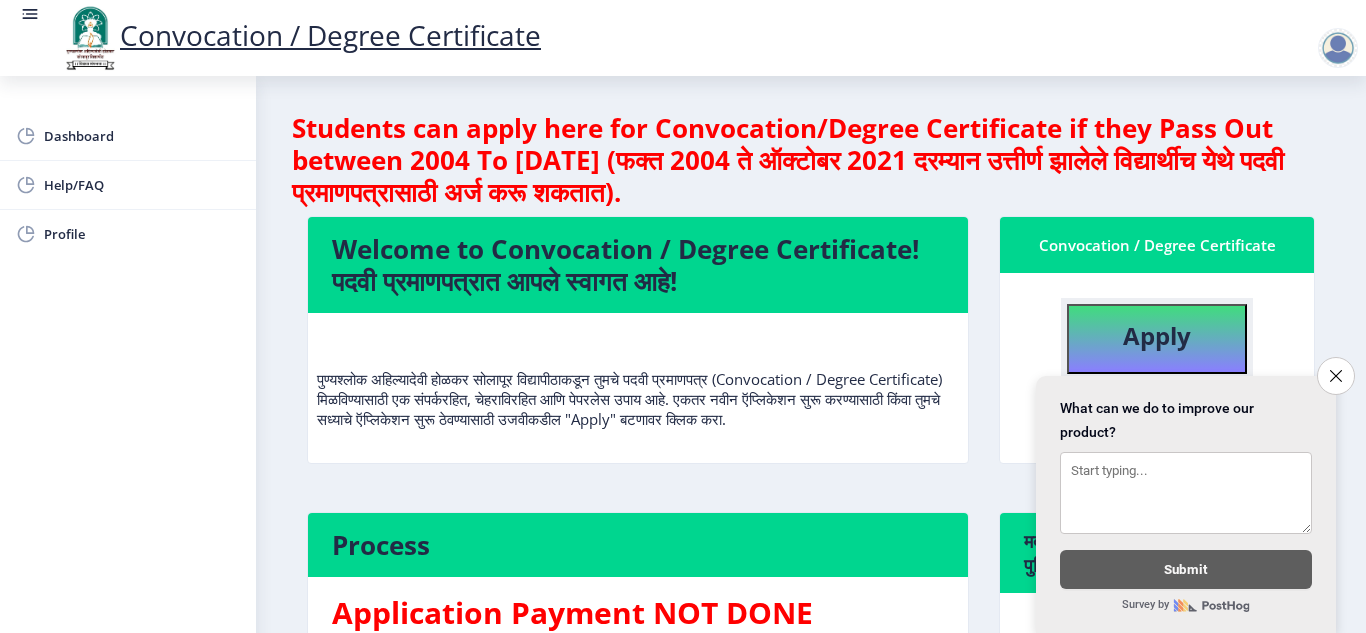 click on "Apply" 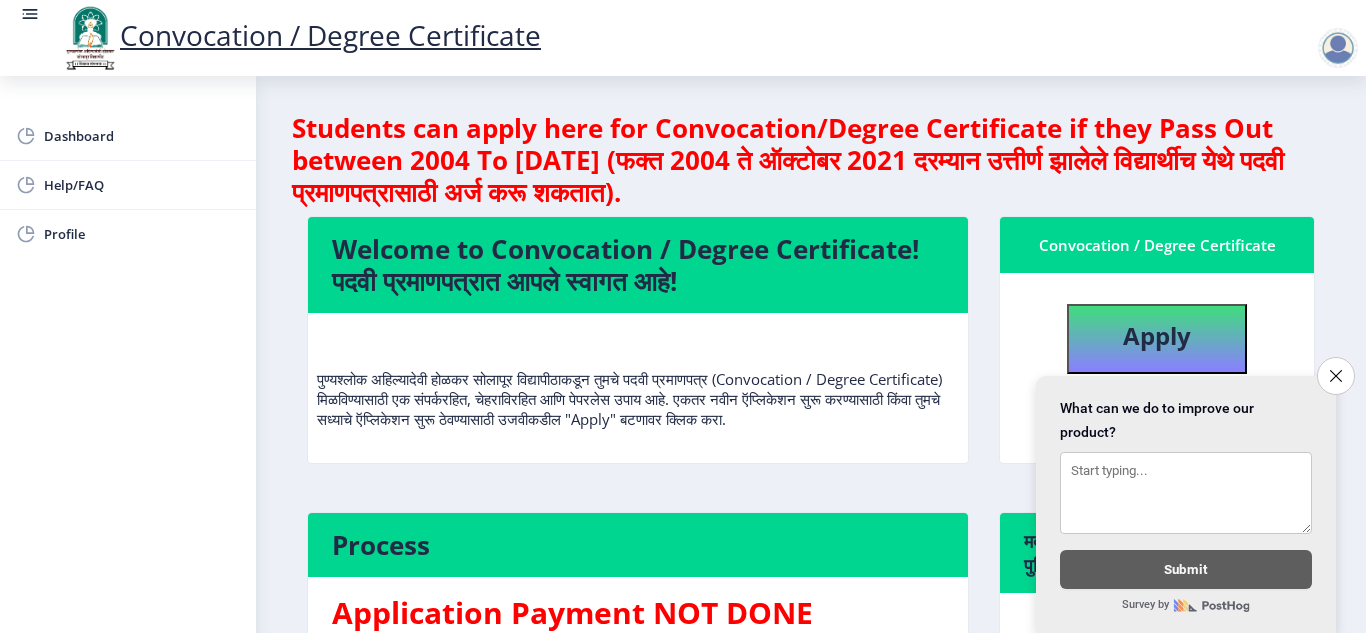 select 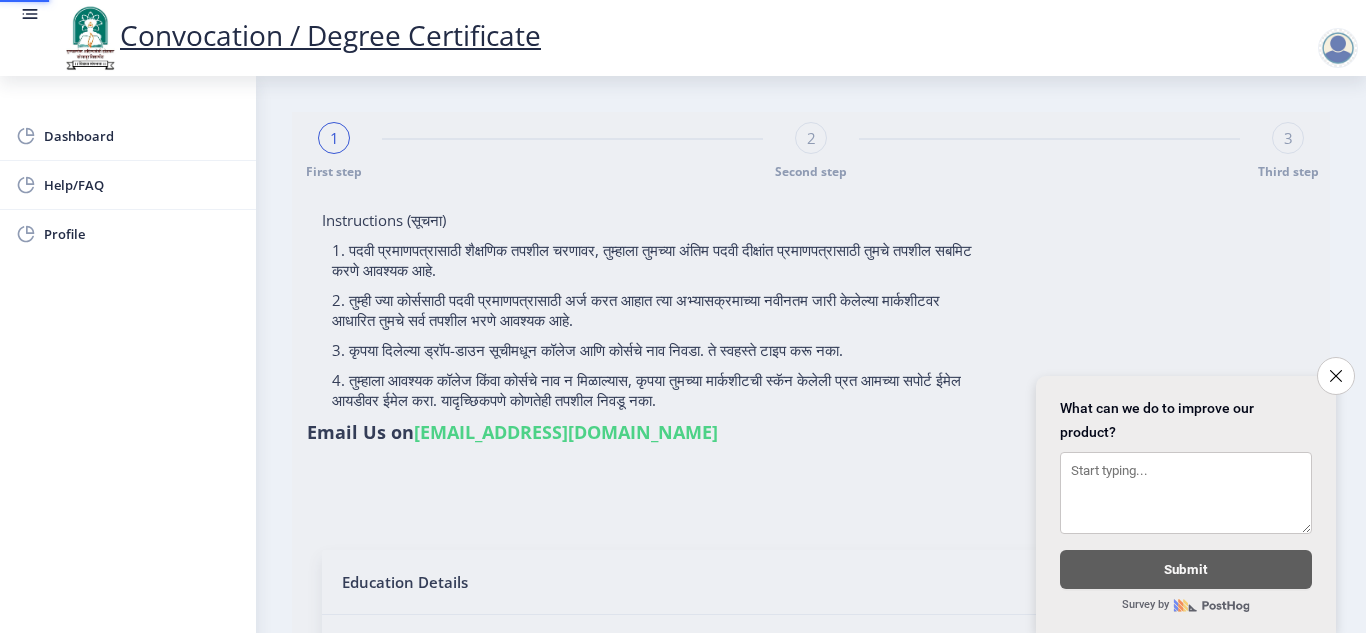 type on "[PERSON_NAME] [PERSON_NAME]" 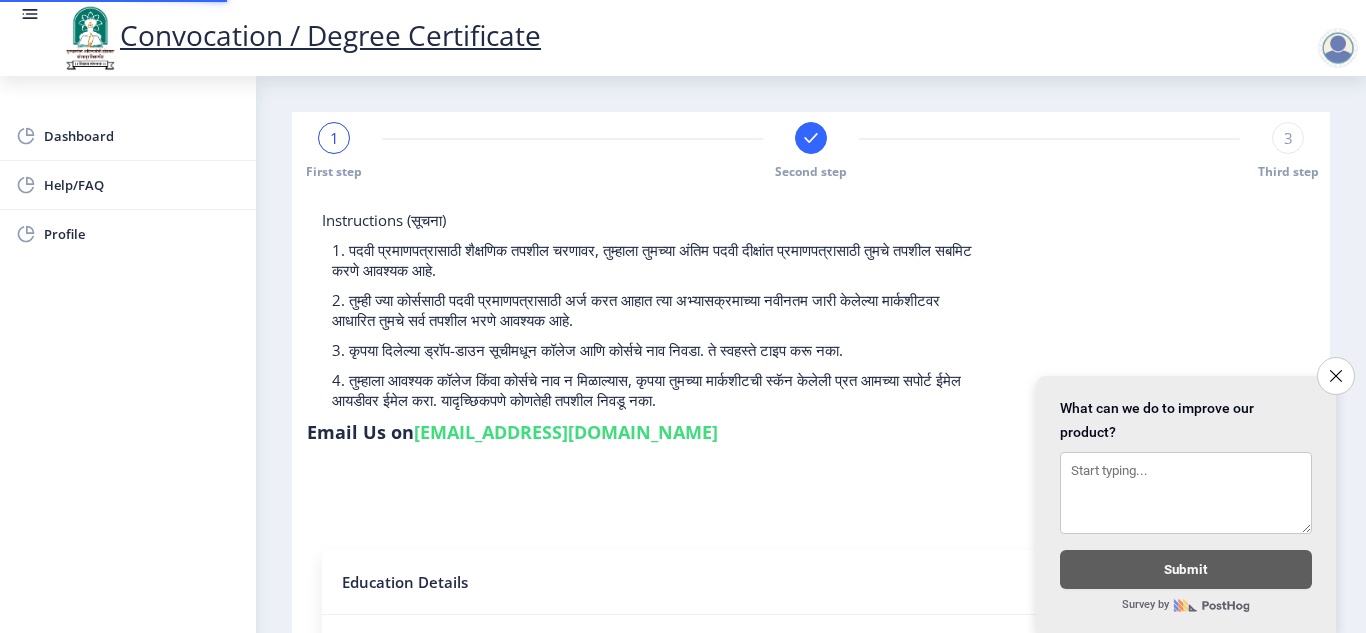 select 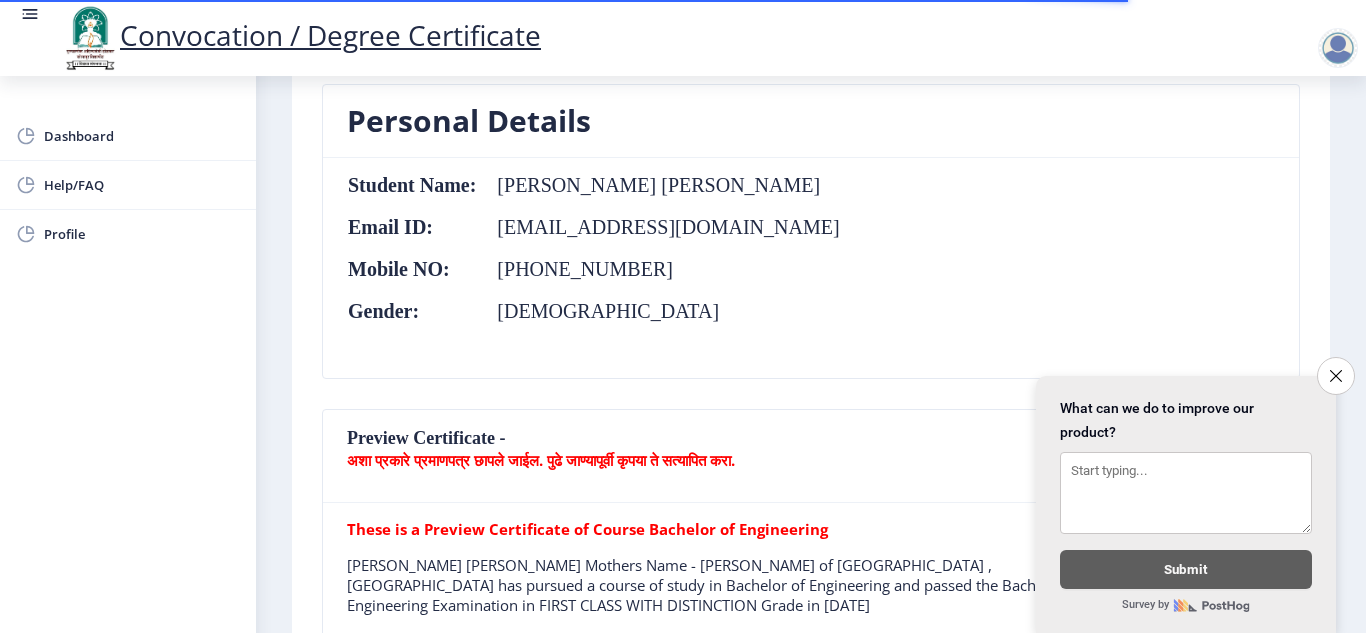 scroll, scrollTop: 0, scrollLeft: 0, axis: both 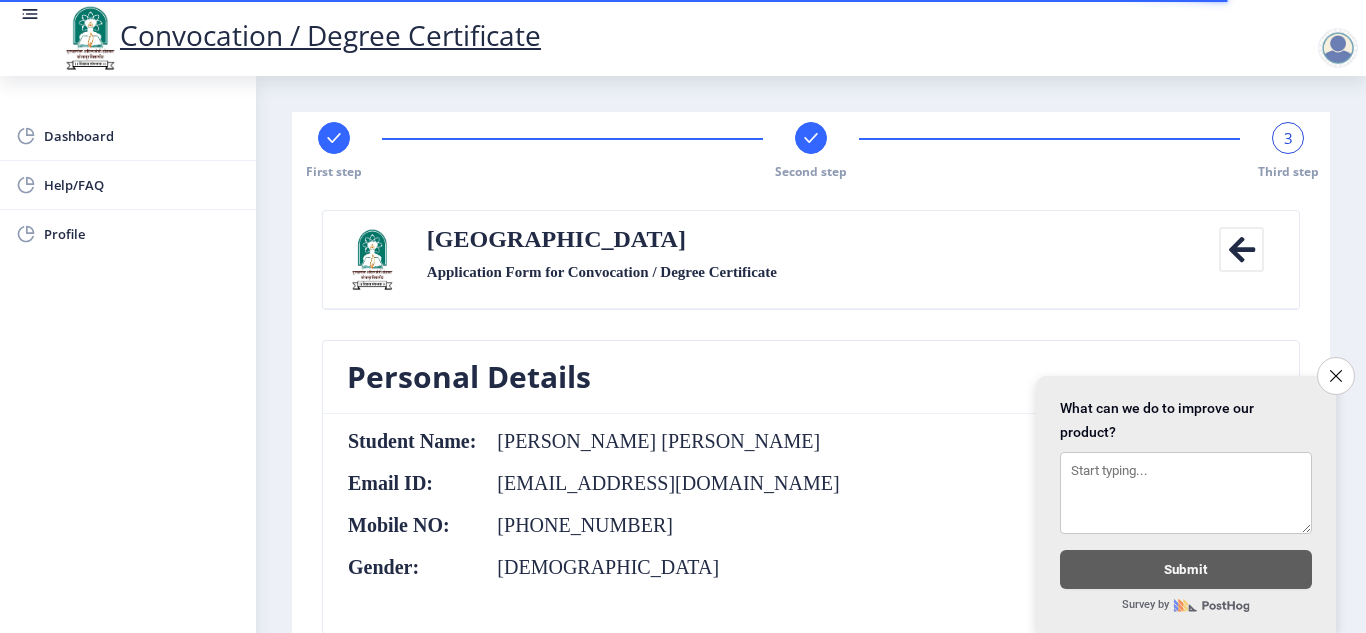 click 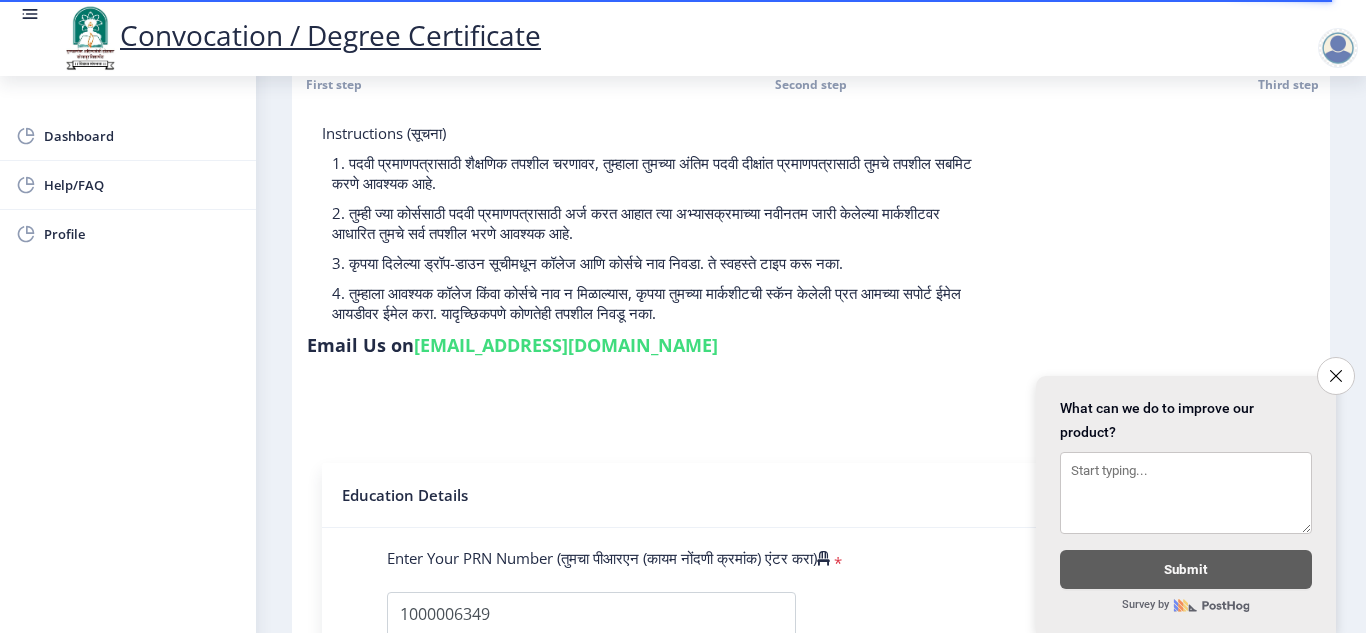 scroll, scrollTop: 0, scrollLeft: 0, axis: both 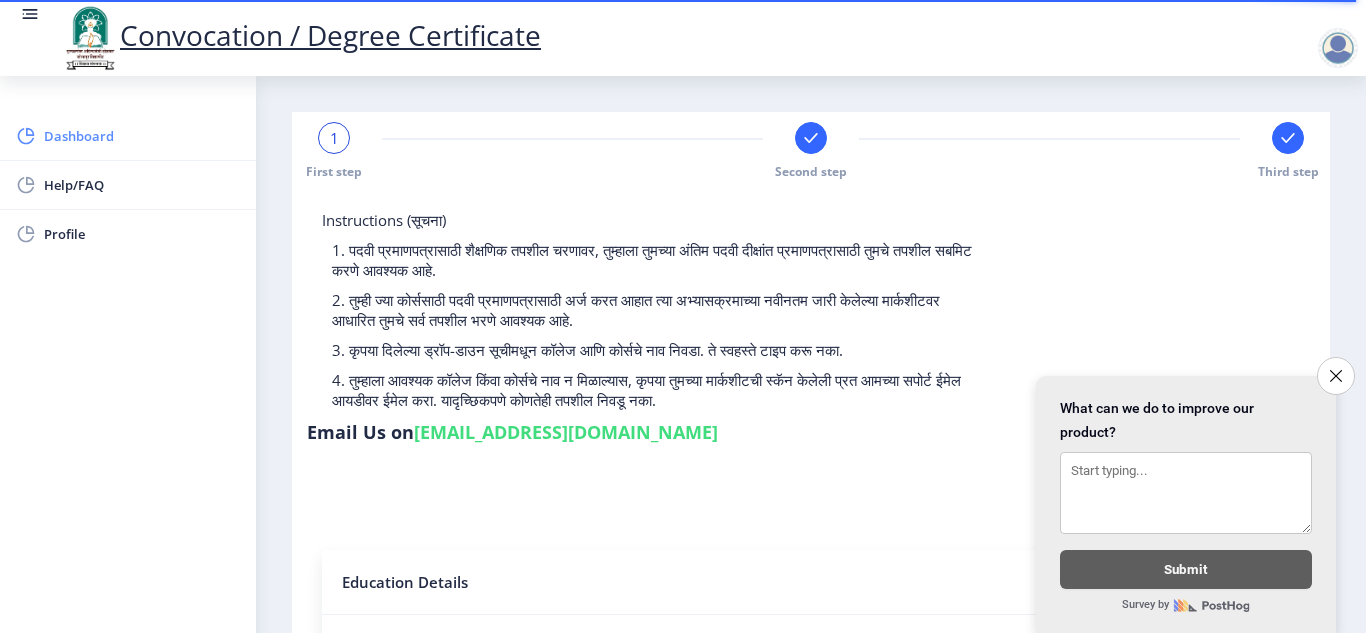 click on "Dashboard" 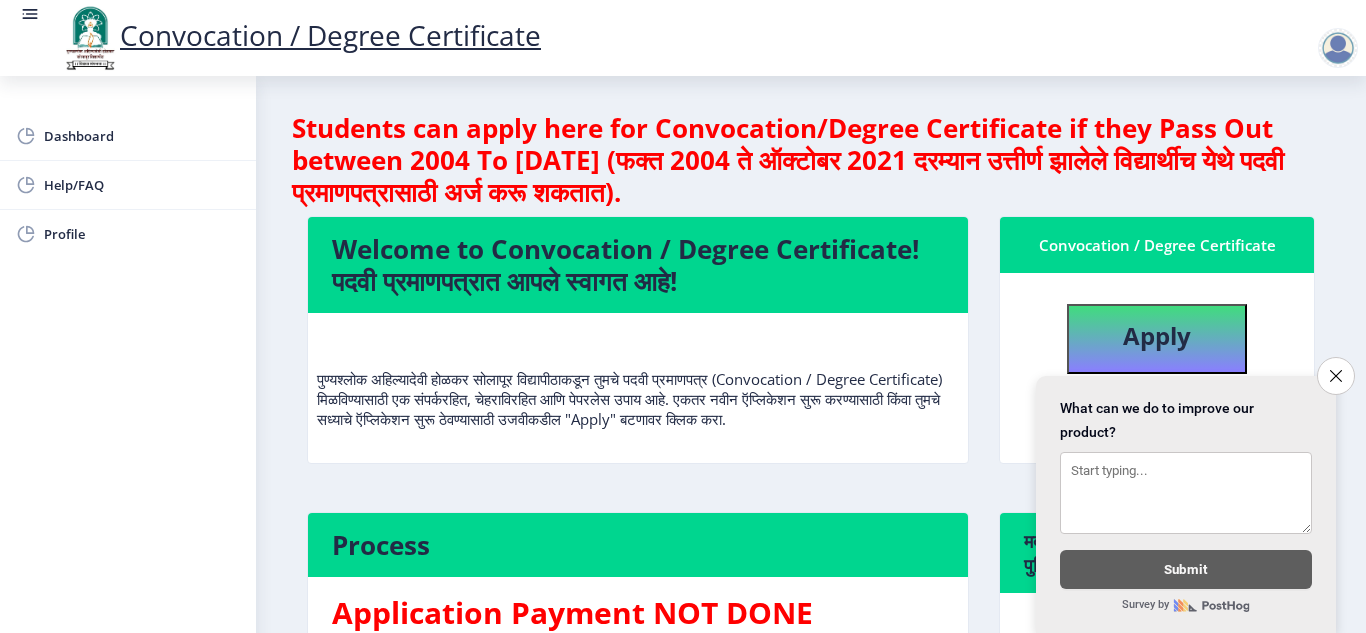 click 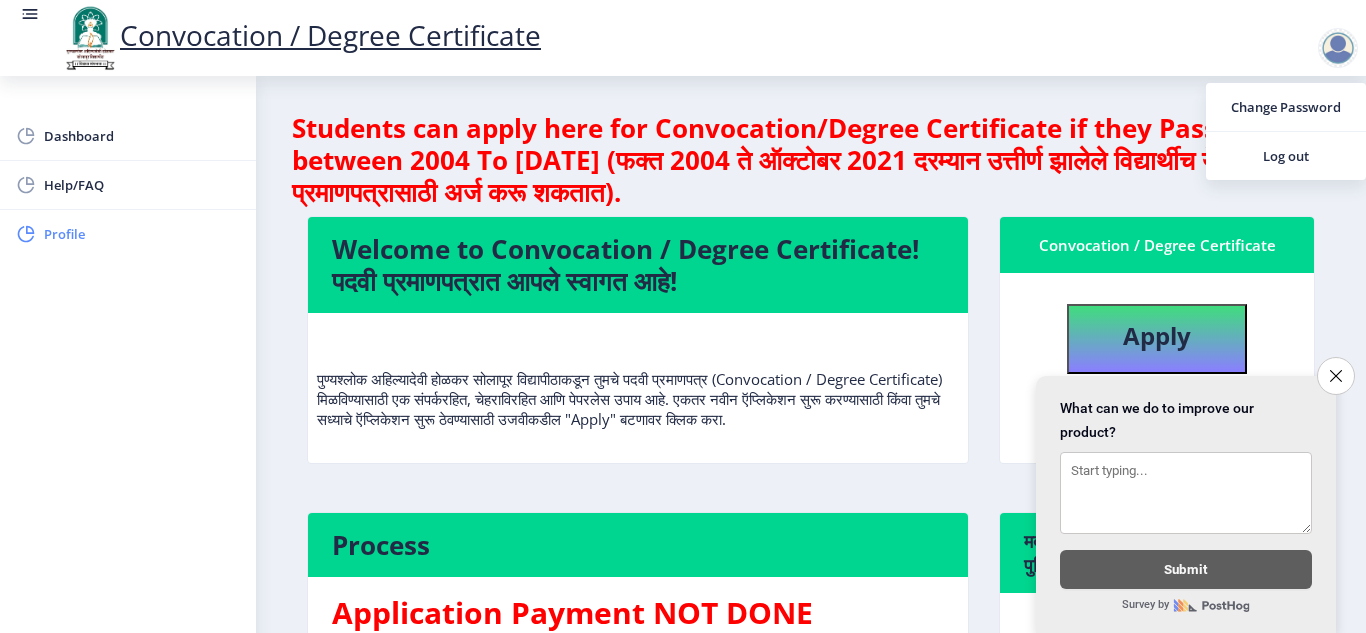 click on "Profile" 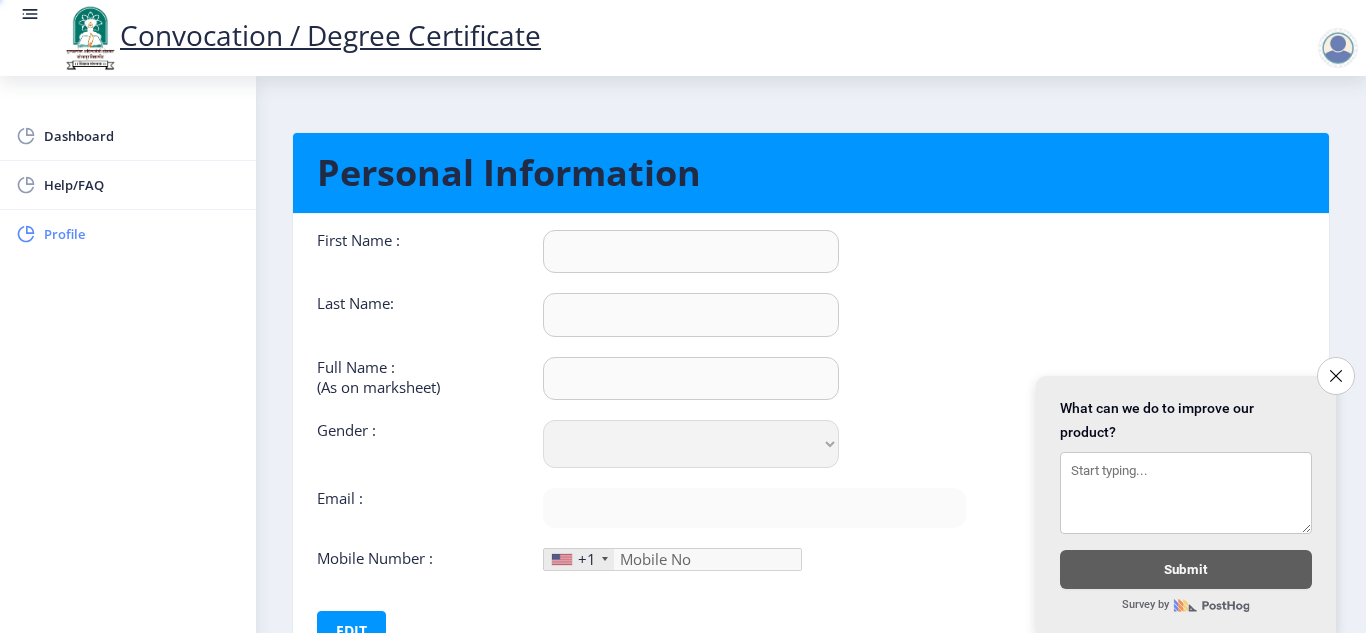 type on "Akash" 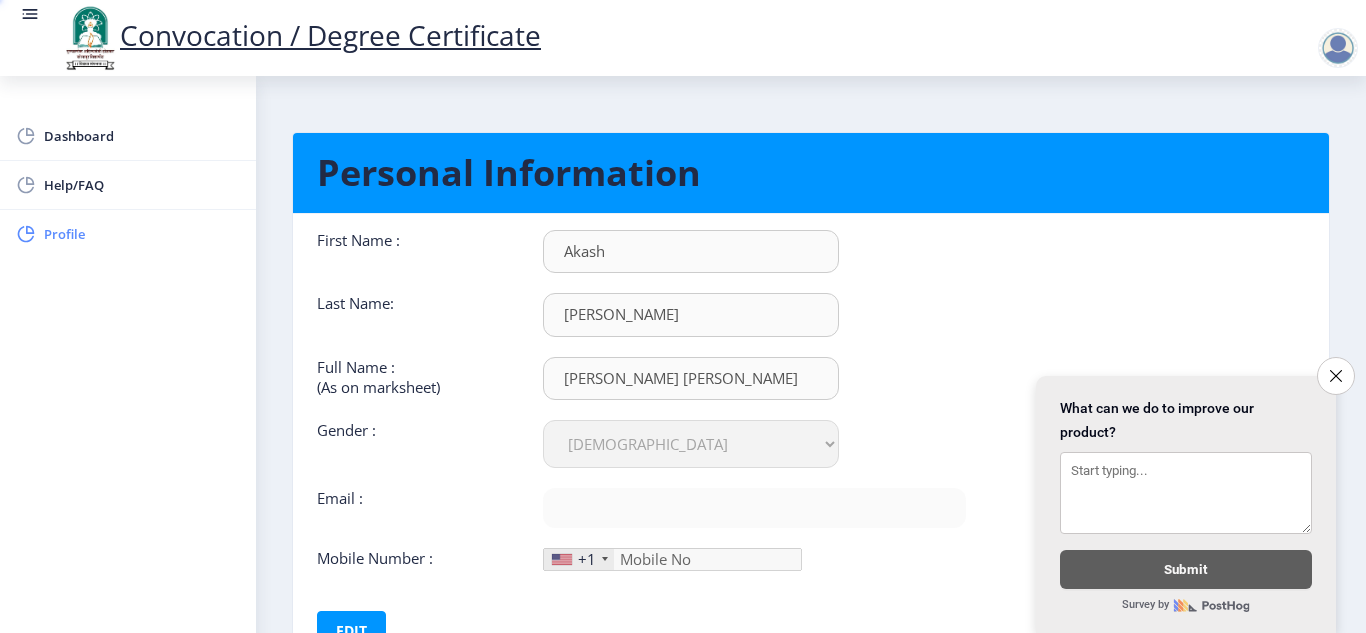 type on "[EMAIL_ADDRESS][DOMAIN_NAME]" 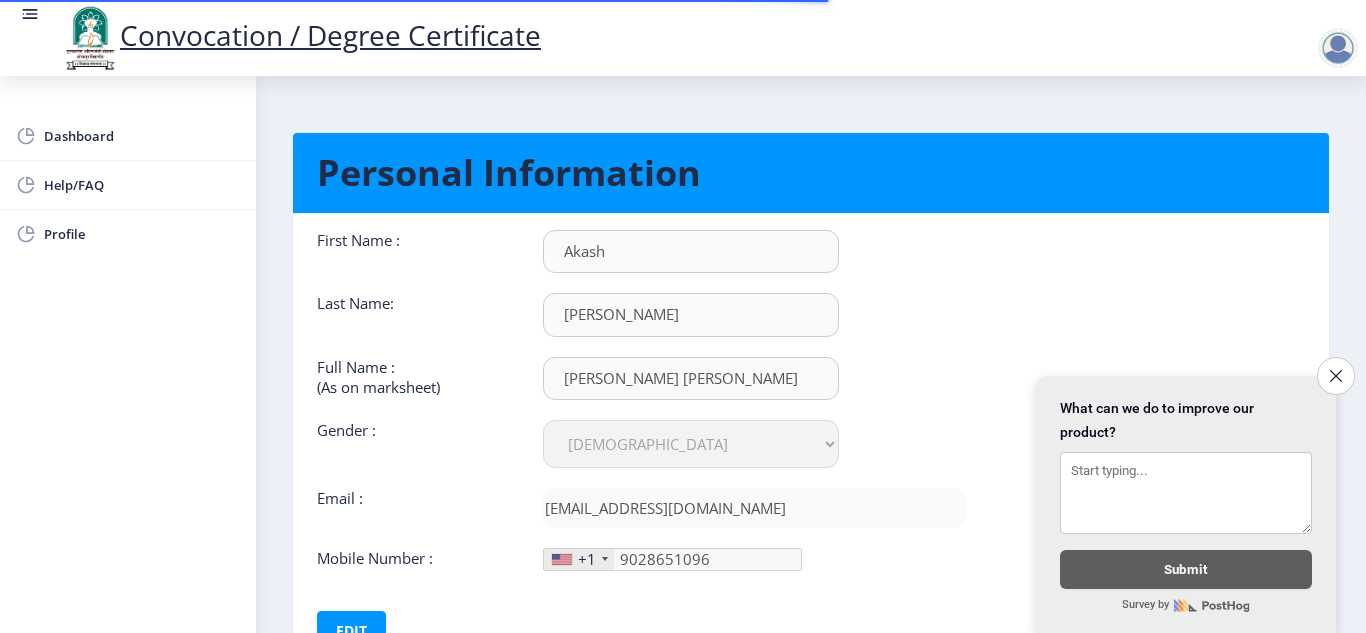 scroll, scrollTop: 158, scrollLeft: 0, axis: vertical 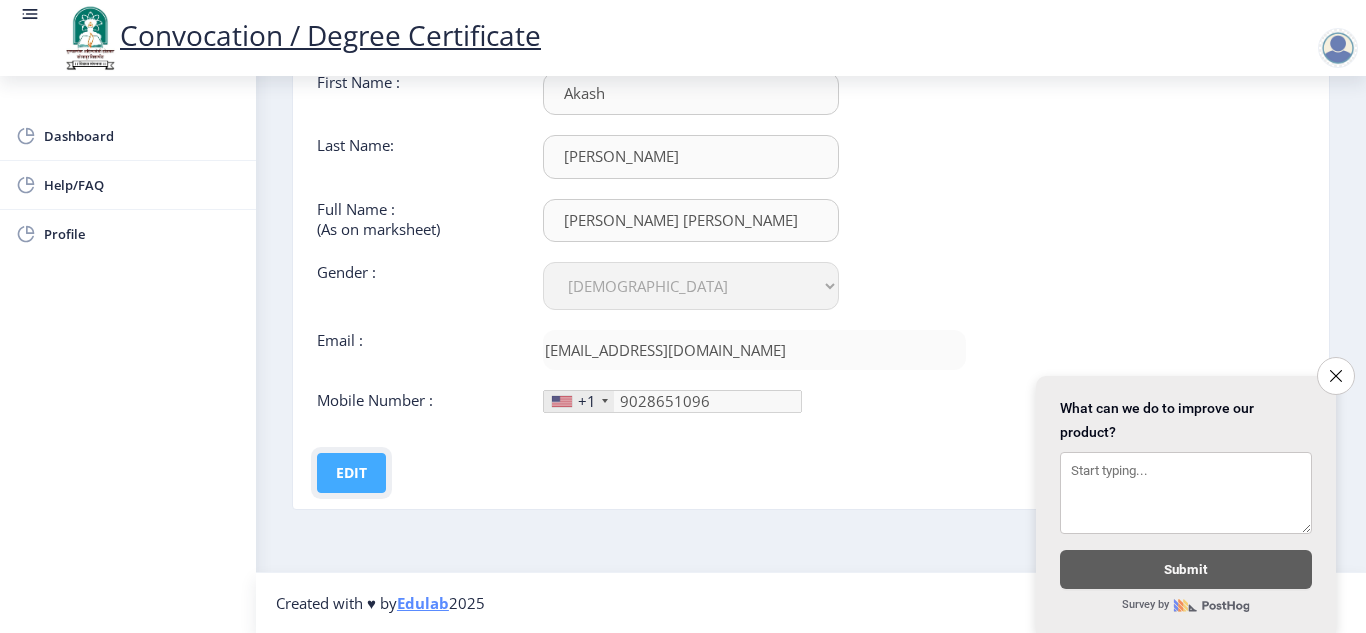 click on "Edit" 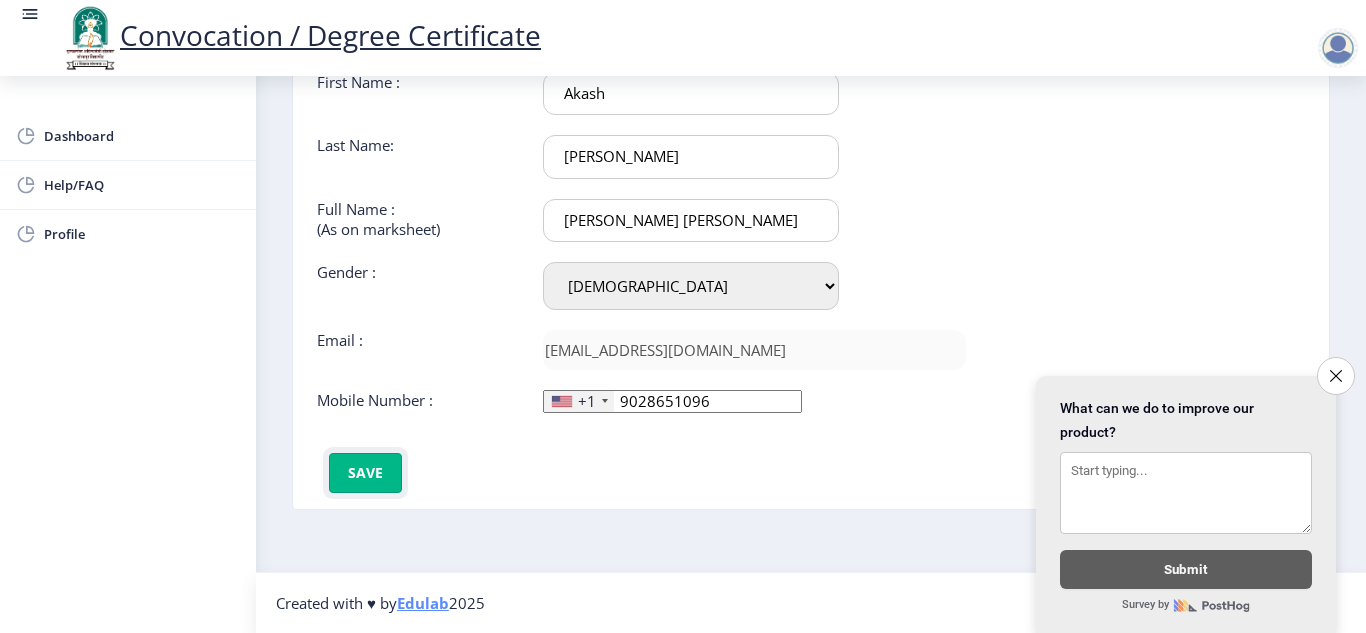 click on "Save" 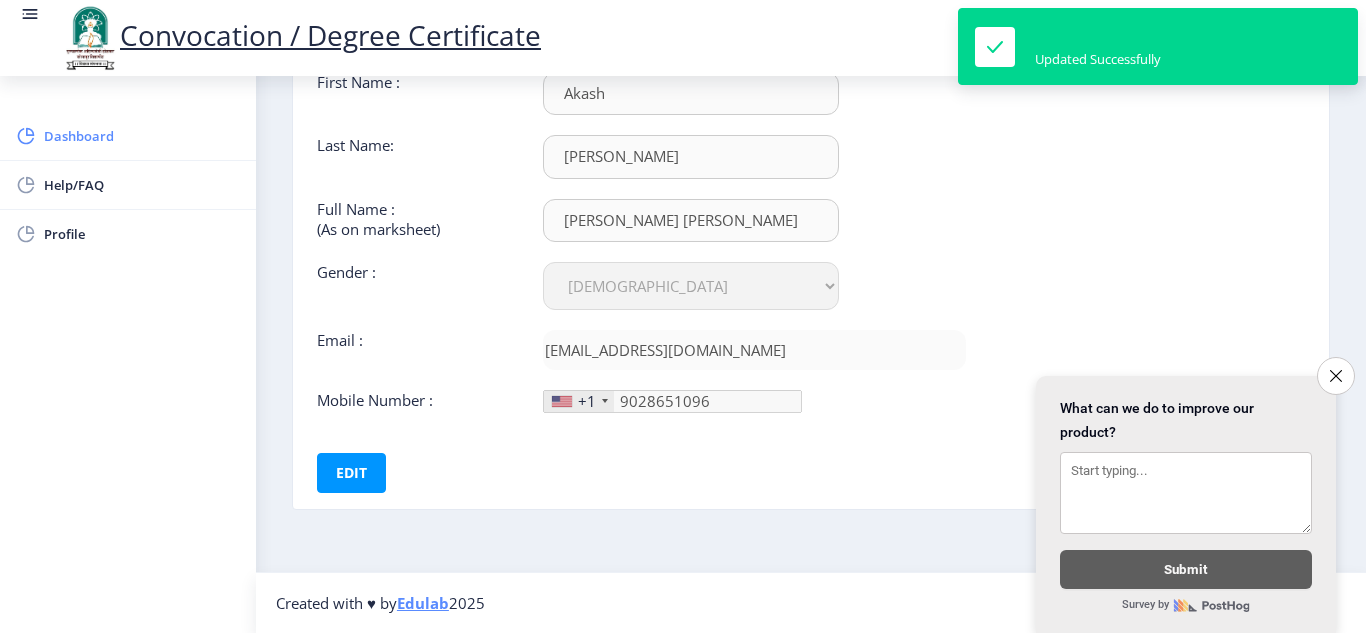 click on "Dashboard" 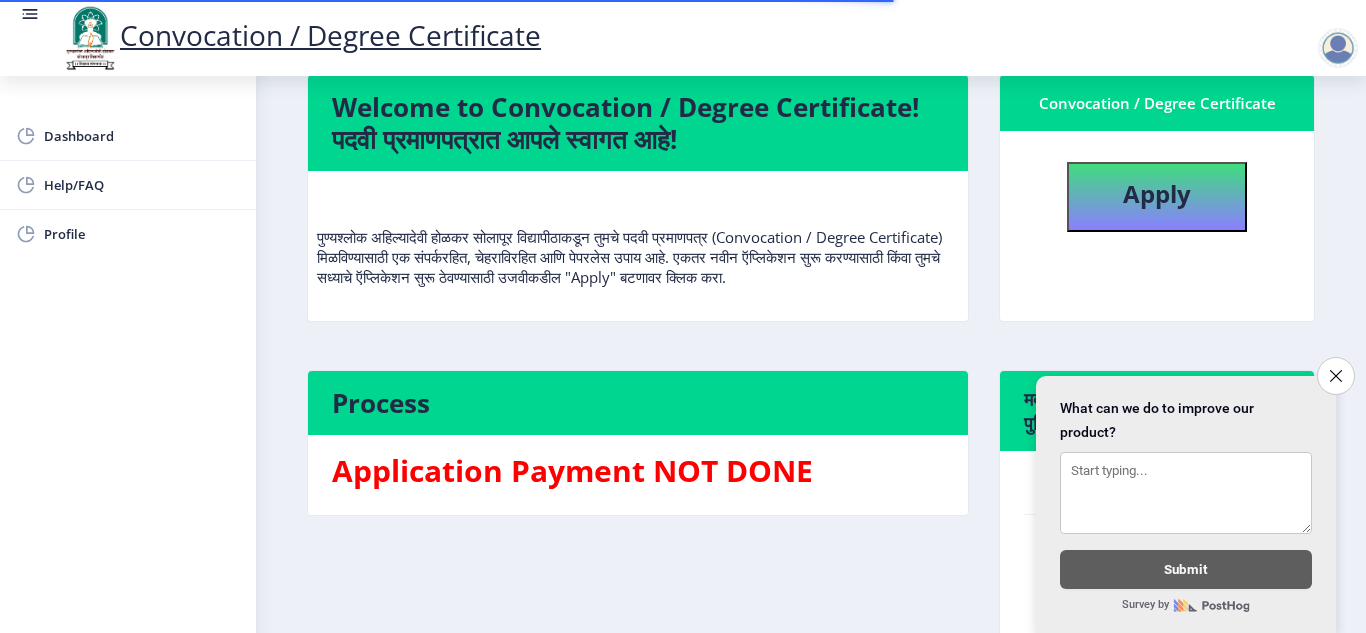 scroll, scrollTop: 145, scrollLeft: 0, axis: vertical 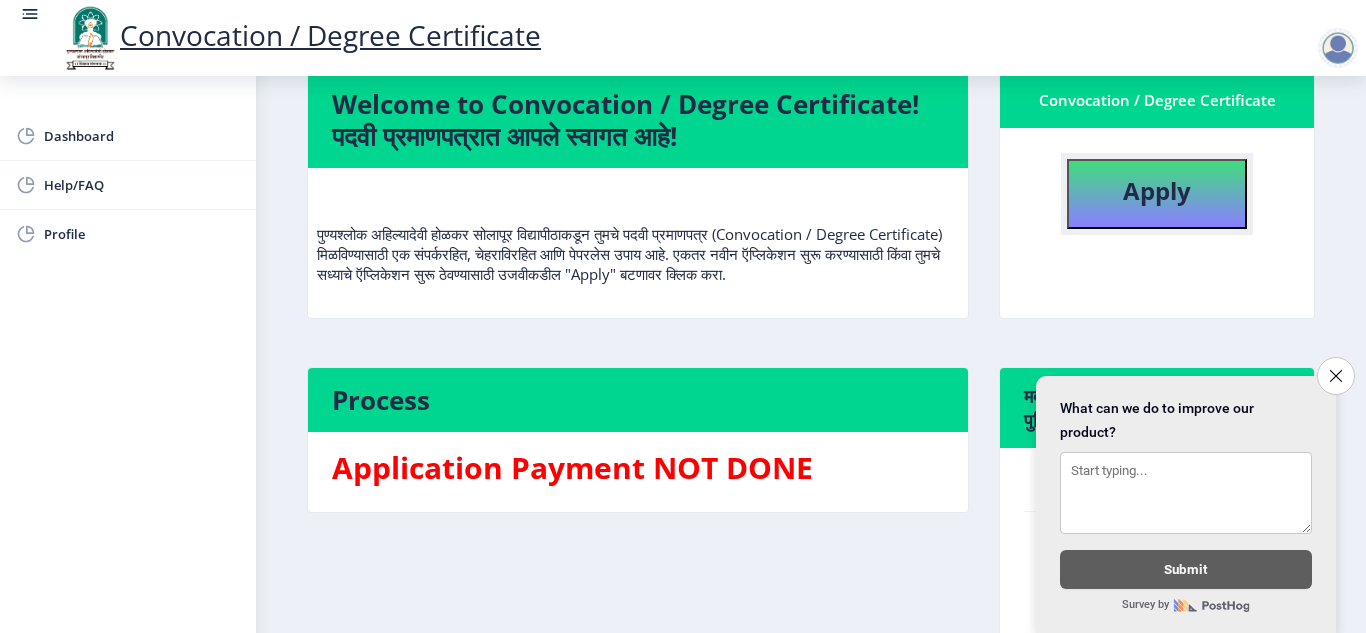 click on "Apply" 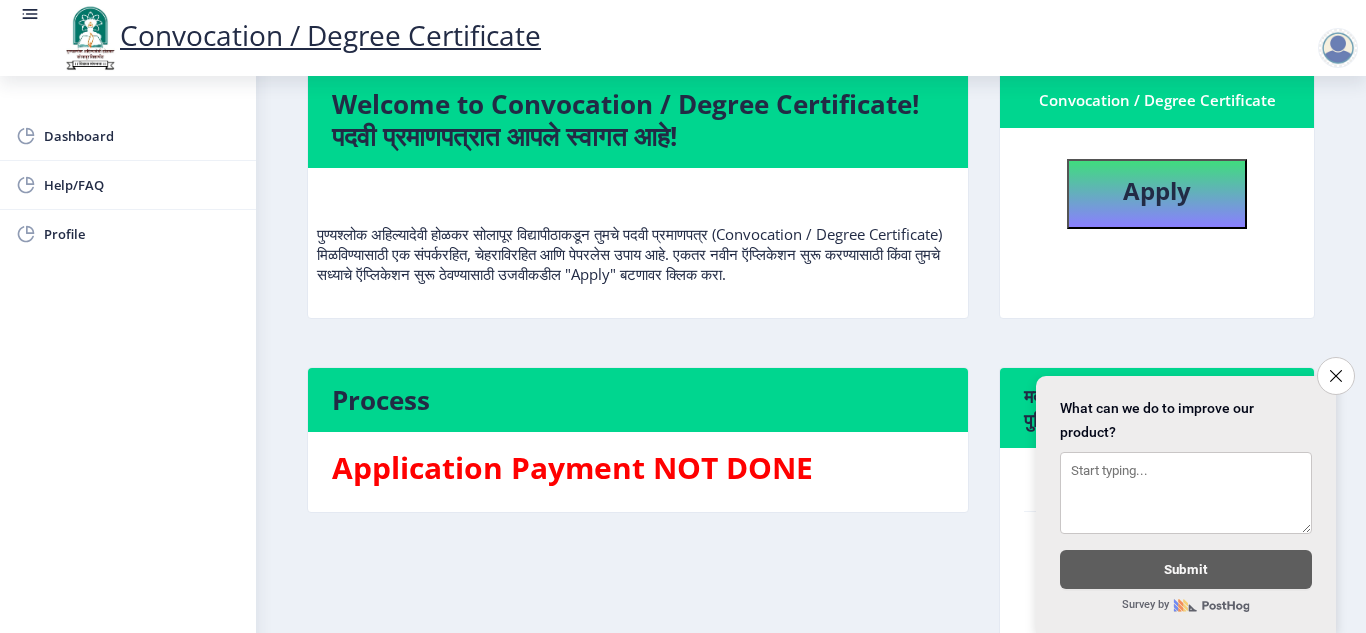 scroll, scrollTop: 0, scrollLeft: 0, axis: both 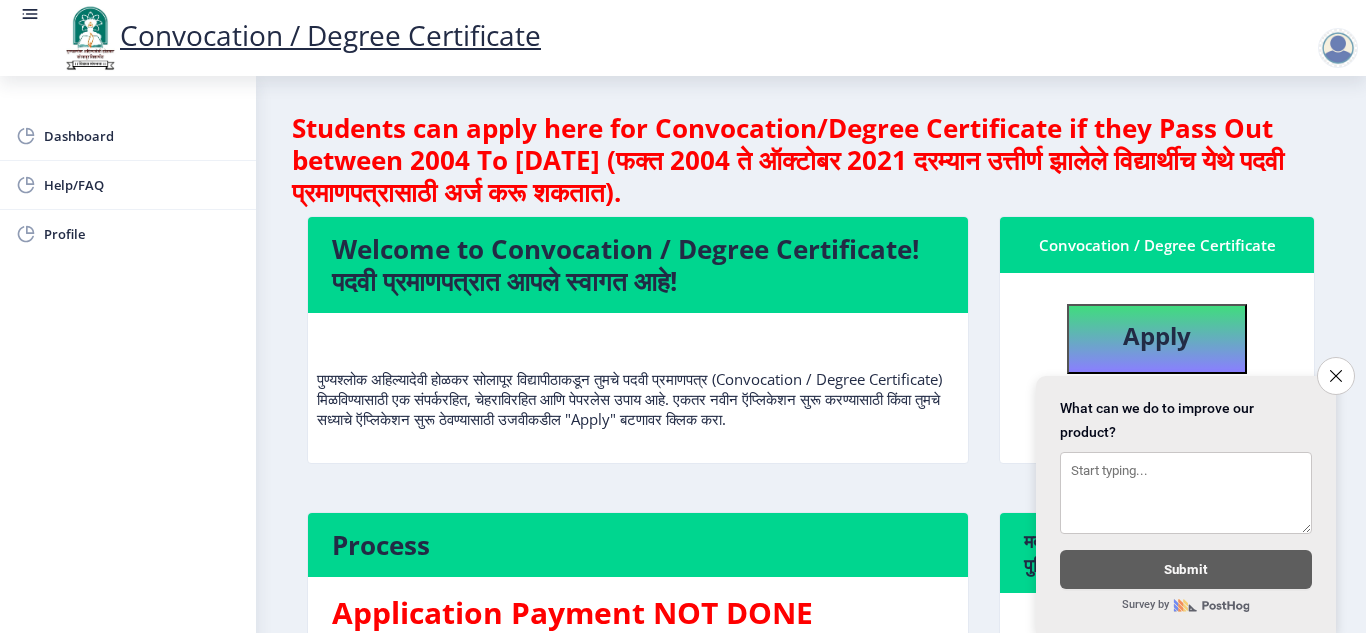 select 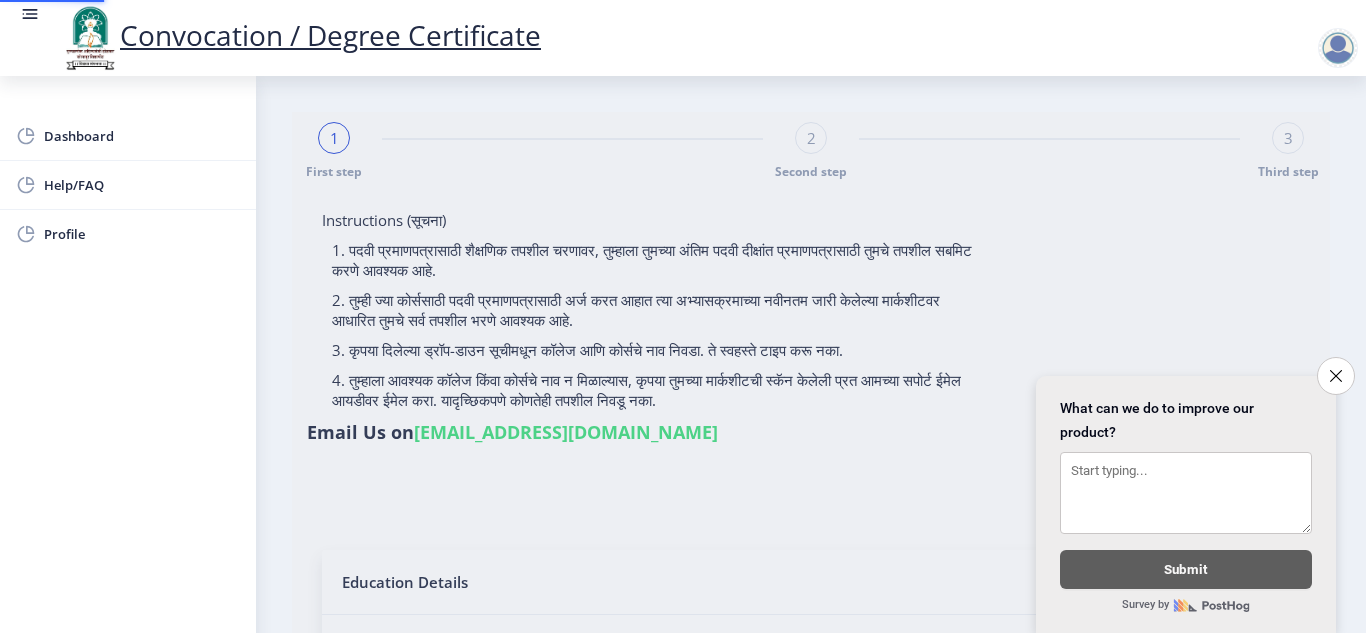 type on "1000006349" 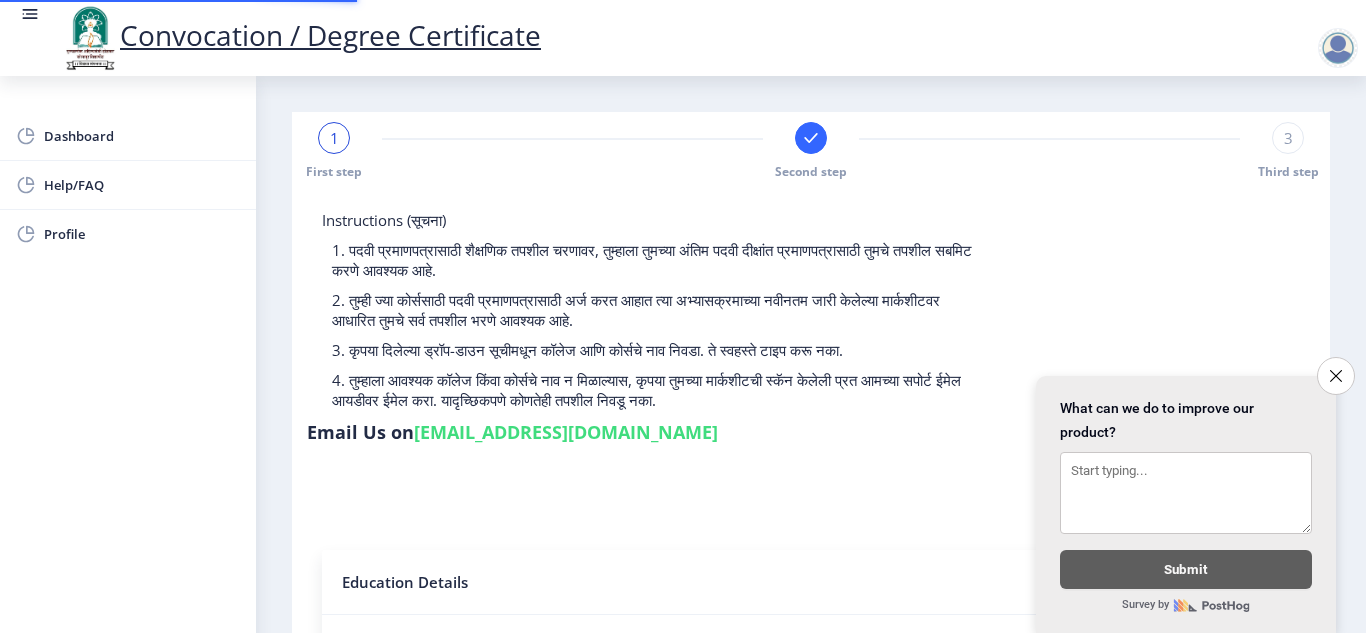 select 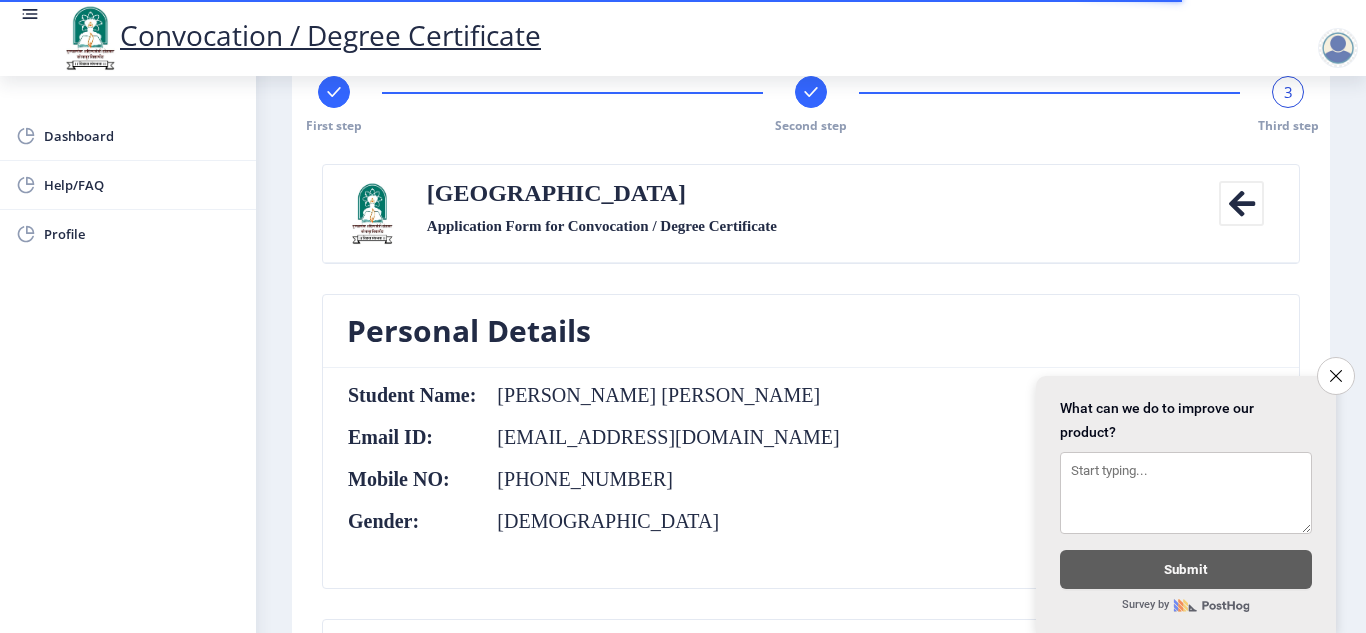 scroll, scrollTop: 45, scrollLeft: 0, axis: vertical 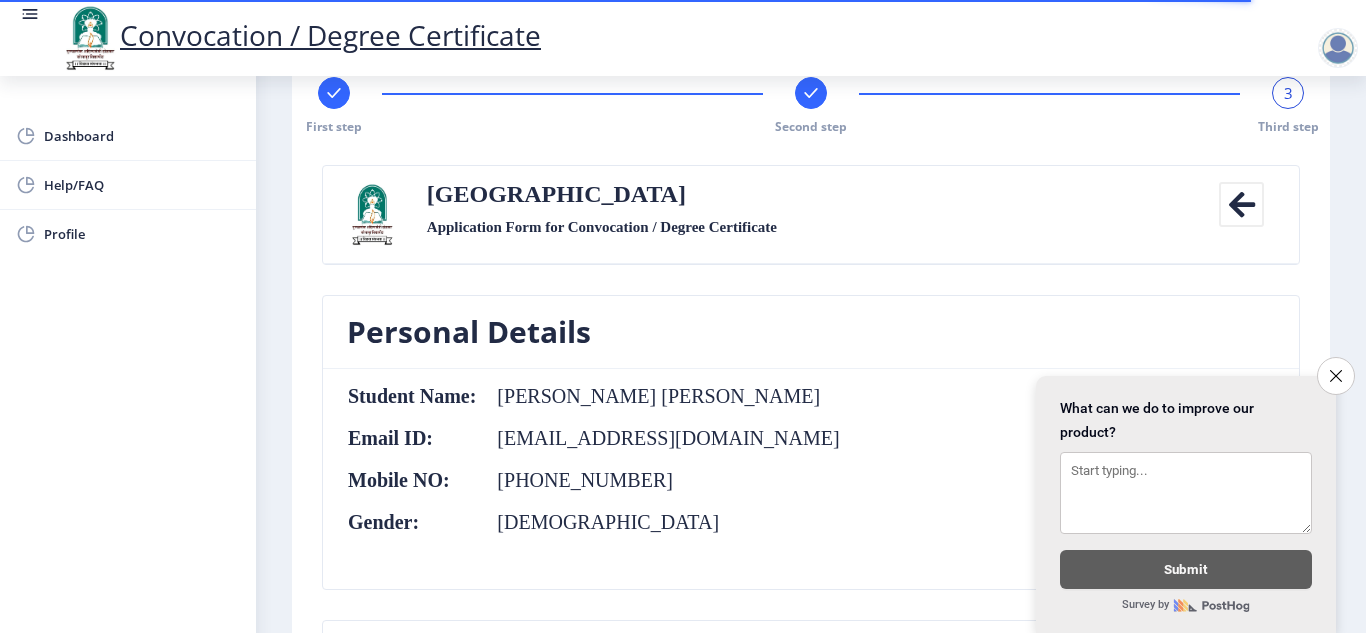 click 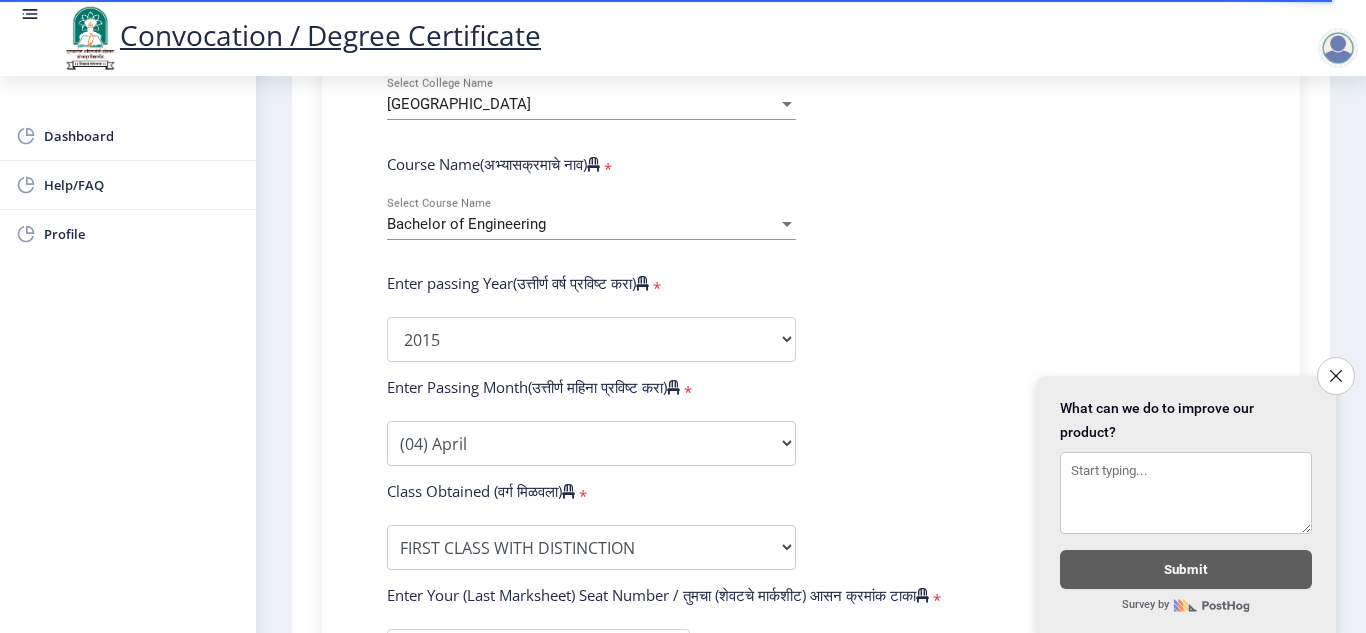 scroll, scrollTop: 817, scrollLeft: 0, axis: vertical 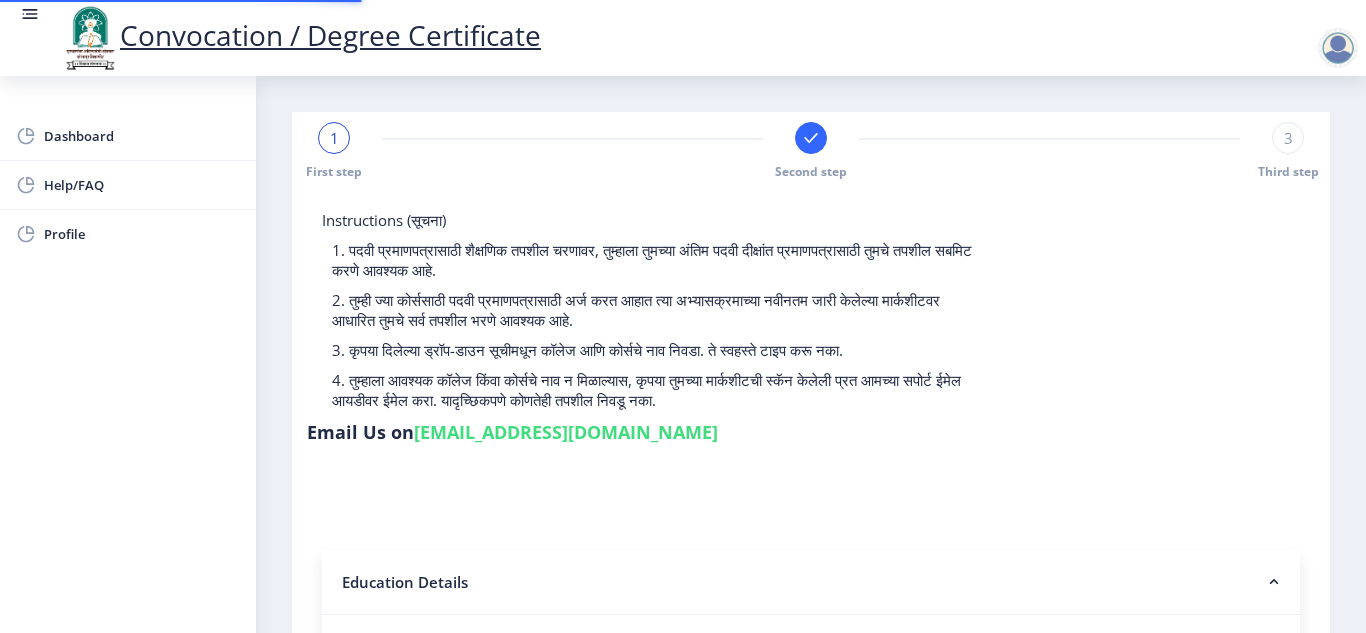 select 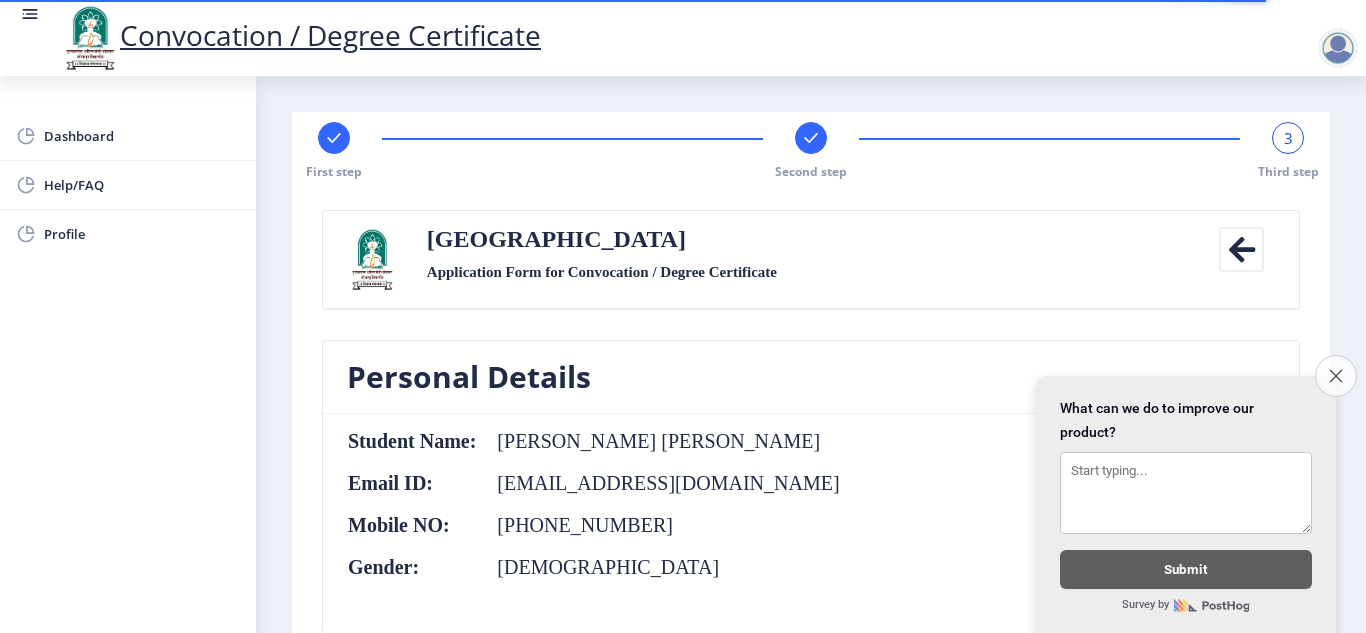 click on "Close survey" 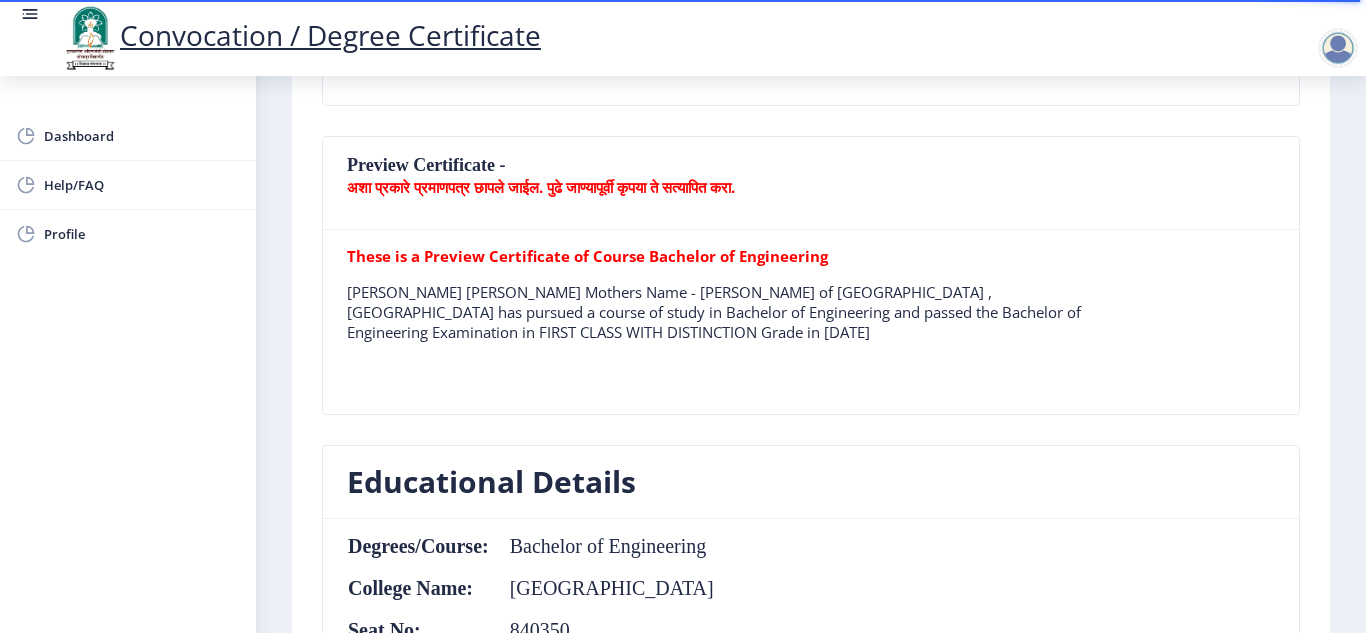 scroll, scrollTop: 0, scrollLeft: 0, axis: both 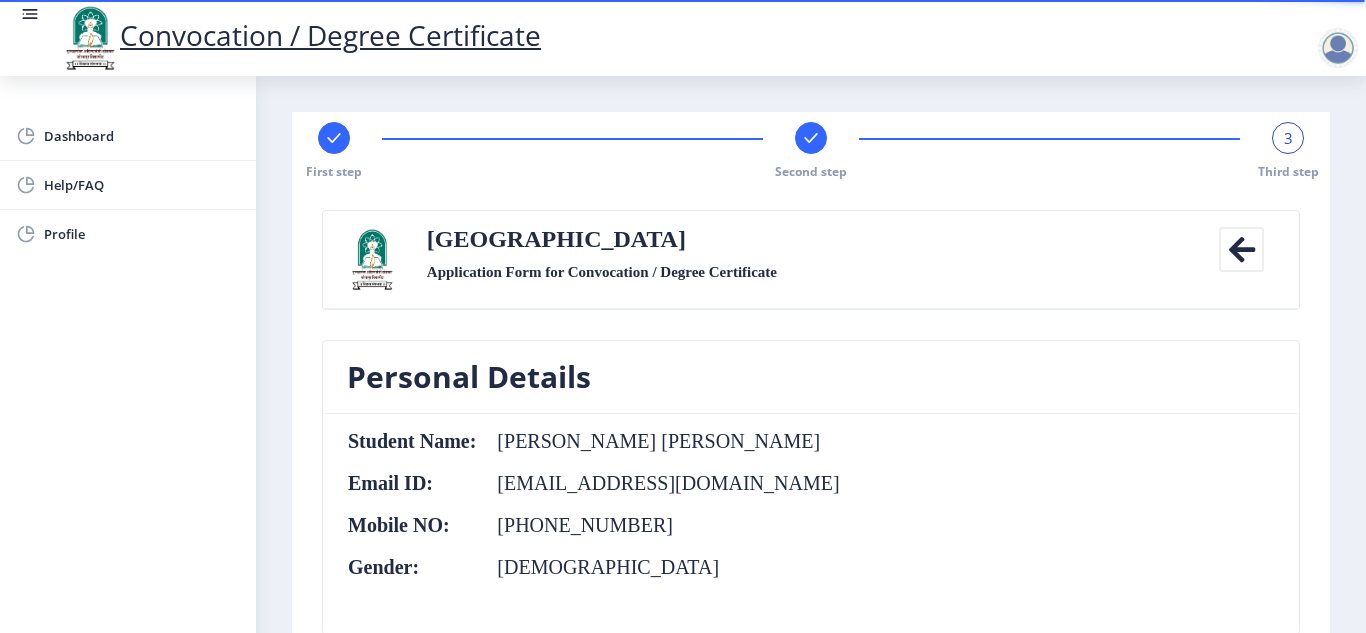 click 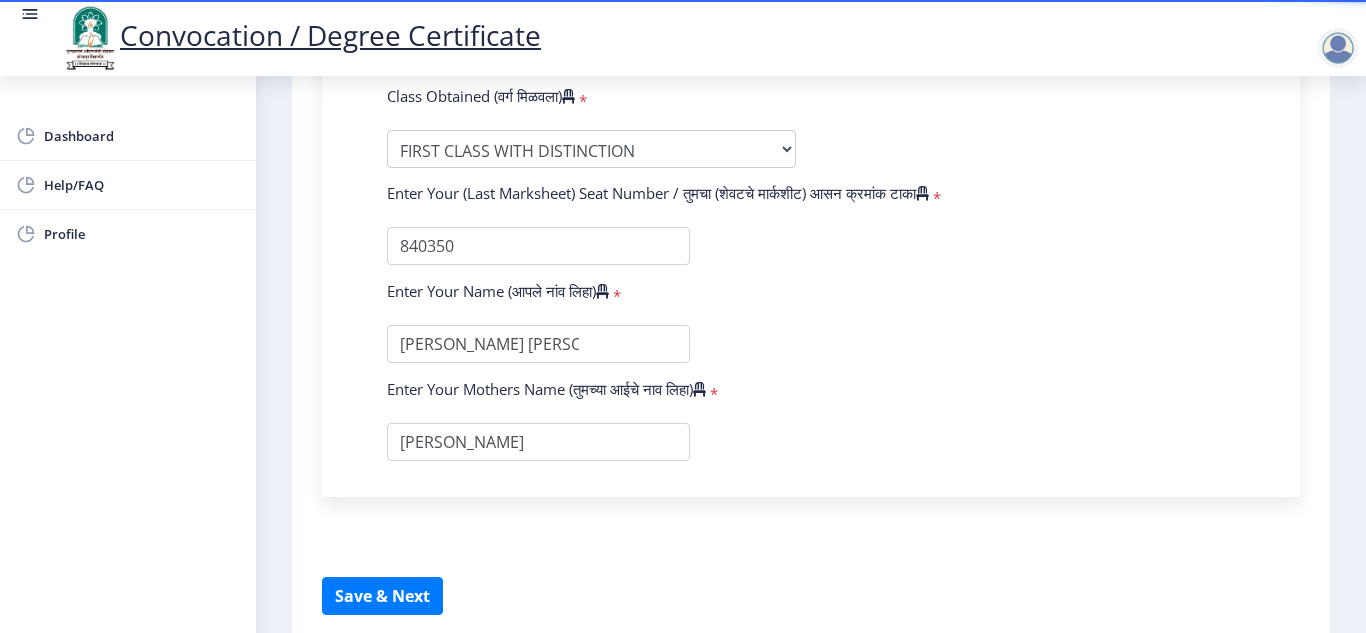 scroll, scrollTop: 1262, scrollLeft: 0, axis: vertical 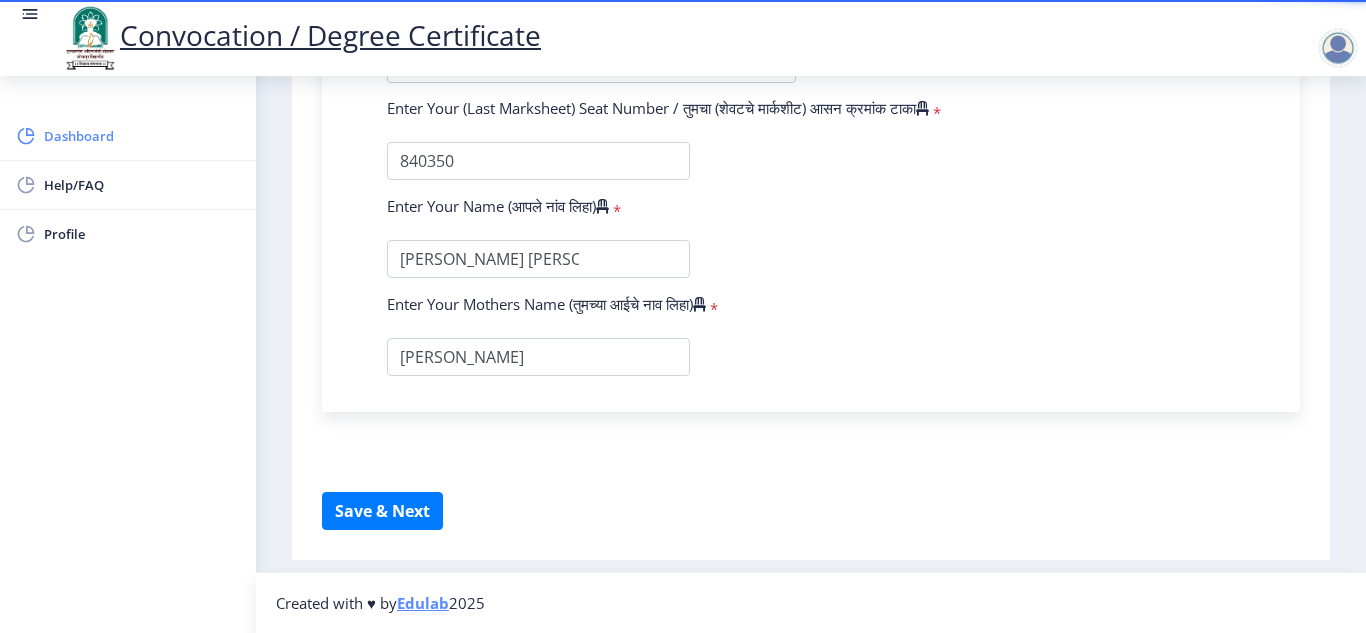 click on "Dashboard" 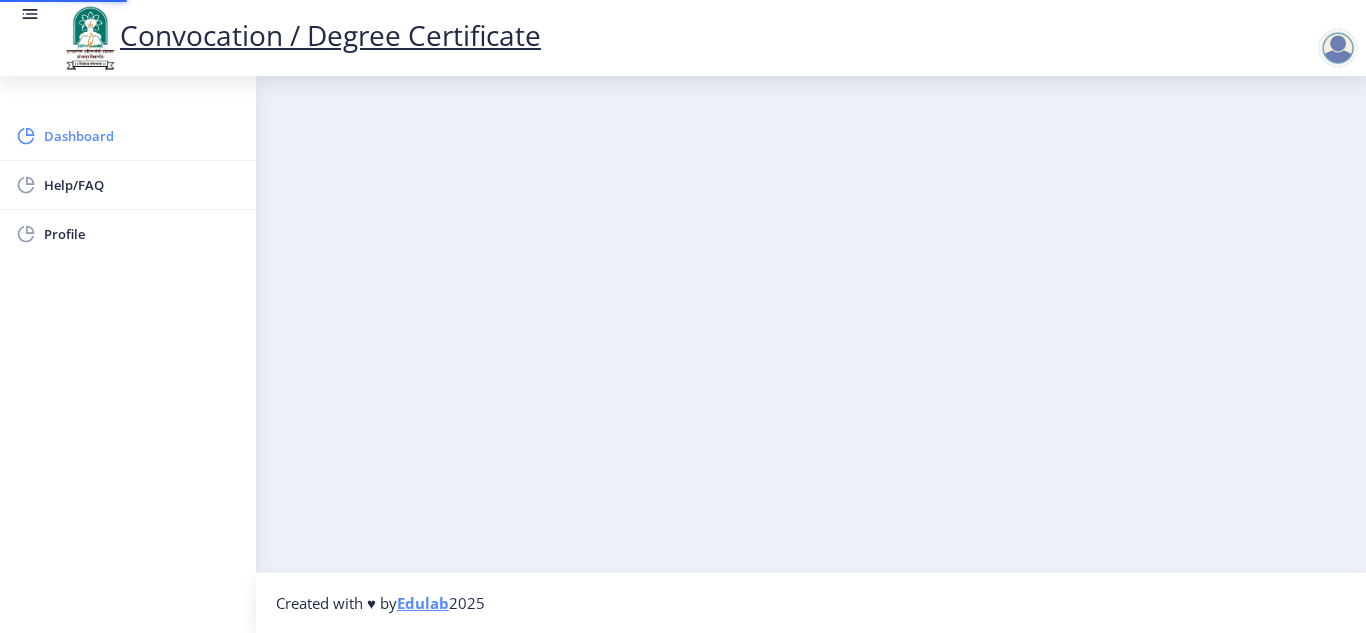 scroll, scrollTop: 0, scrollLeft: 0, axis: both 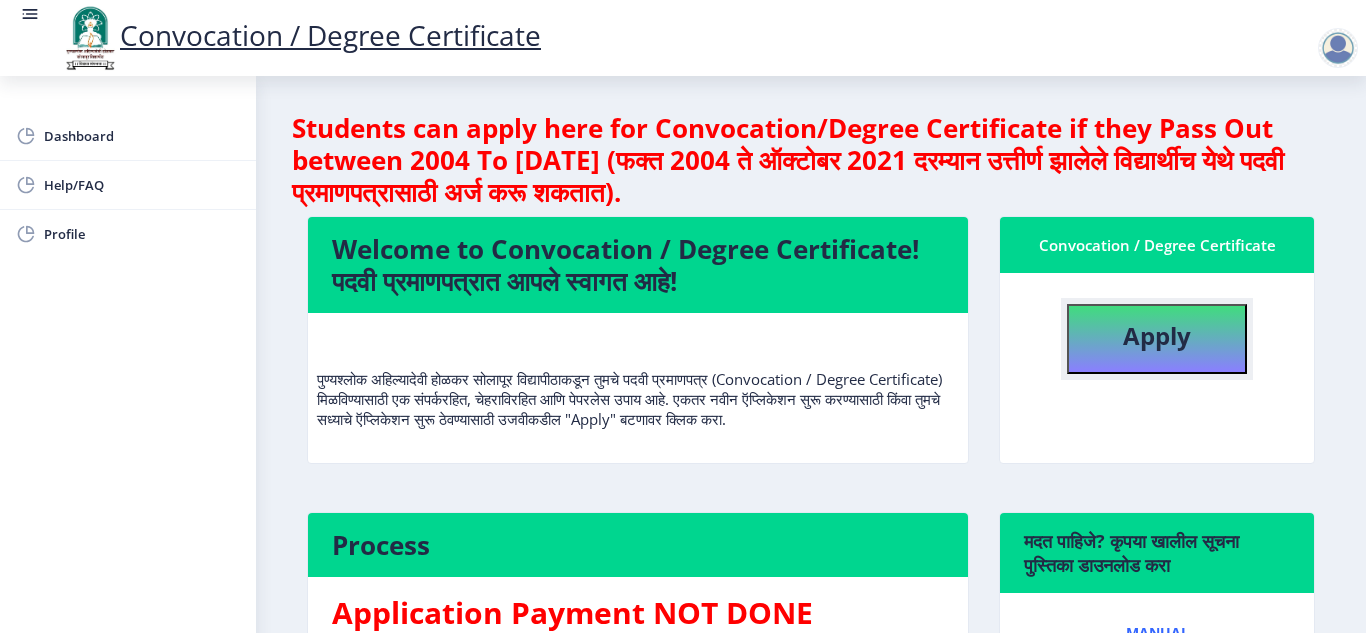 click on "Apply" 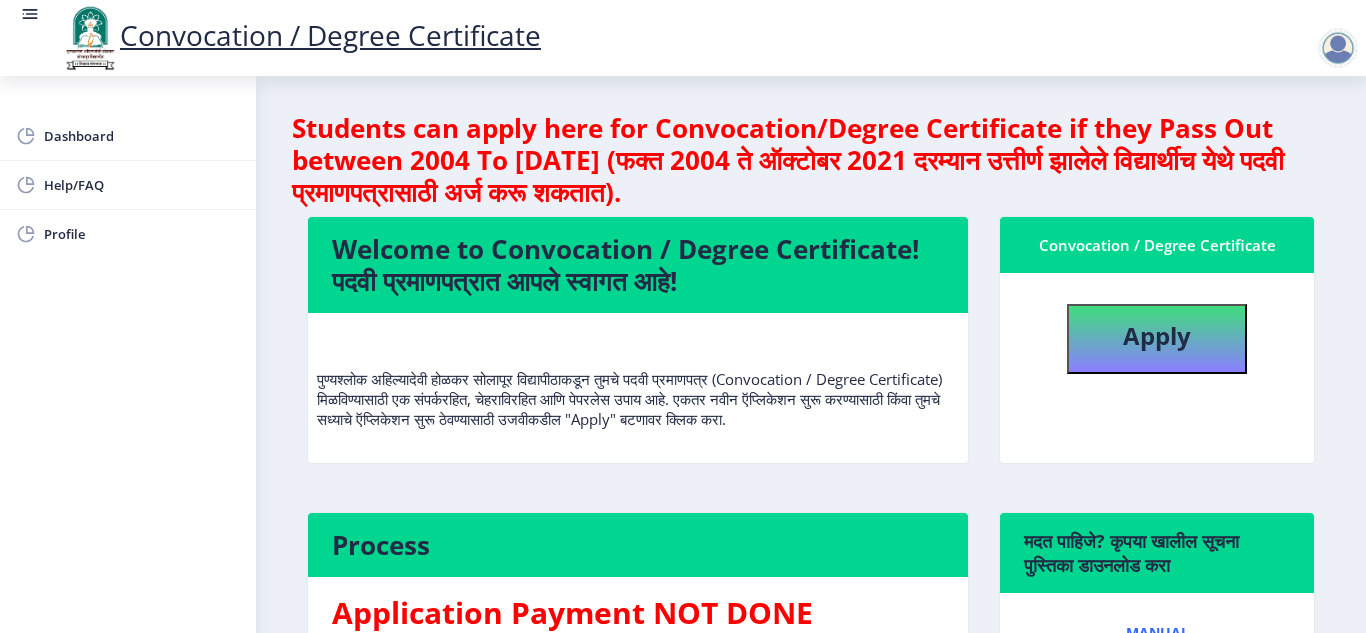 select 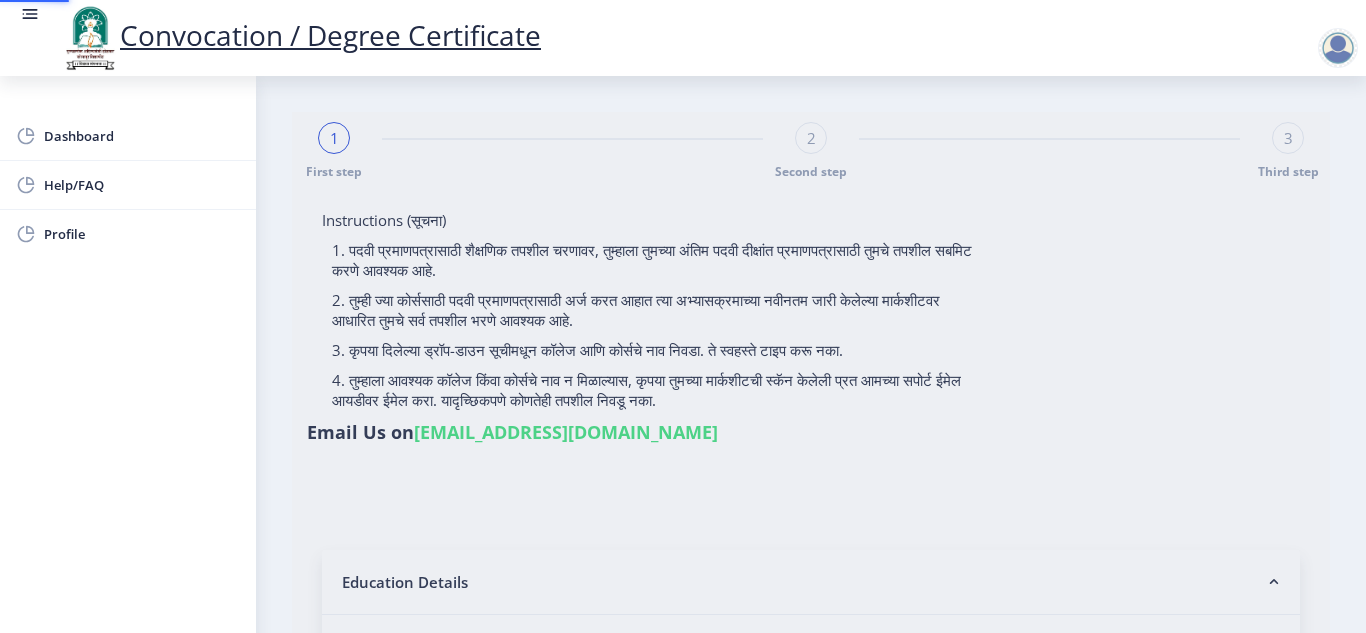 type on "1000006349" 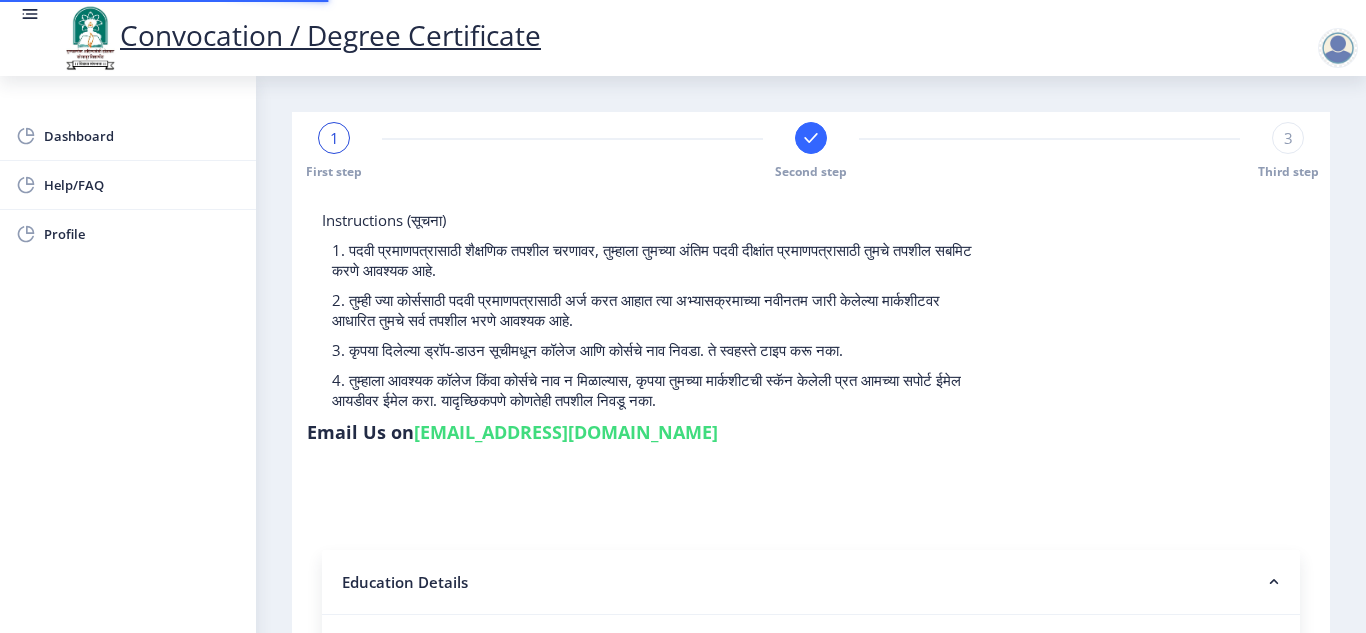 select 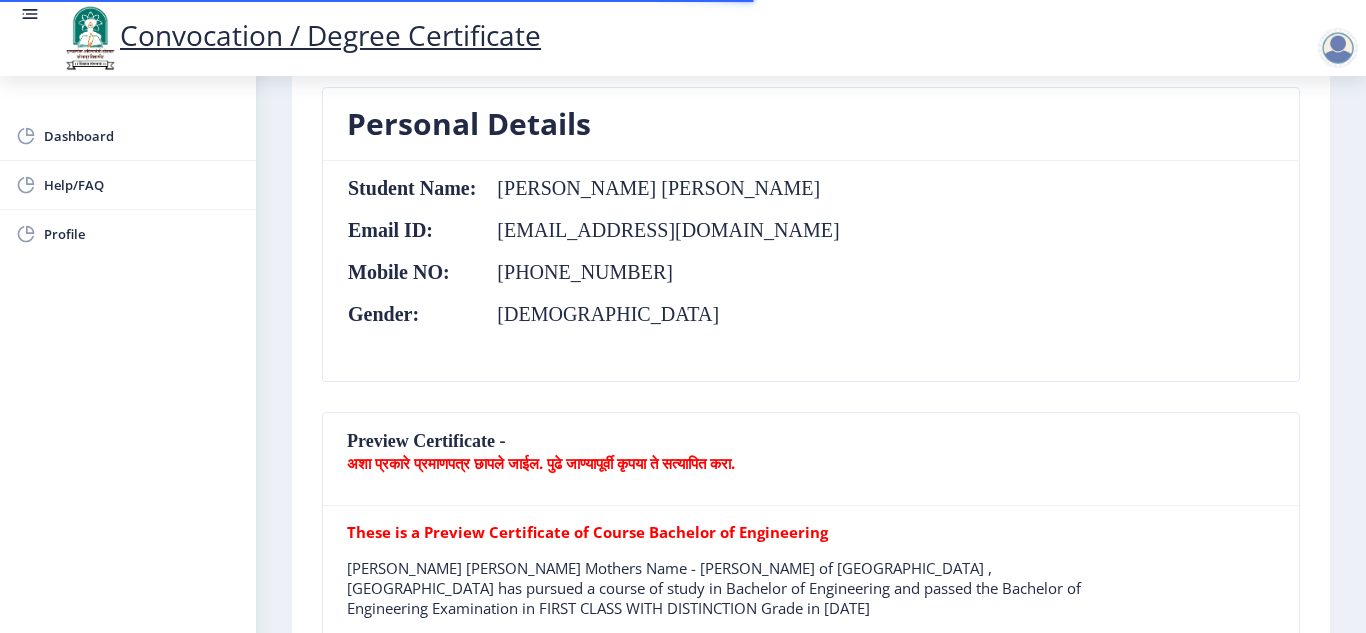 scroll, scrollTop: 0, scrollLeft: 0, axis: both 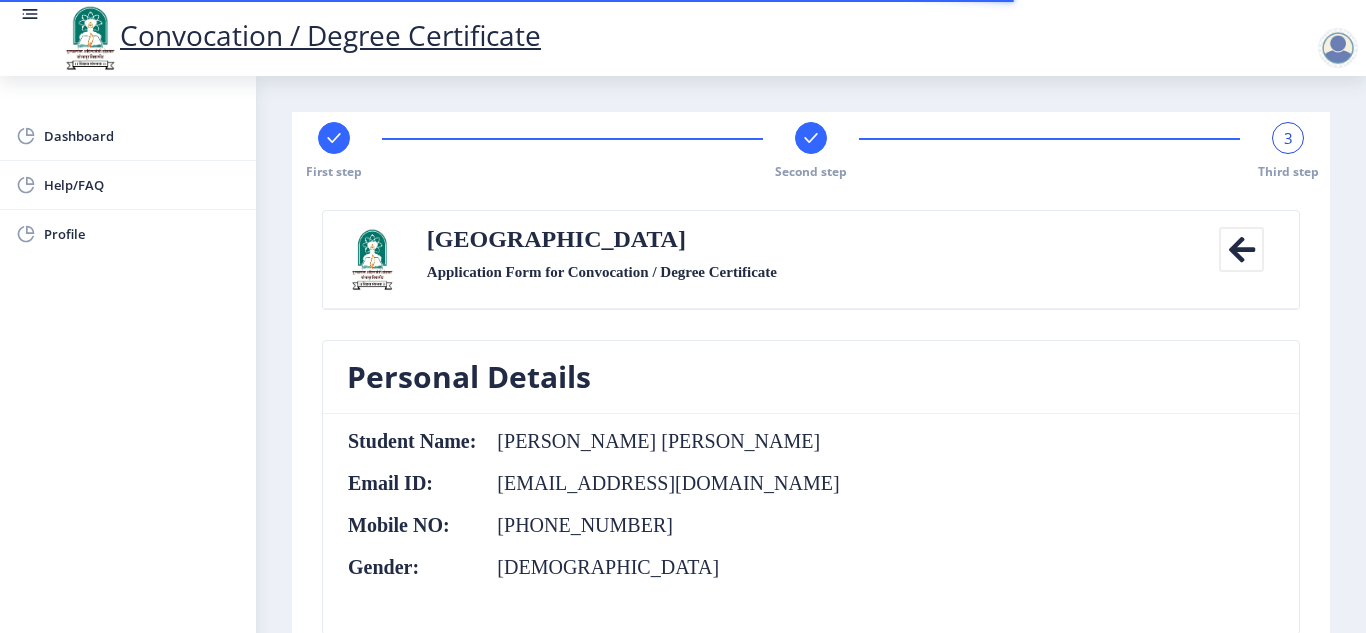 click 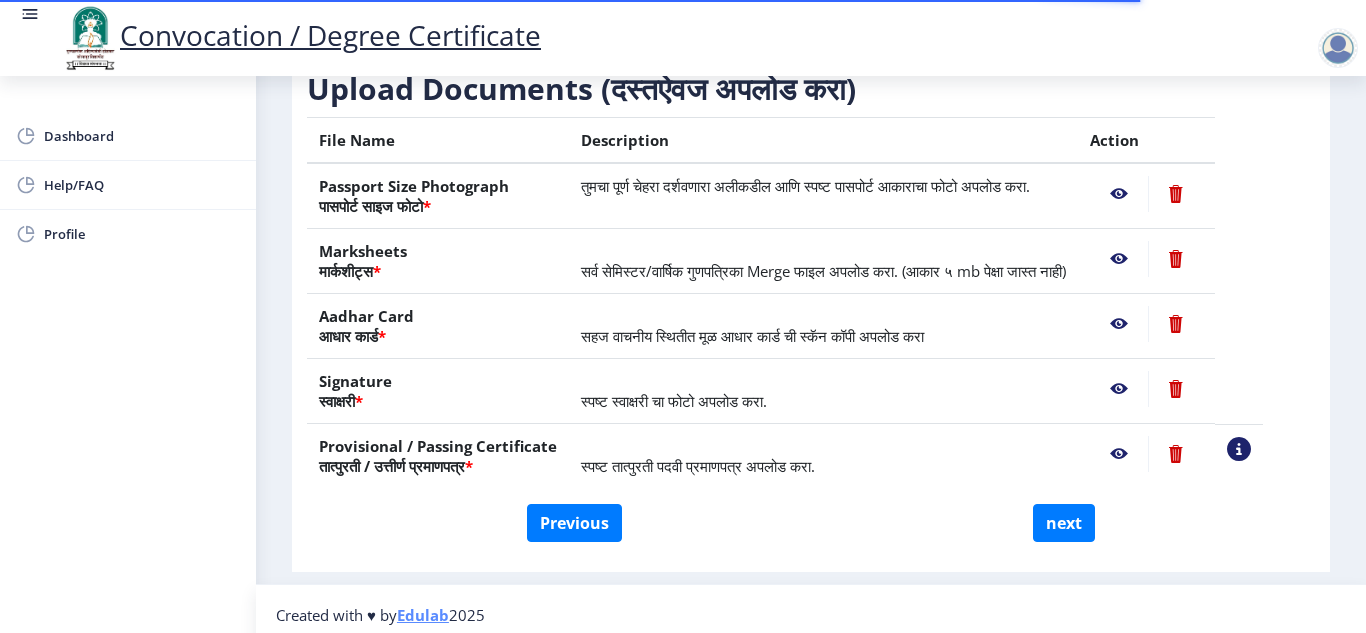 scroll, scrollTop: 332, scrollLeft: 0, axis: vertical 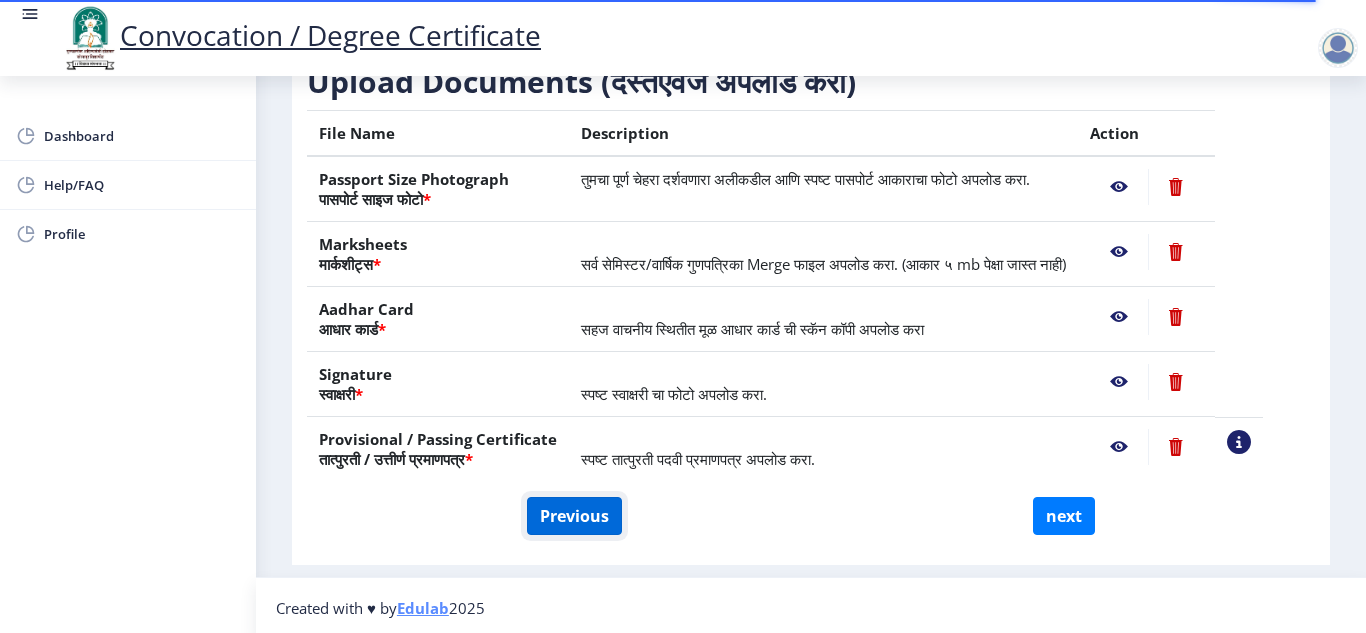 click on "Previous" 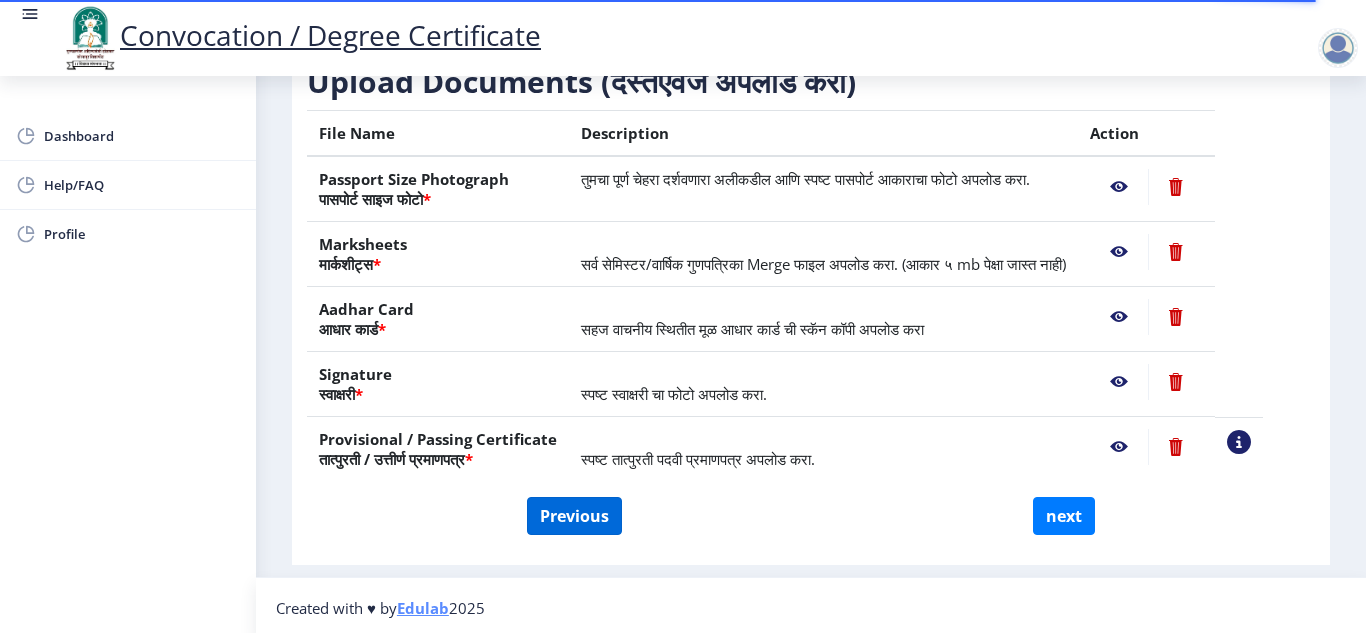 select on "Regular" 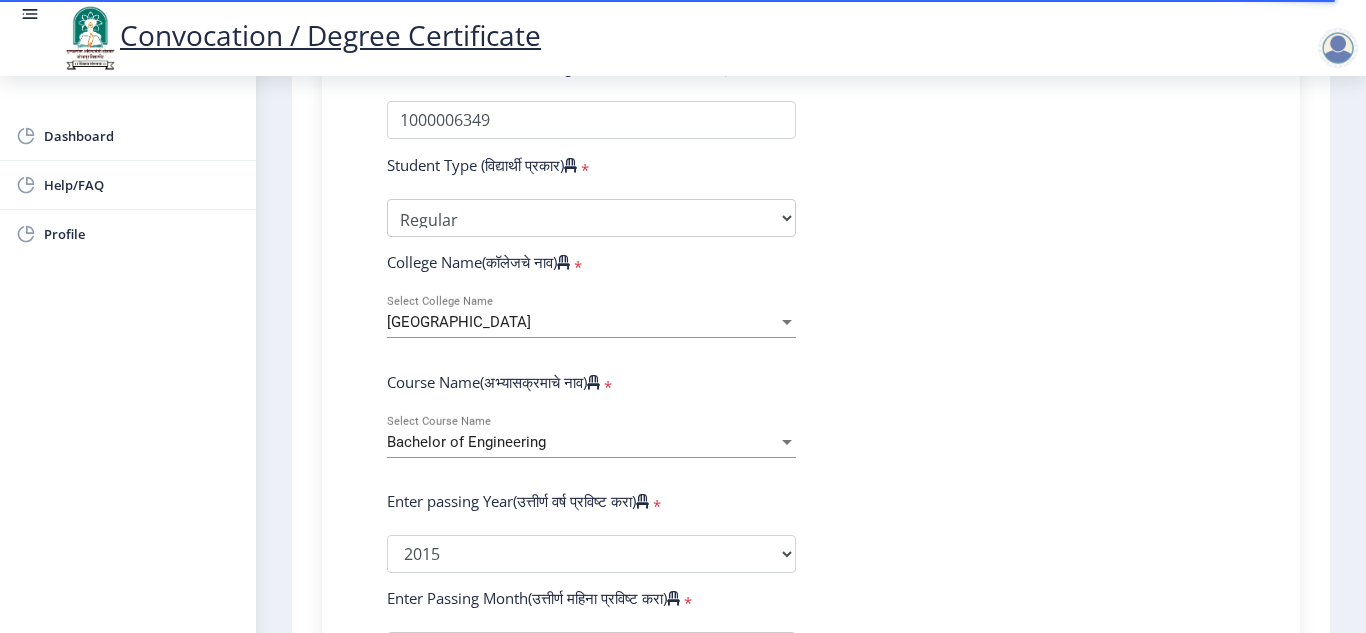 scroll, scrollTop: 579, scrollLeft: 0, axis: vertical 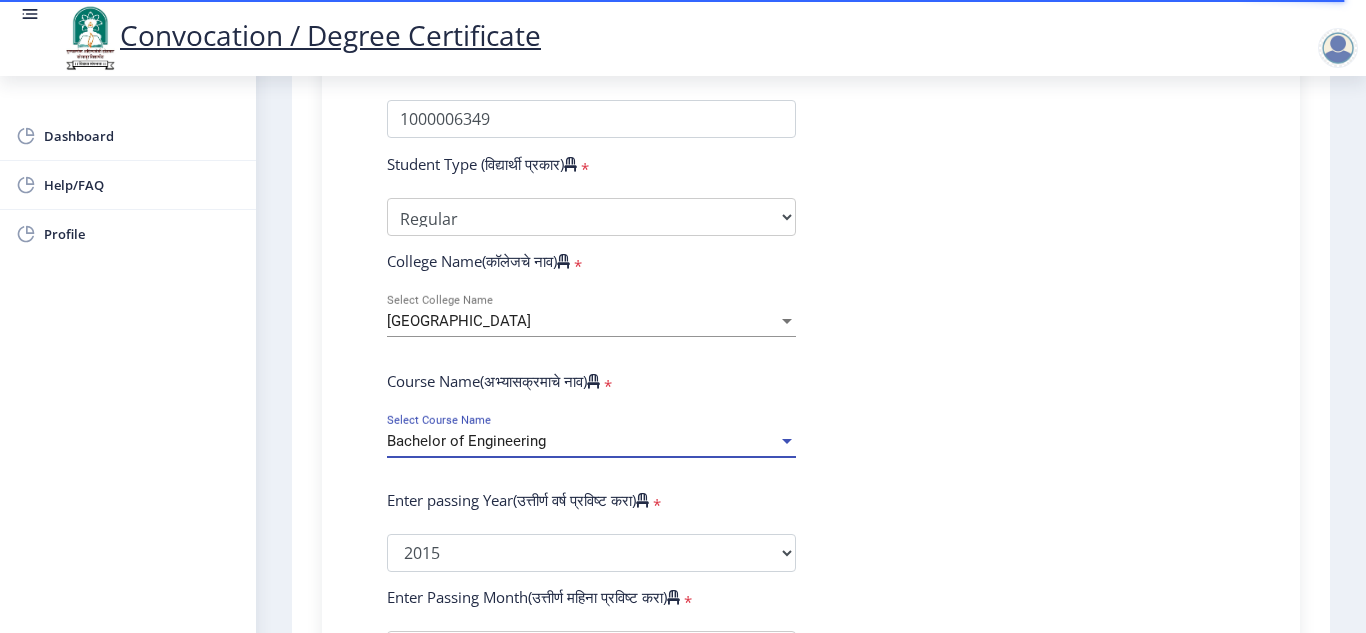 click on "Bachelor of Engineering" at bounding box center (582, 441) 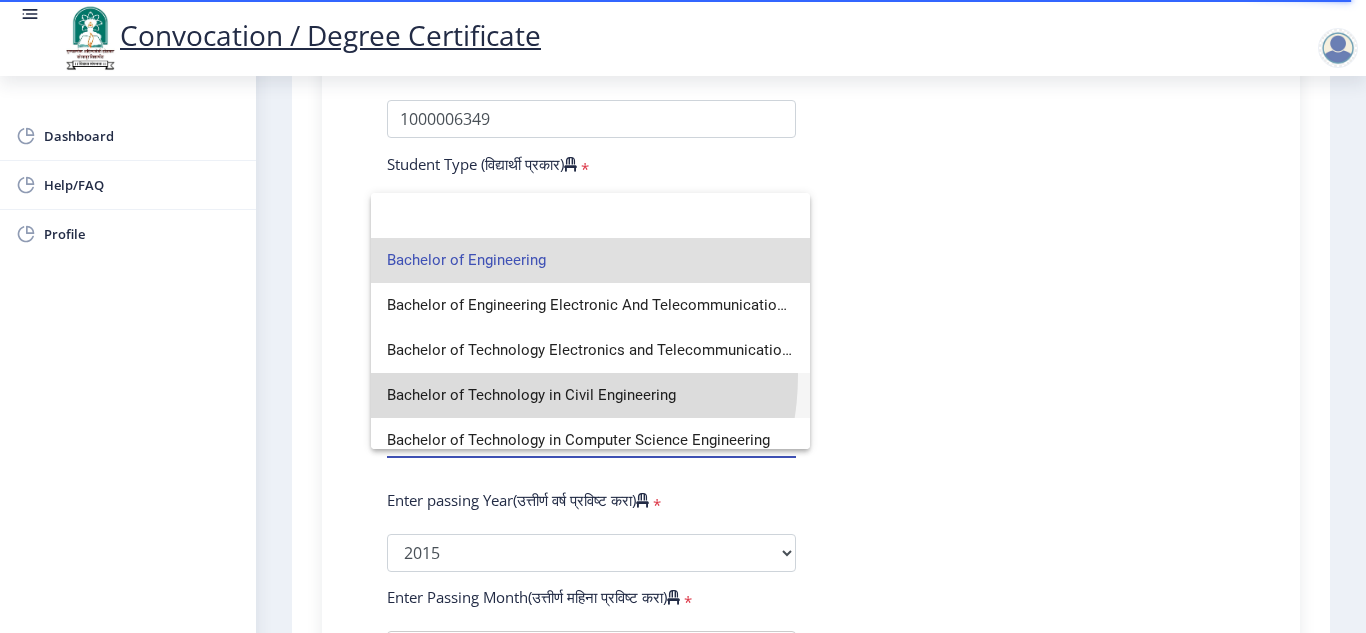 click on "Bachelor of Technology in Civil Engineering" at bounding box center (590, 395) 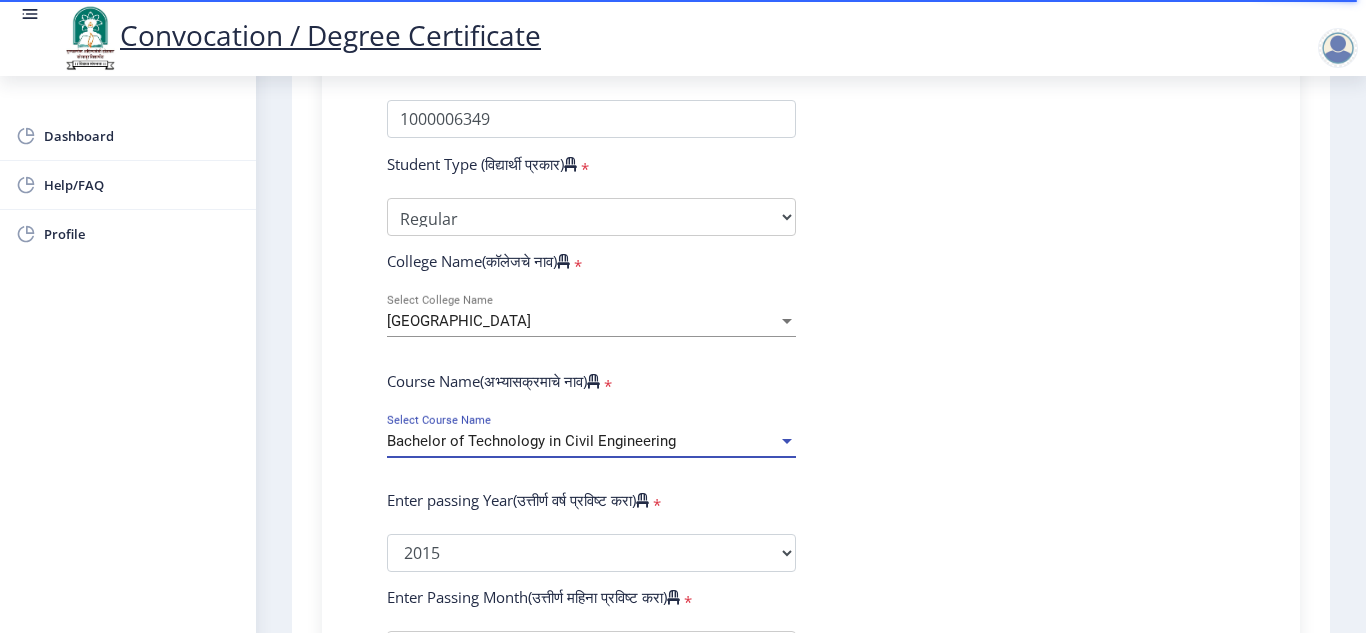 click on "Bachelor of Technology in Civil Engineering" at bounding box center (531, 441) 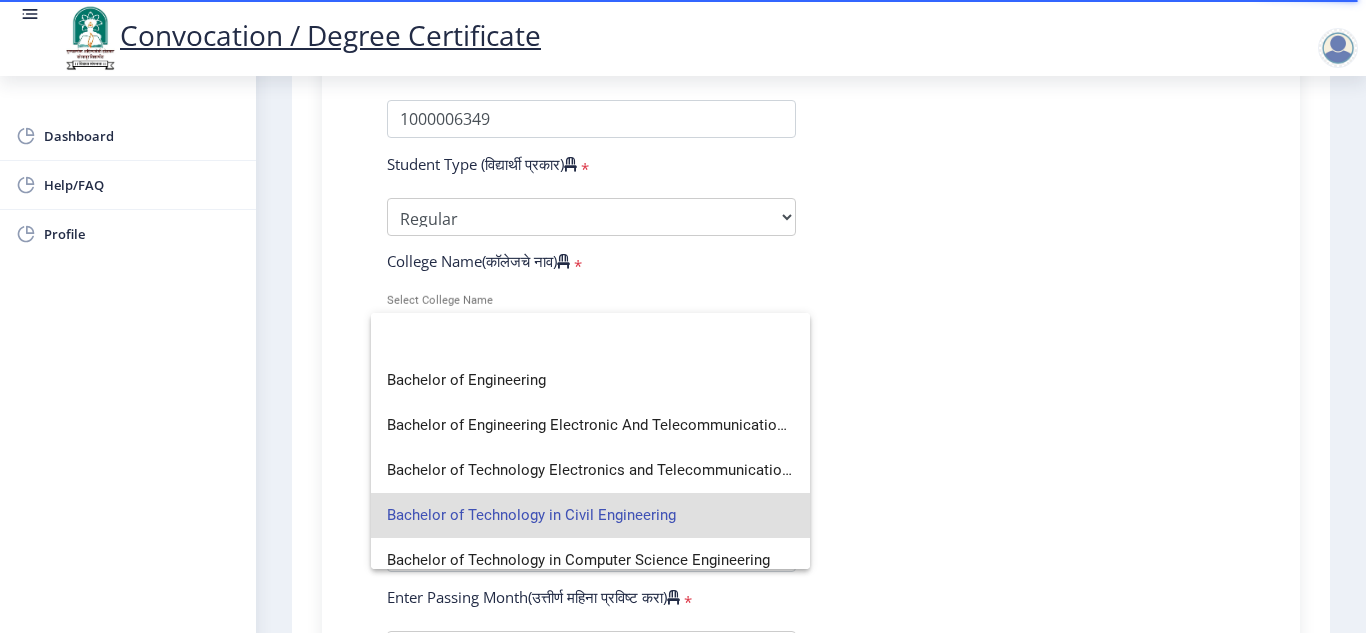 scroll, scrollTop: 0, scrollLeft: 0, axis: both 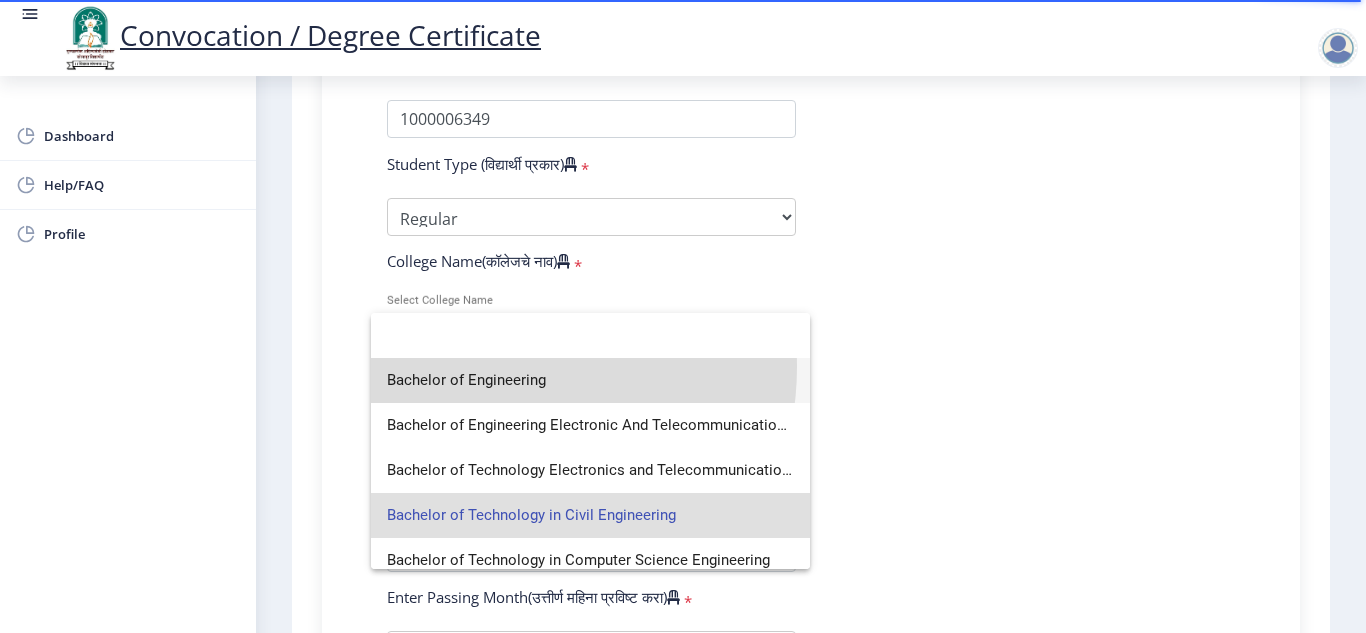 click on "Bachelor of Engineering" at bounding box center (590, 380) 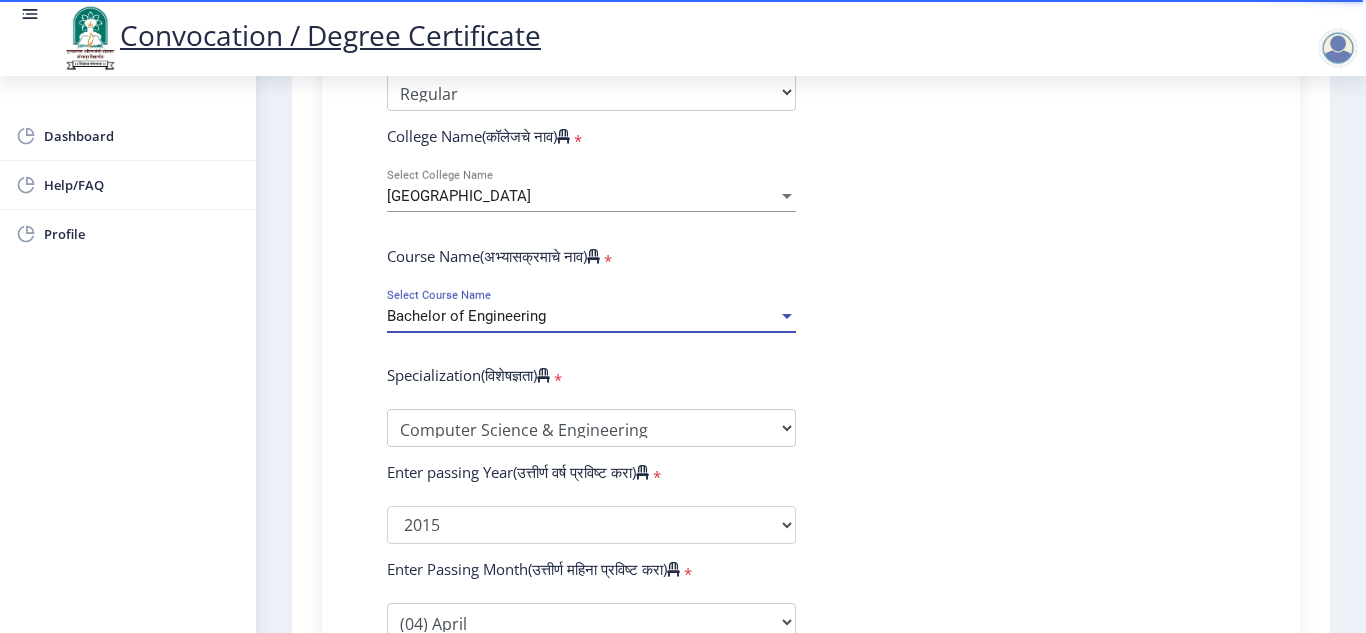 scroll, scrollTop: 706, scrollLeft: 0, axis: vertical 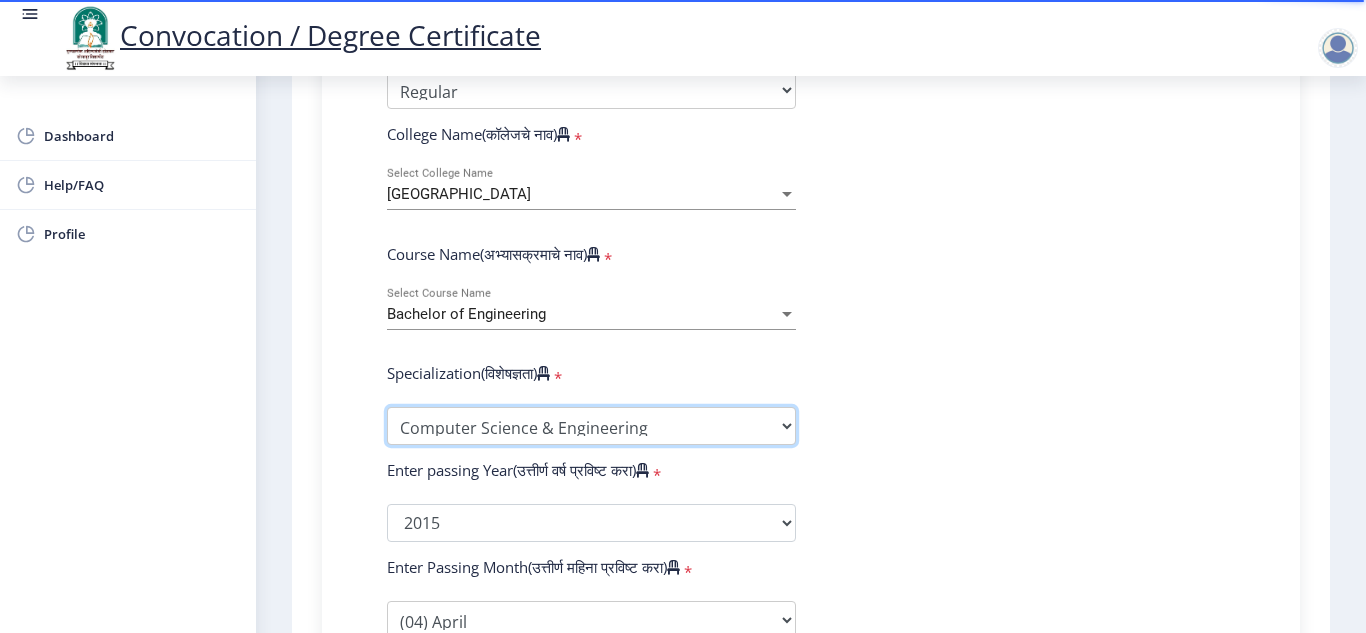 click on "Specialization Bio-Medical Engineering Civil Engineering Computer Science & Engineering Electrical & Electronics Engineering Electrical Engineering Electronics & Telecommunication Engineering Electronics Engineering Information Technology Mechanical Engineering Other" at bounding box center [591, 426] 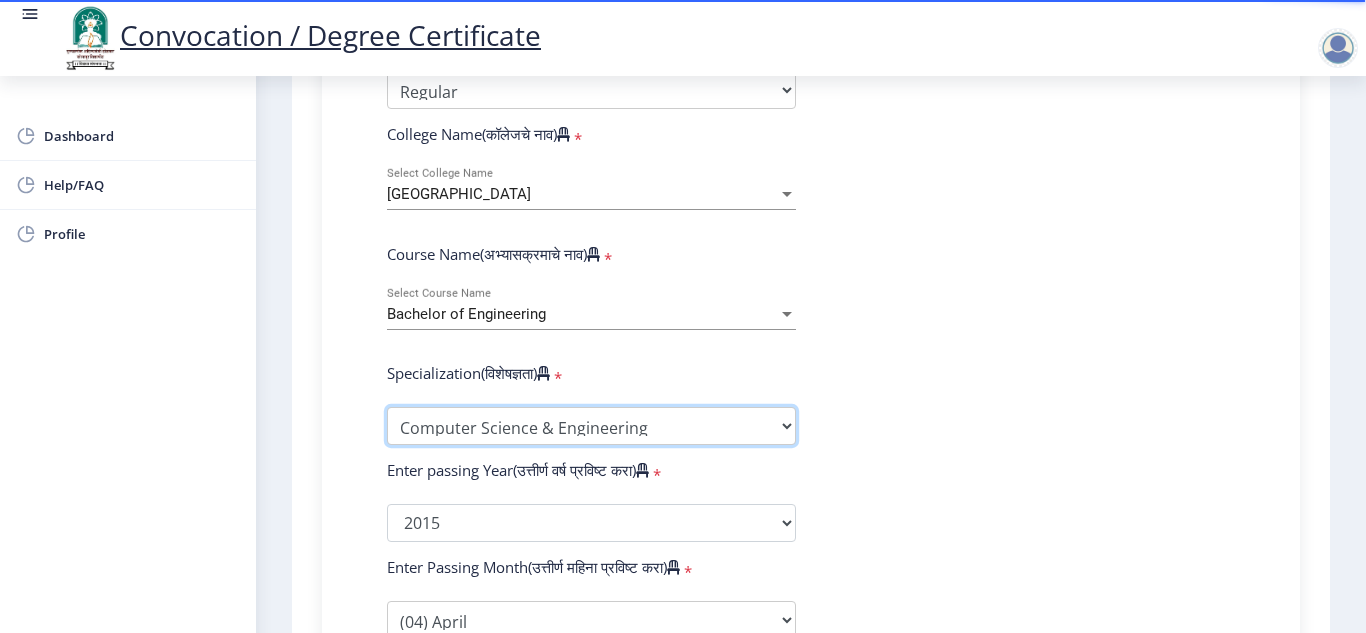 click on "Specialization Bio-Medical Engineering Civil Engineering Computer Science & Engineering Electrical & Electronics Engineering Electrical Engineering Electronics & Telecommunication Engineering Electronics Engineering Information Technology Mechanical Engineering Other" at bounding box center (591, 426) 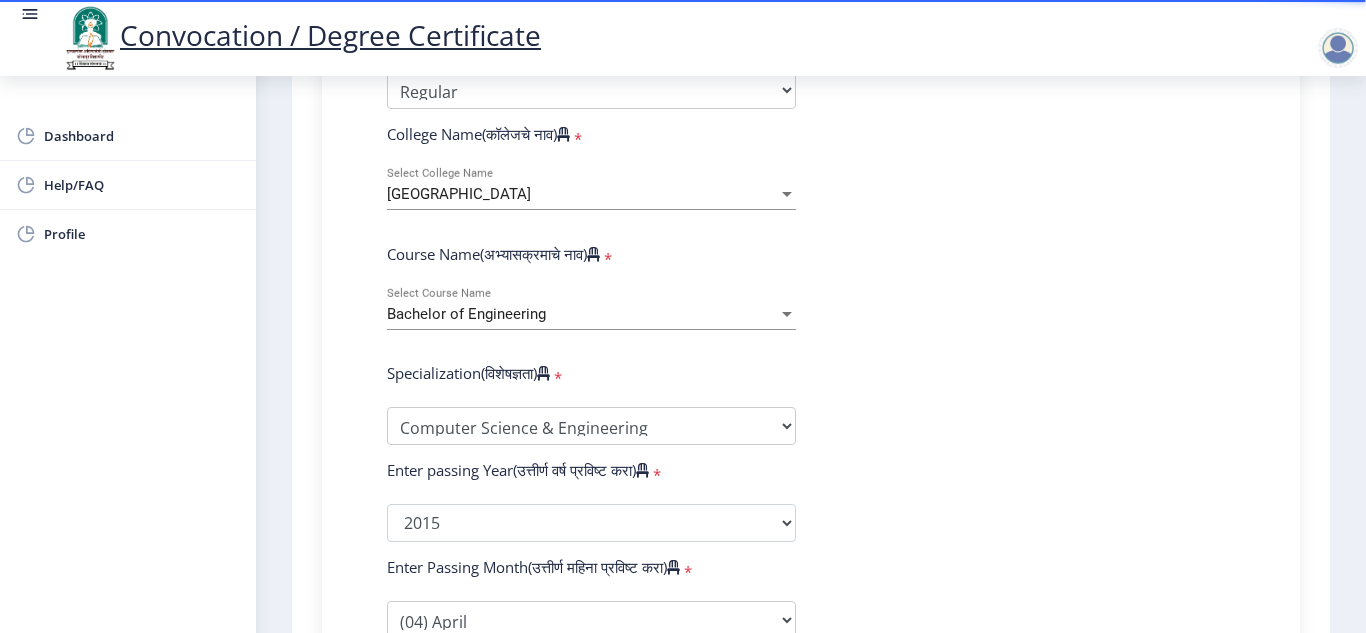 click on "Enter Your PRN Number (तुमचा पीआरएन (कायम नोंदणी क्रमांक) एंटर करा)   * Student Type (विद्यार्थी प्रकार)    * Select Student Type Regular External College Name(कॉलेजचे नाव)   * Walchand Institute of Technology Select College Name Course Name(अभ्यासक्रमाचे नाव)   * Bachelor of Engineering Select Course Name  Specialization(विशेषज्ञता)   * Specialization Bio-Medical Engineering Civil Engineering Computer Science & Engineering Electrical & Electronics Engineering Electrical Engineering Electronics & Telecommunication Engineering Electronics Engineering Information Technology Mechanical Engineering Other Enter passing Year(उत्तीर्ण वर्ष प्रविष्ट करा)   *  2025   2024   2023   2022   2021   2020   2019   2018   2017   2016   2015   2014   2013   2012   2011   2010   2009   2008   2007" 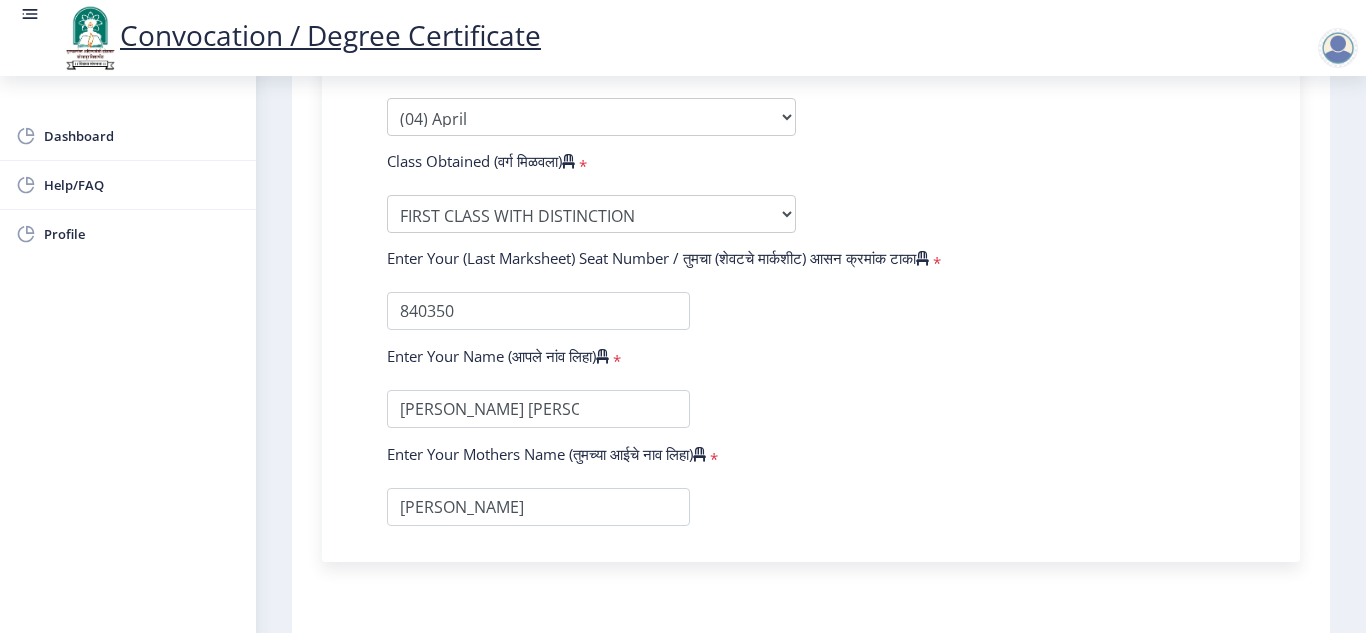 scroll, scrollTop: 1359, scrollLeft: 0, axis: vertical 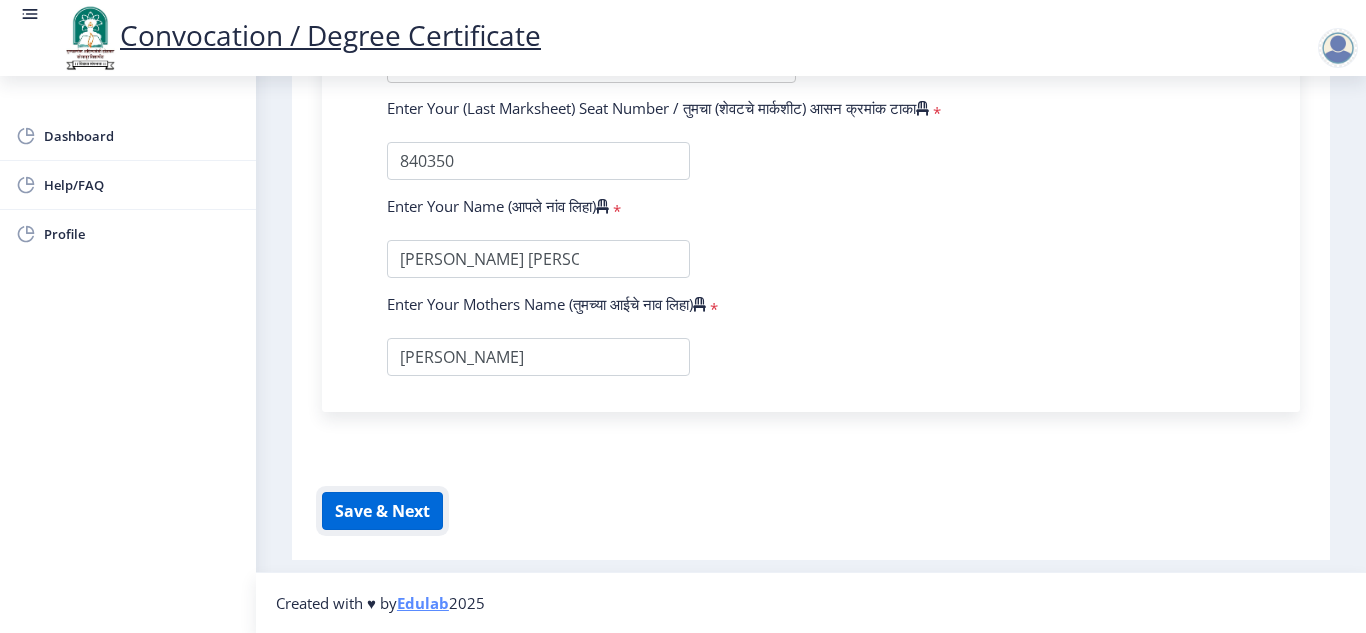 click on "Save & Next" 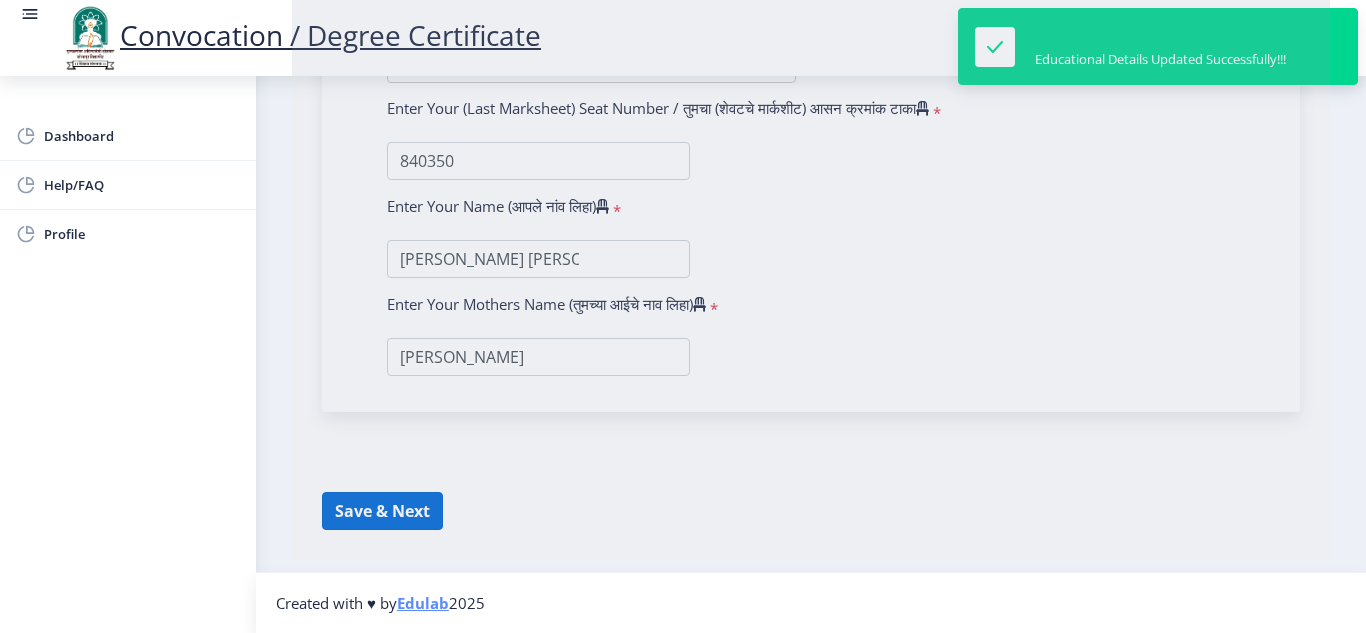 select 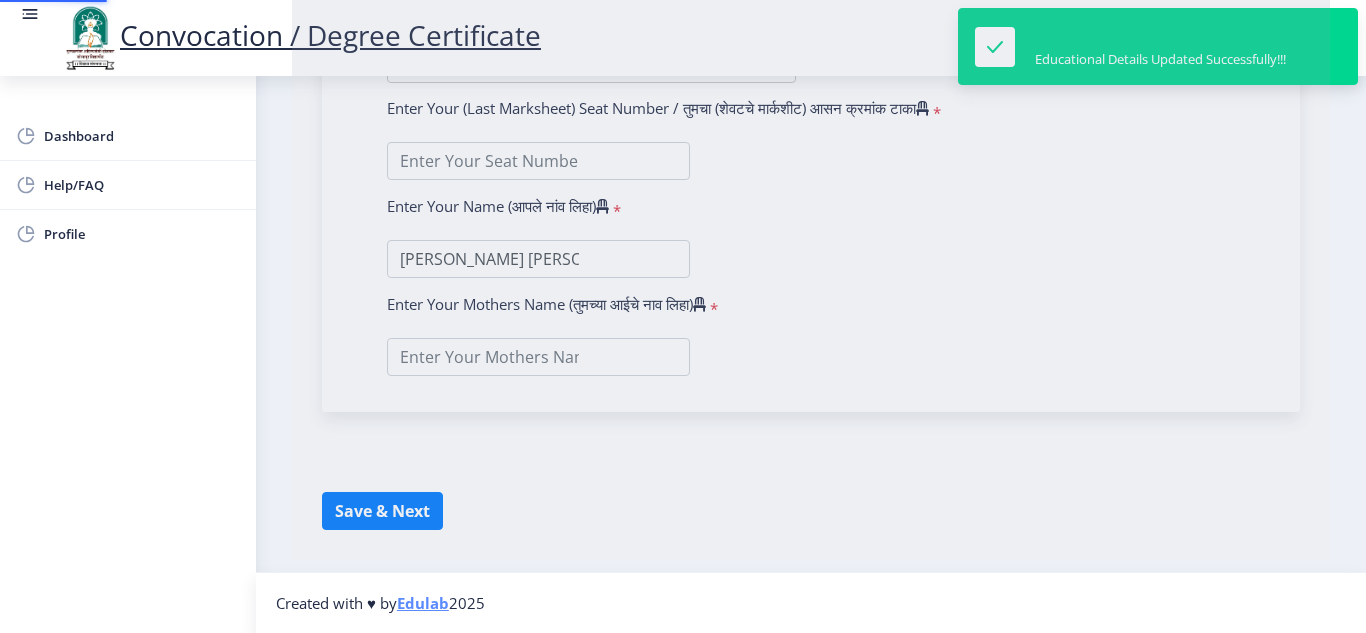 scroll, scrollTop: 0, scrollLeft: 0, axis: both 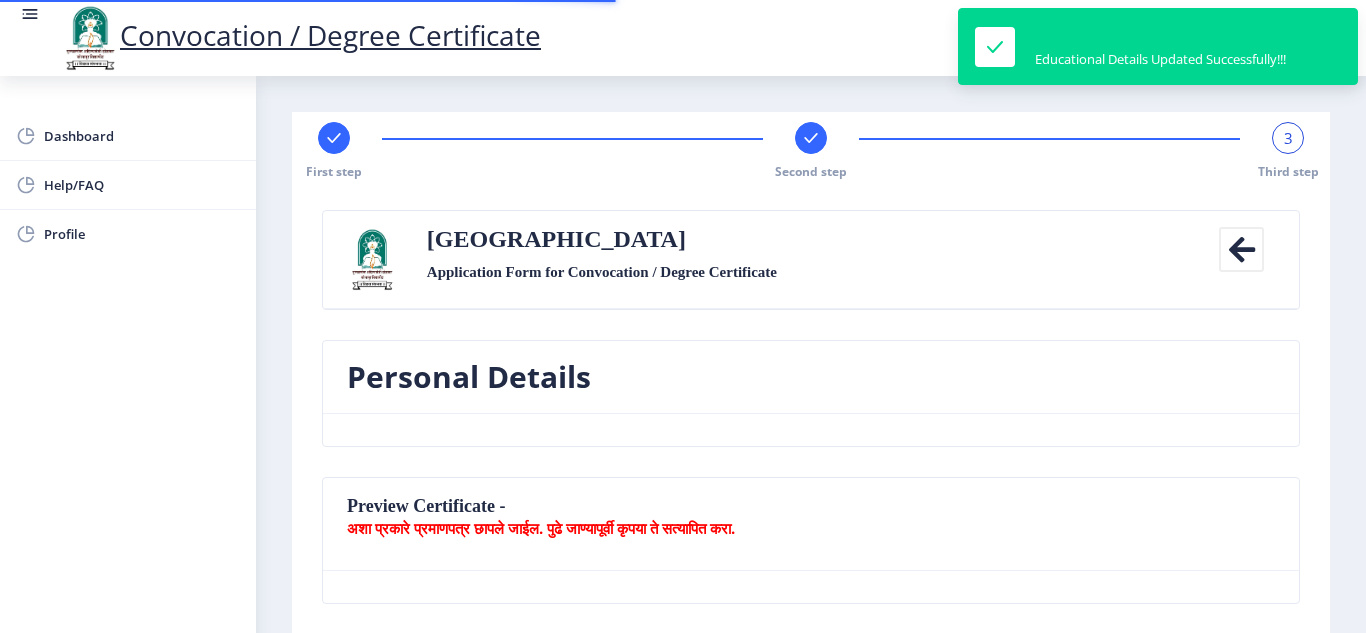 select 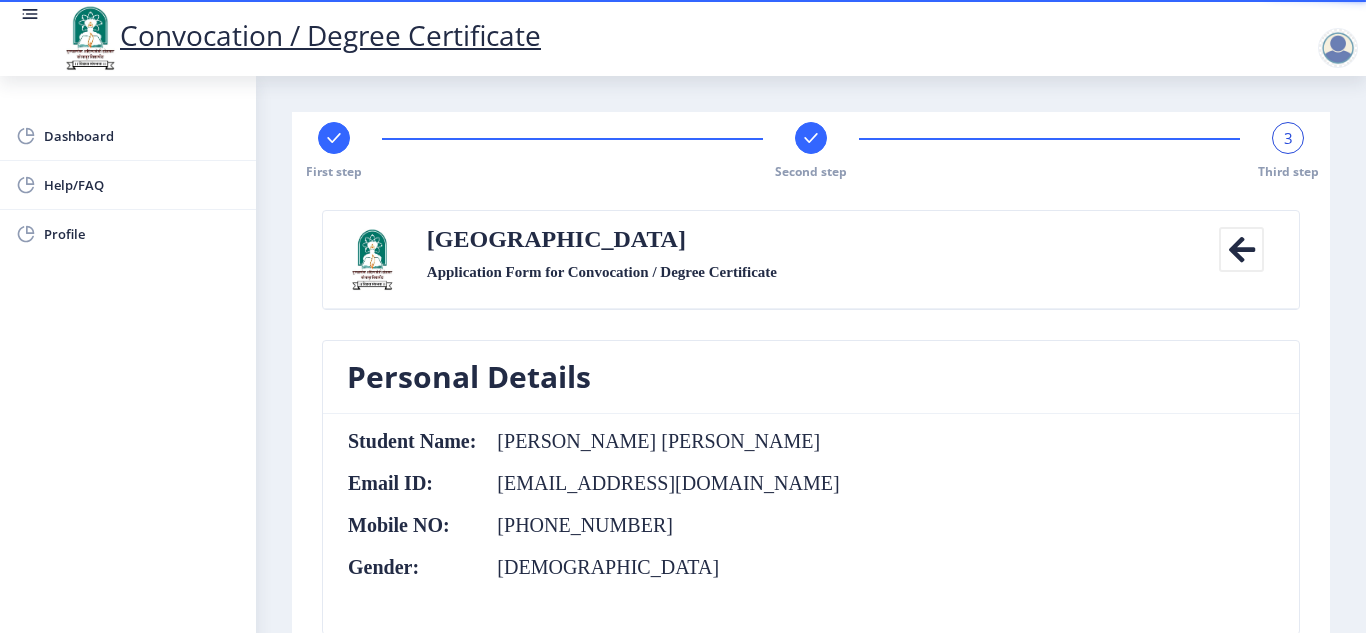 click 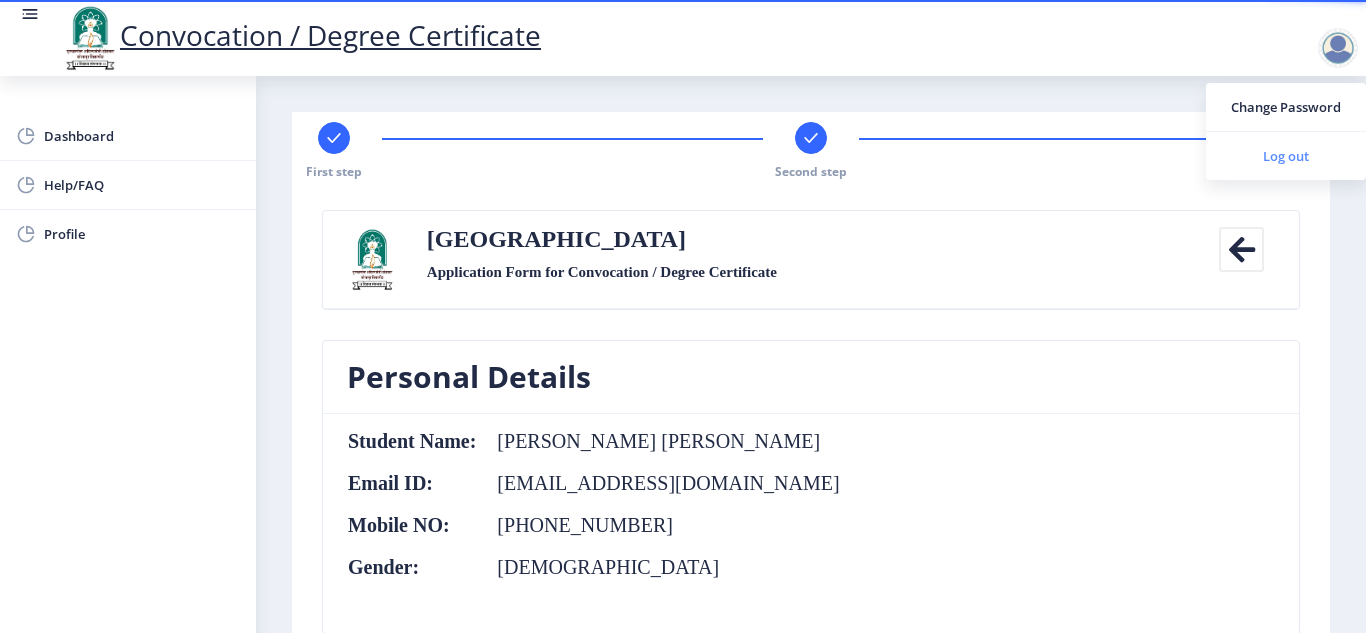 click on "Log out" at bounding box center (1286, 156) 